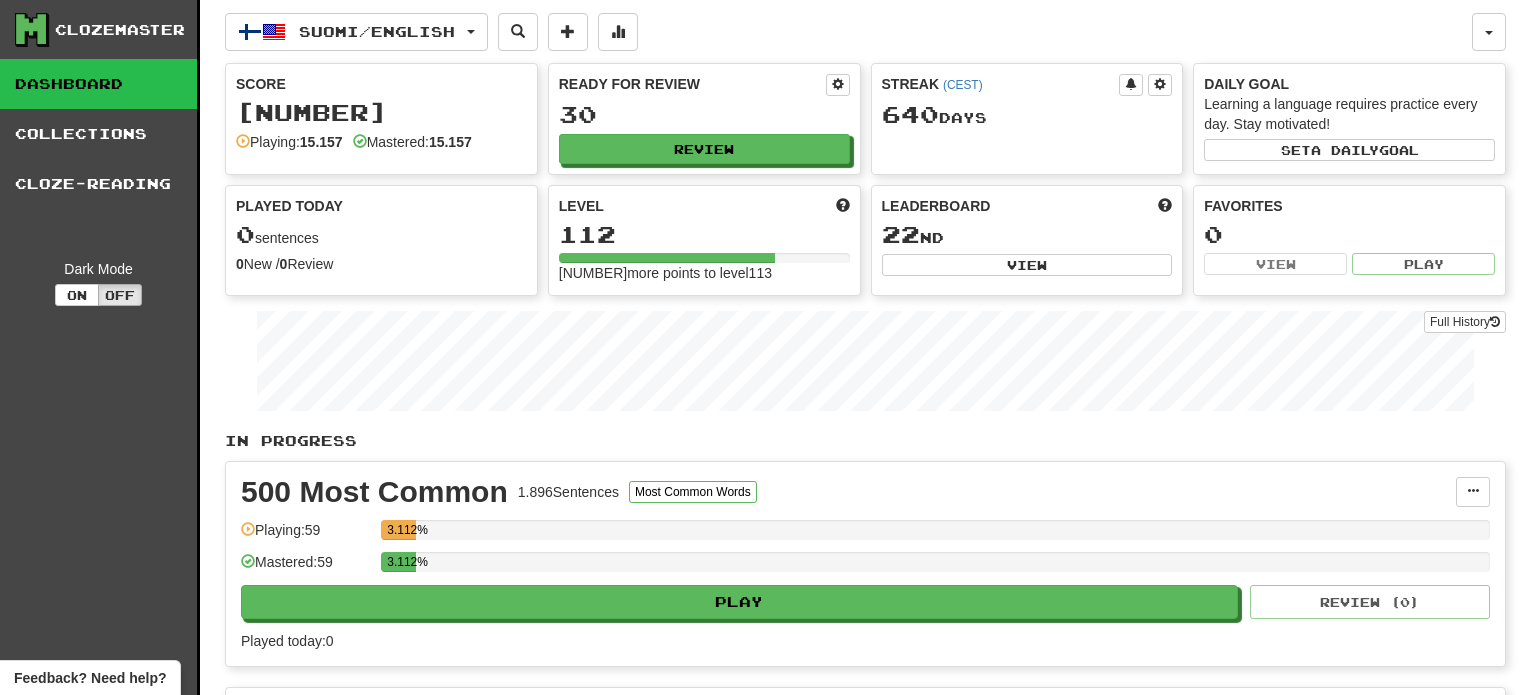 scroll, scrollTop: 0, scrollLeft: 0, axis: both 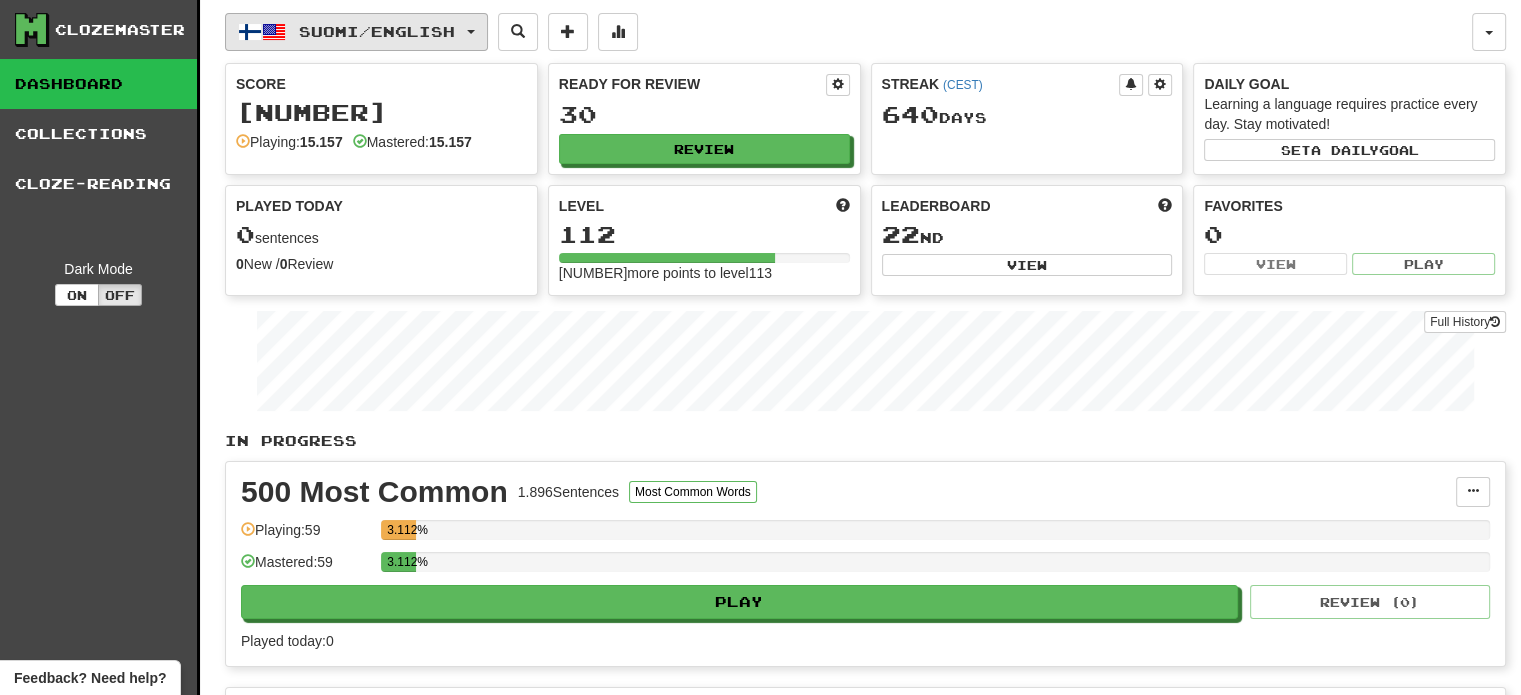 click on "Suomi  /  English" at bounding box center [377, 31] 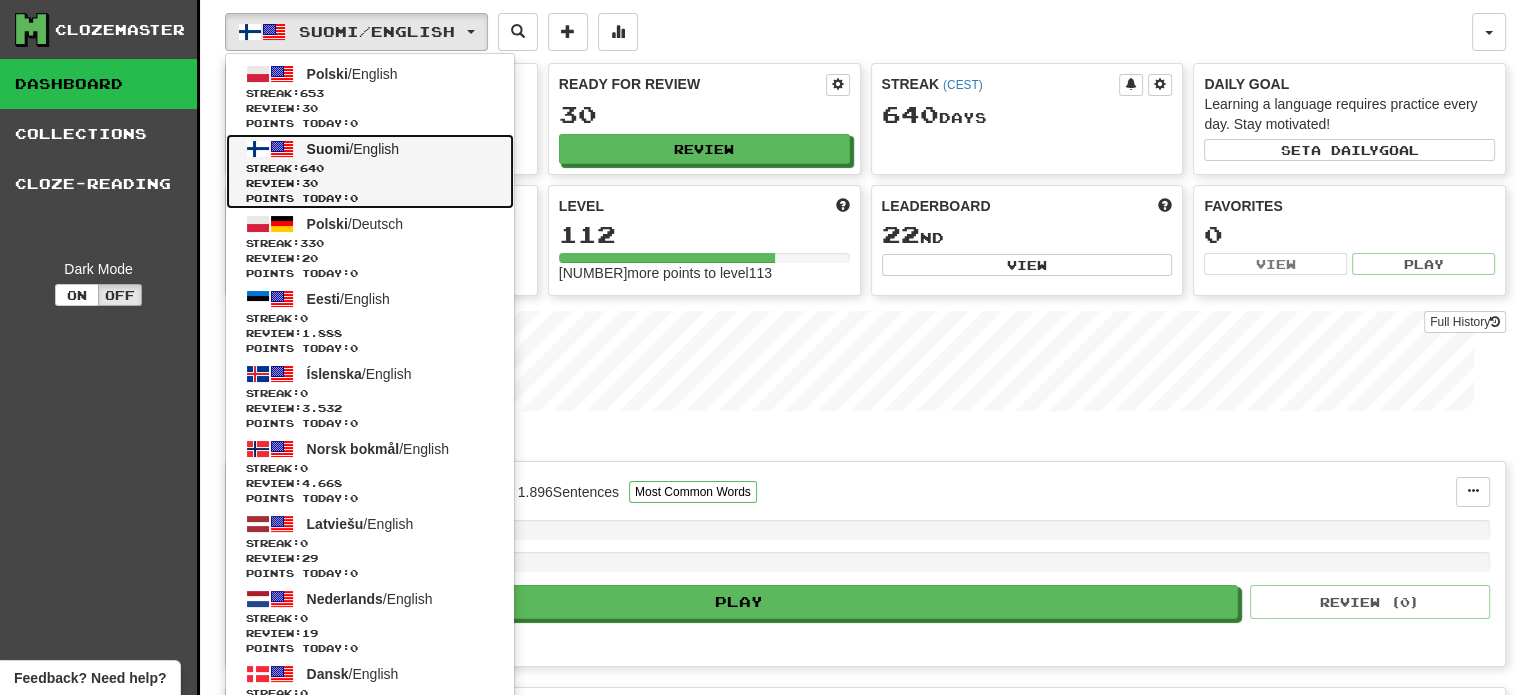 click on "Suomi  /  English" at bounding box center (353, 149) 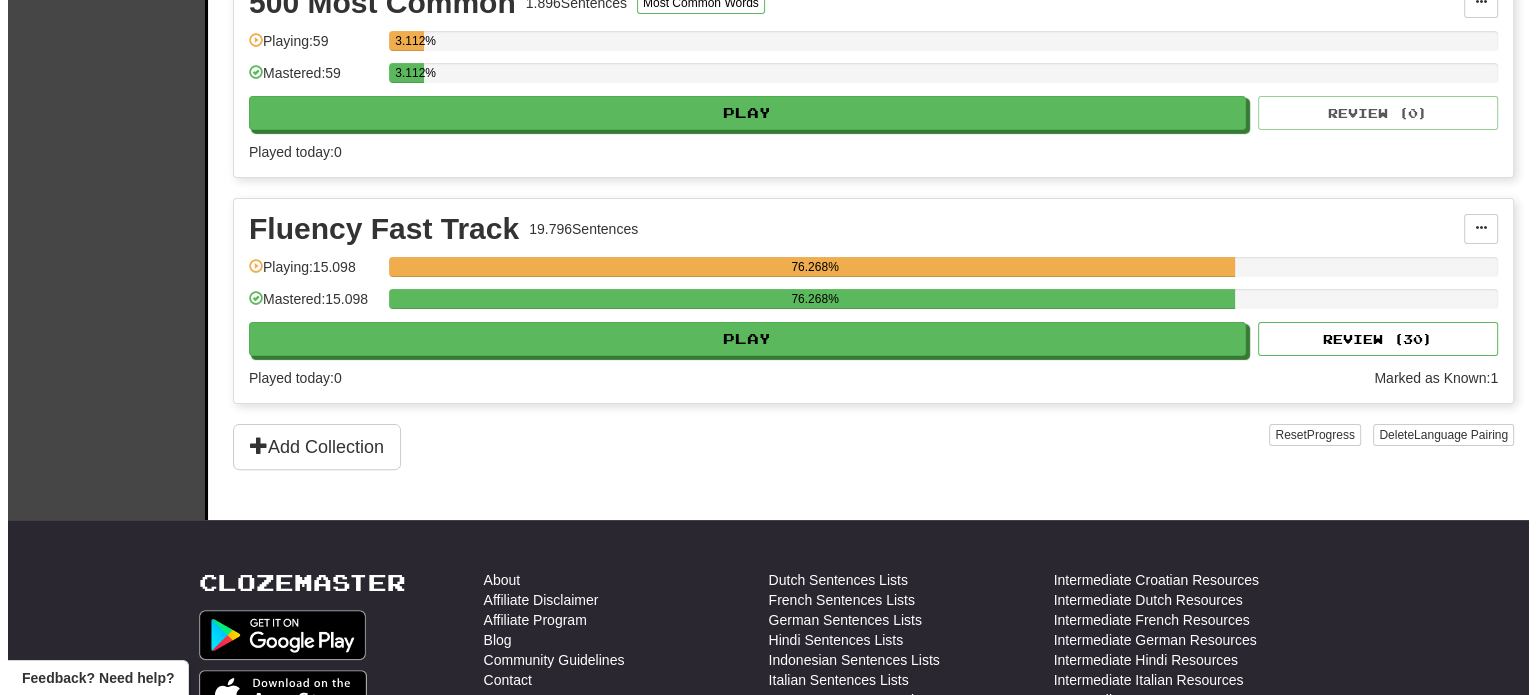 scroll, scrollTop: 500, scrollLeft: 0, axis: vertical 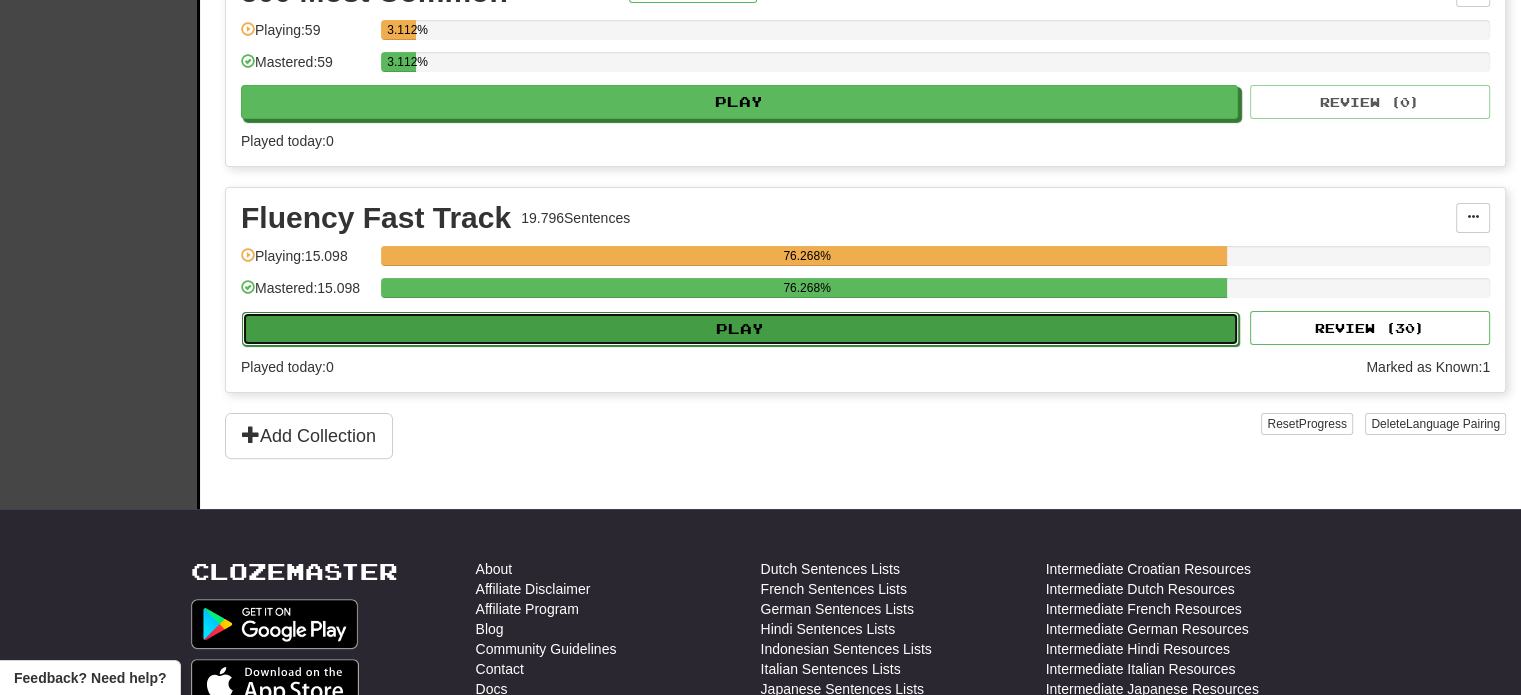 click on "Play" at bounding box center (740, 329) 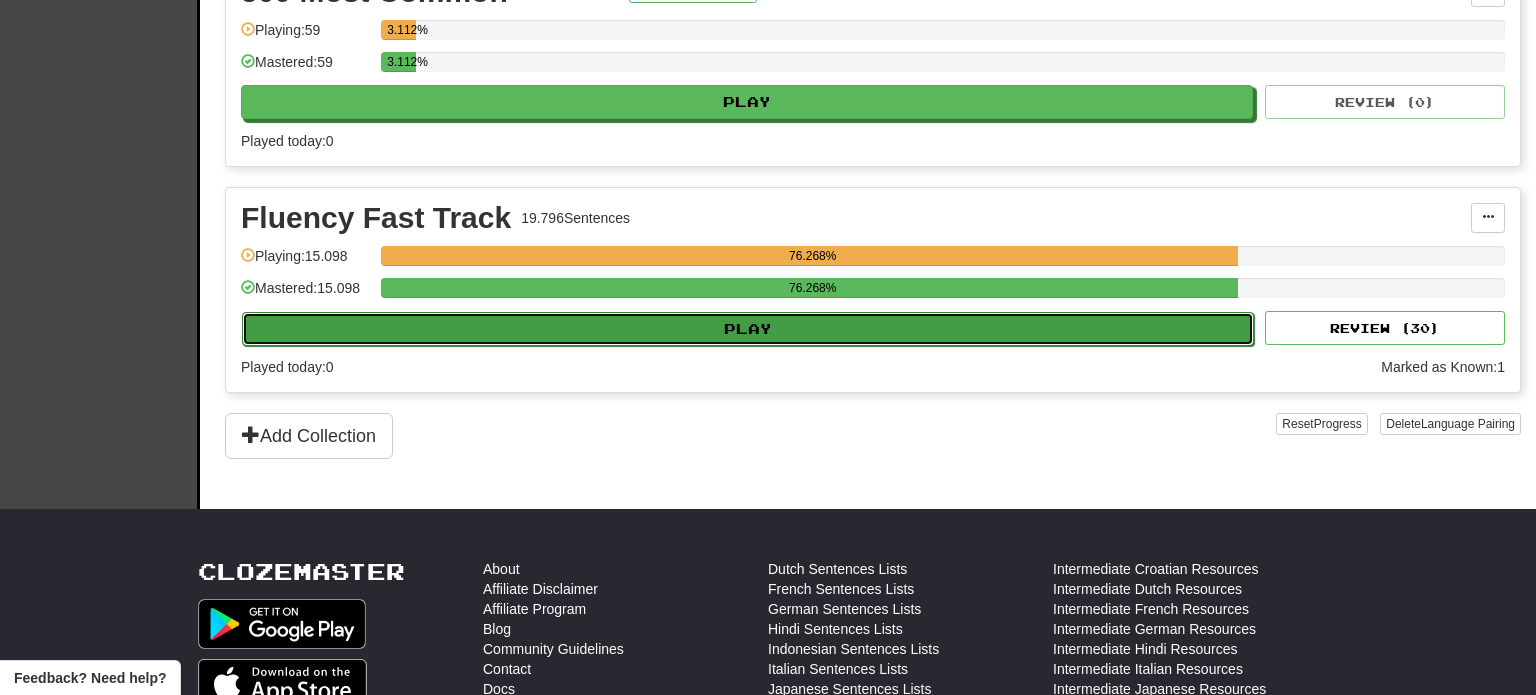 select on "**" 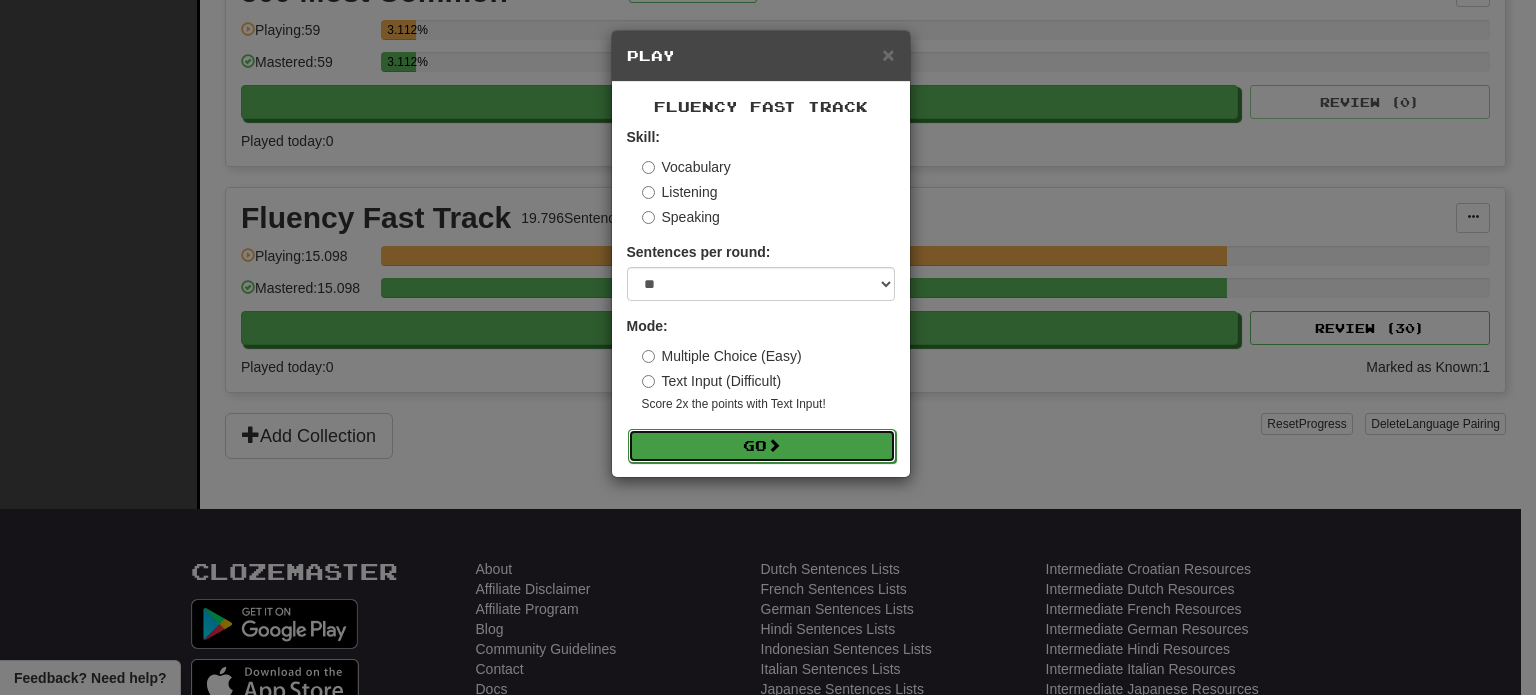 click at bounding box center [774, 445] 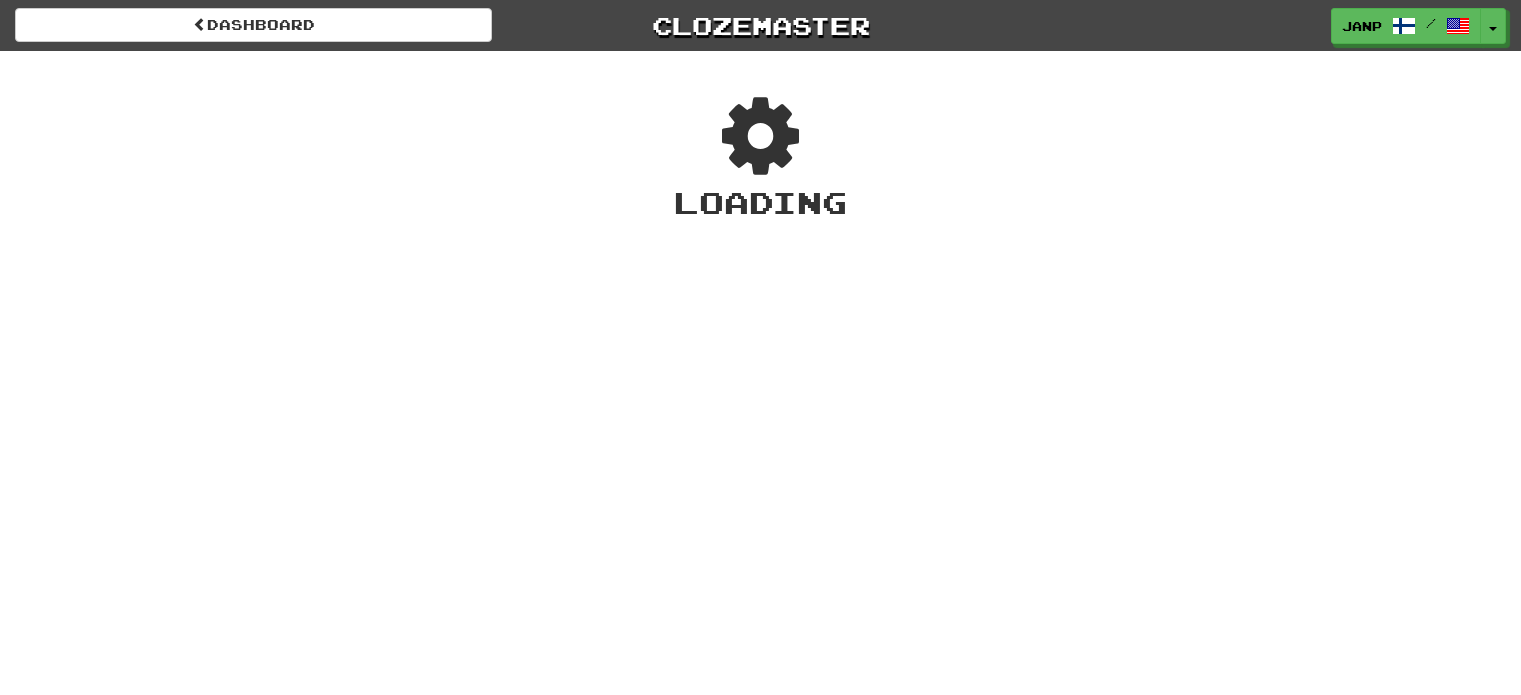 scroll, scrollTop: 0, scrollLeft: 0, axis: both 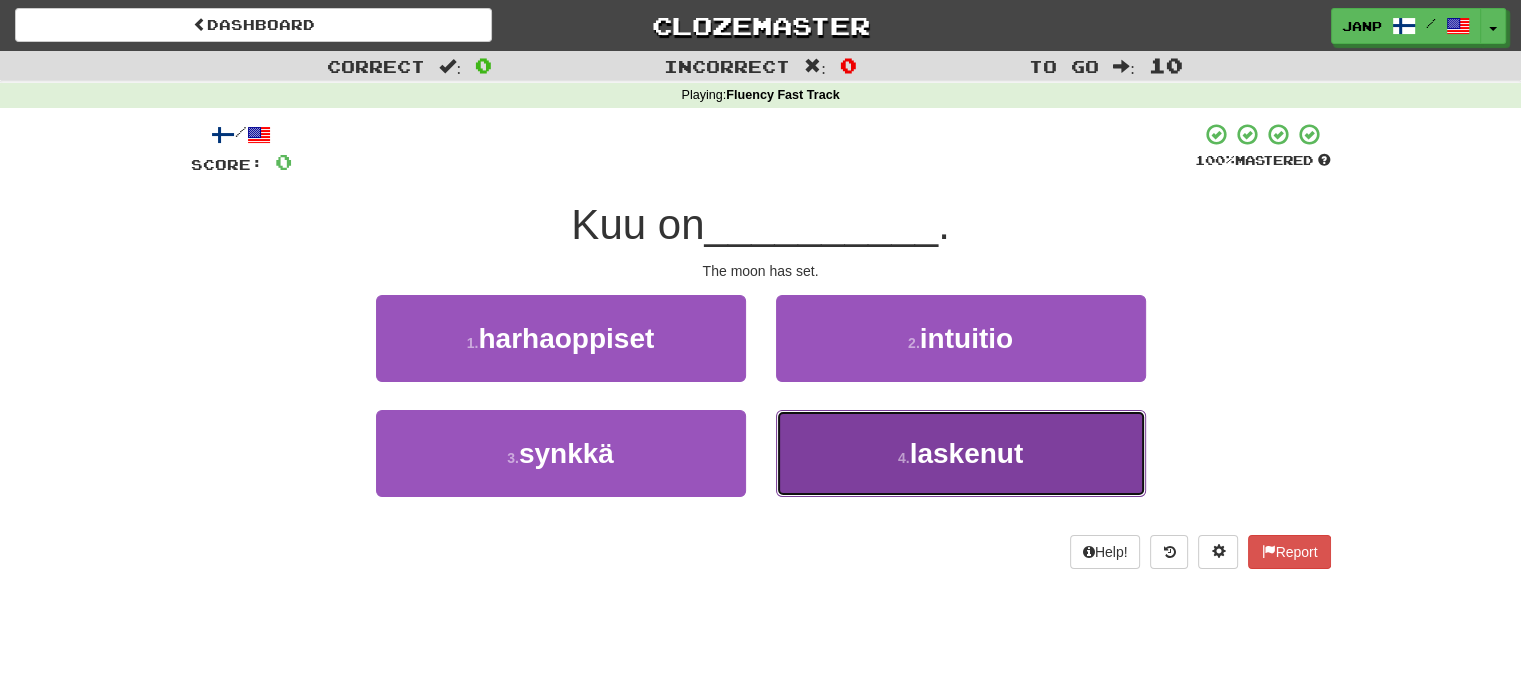 click on "4 .  laskenut" at bounding box center (961, 453) 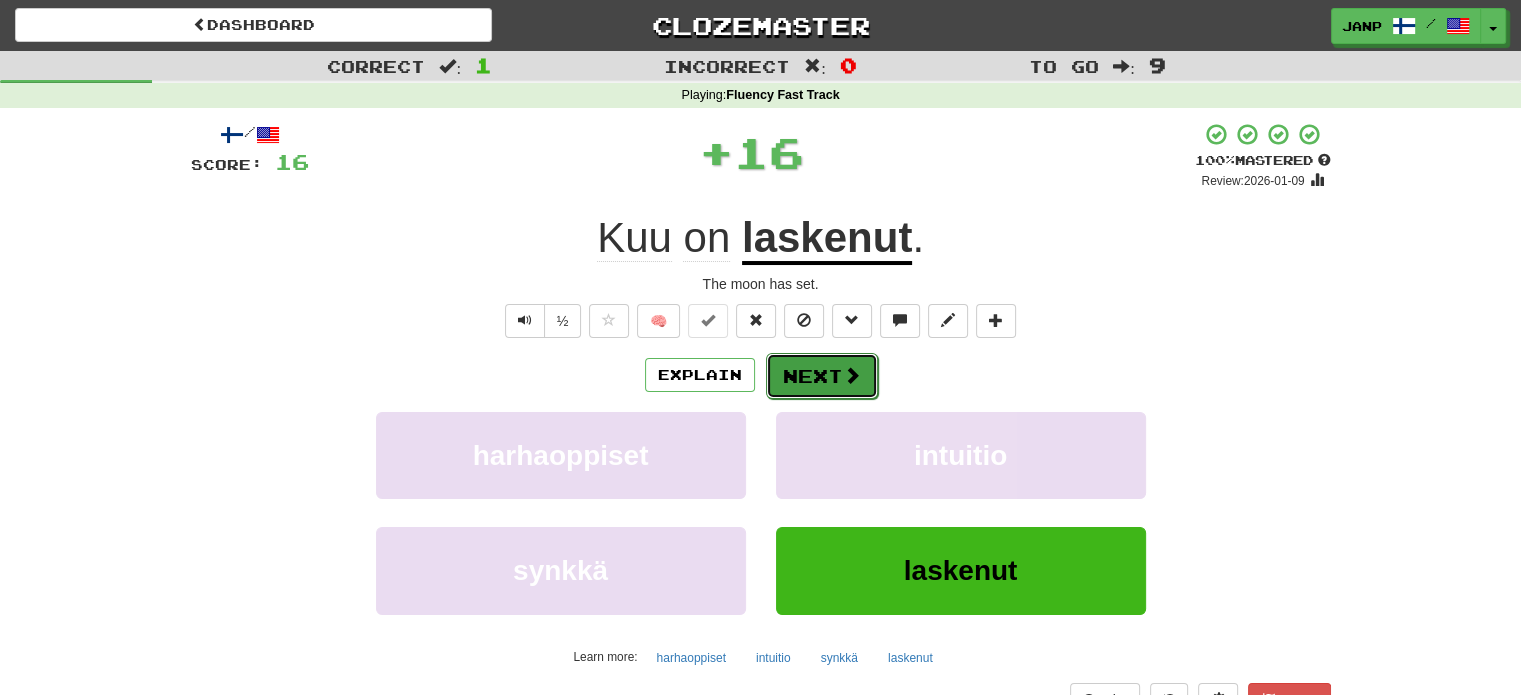 click on "Next" at bounding box center (822, 376) 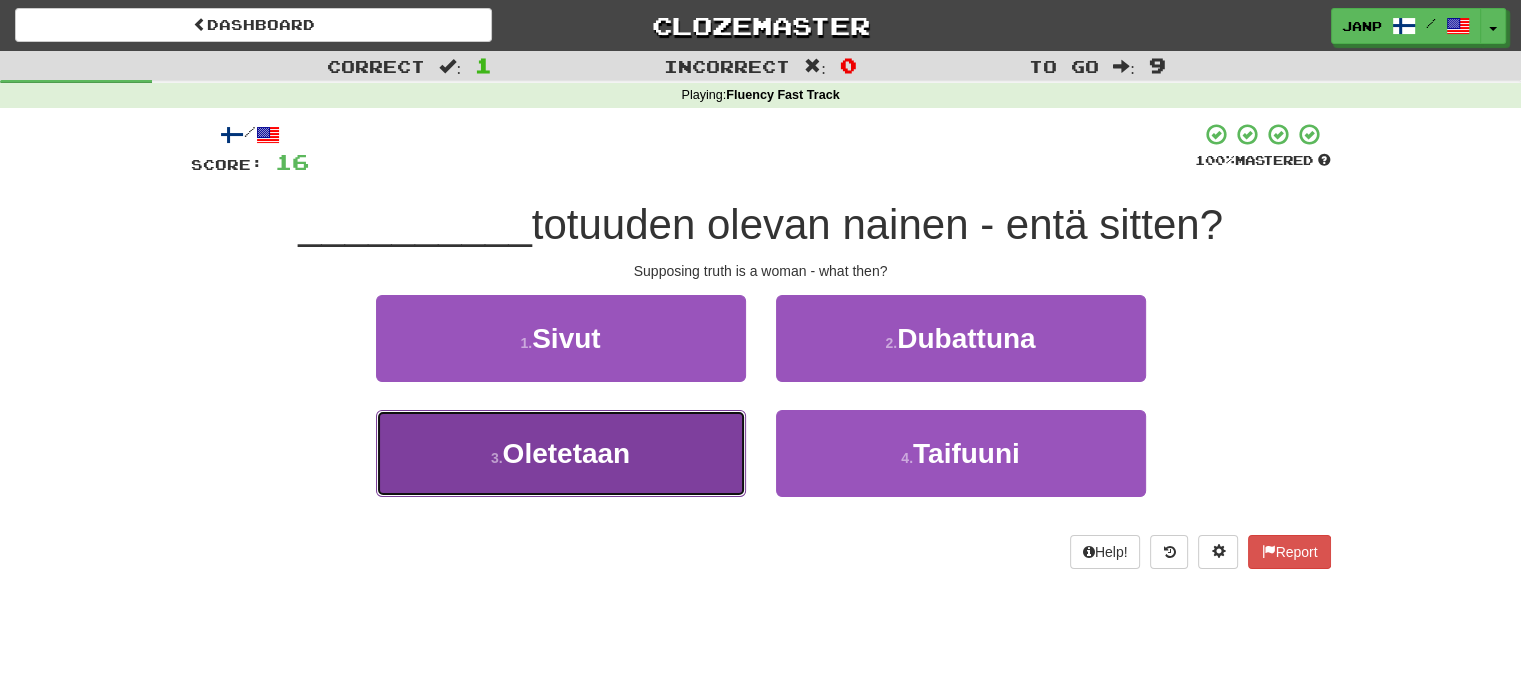 click on "3 .  Oletetaan" at bounding box center (561, 453) 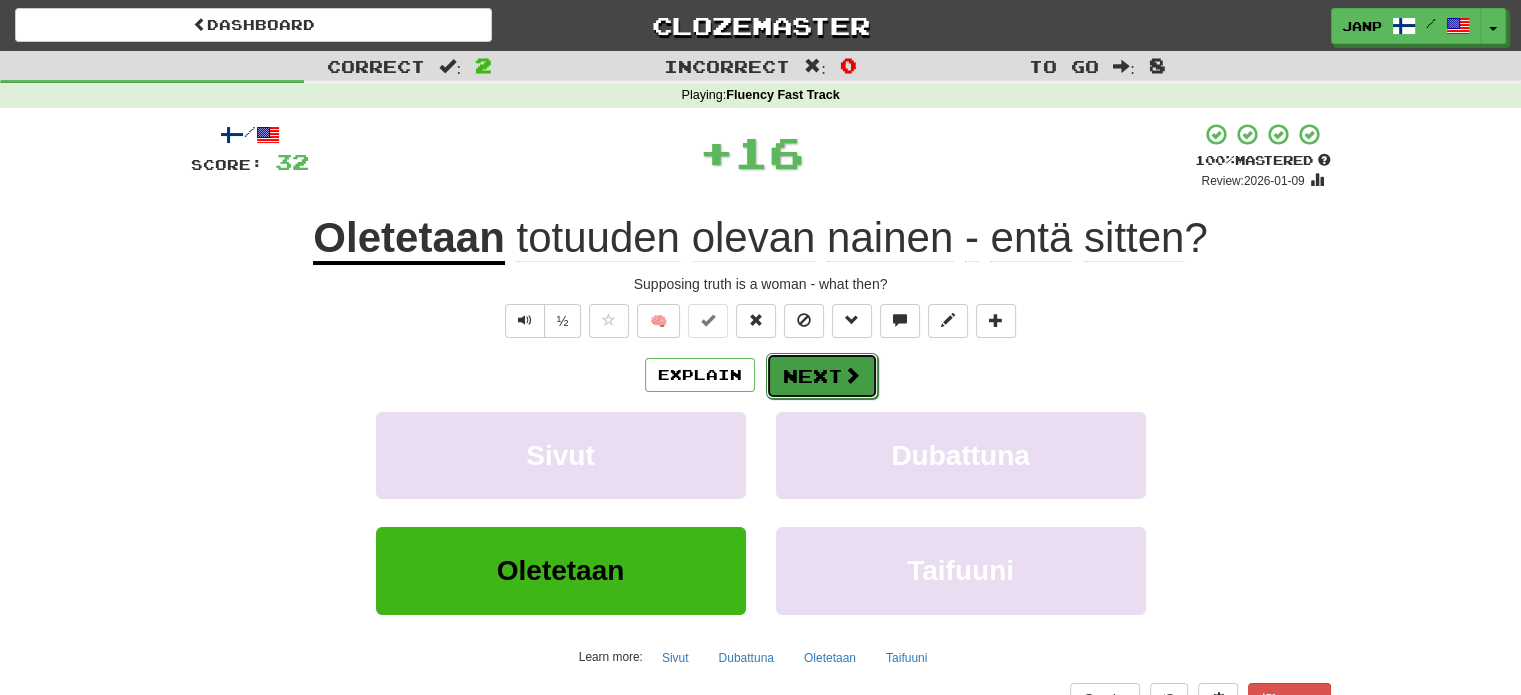 click on "Next" at bounding box center (822, 376) 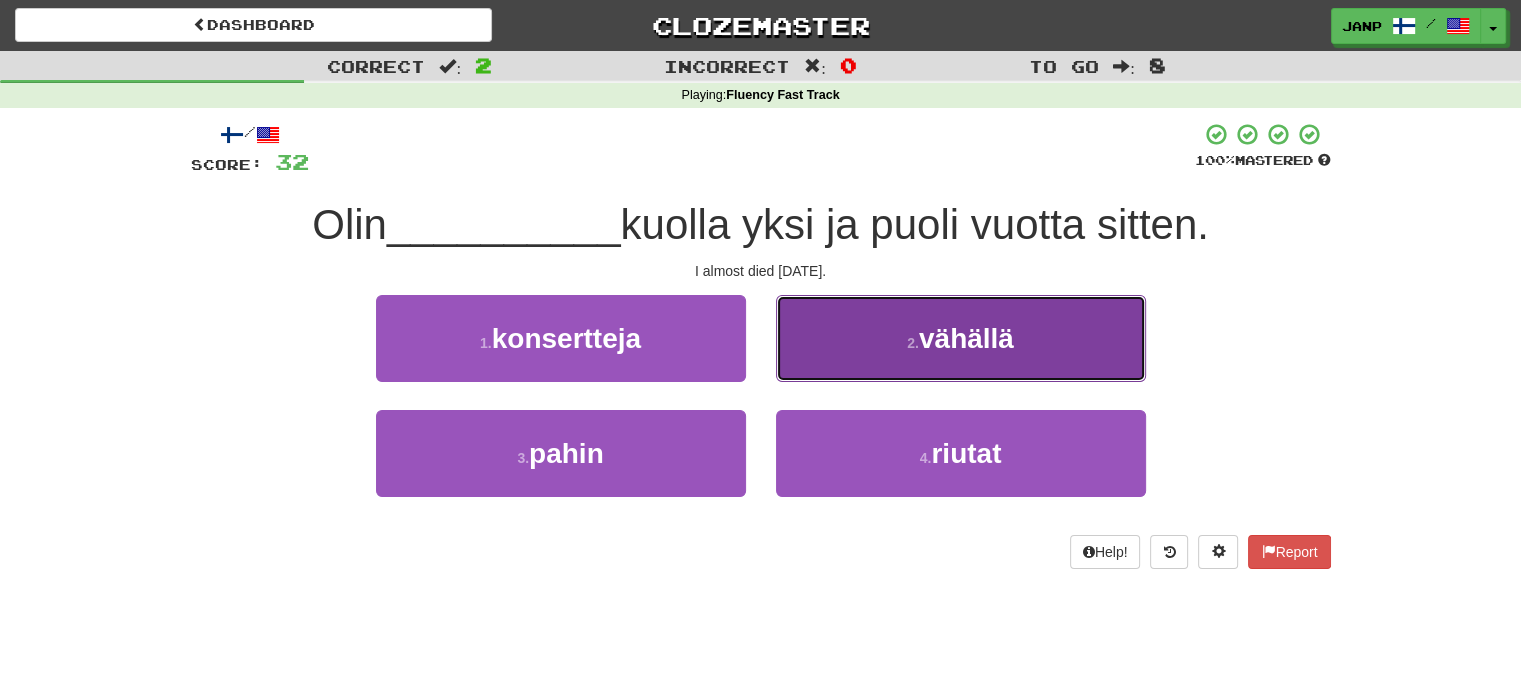 click on "2 .  vähällä" at bounding box center (961, 338) 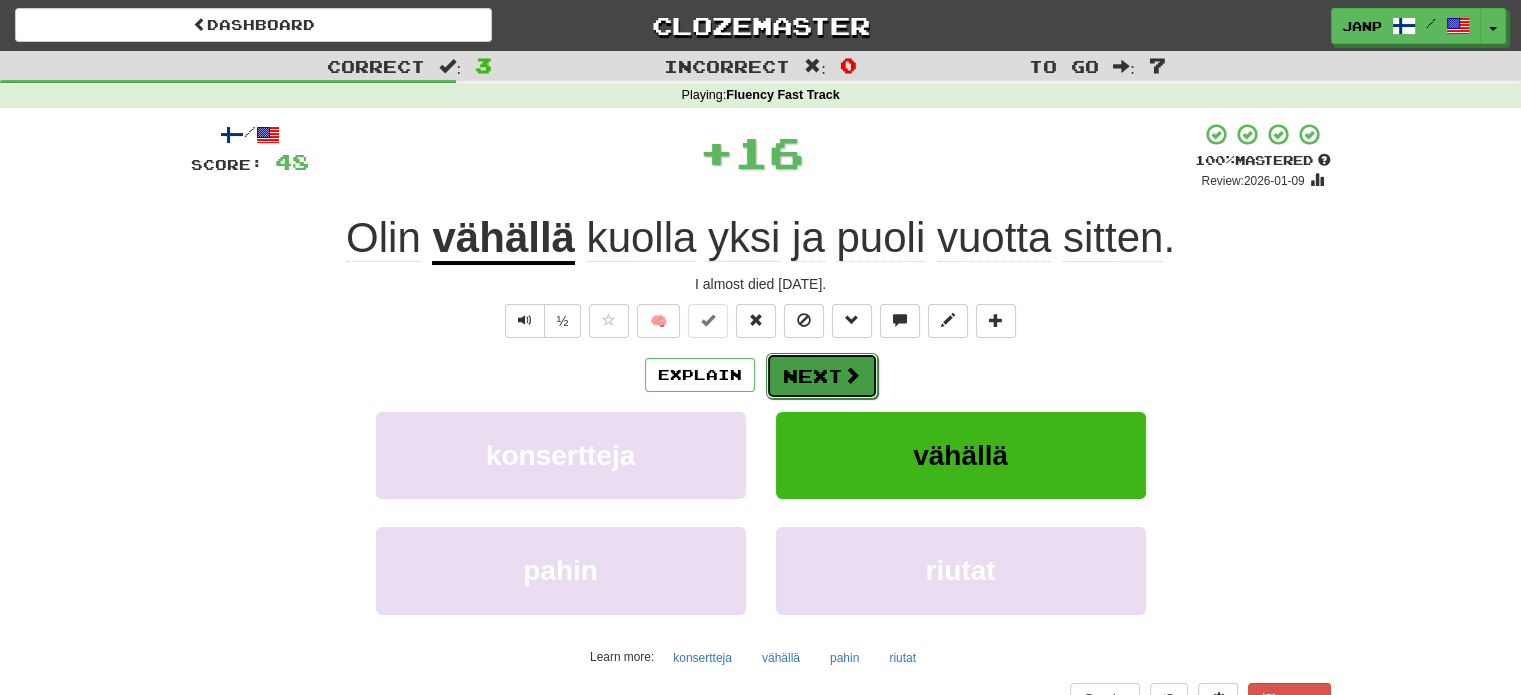 click on "Next" at bounding box center [822, 376] 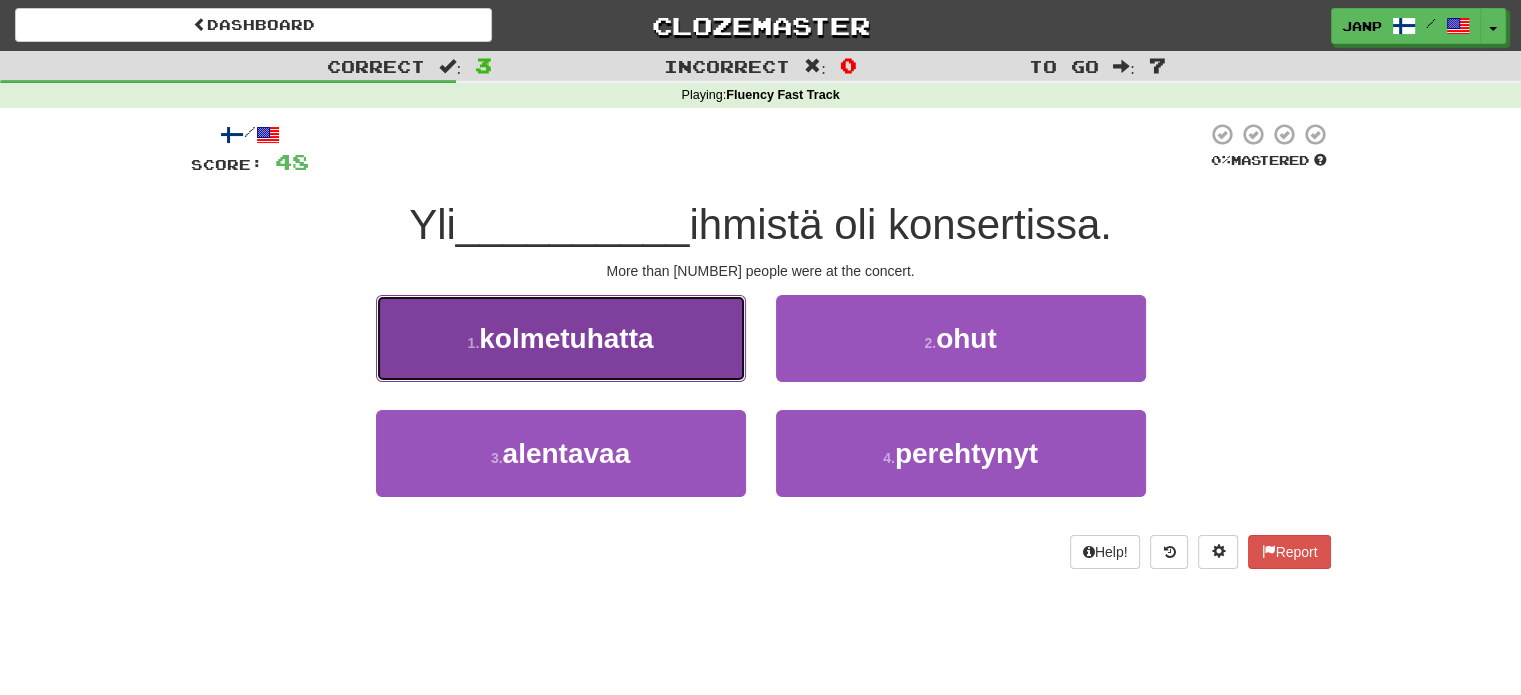 click on "1 .  kolmetuhatta" at bounding box center [561, 338] 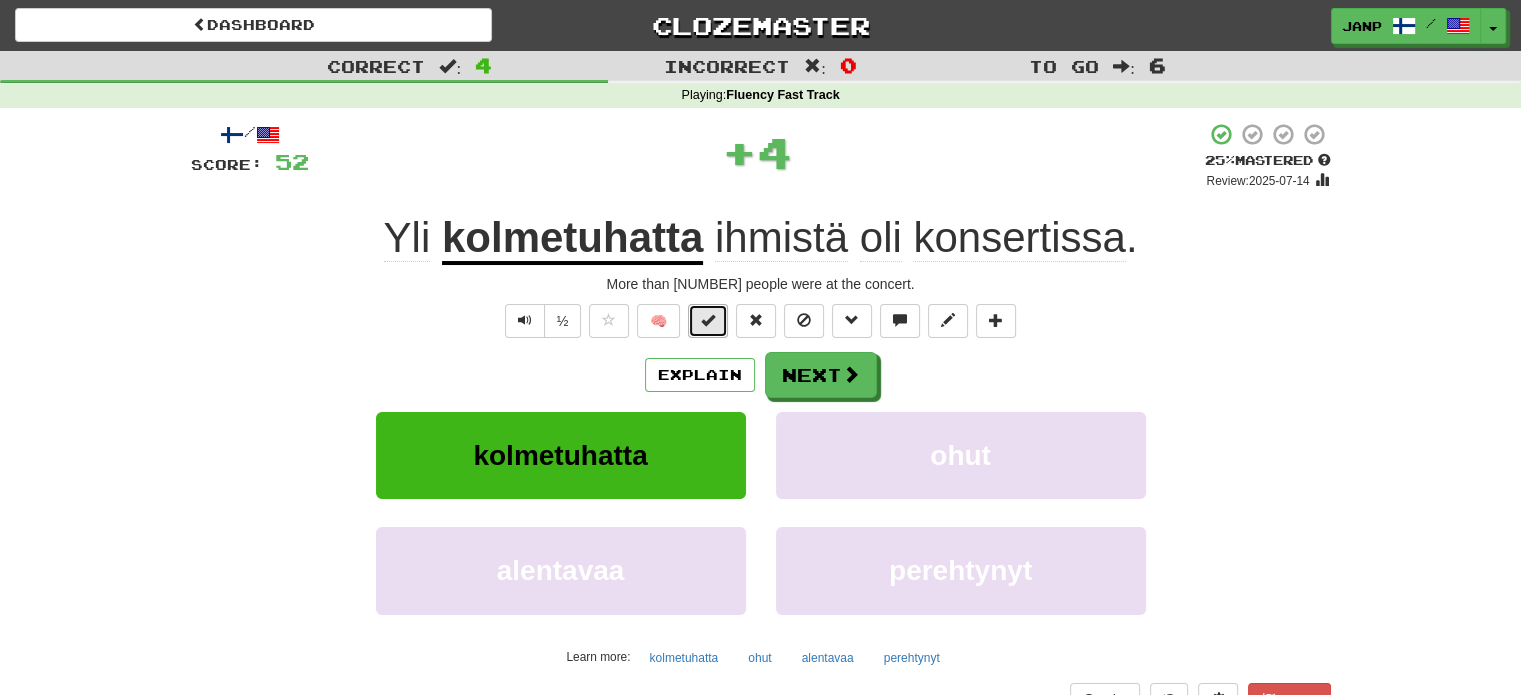click at bounding box center (708, 320) 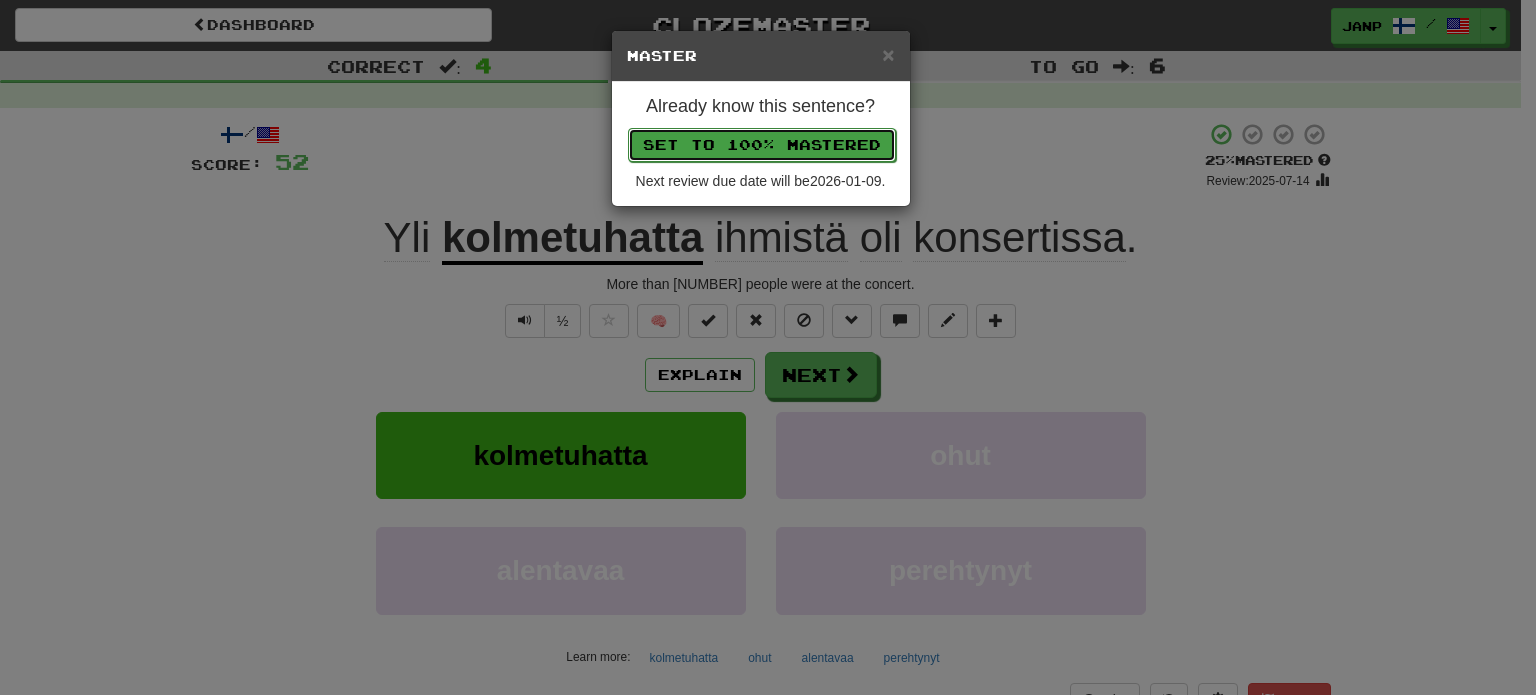 click on "Set to 100% Mastered" at bounding box center (762, 145) 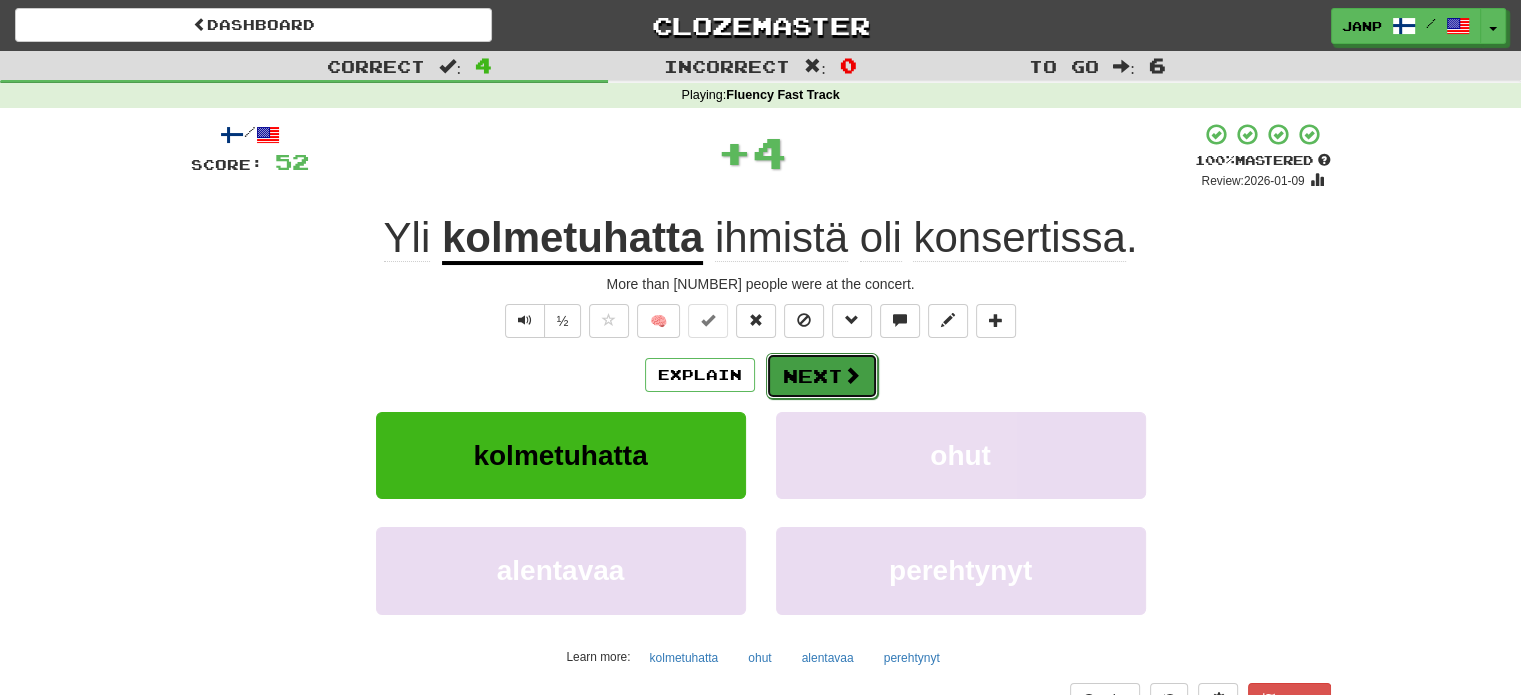 click on "Next" at bounding box center [822, 376] 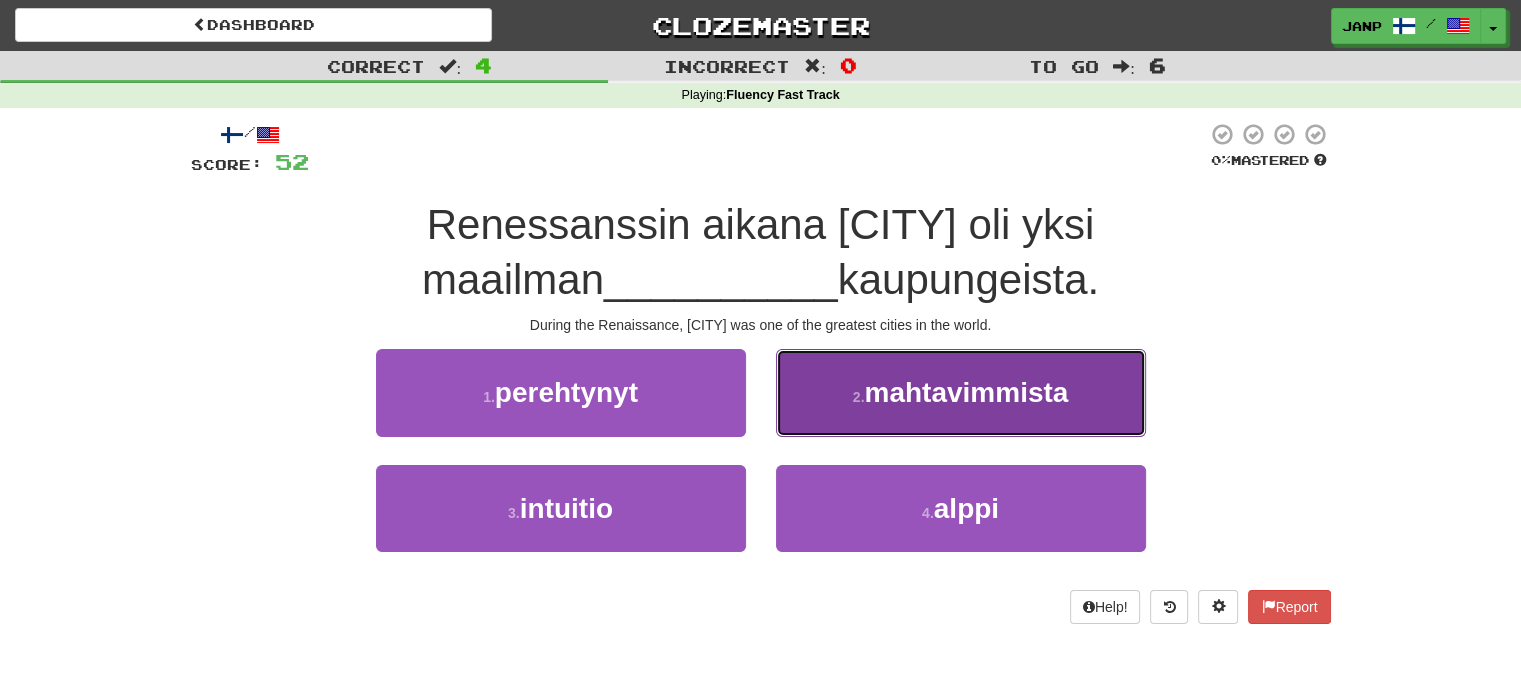 click on "2 .  mahtavimmista" at bounding box center [961, 392] 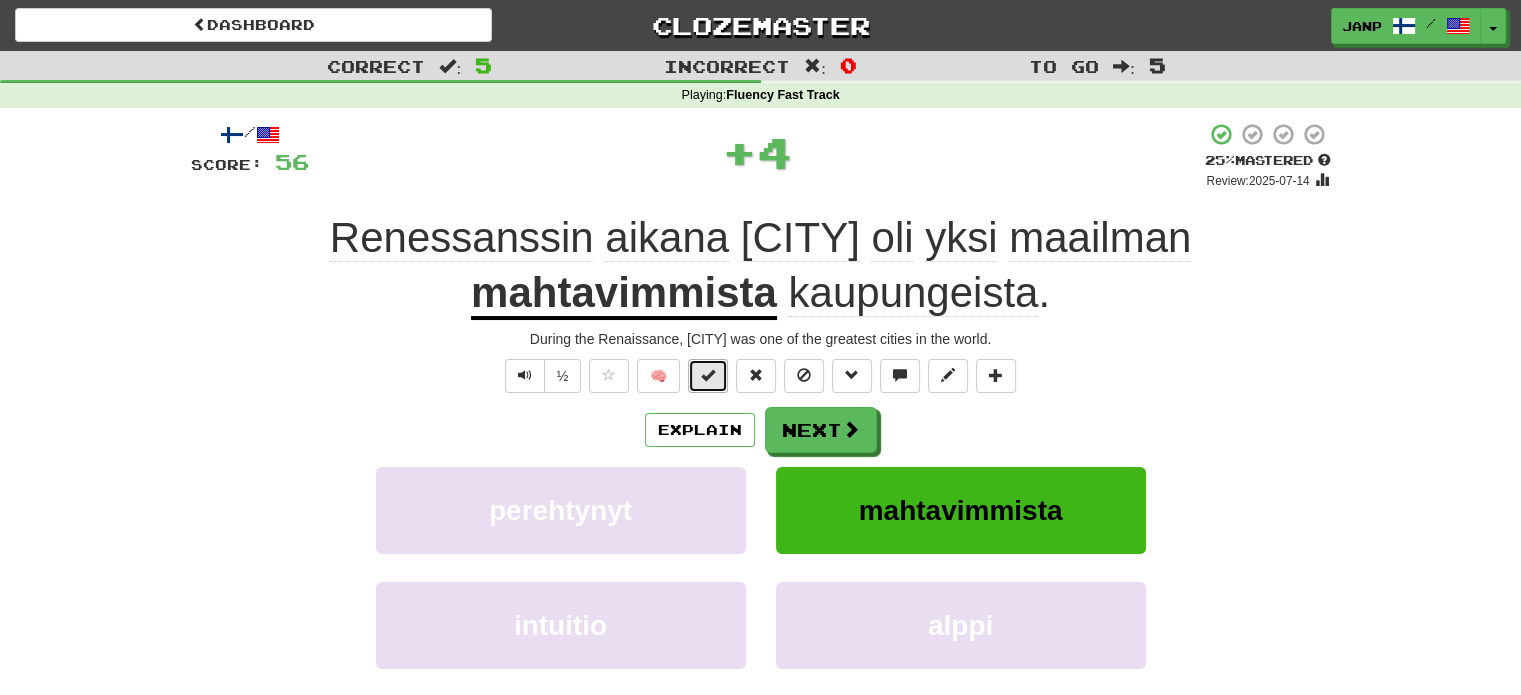 click at bounding box center [708, 376] 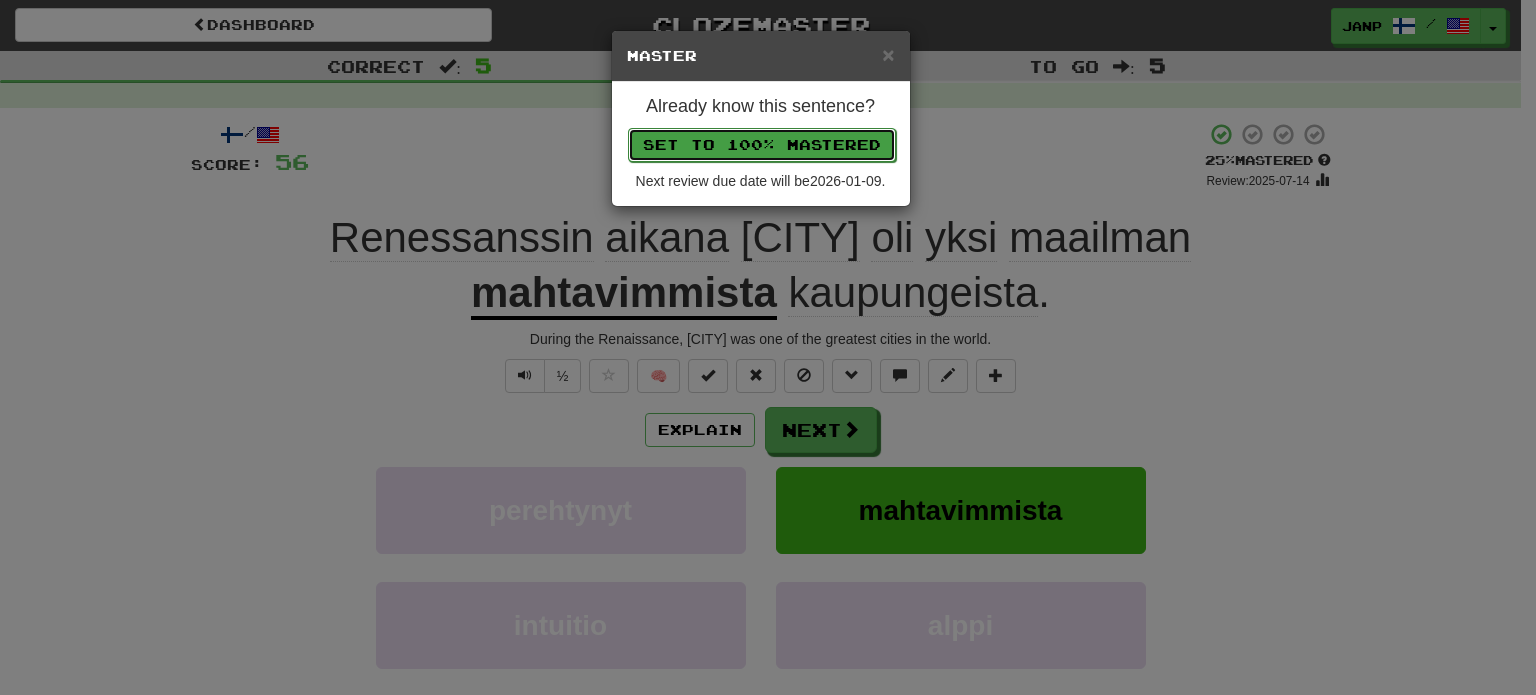 click on "Set to 100% Mastered" at bounding box center (762, 145) 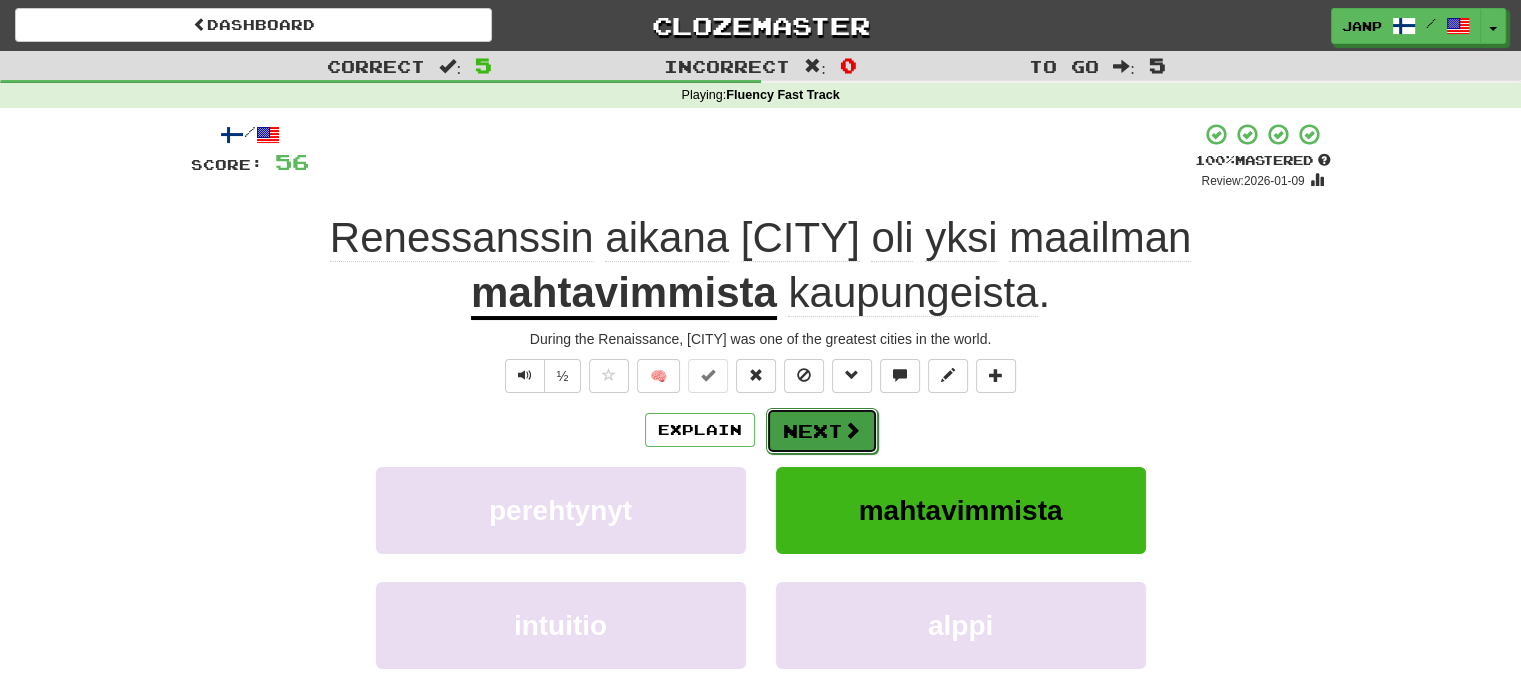 click at bounding box center [852, 430] 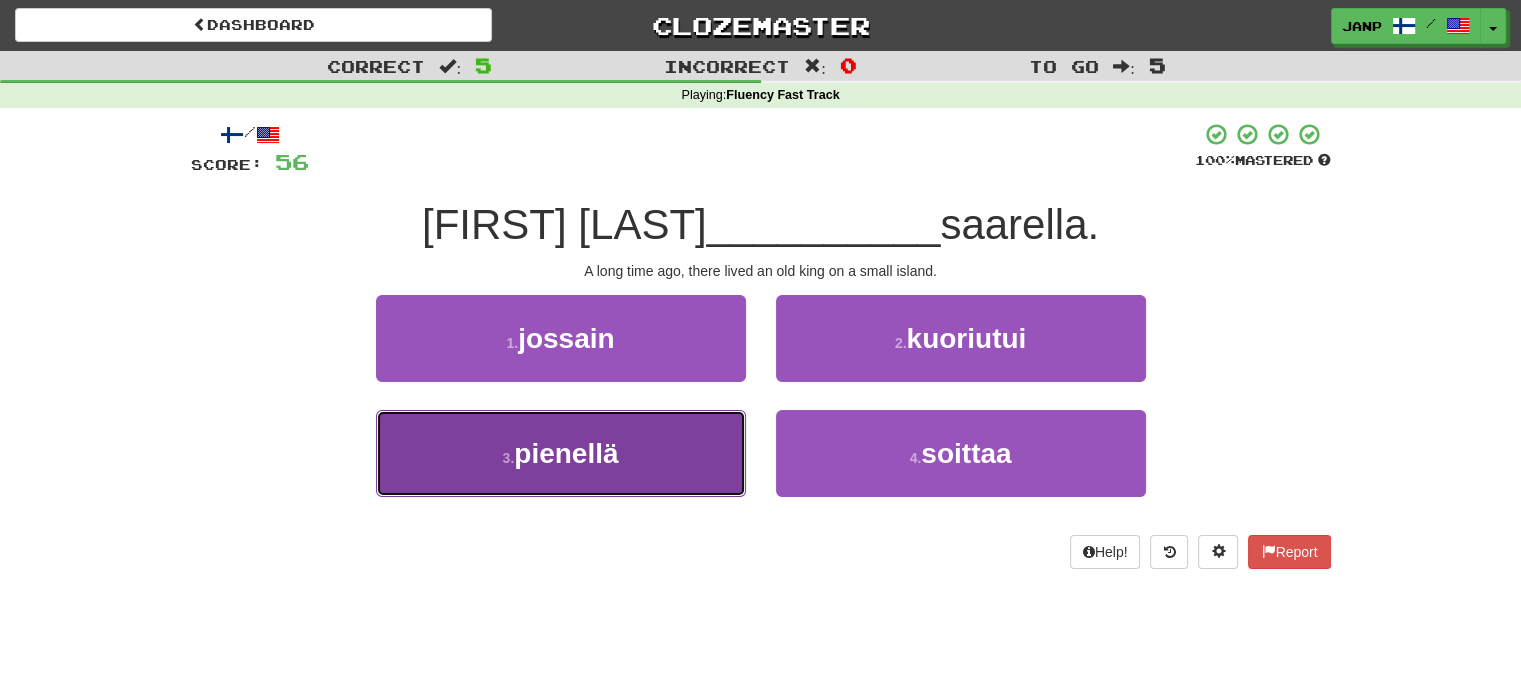 click on "3 .  pienellä" at bounding box center [561, 453] 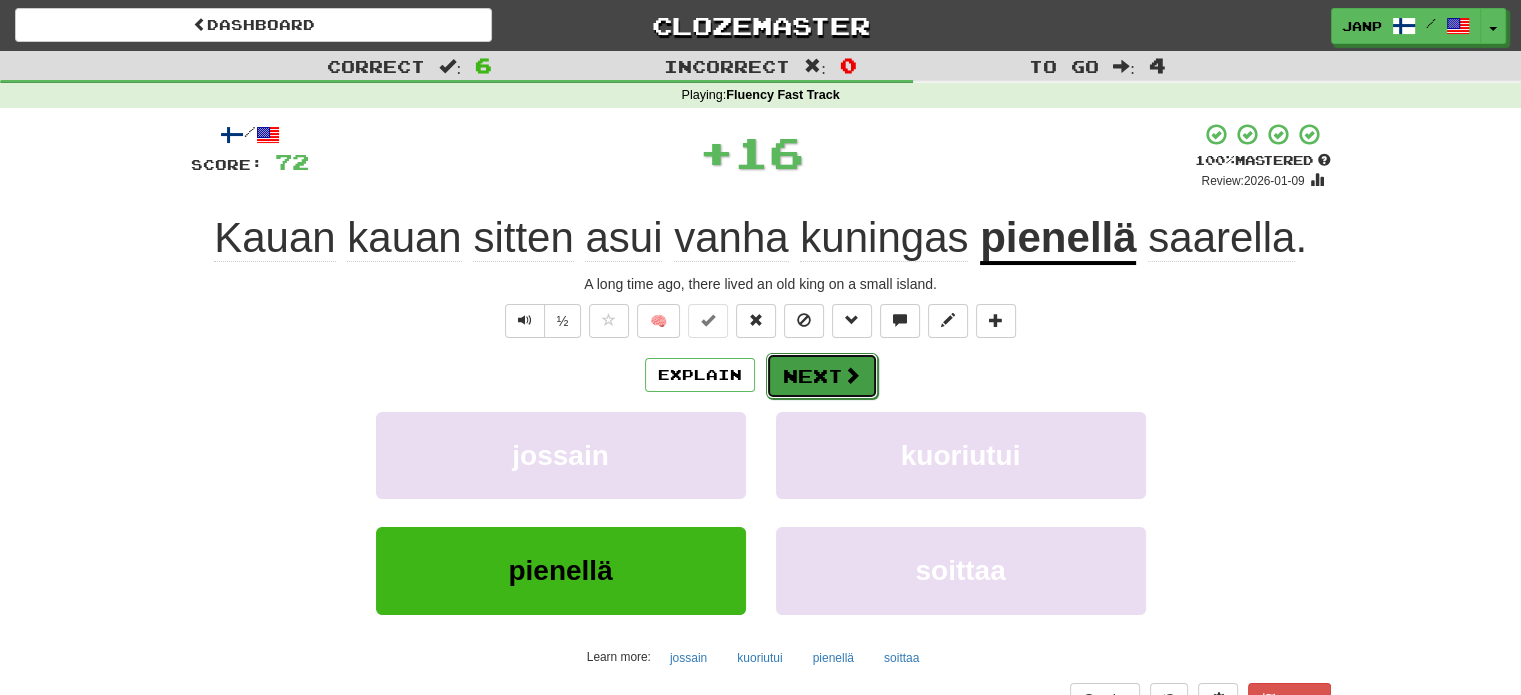click on "Next" at bounding box center (822, 376) 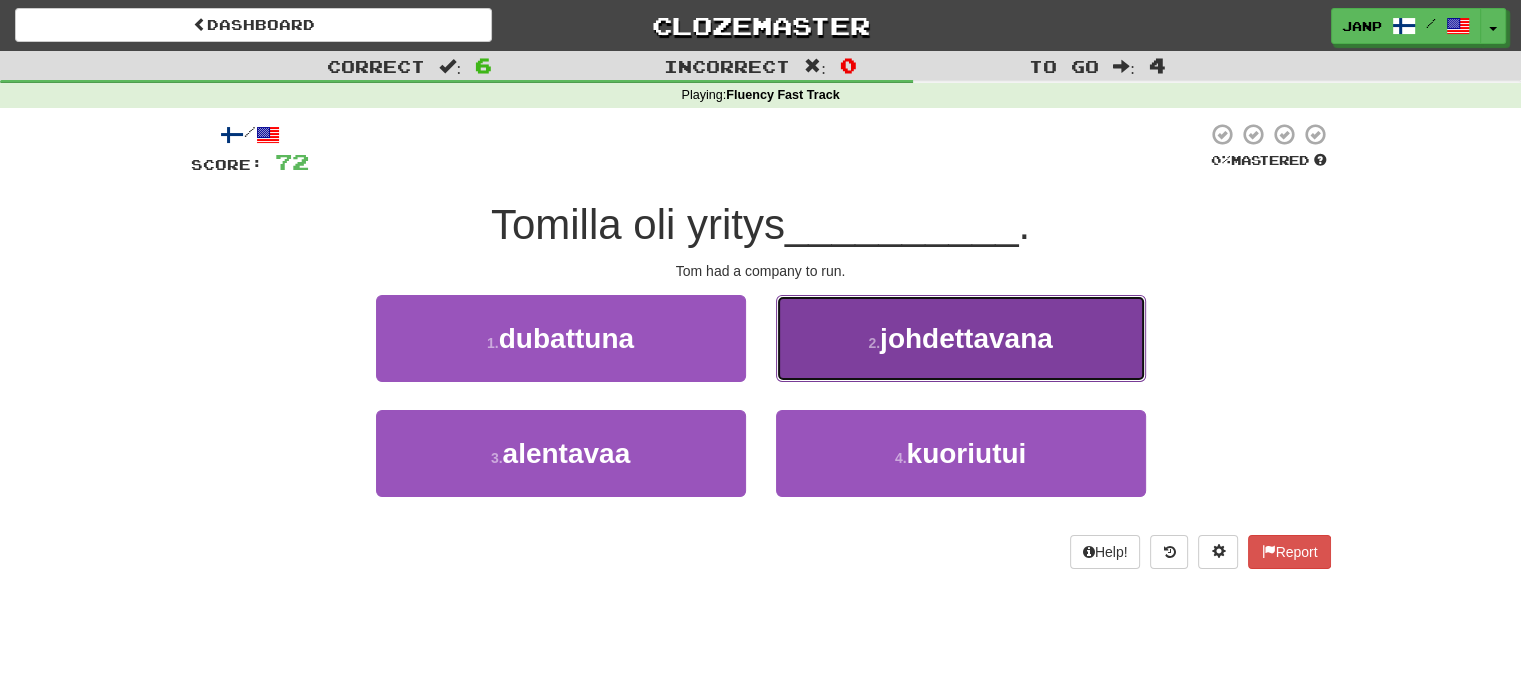 click on "2 .  johdettavana" at bounding box center (961, 338) 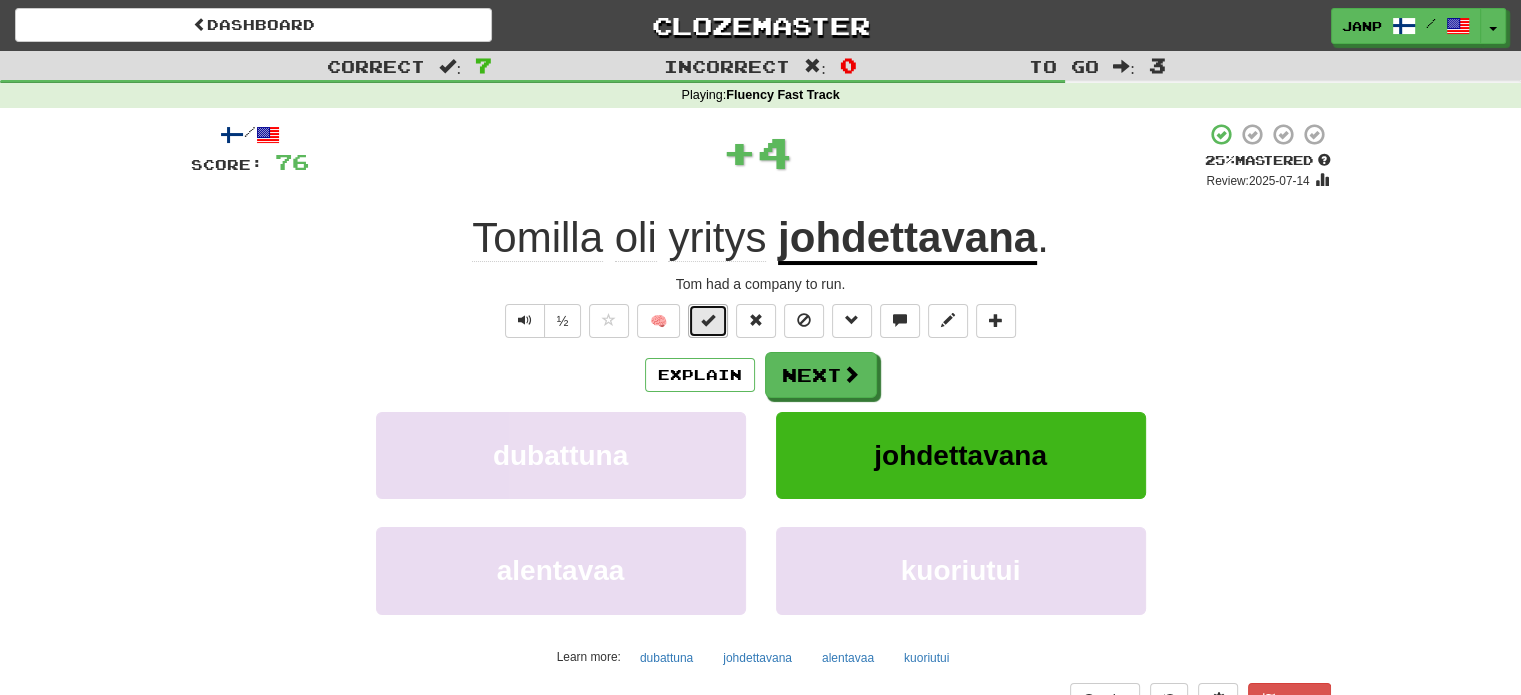 click at bounding box center [708, 320] 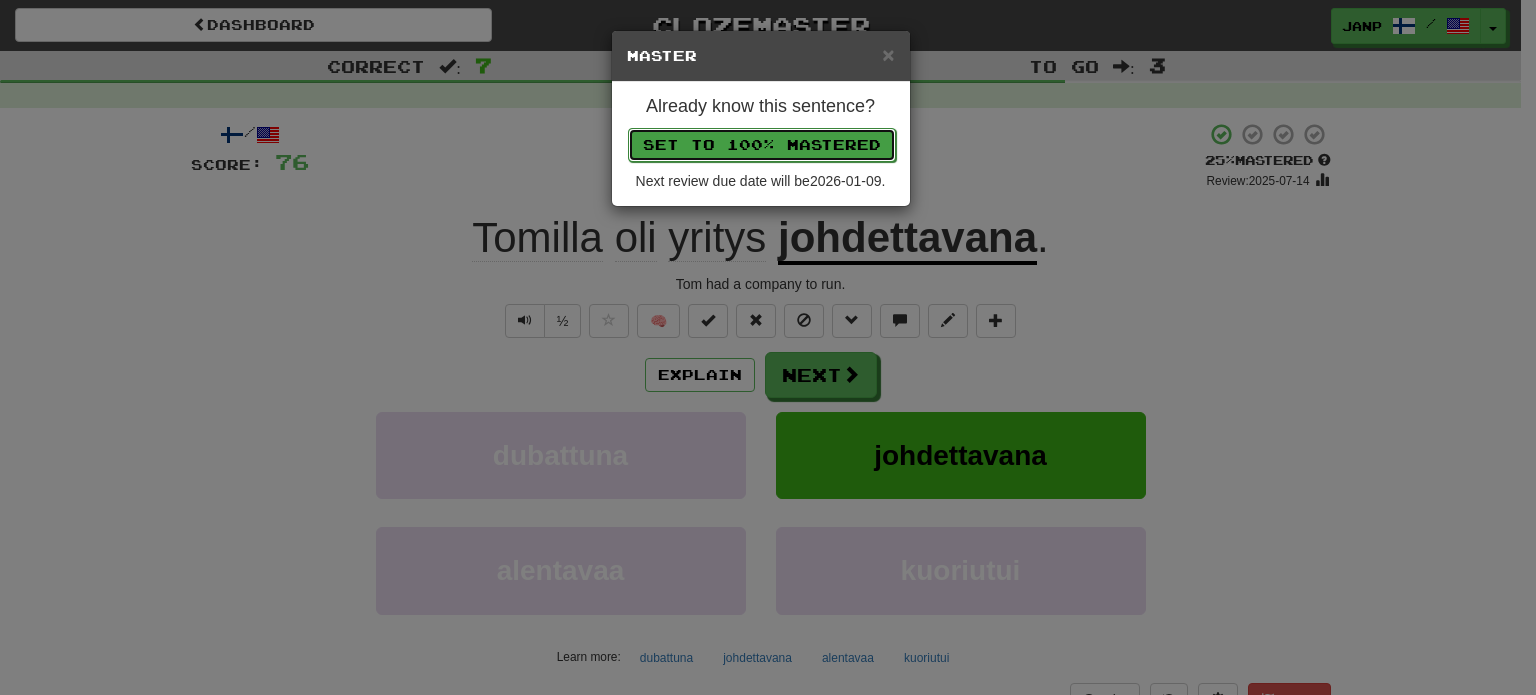 click on "Set to 100% Mastered" at bounding box center [762, 145] 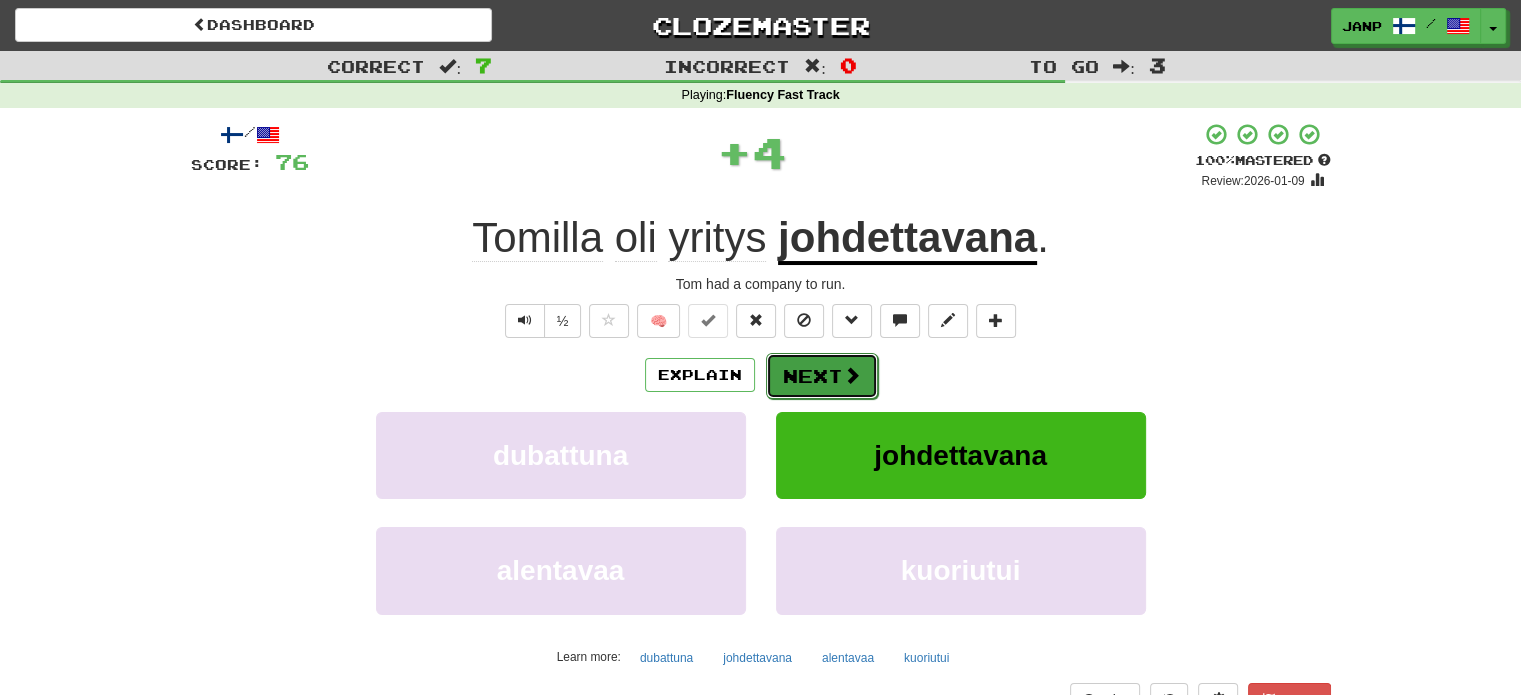 click on "Next" at bounding box center (822, 376) 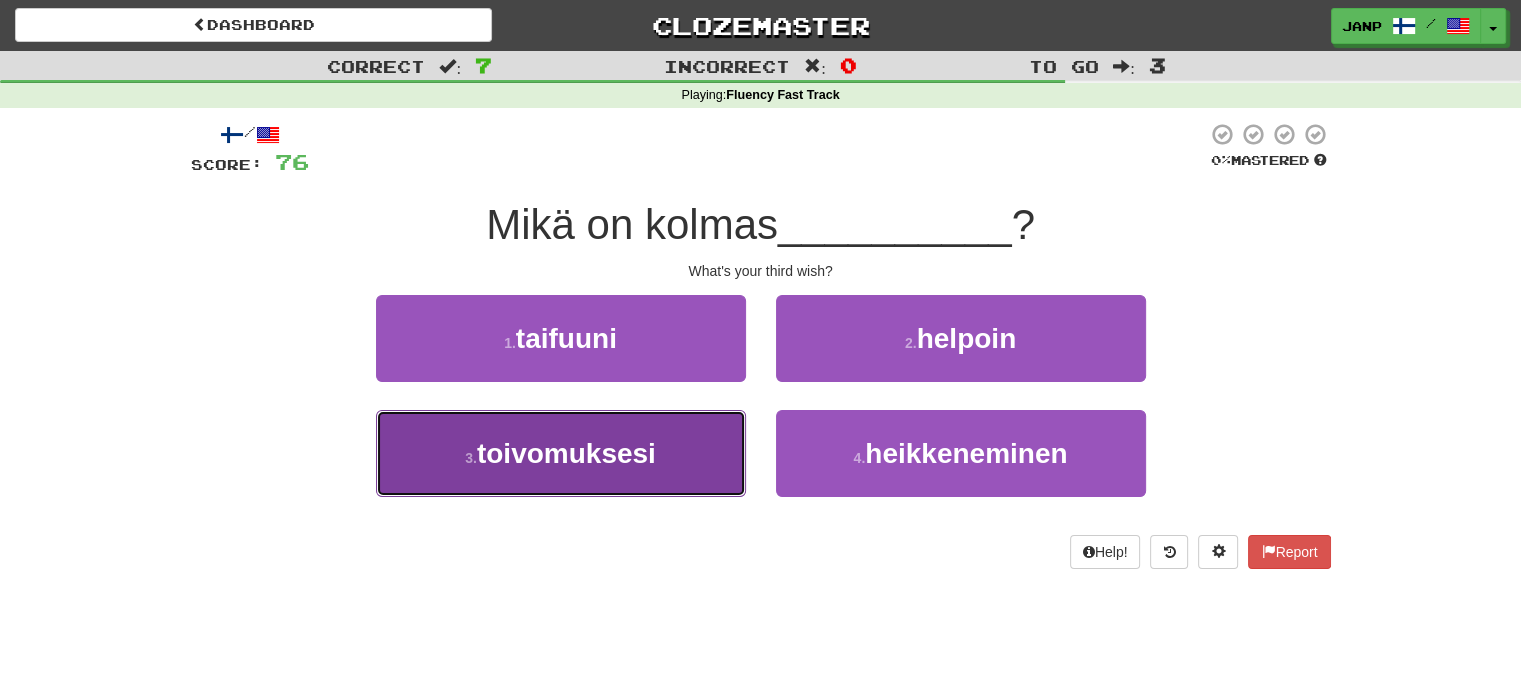 click on "3 .  toivomuksesi" at bounding box center [561, 453] 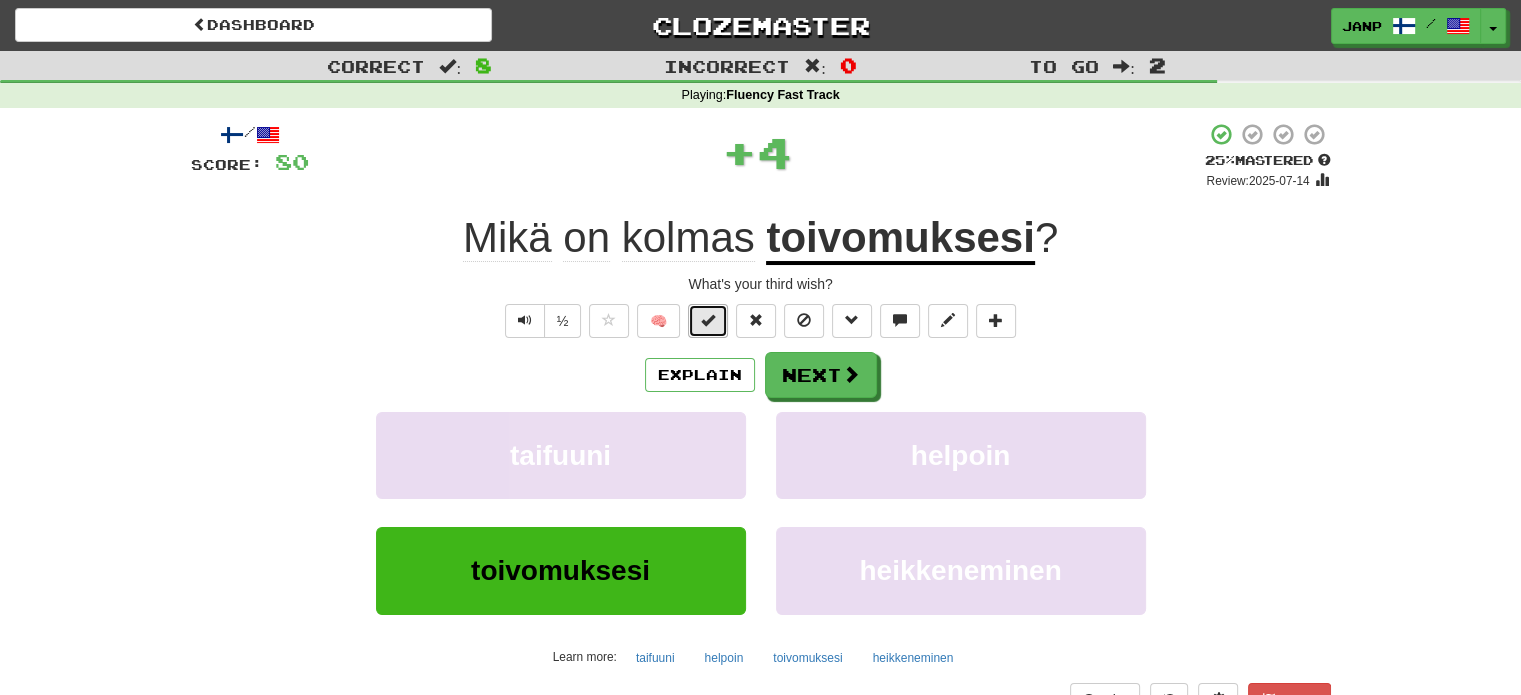 click at bounding box center (708, 321) 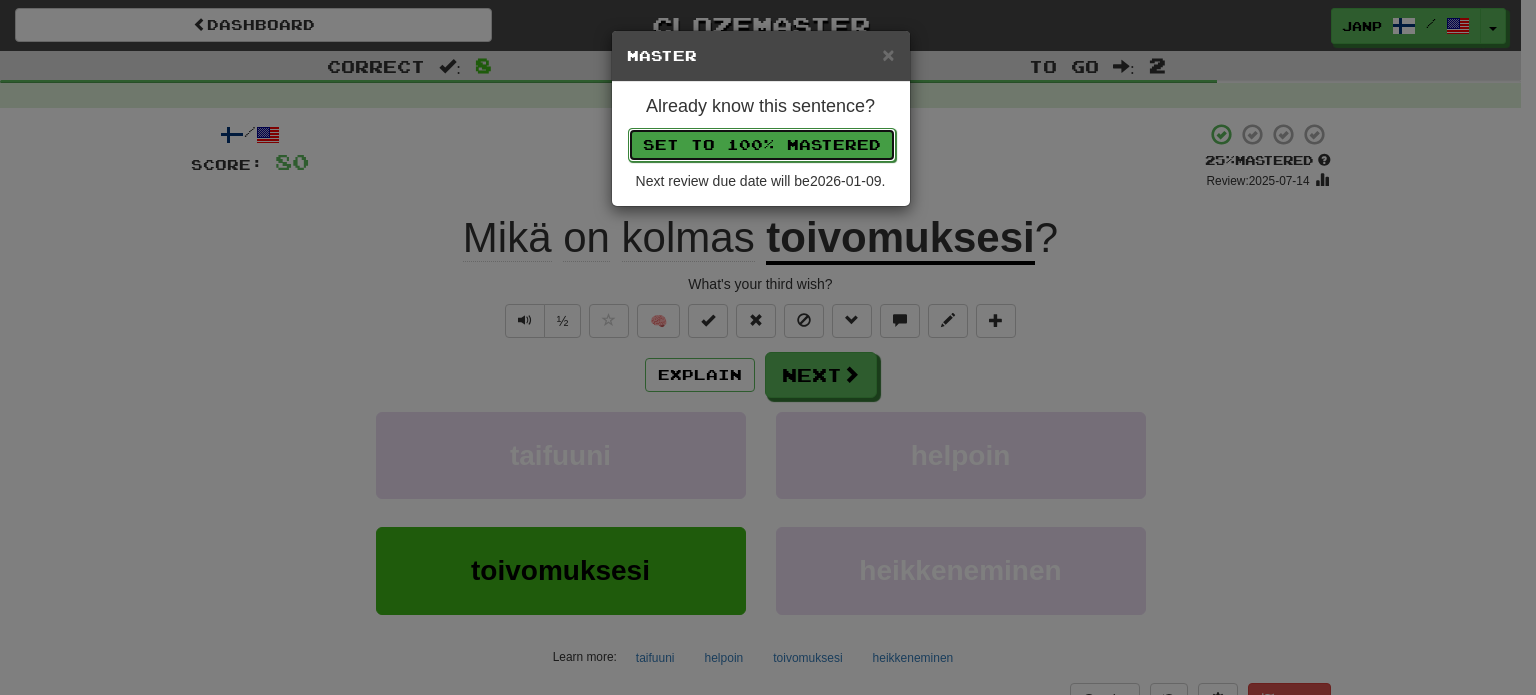 click on "Set to 100% Mastered" at bounding box center [762, 145] 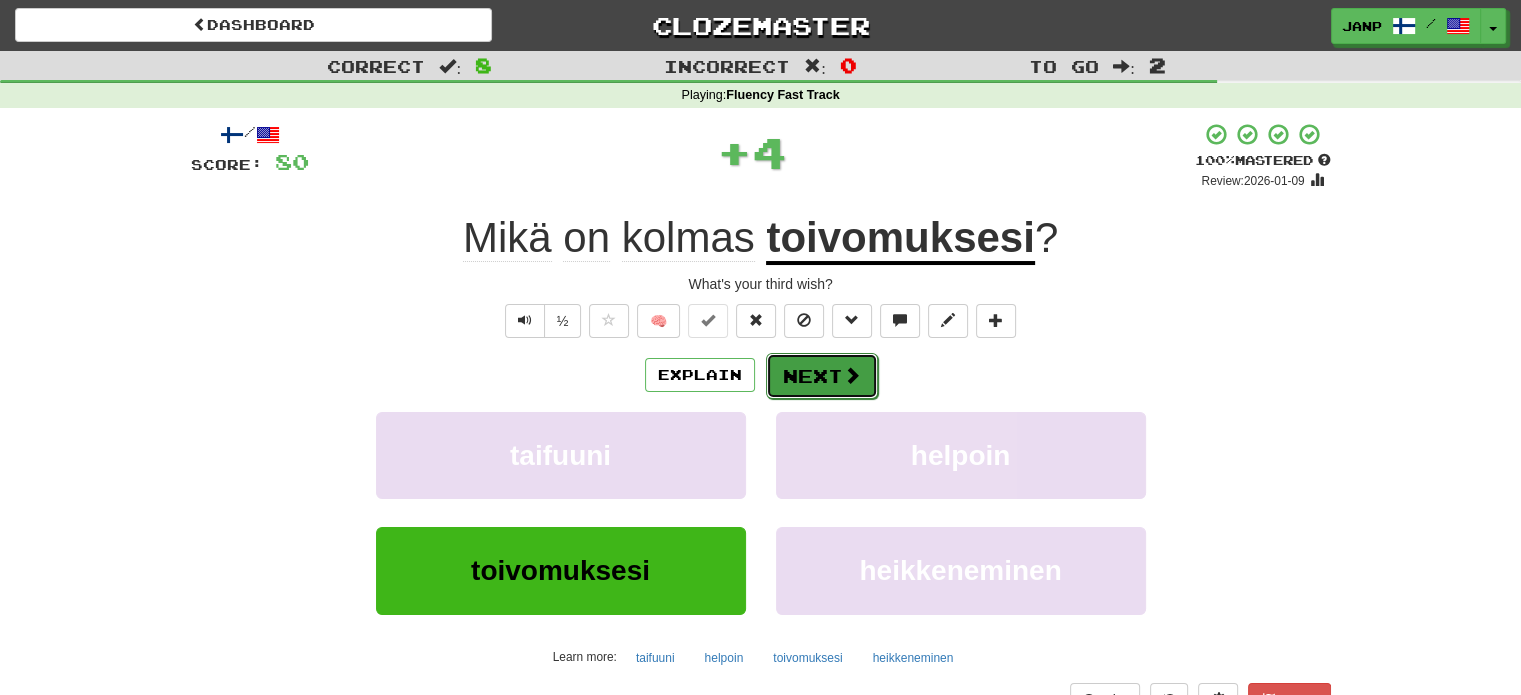 click on "Next" at bounding box center (822, 376) 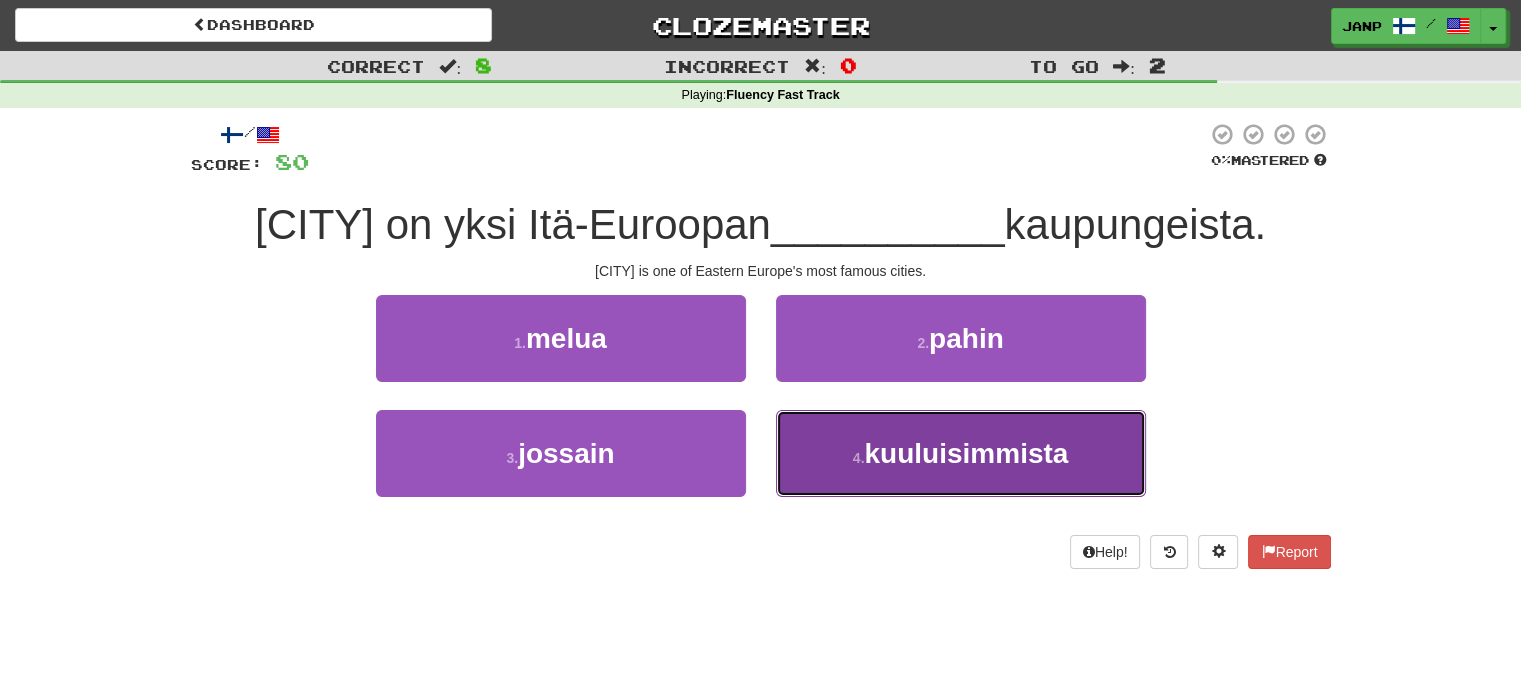 click on "4 .  kuuluisimmista" at bounding box center (961, 453) 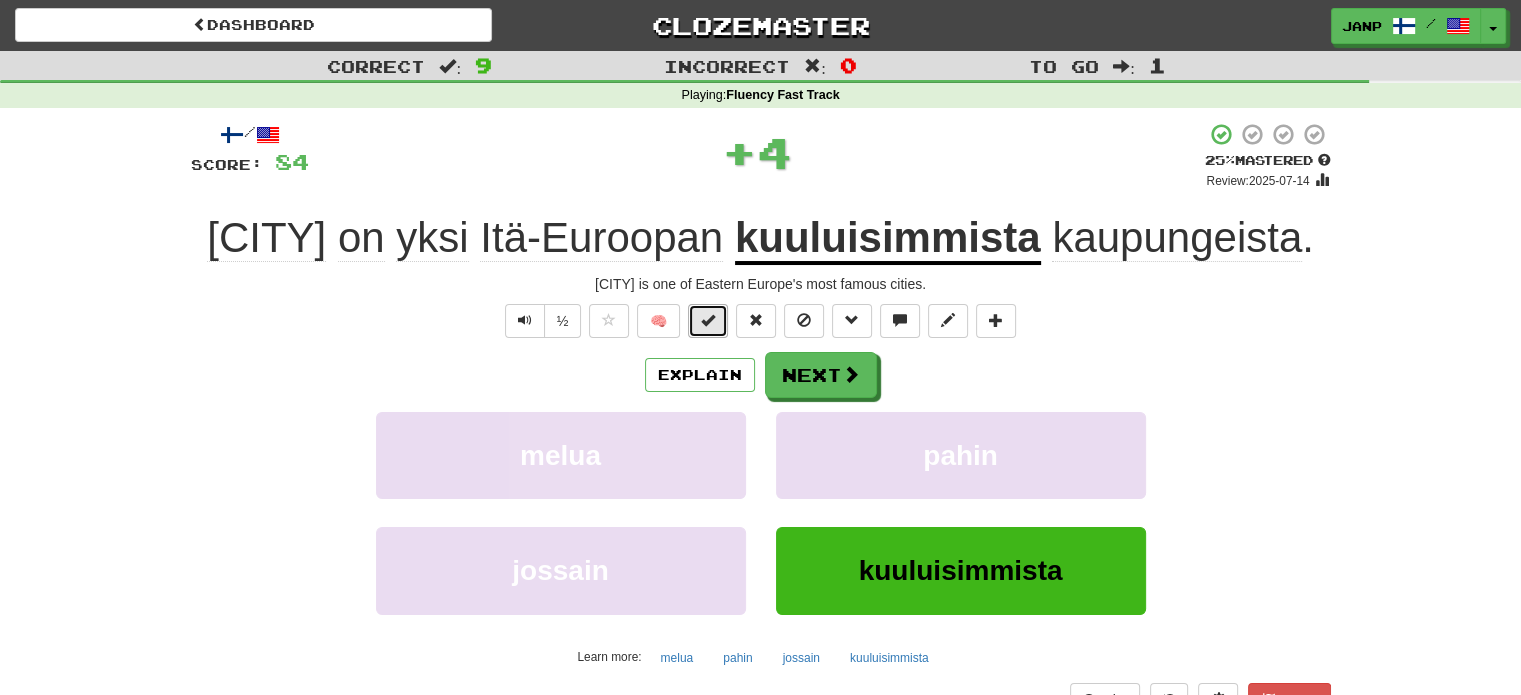click at bounding box center [708, 321] 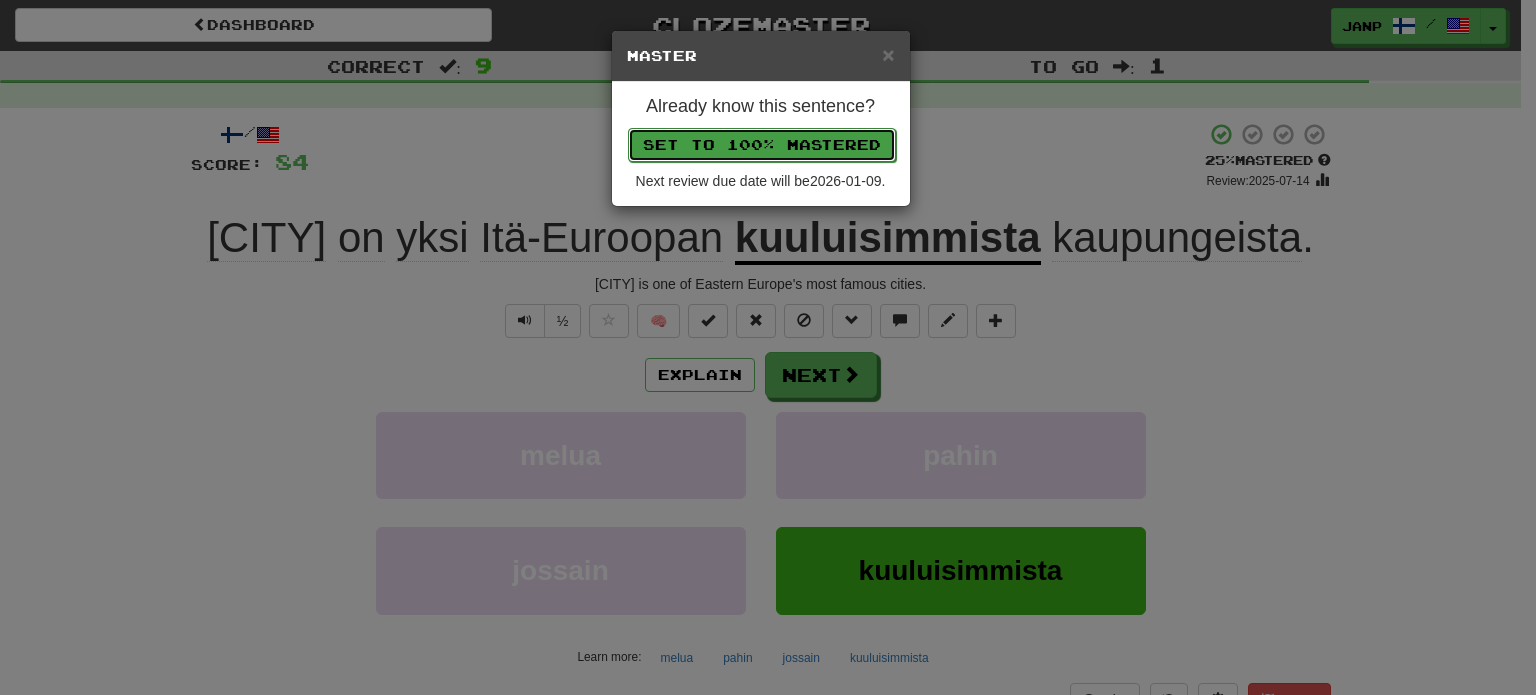 click on "Set to 100% Mastered" at bounding box center (762, 145) 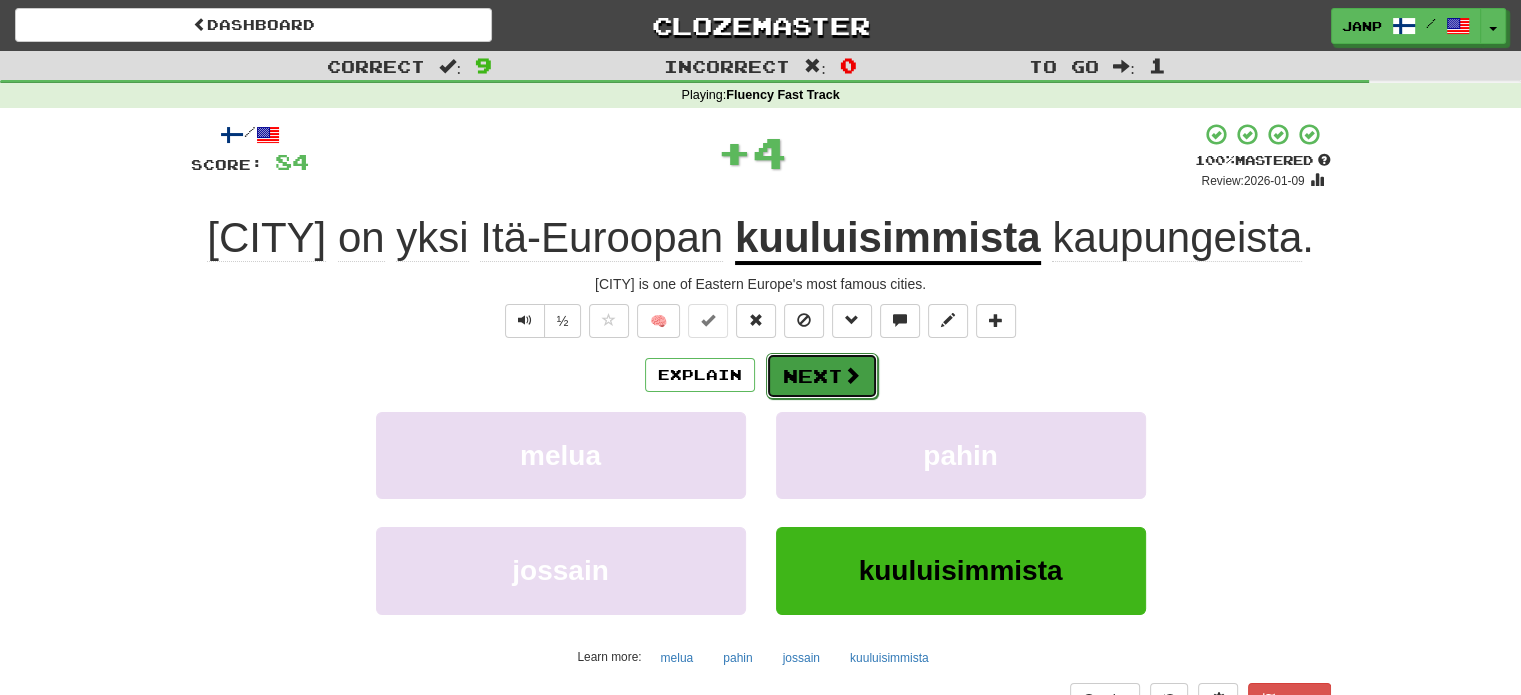 click on "Next" at bounding box center (822, 376) 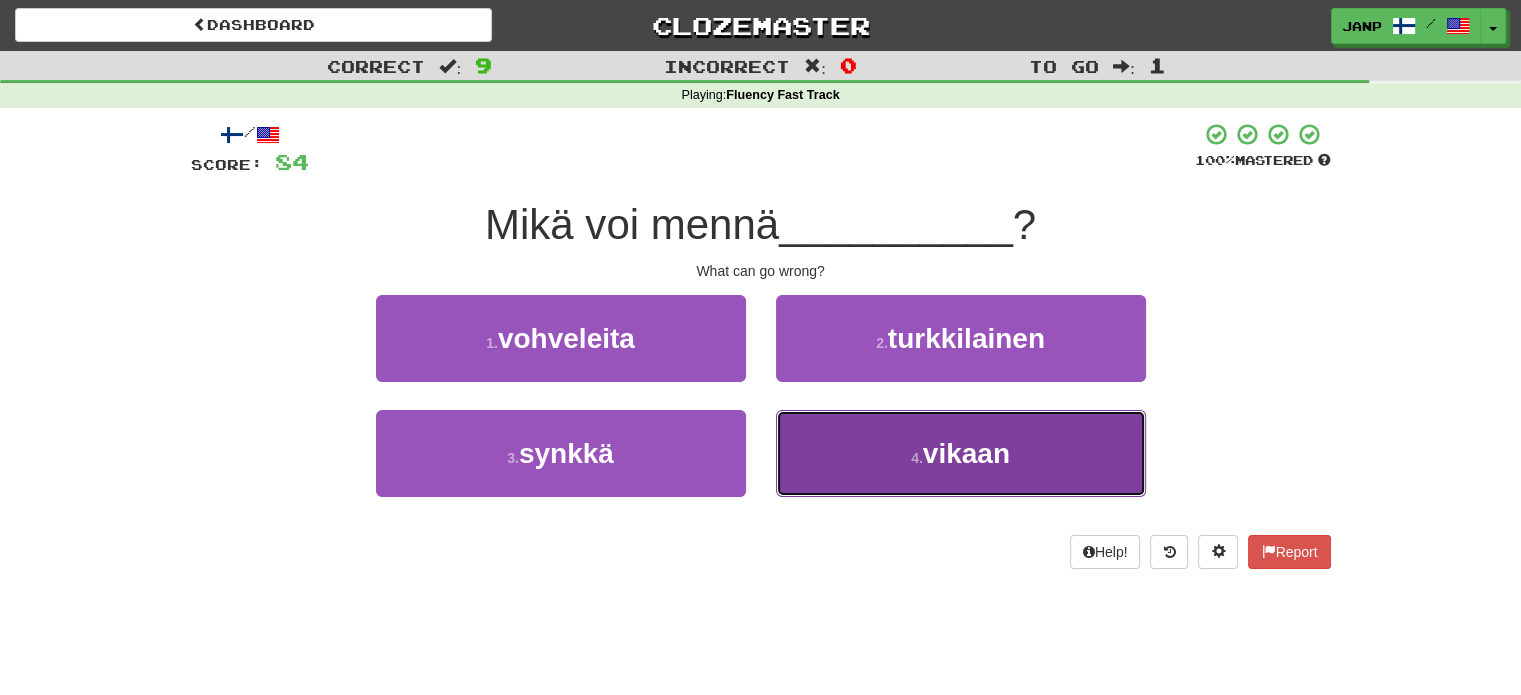click on "4 .  vikaan" at bounding box center (961, 453) 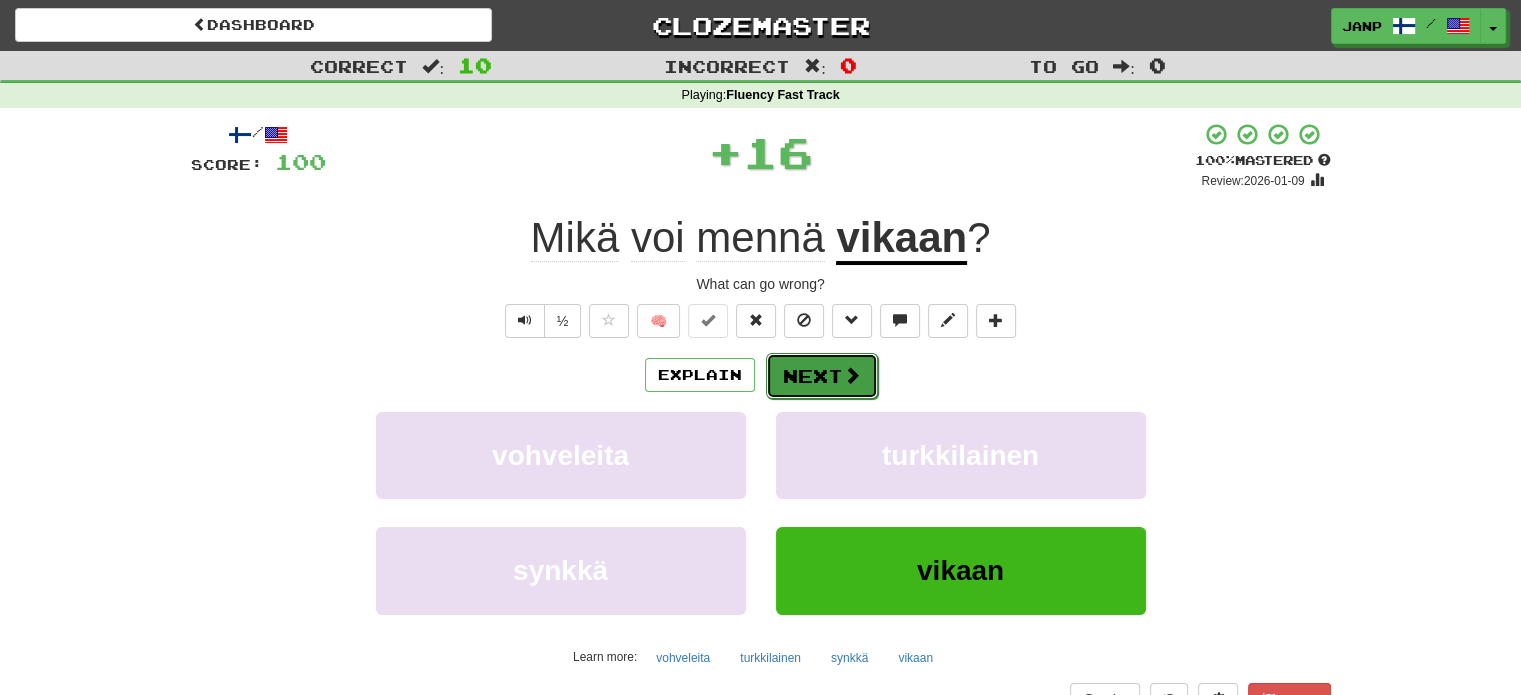 click on "Next" at bounding box center [822, 376] 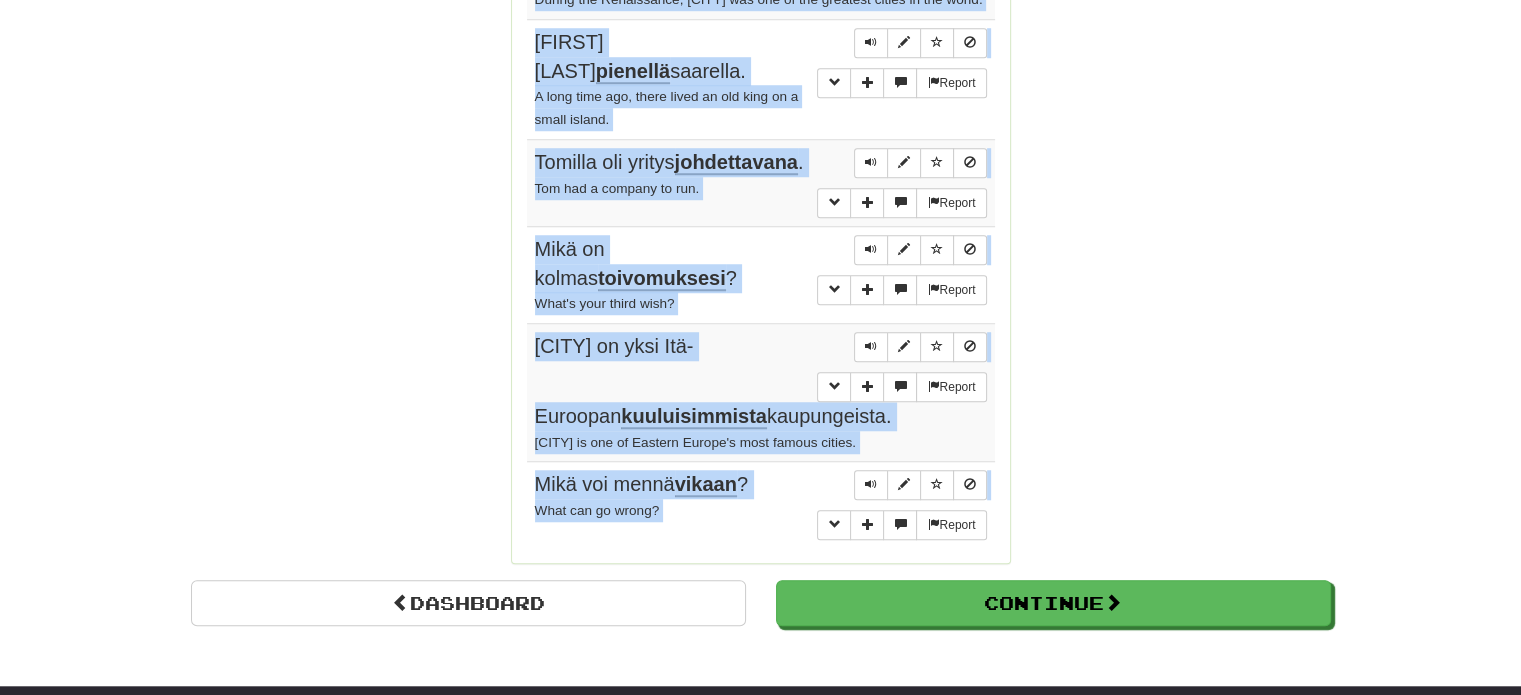 scroll, scrollTop: 1606, scrollLeft: 0, axis: vertical 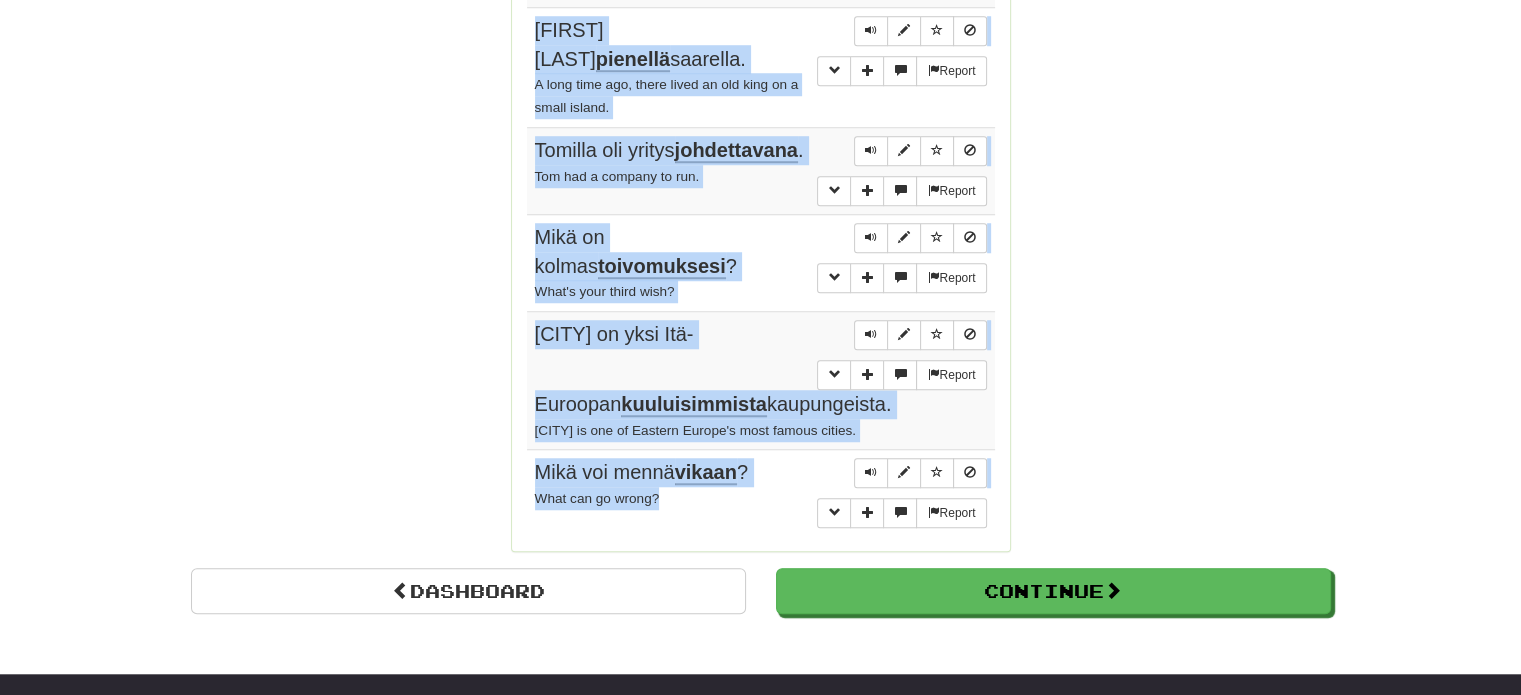 drag, startPoint x: 532, startPoint y: 191, endPoint x: 740, endPoint y: 505, distance: 376.64307 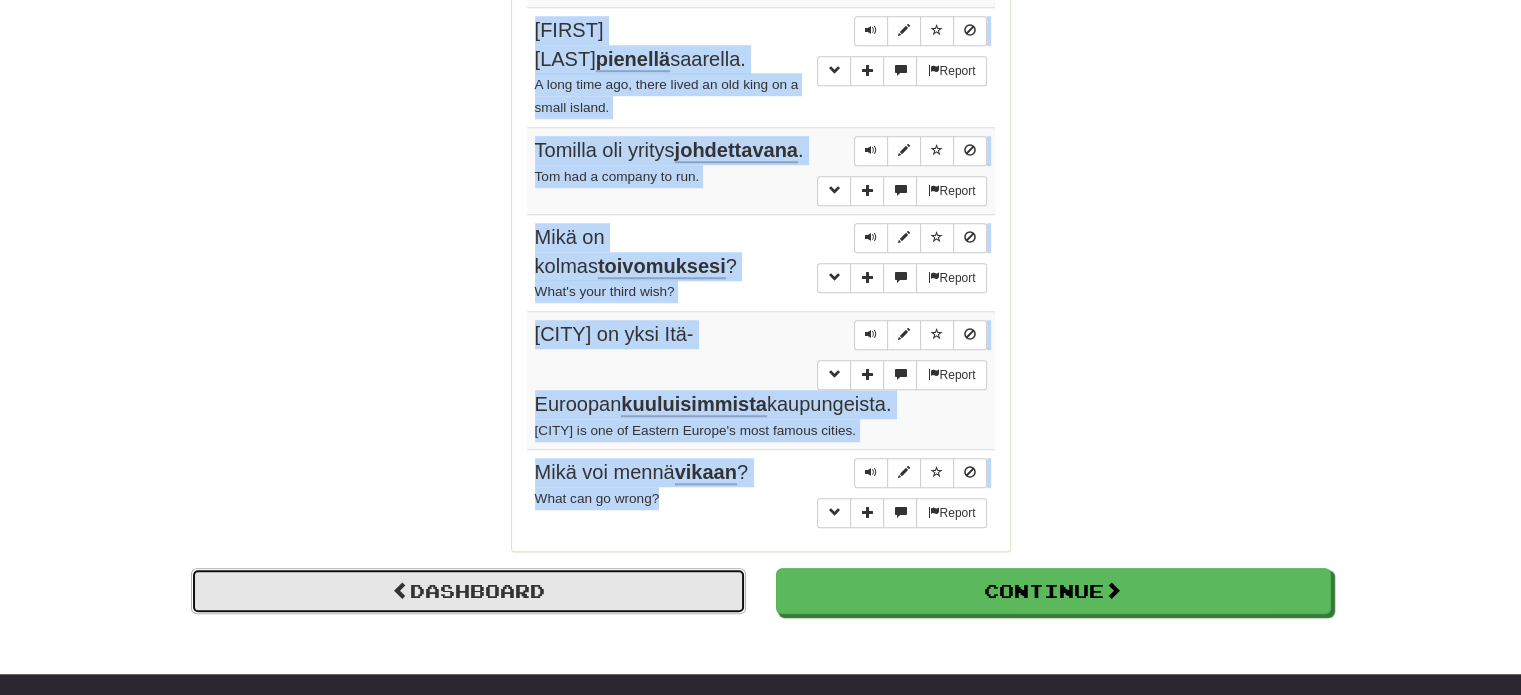 click on "Dashboard" at bounding box center [468, 591] 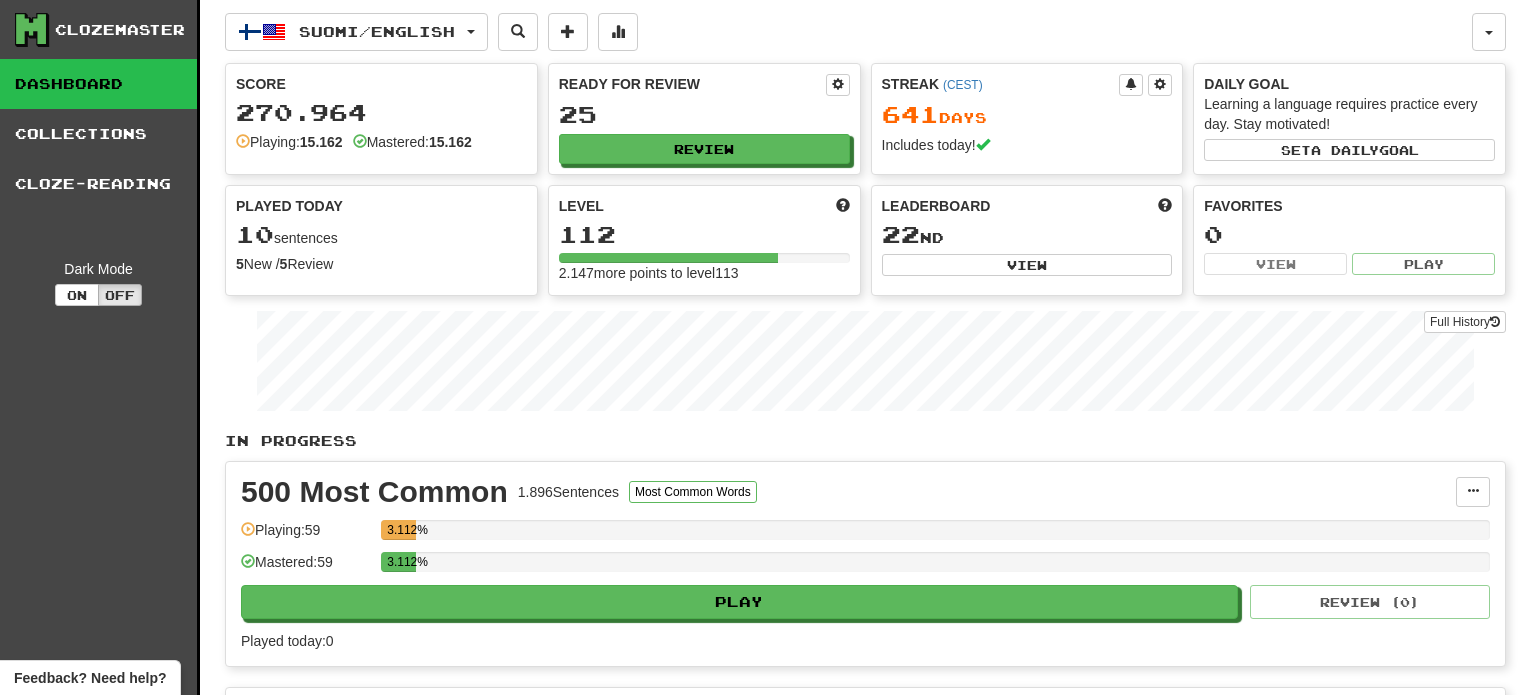 scroll, scrollTop: 0, scrollLeft: 0, axis: both 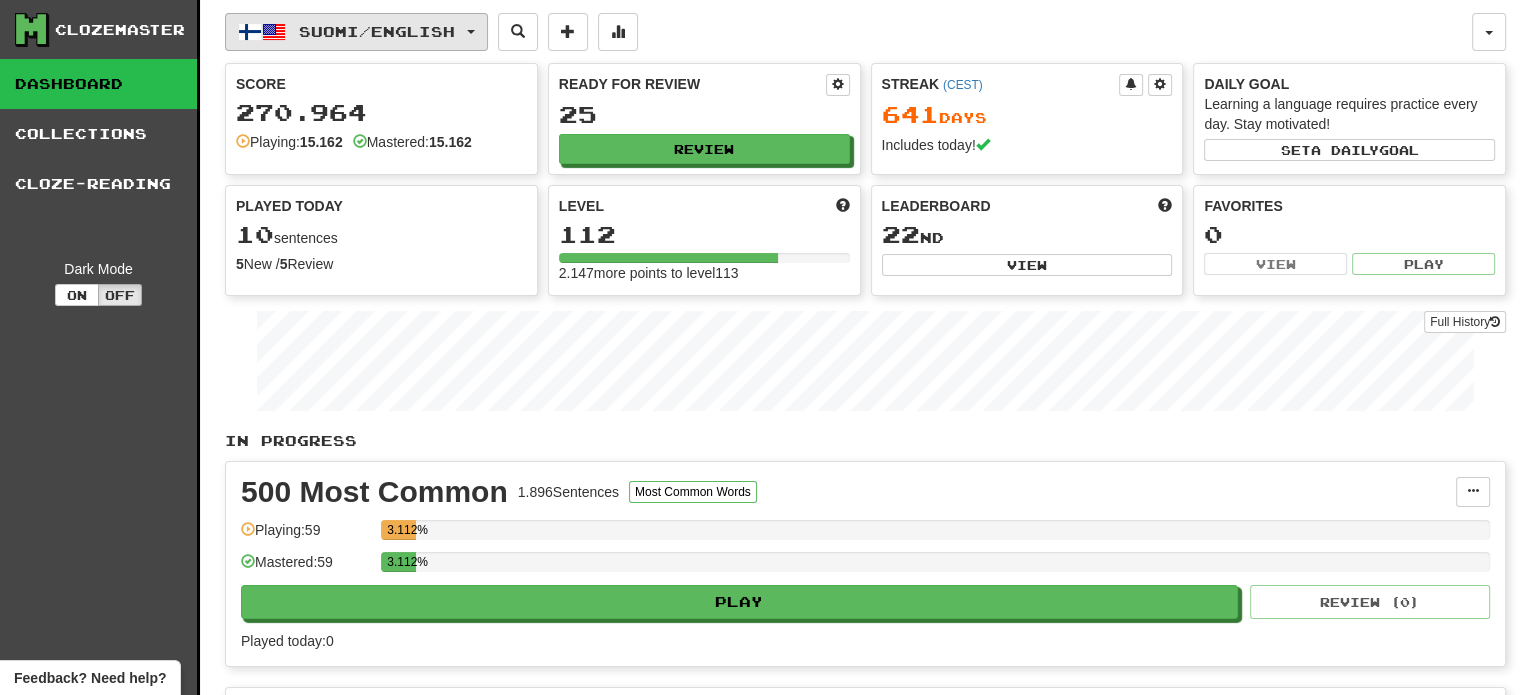 click on "Suomi  /  English" at bounding box center [356, 32] 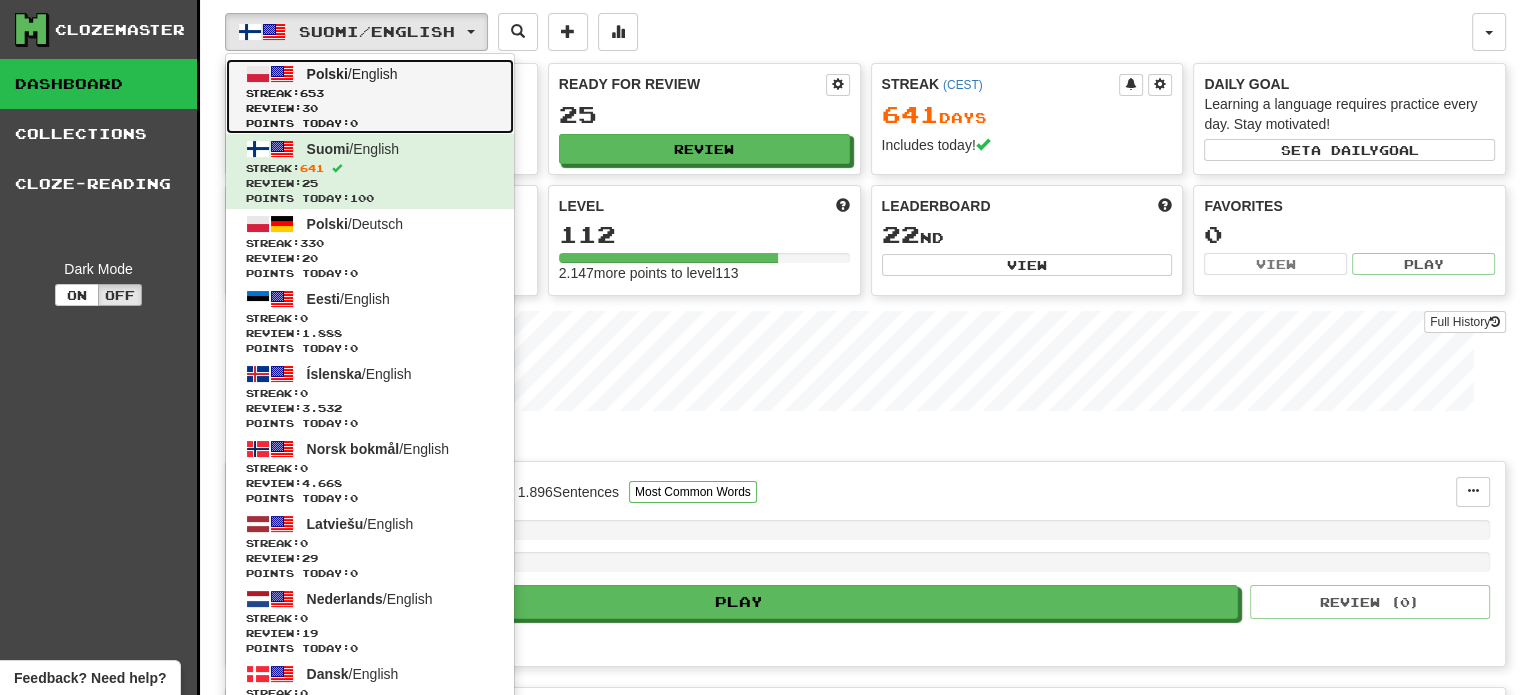 click on "Streak:  653" at bounding box center (370, 93) 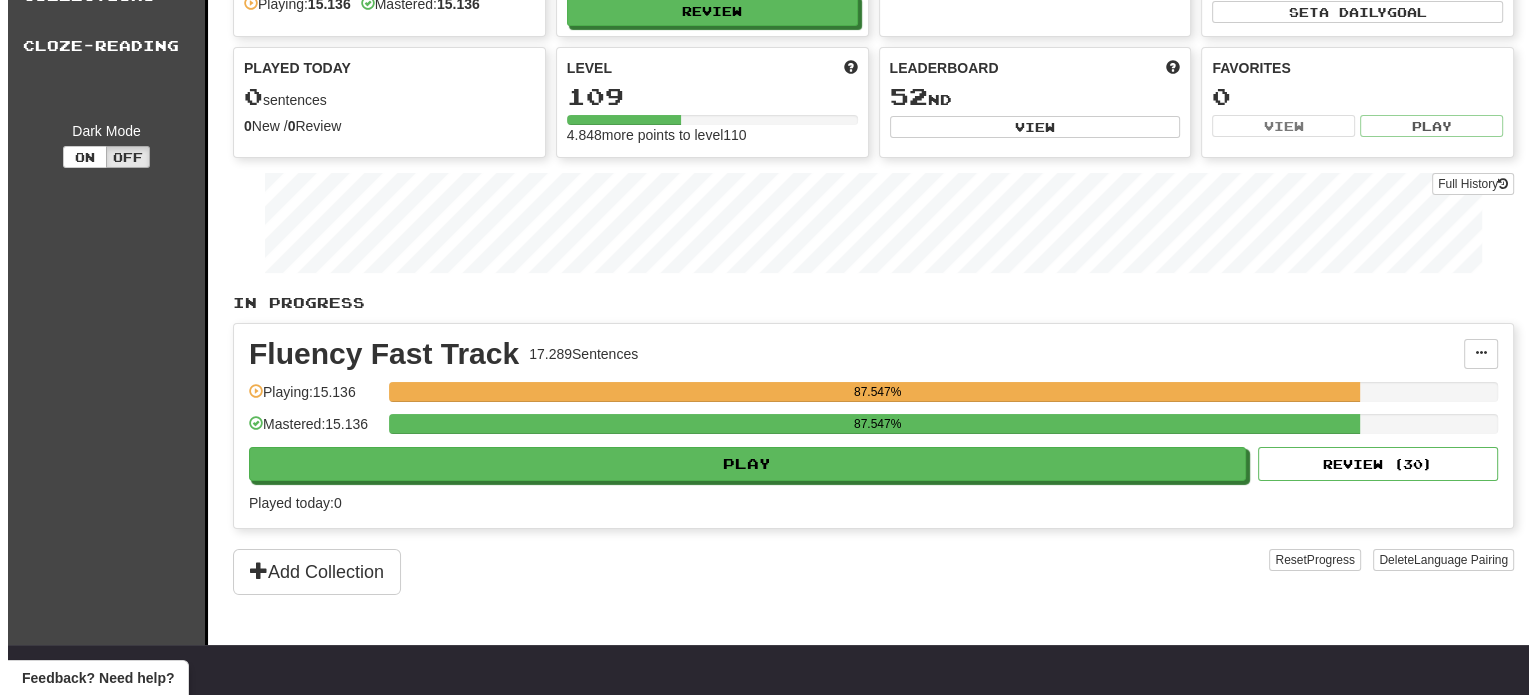 scroll, scrollTop: 200, scrollLeft: 0, axis: vertical 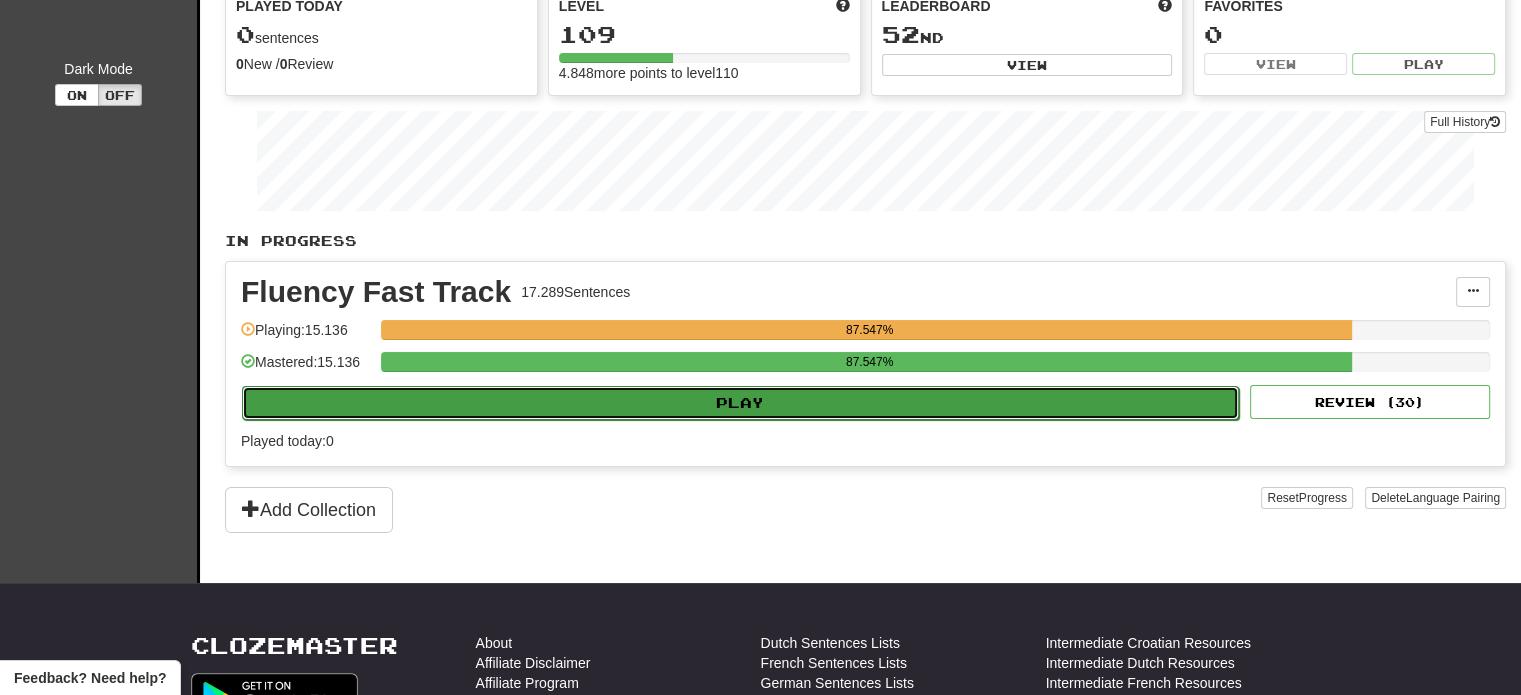click on "Play" at bounding box center [740, 403] 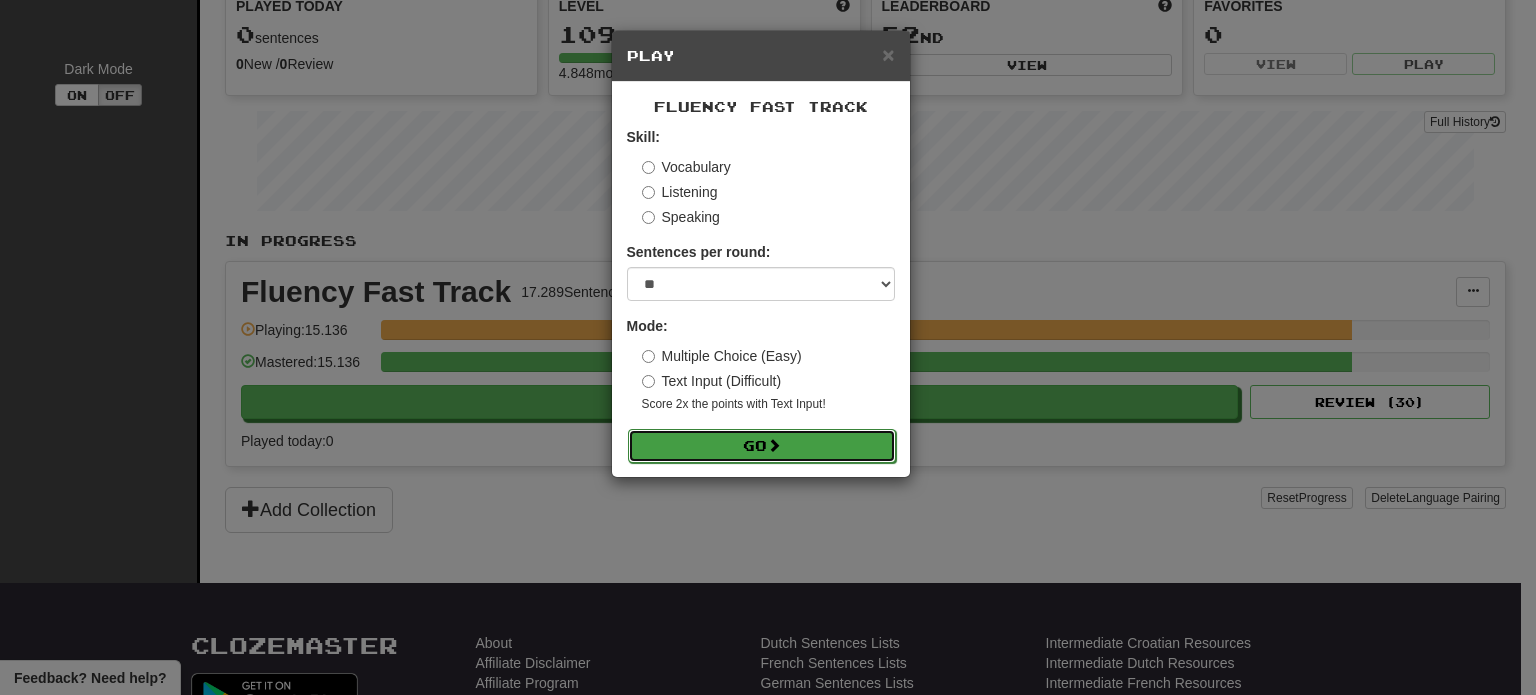 click on "Go" at bounding box center (762, 446) 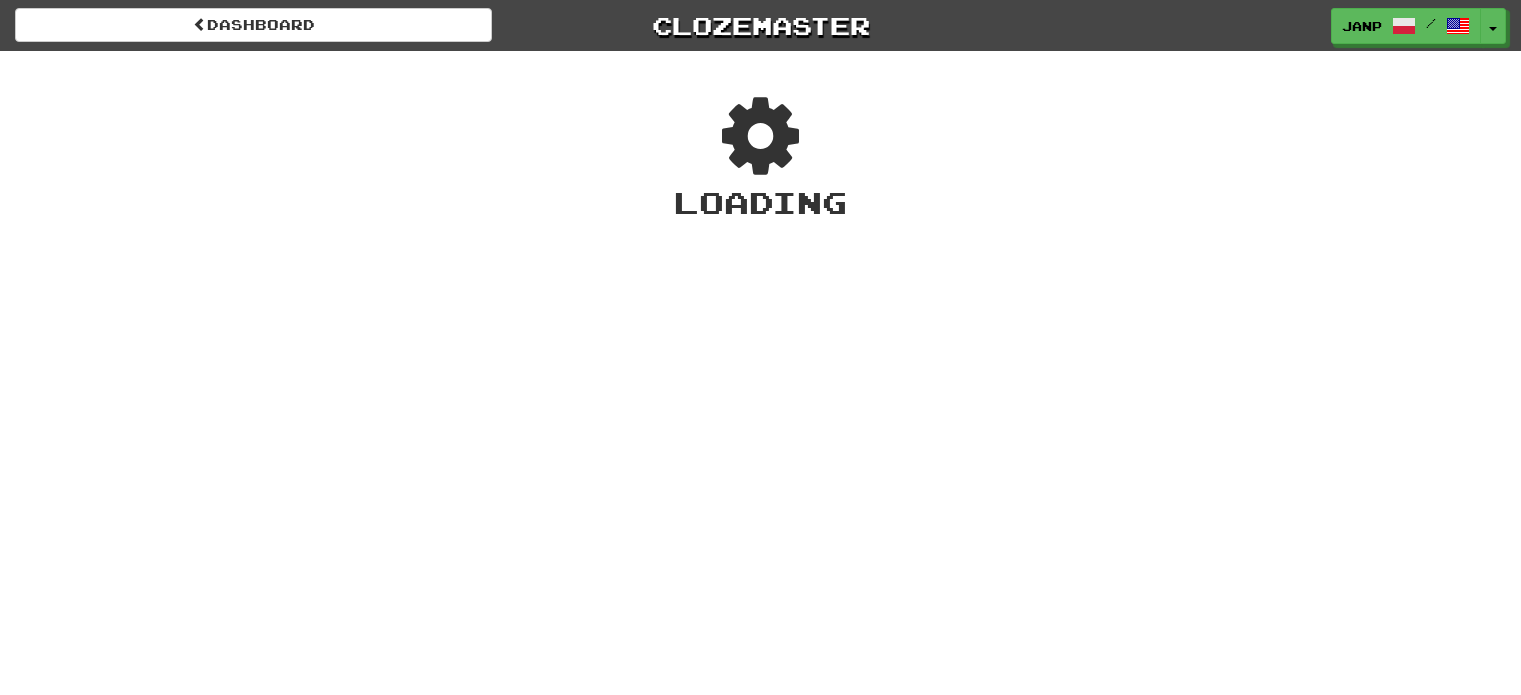 scroll, scrollTop: 0, scrollLeft: 0, axis: both 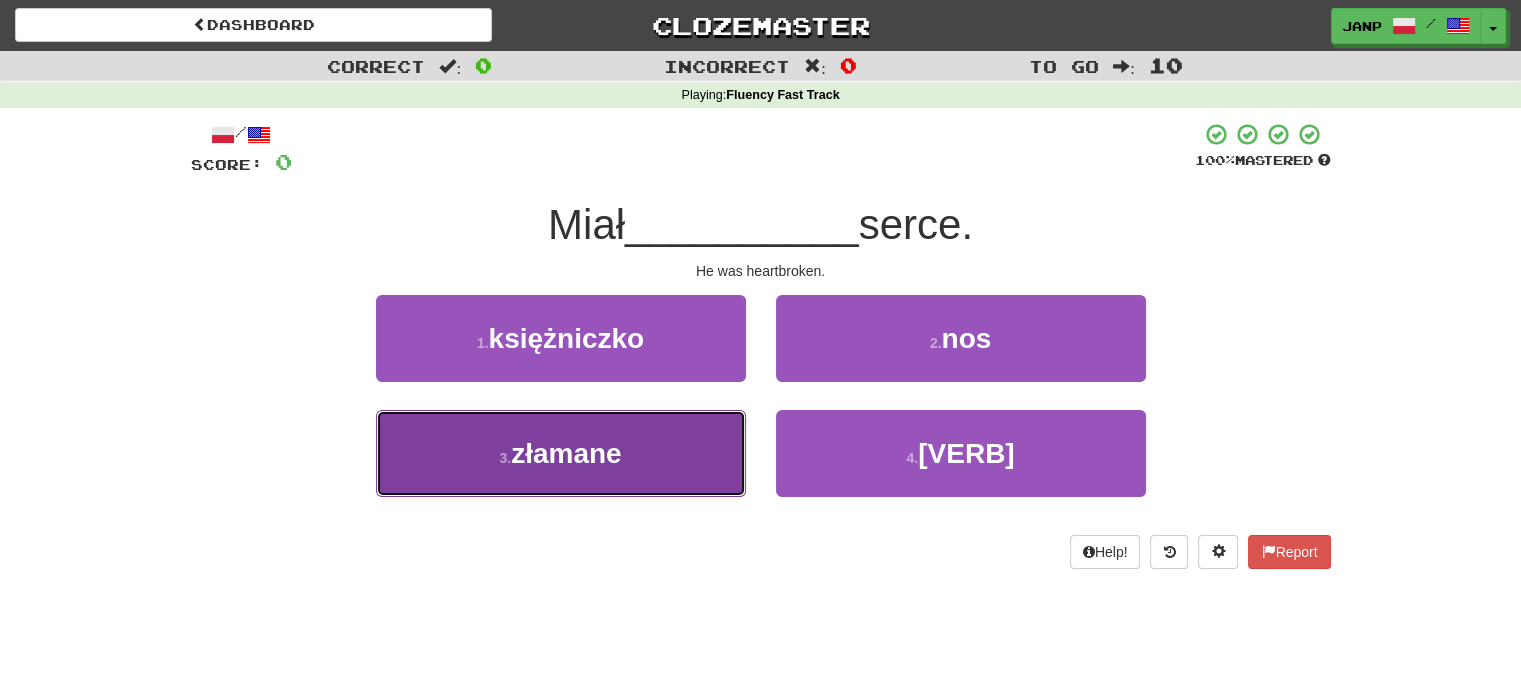 click on "[NUMBER] . [ADJECTIVE]" at bounding box center [561, 453] 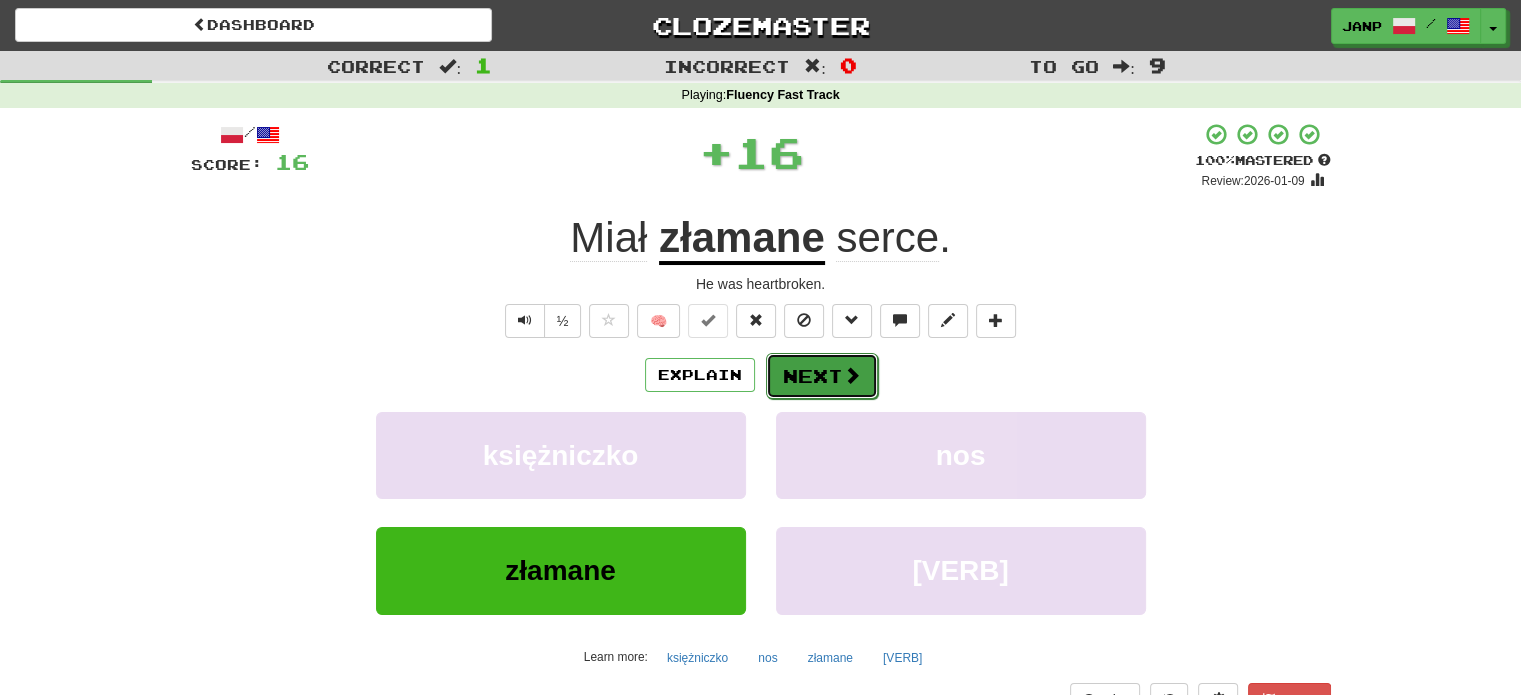 click on "Next" at bounding box center [822, 376] 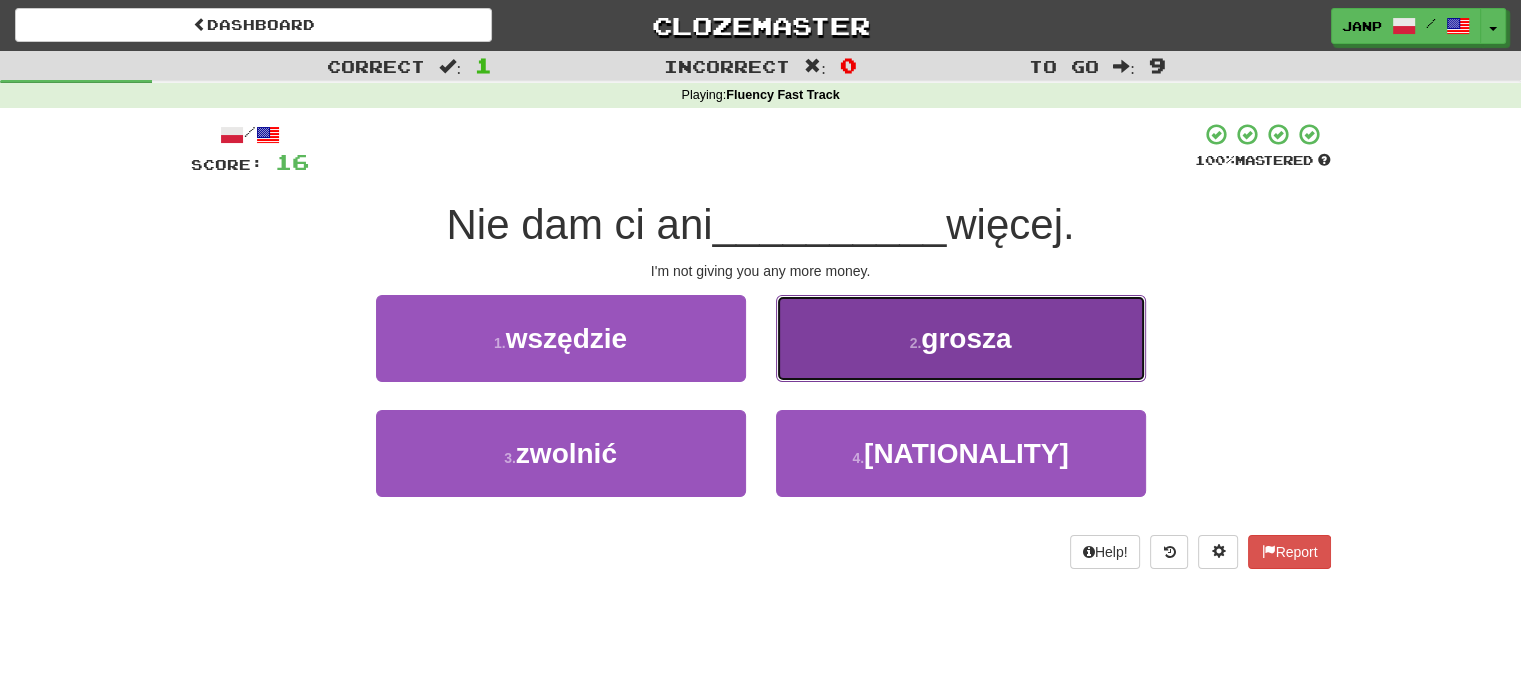 click on "2 .  grosza" at bounding box center [961, 338] 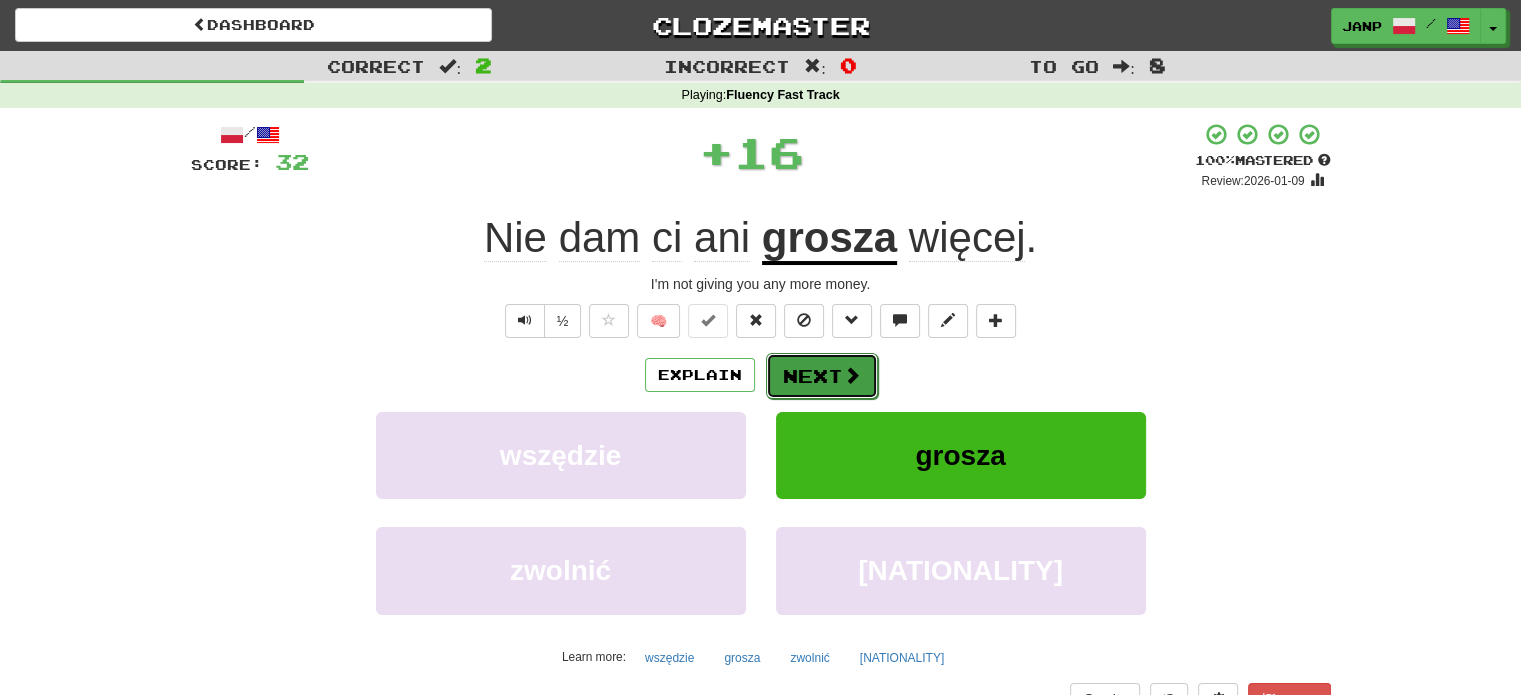 click on "Next" at bounding box center (822, 376) 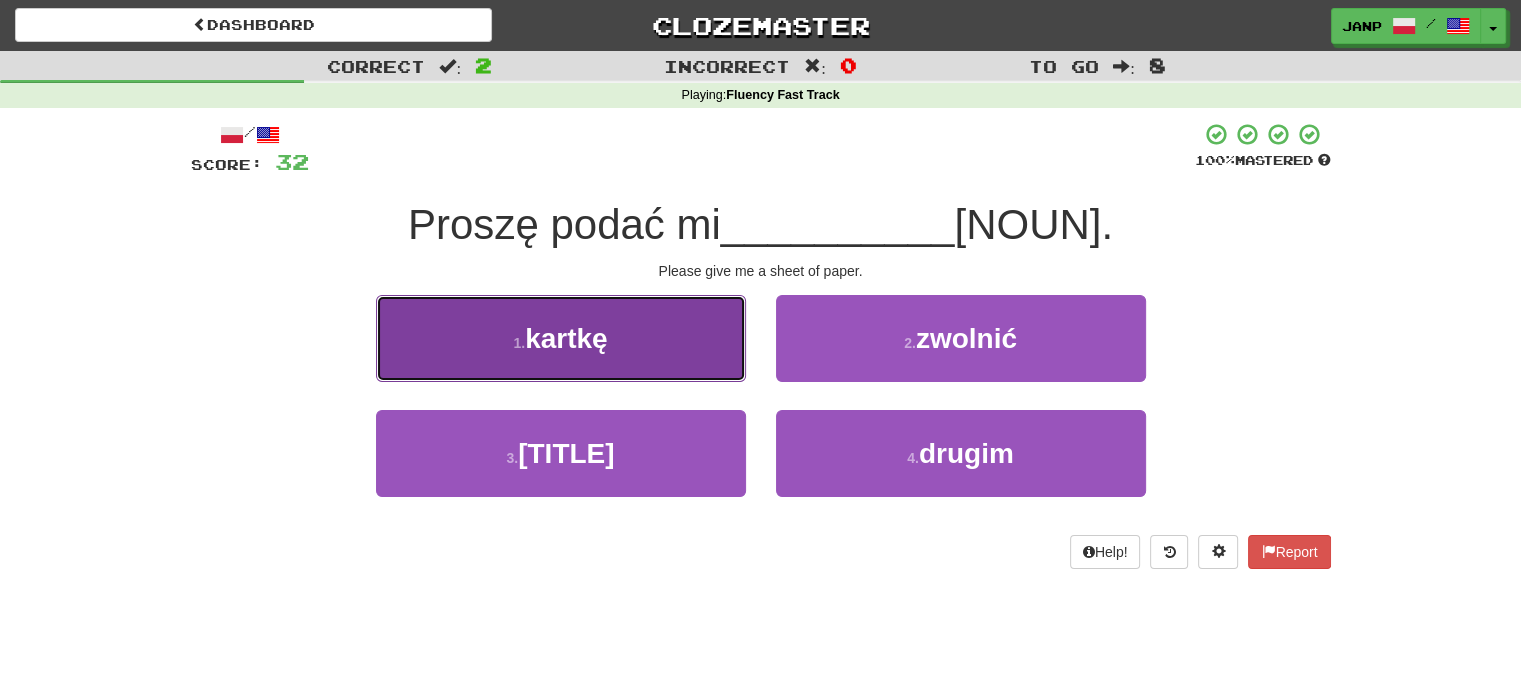 click on "1 .  kartkę" at bounding box center (561, 338) 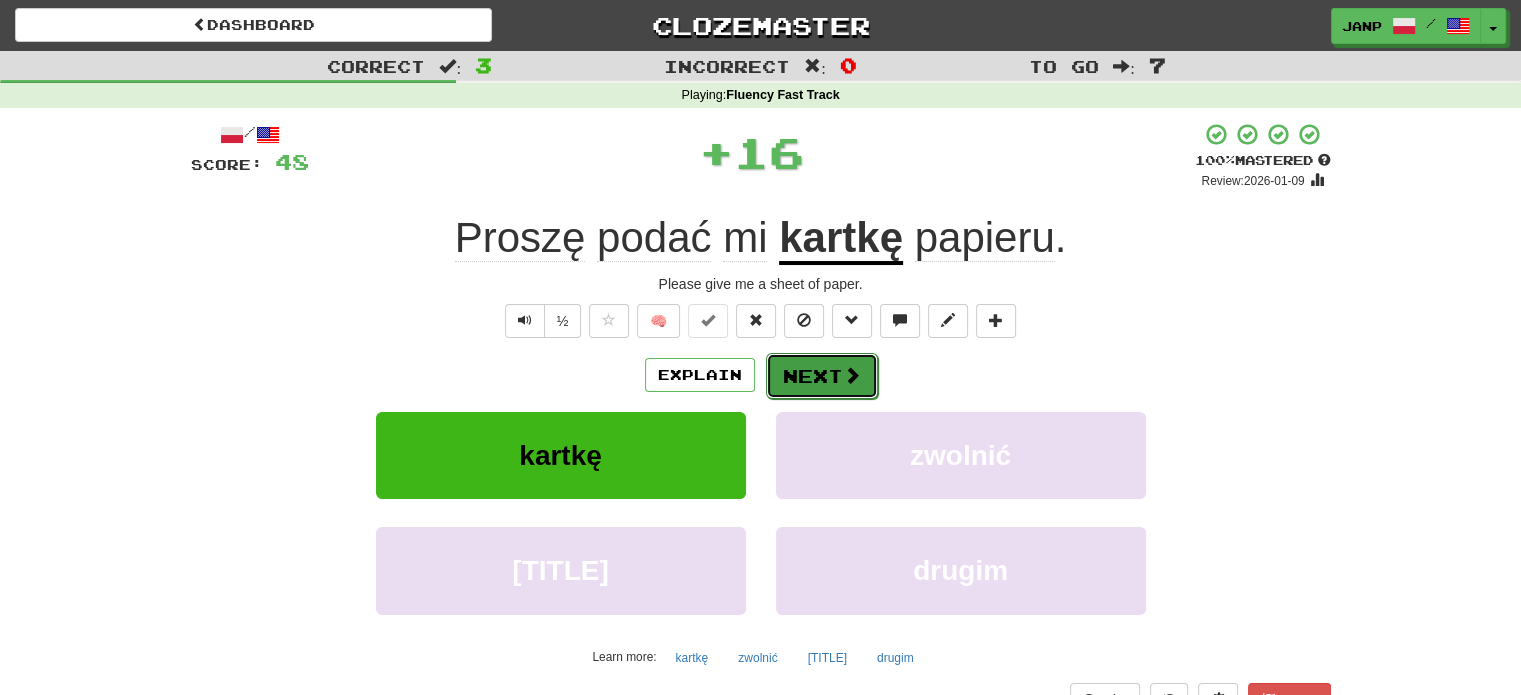 click on "Next" at bounding box center [822, 376] 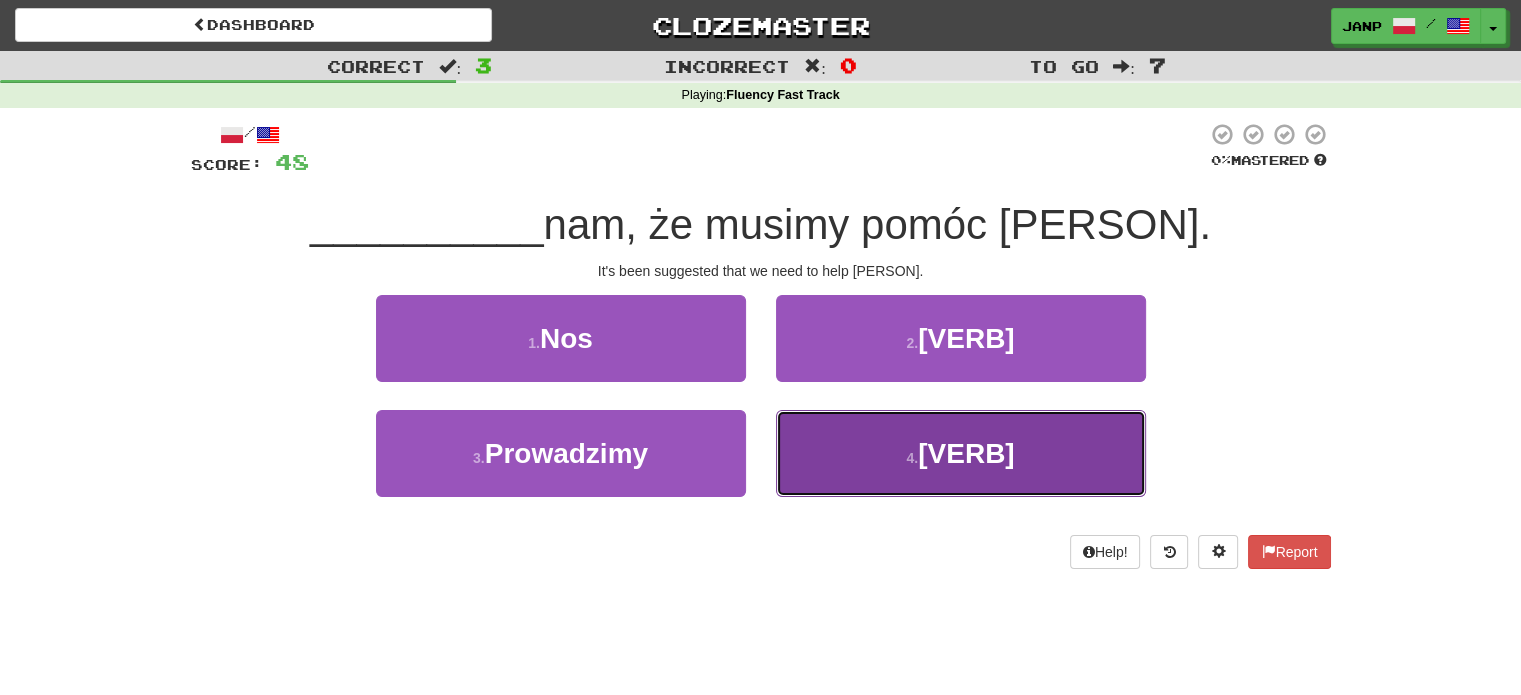 click on "4 .  Zasugerowano" at bounding box center [961, 453] 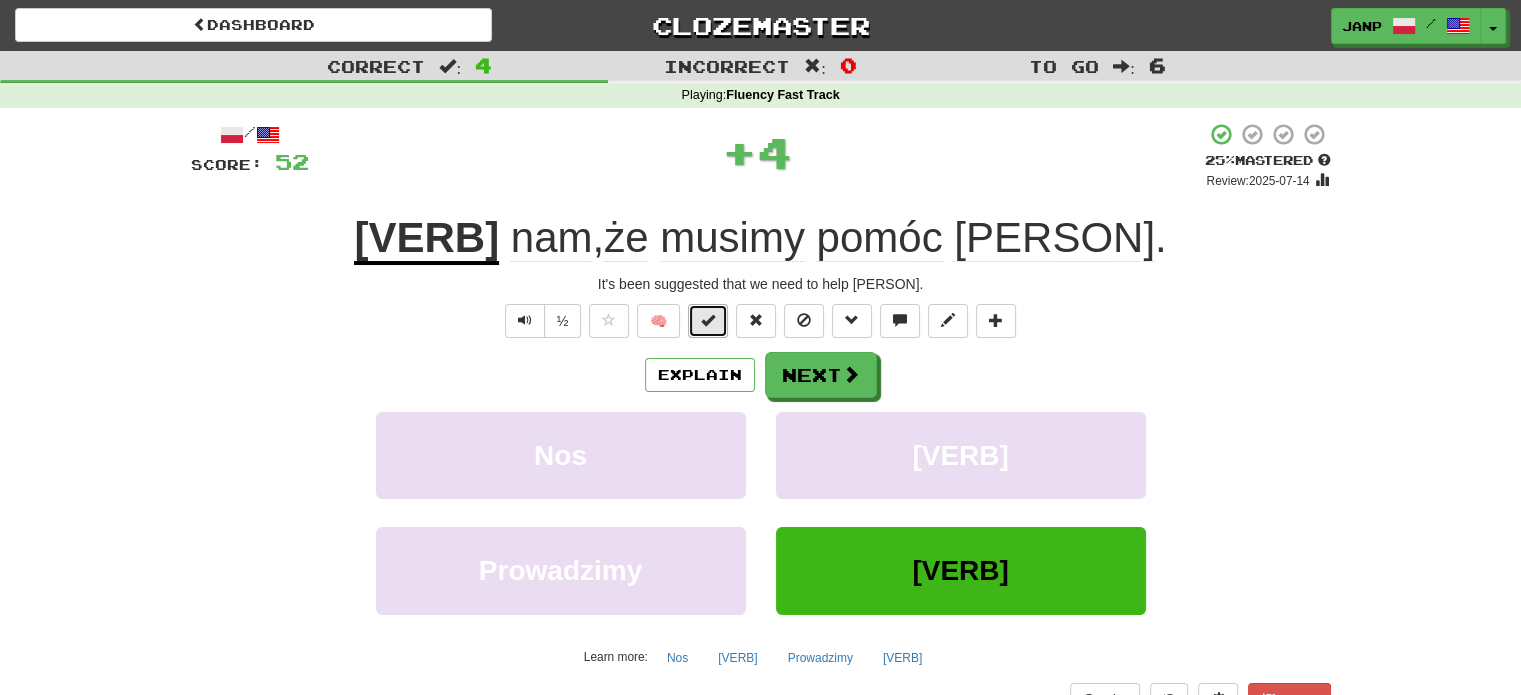 click at bounding box center [708, 321] 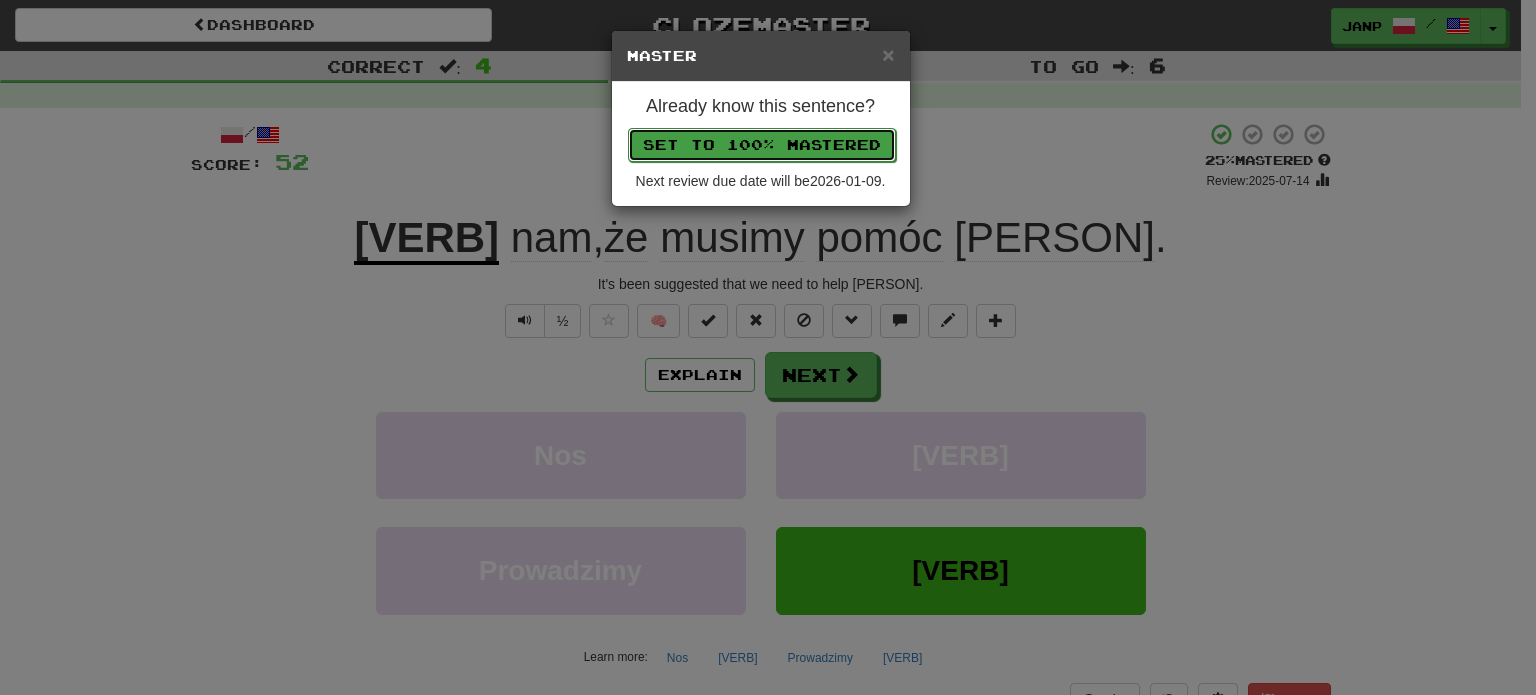 click on "Set to 100% Mastered" at bounding box center [762, 145] 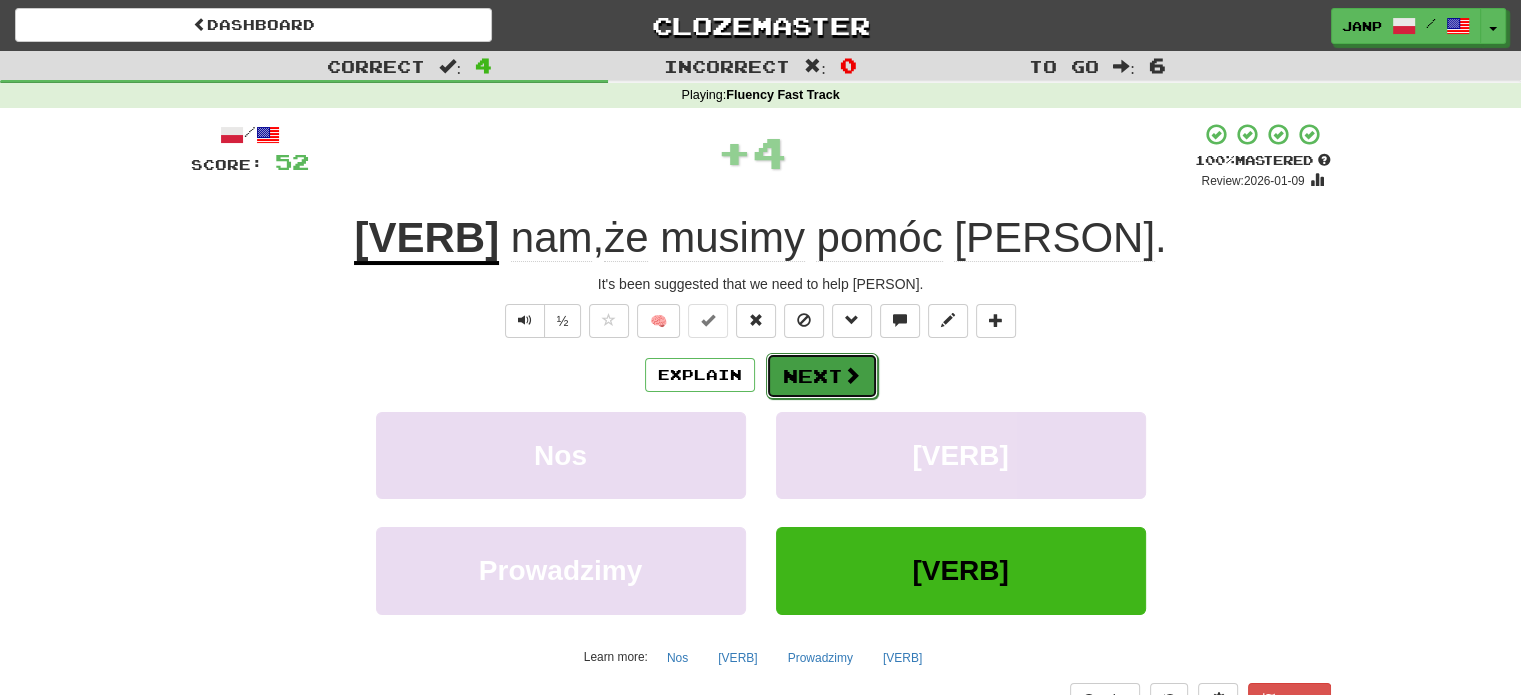 click on "Next" at bounding box center [822, 376] 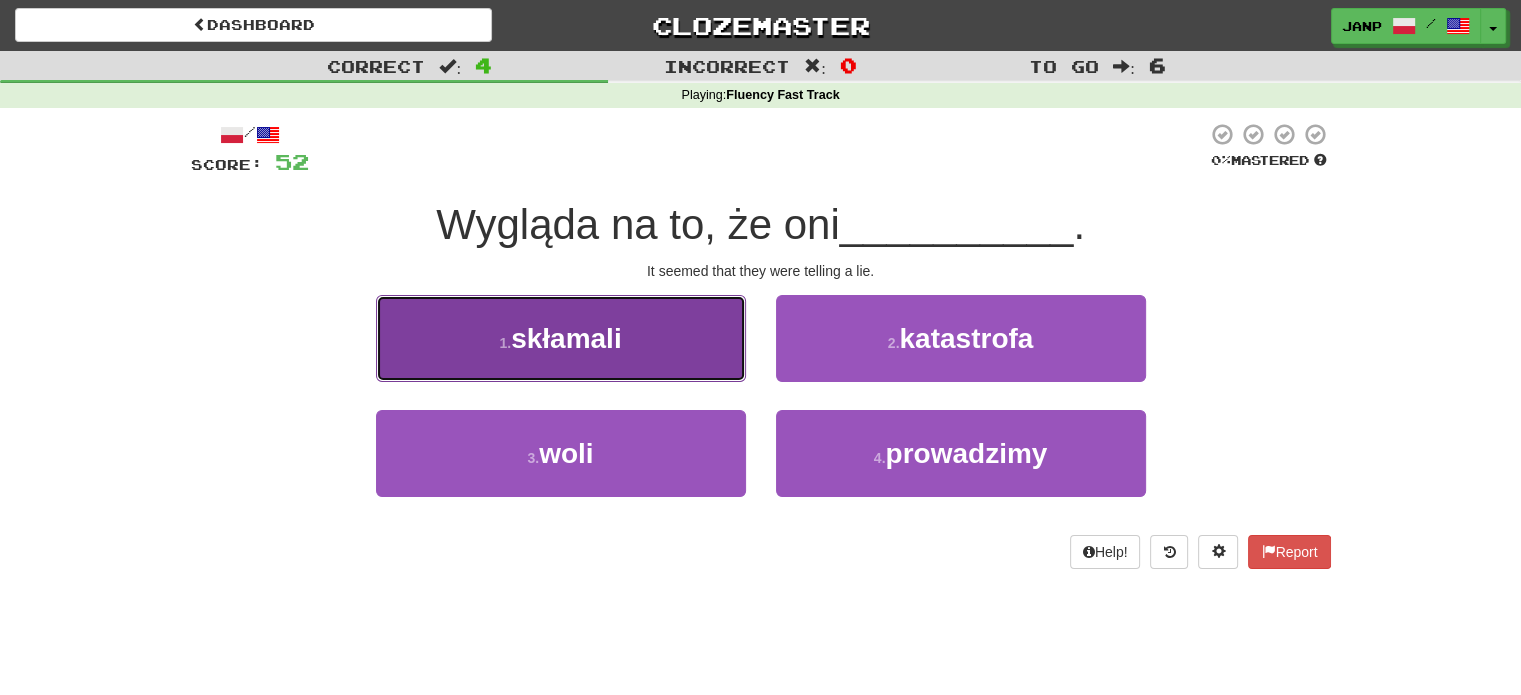 click on "1 .  skłamali" at bounding box center [561, 338] 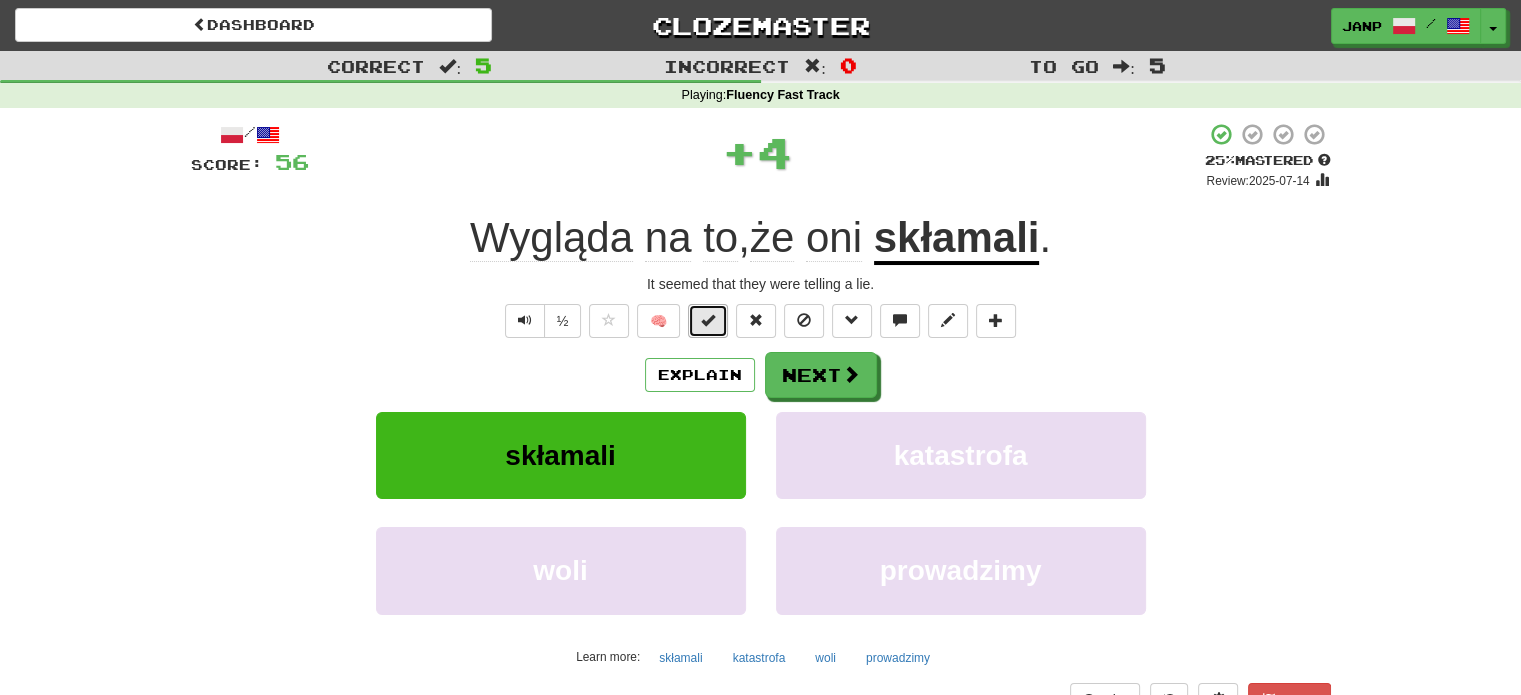 click at bounding box center (708, 320) 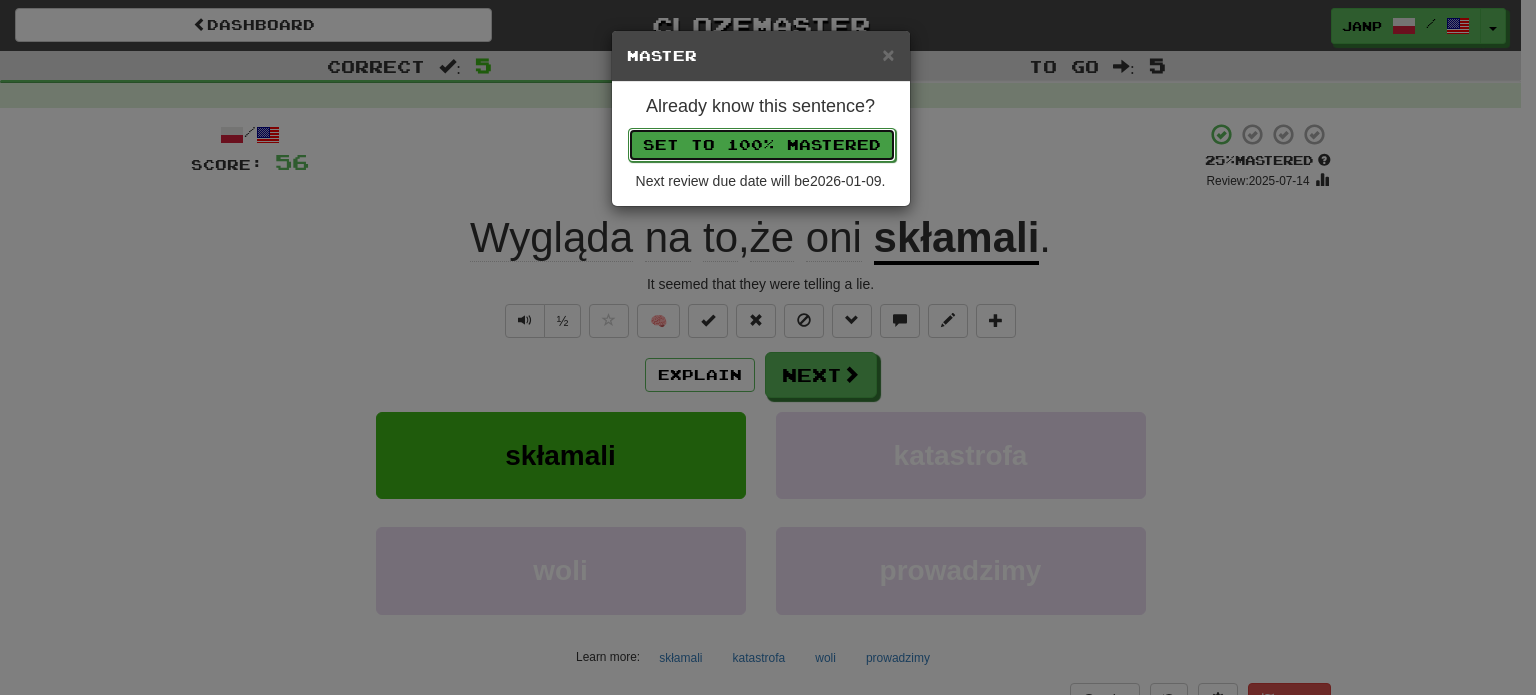 click on "Set to 100% Mastered" at bounding box center [762, 145] 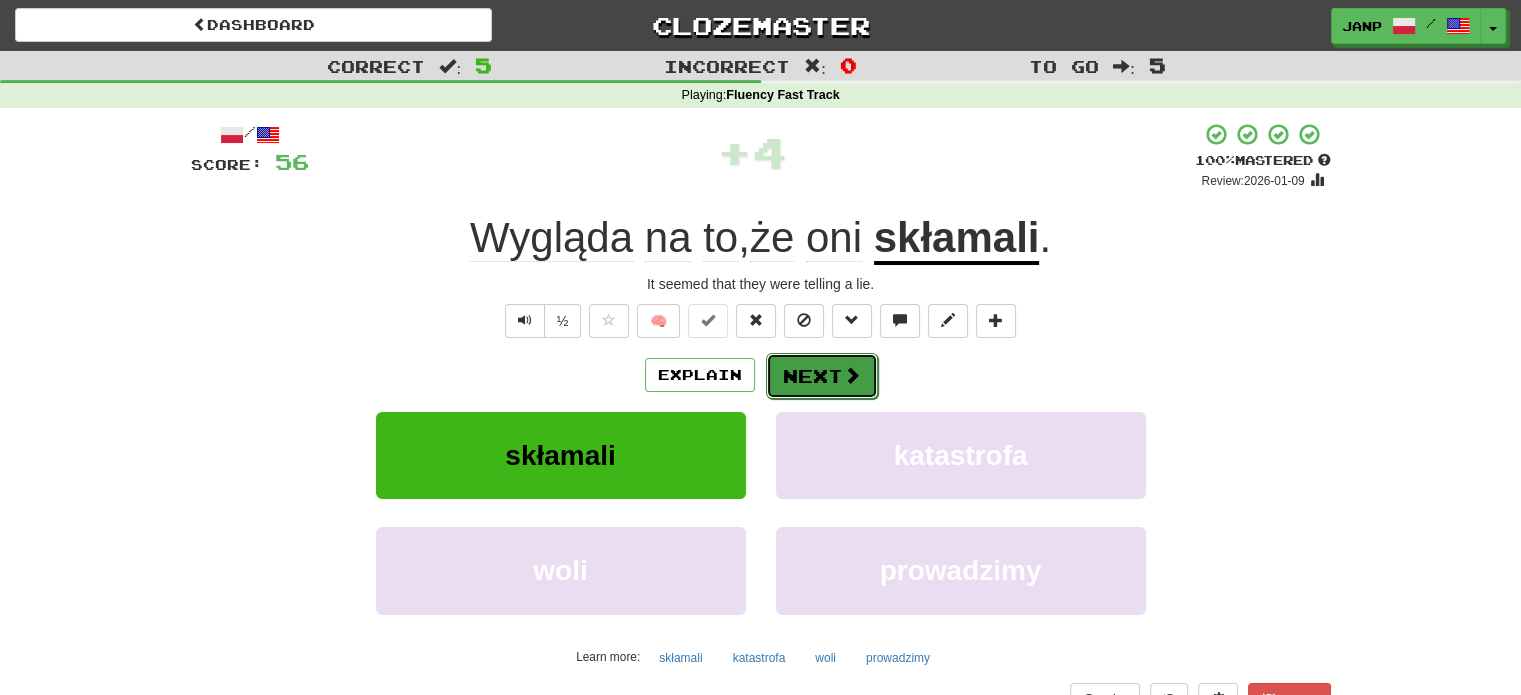 click on "Next" at bounding box center [822, 376] 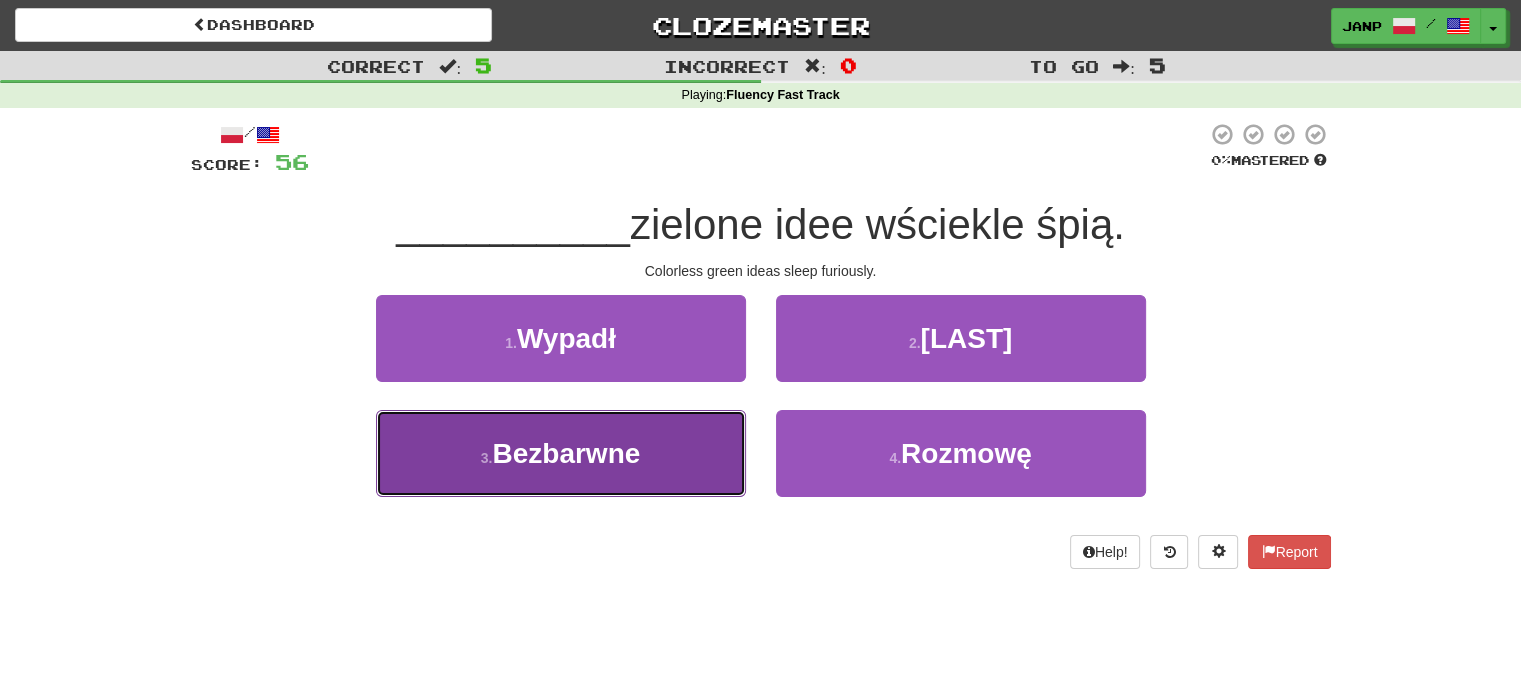 click on "3 .  Bezbarwne" at bounding box center (561, 453) 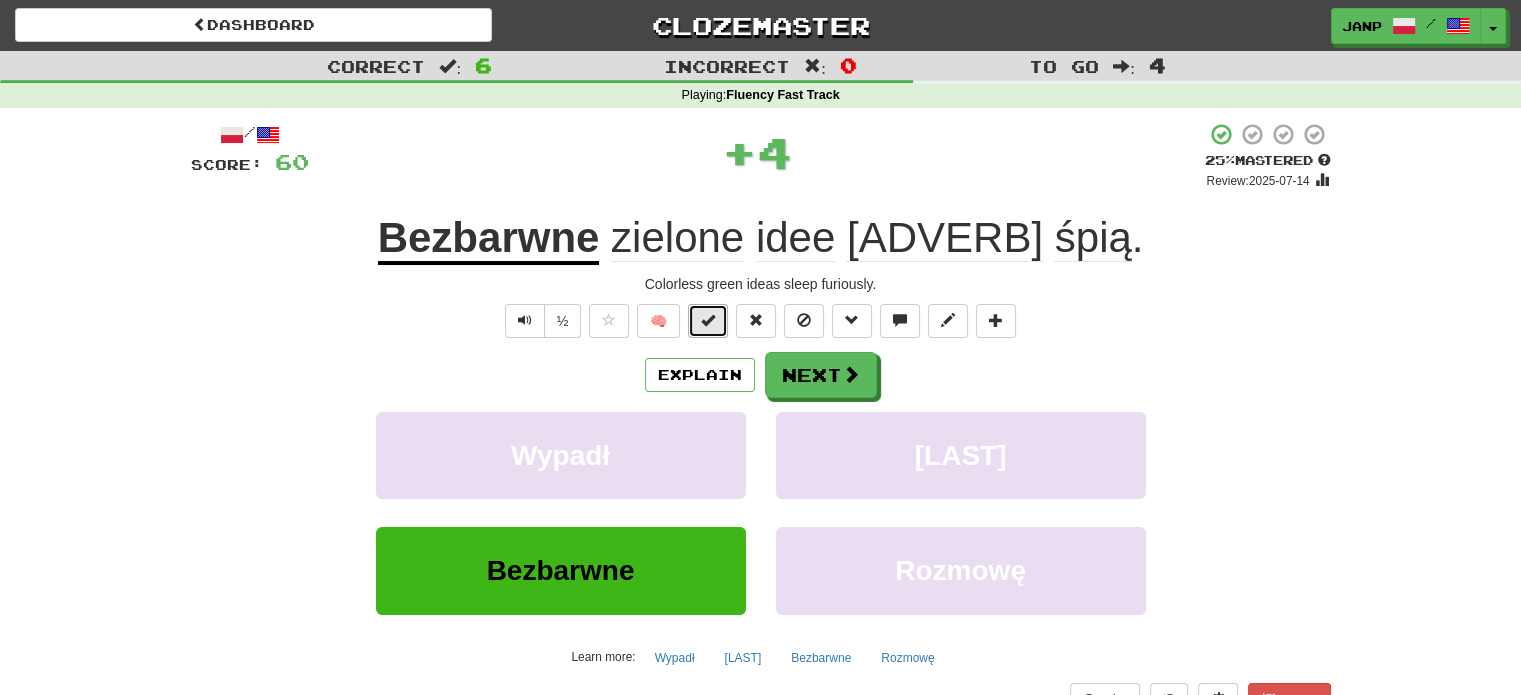 click at bounding box center (708, 320) 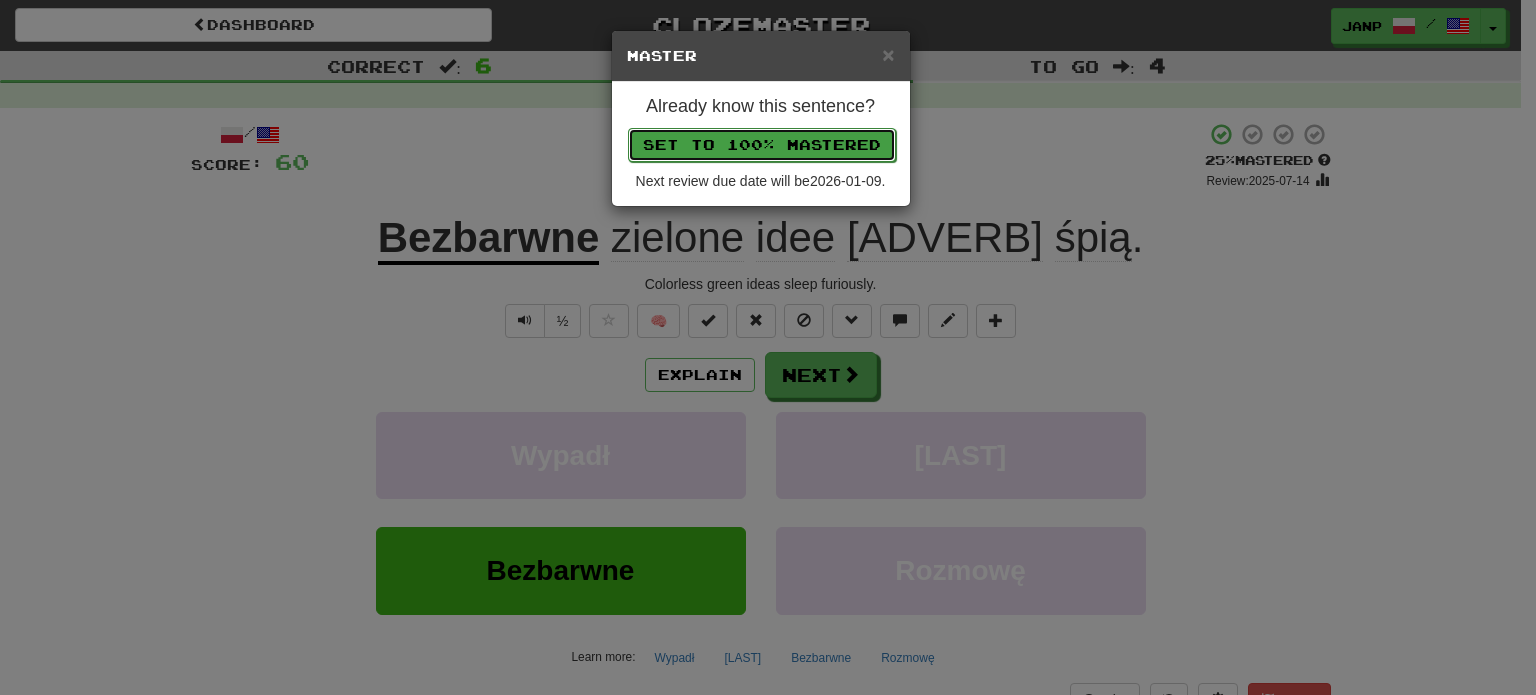 click on "Set to 100% Mastered" at bounding box center [762, 145] 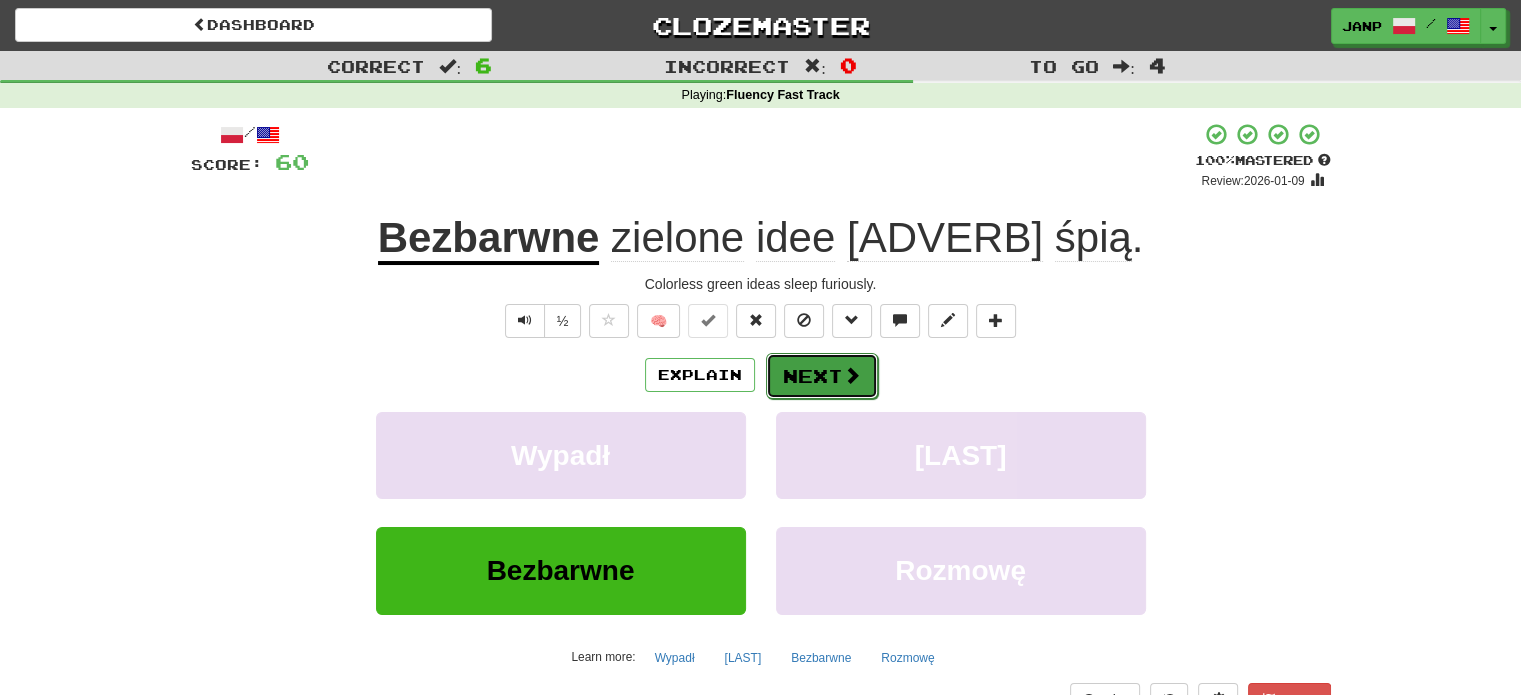 click at bounding box center [852, 375] 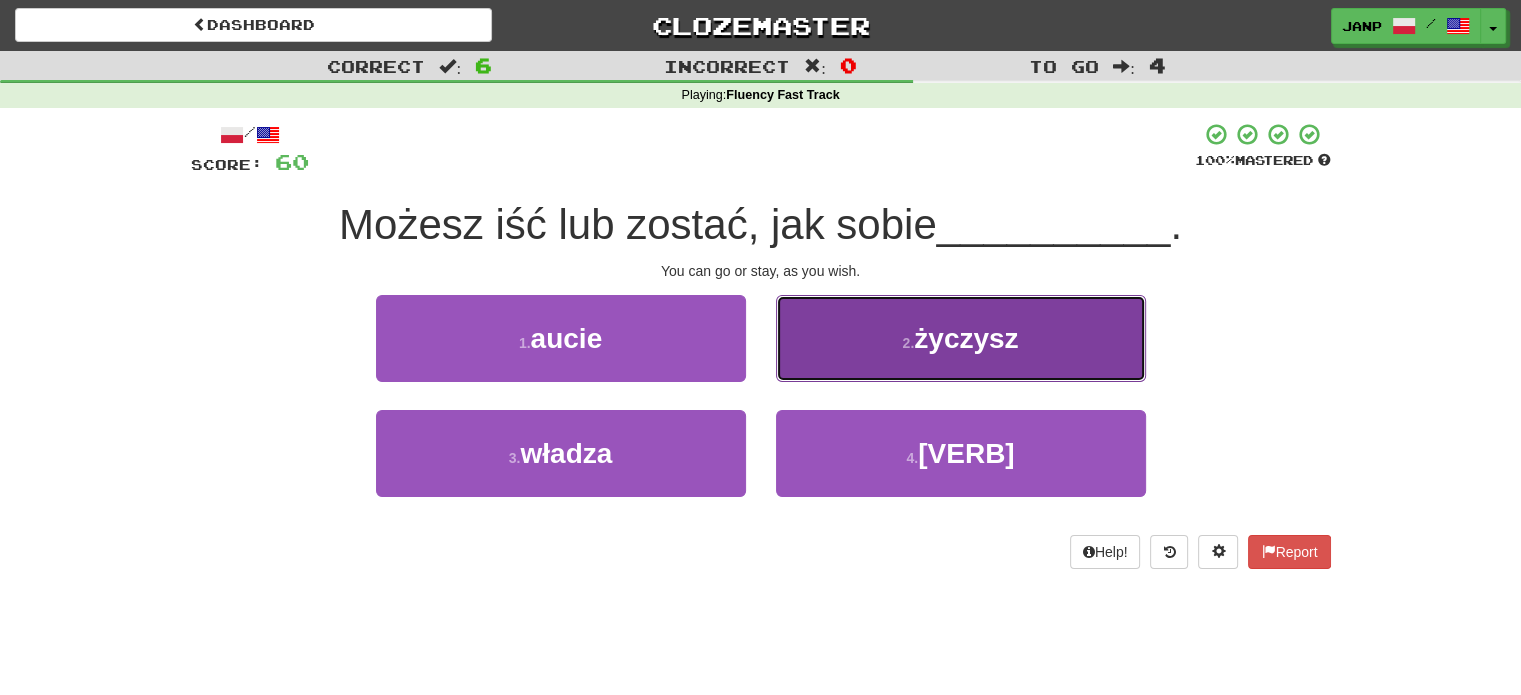 click on "2 .  życzysz" at bounding box center (961, 338) 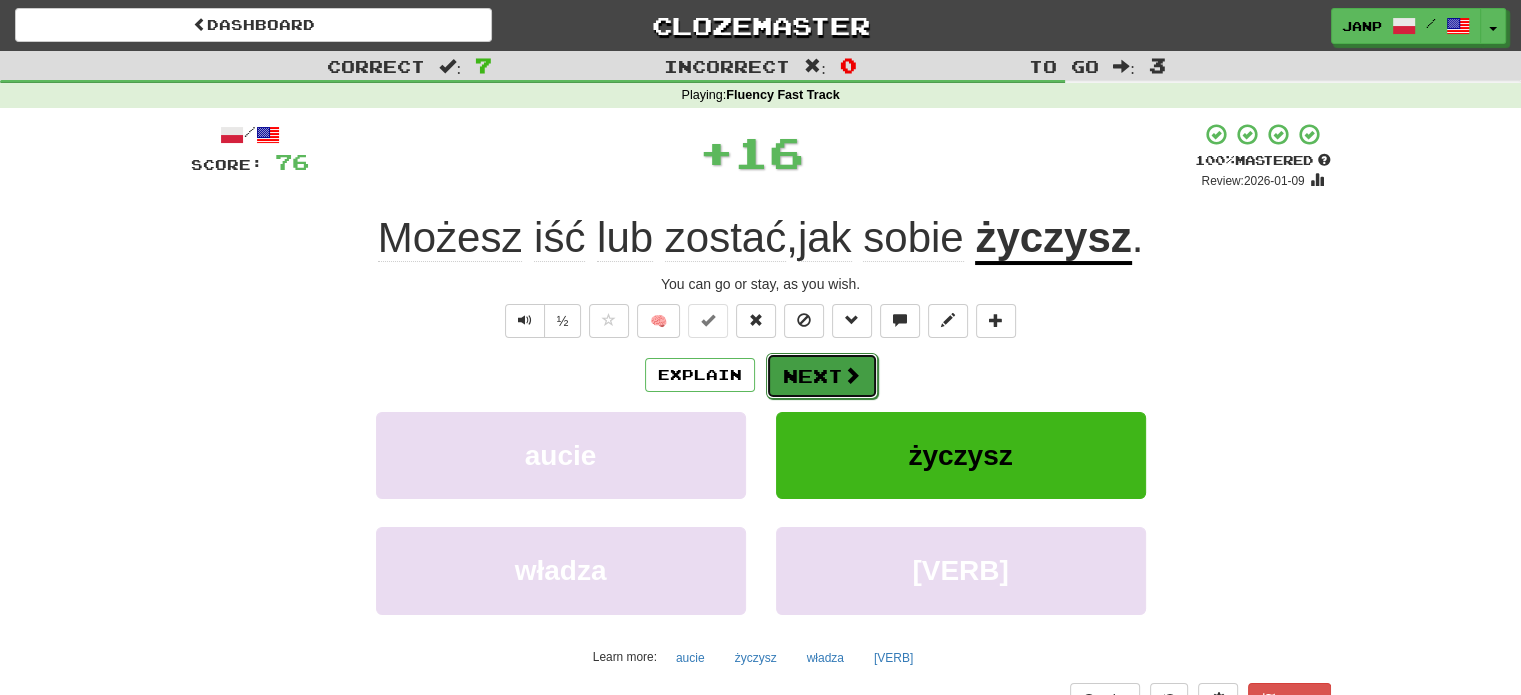 click on "Next" at bounding box center [822, 376] 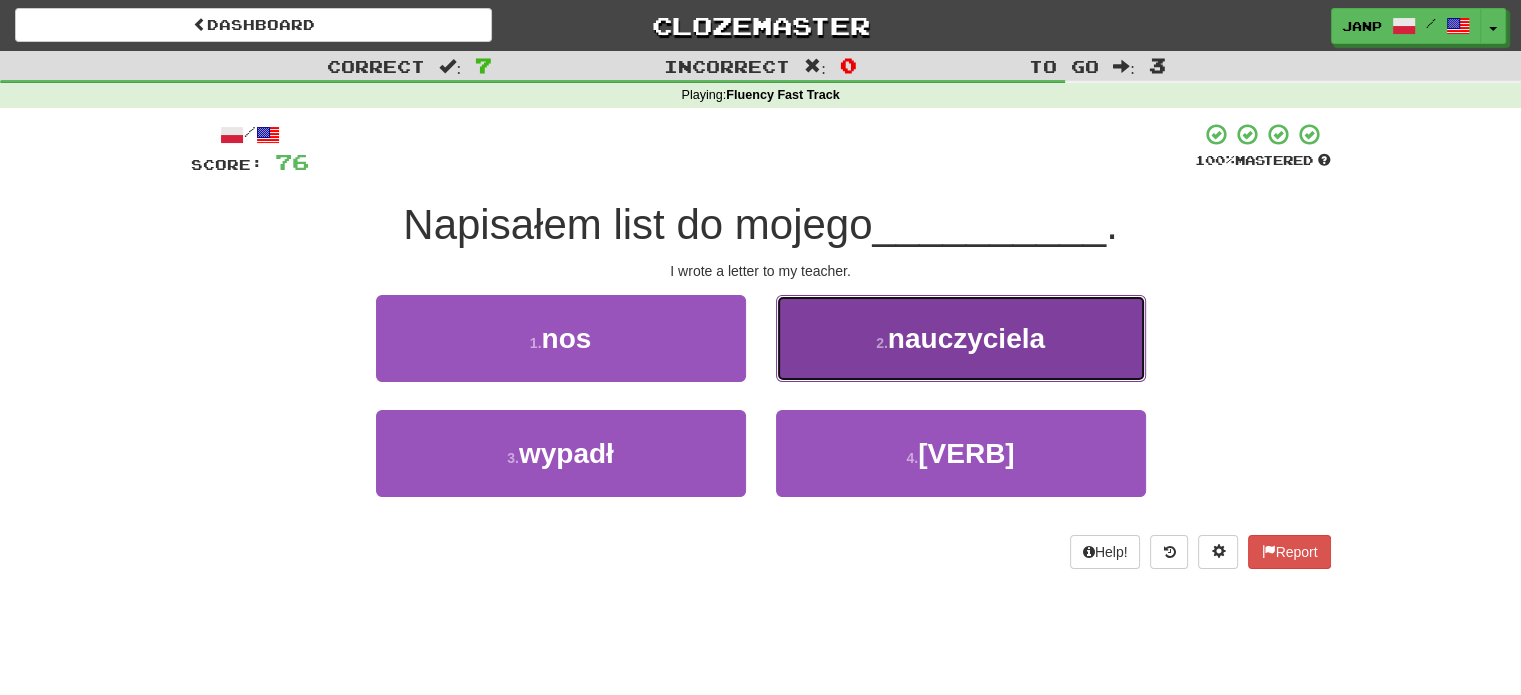 click on "2 .  nauczyciela" at bounding box center (961, 338) 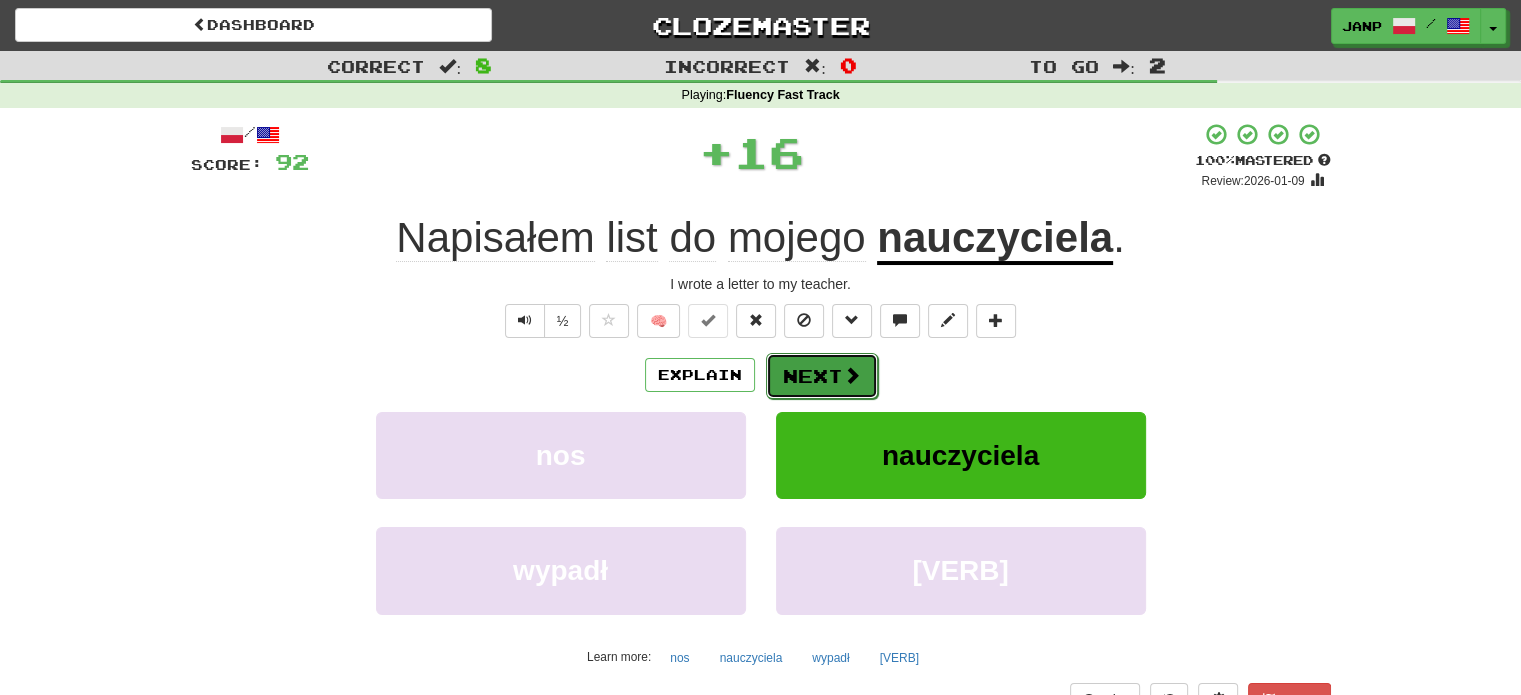 click on "Next" at bounding box center [822, 376] 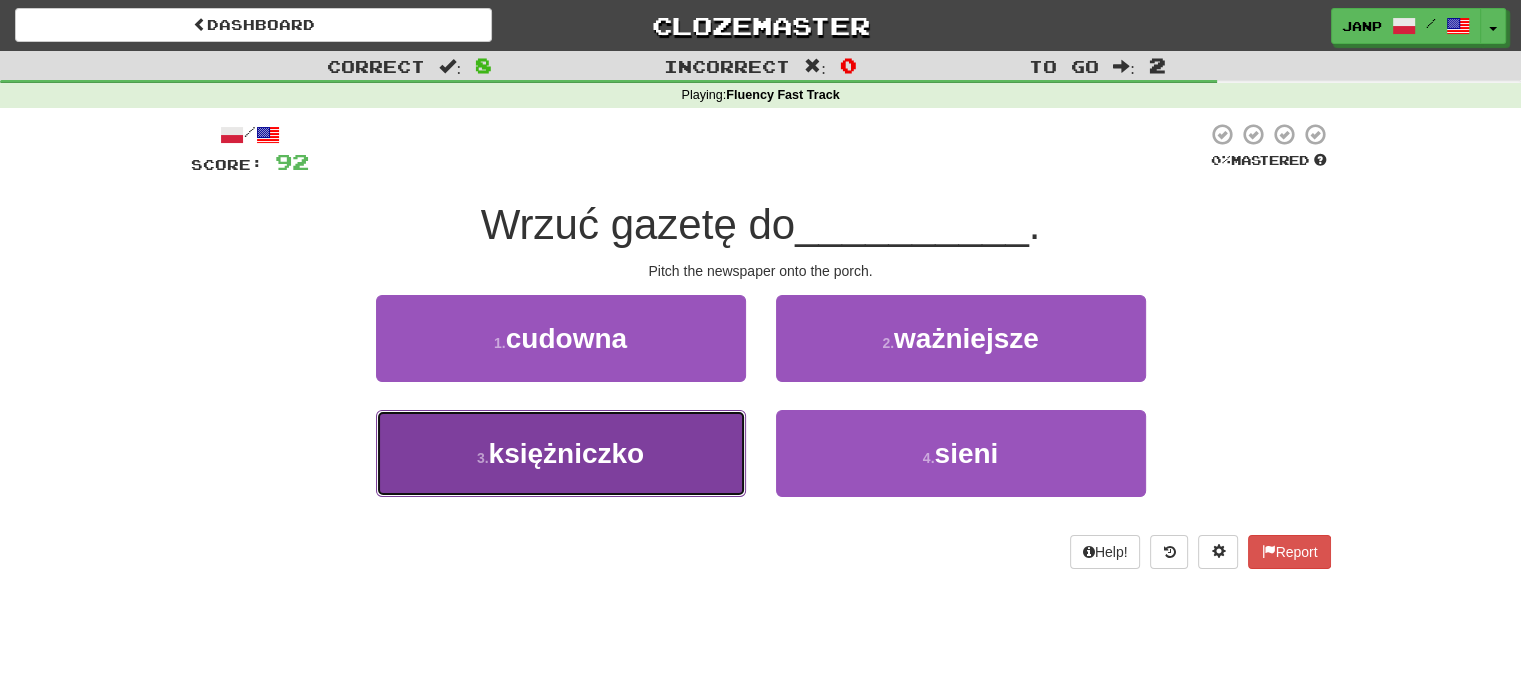 click on "3 .  księżniczko" at bounding box center [561, 453] 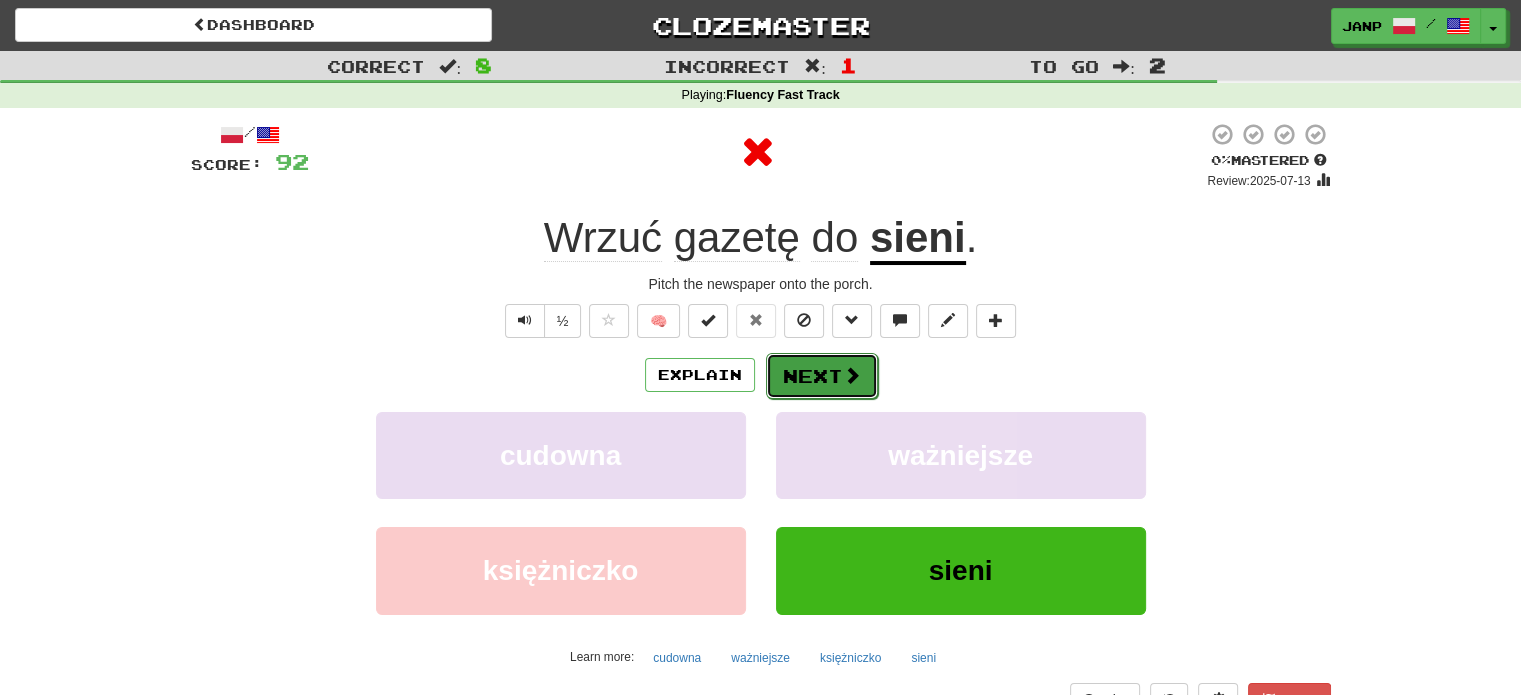 click on "Next" at bounding box center (822, 376) 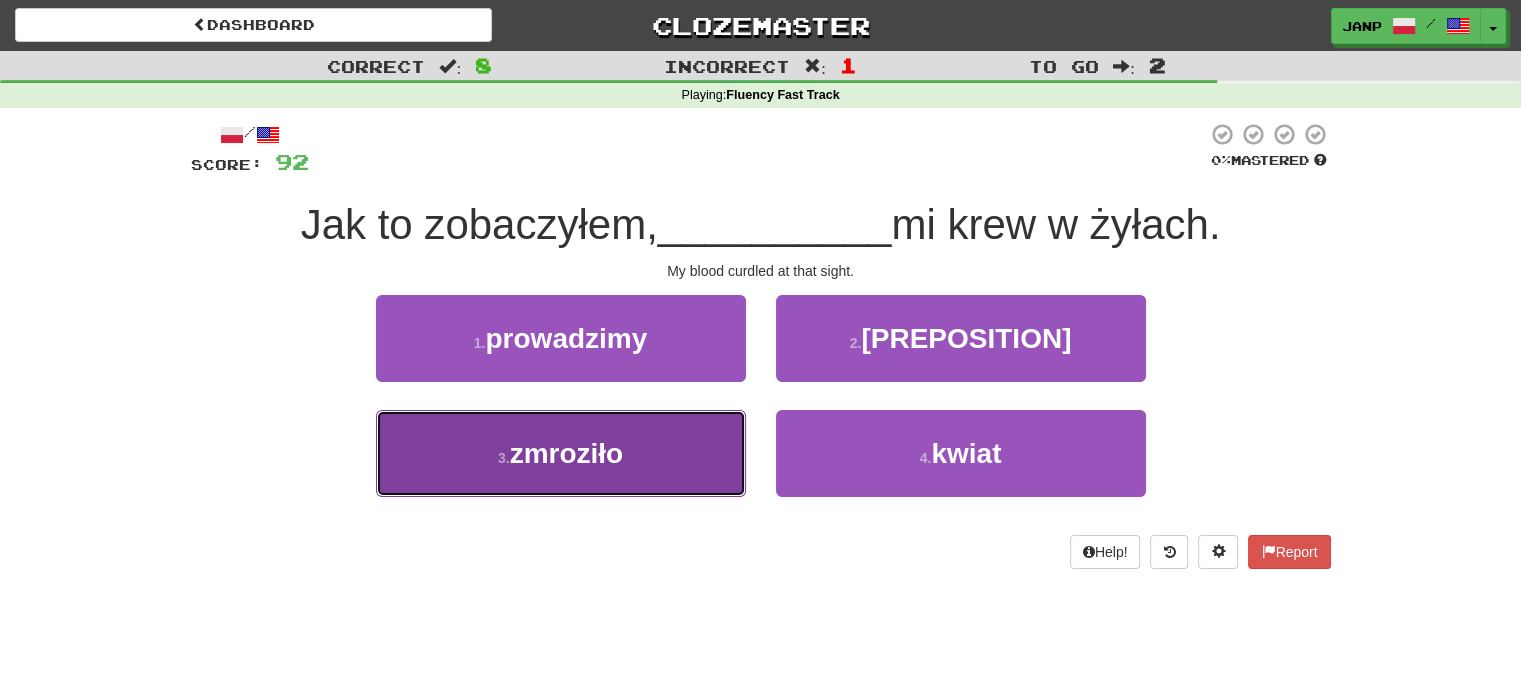 click on "3 .  zmroziło" at bounding box center (561, 453) 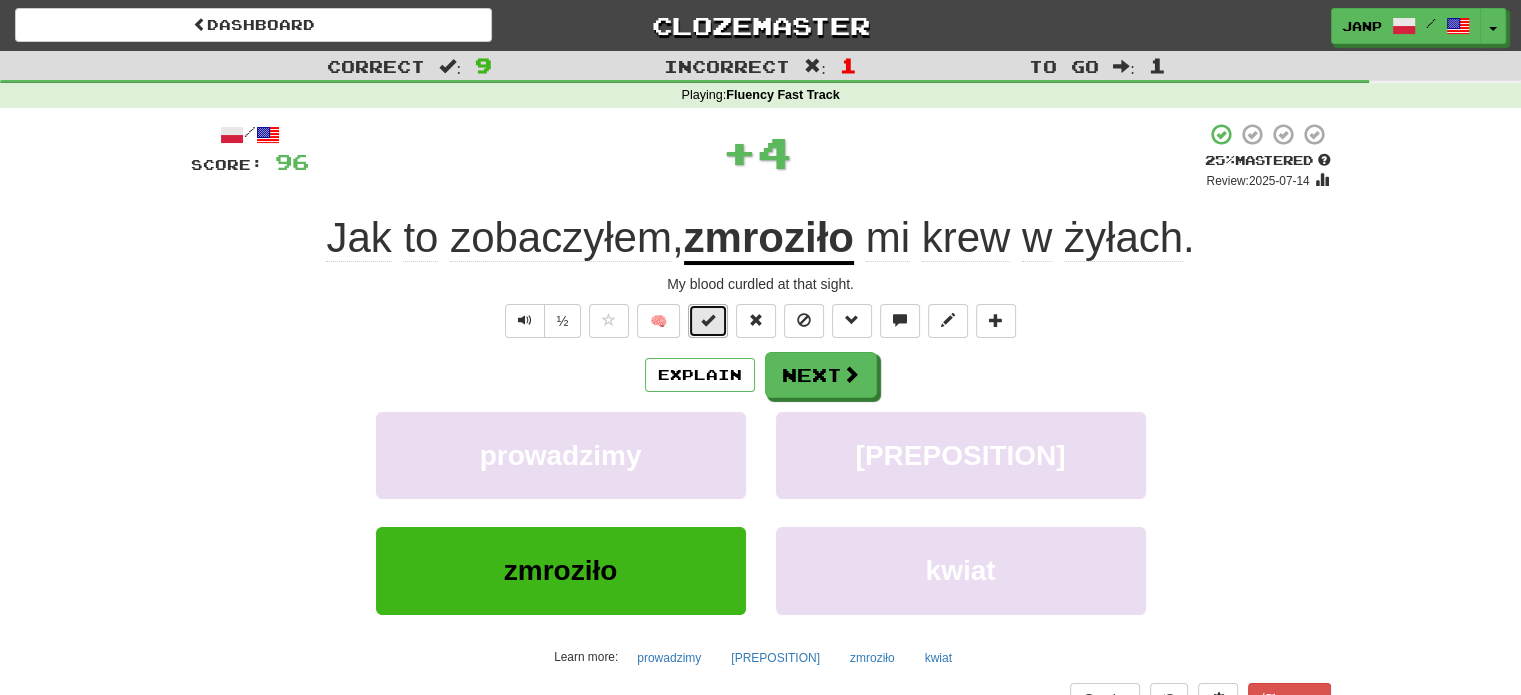 click at bounding box center (708, 320) 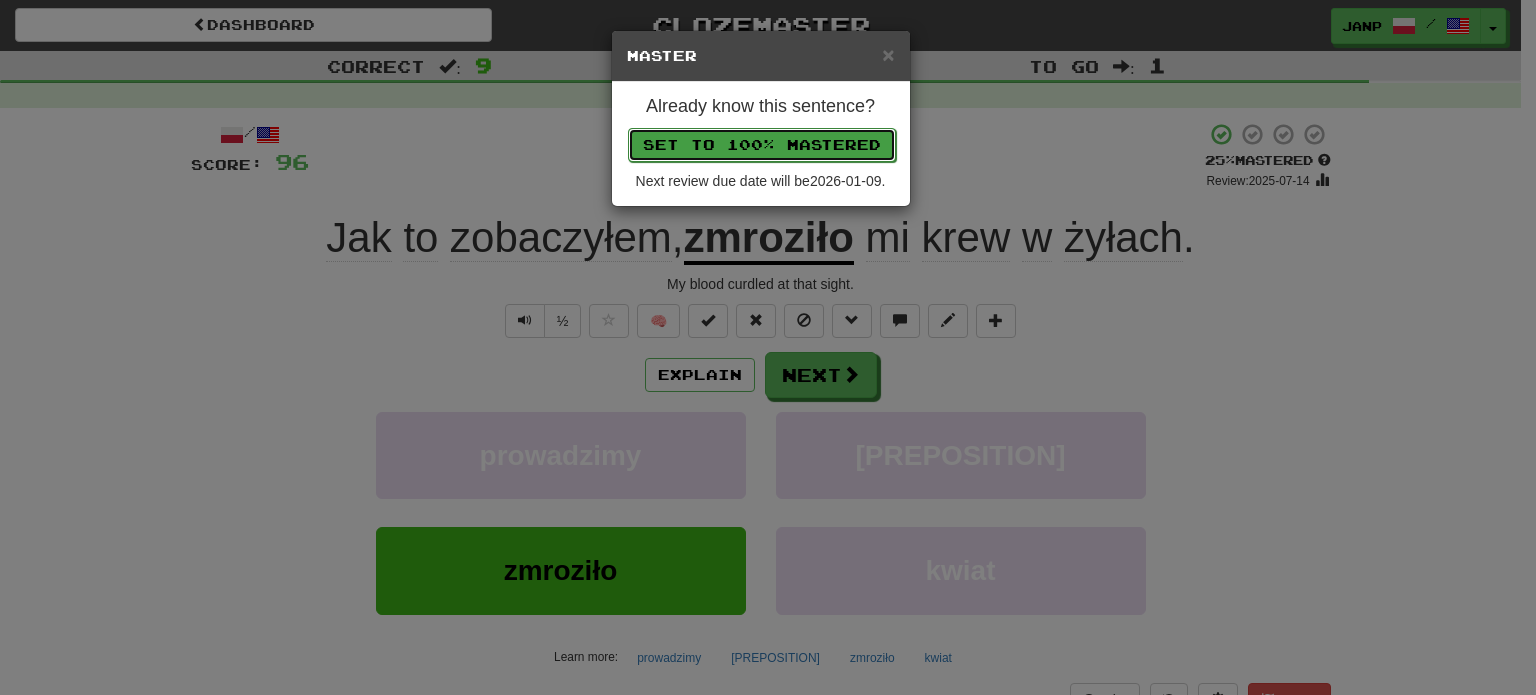 click on "Set to 100% Mastered" at bounding box center (762, 145) 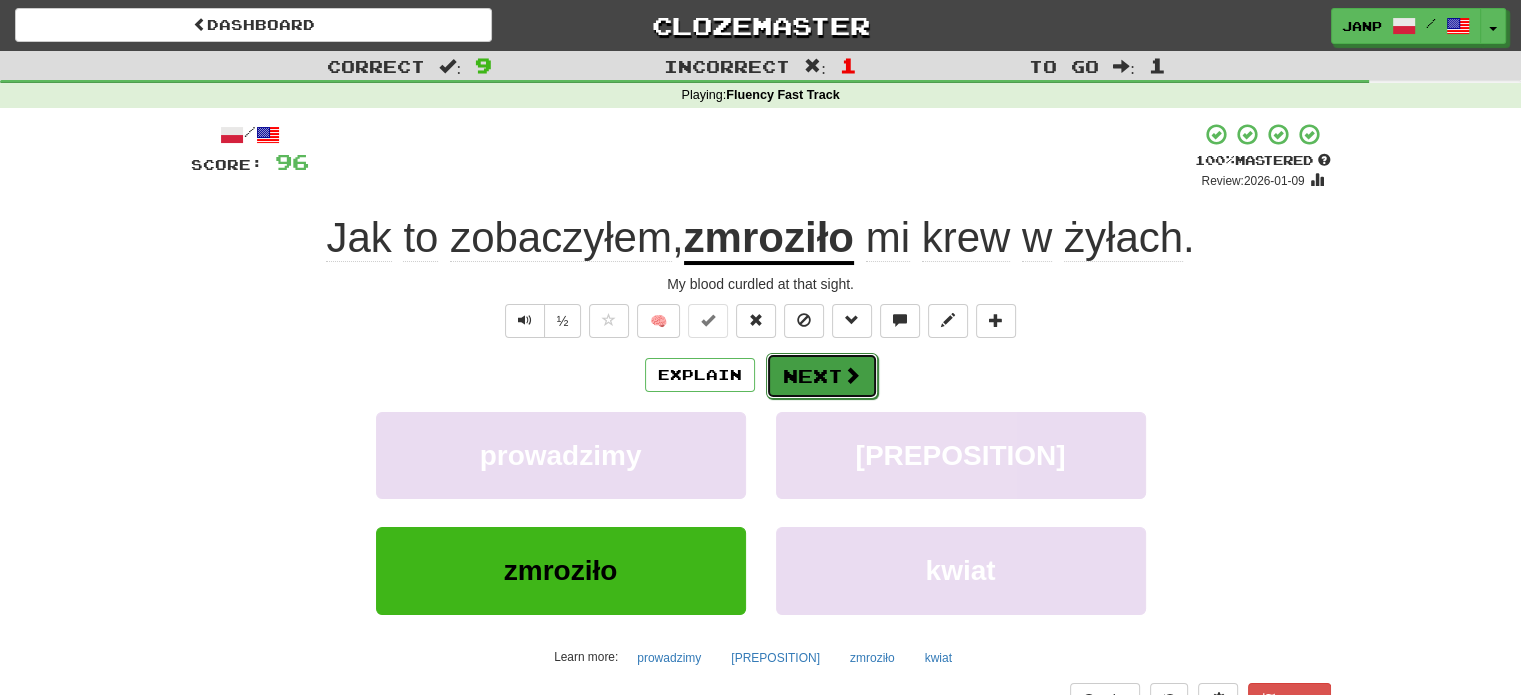 click on "Next" at bounding box center [822, 376] 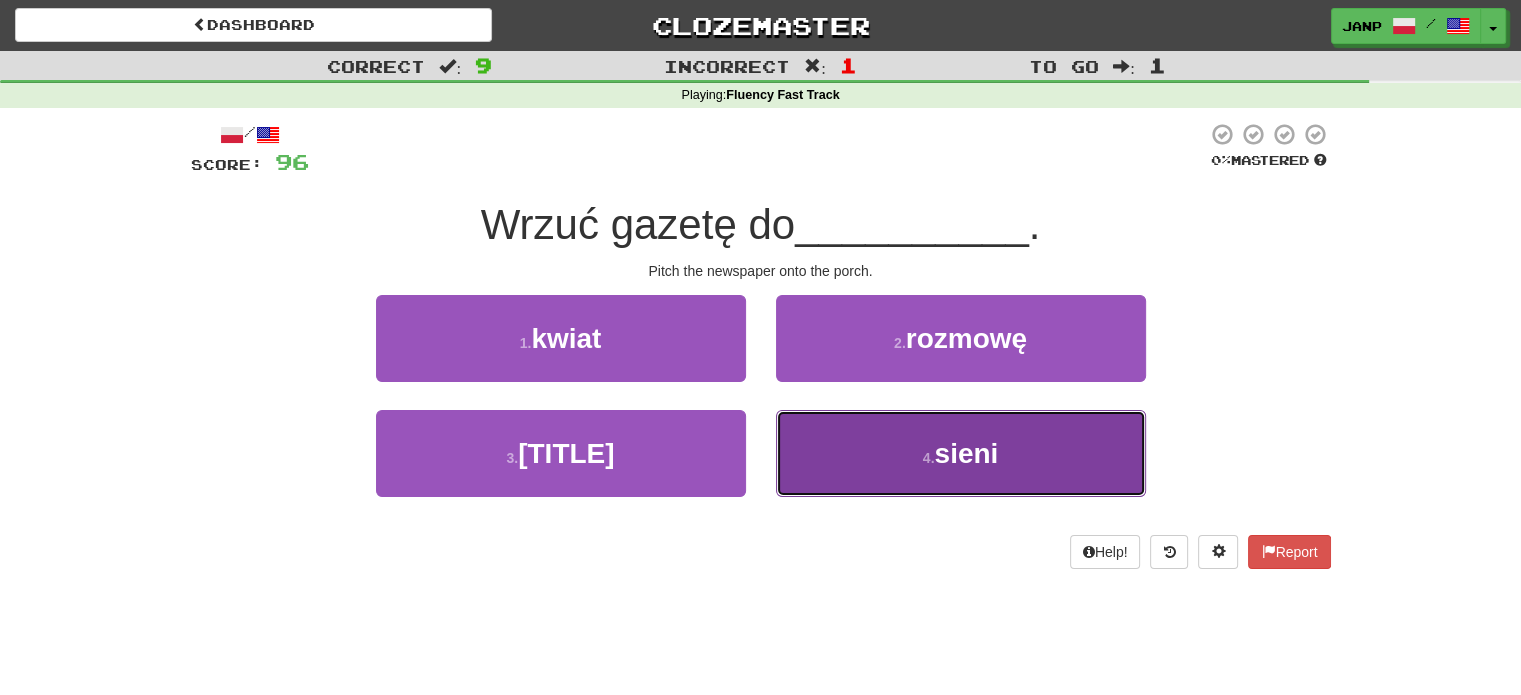 click on "4 .  sieni" at bounding box center (961, 453) 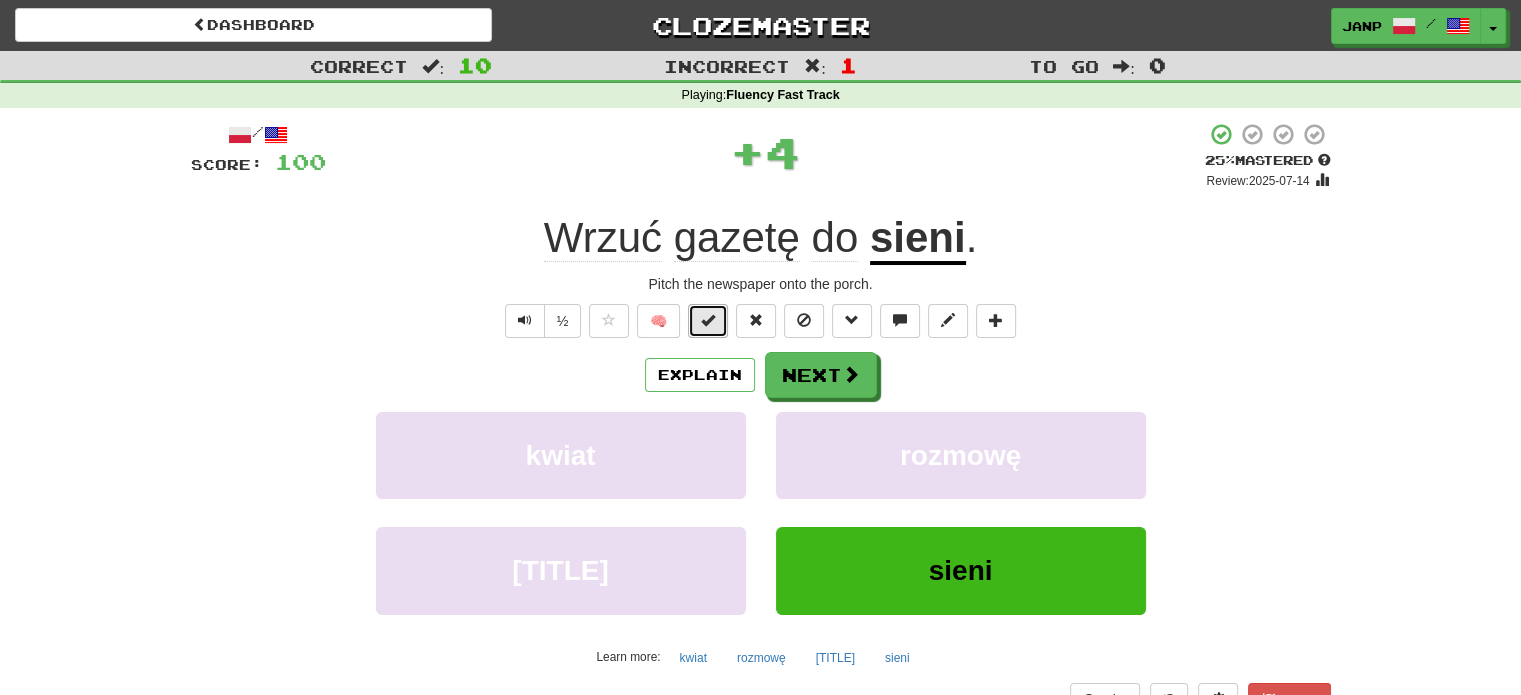 click at bounding box center (708, 320) 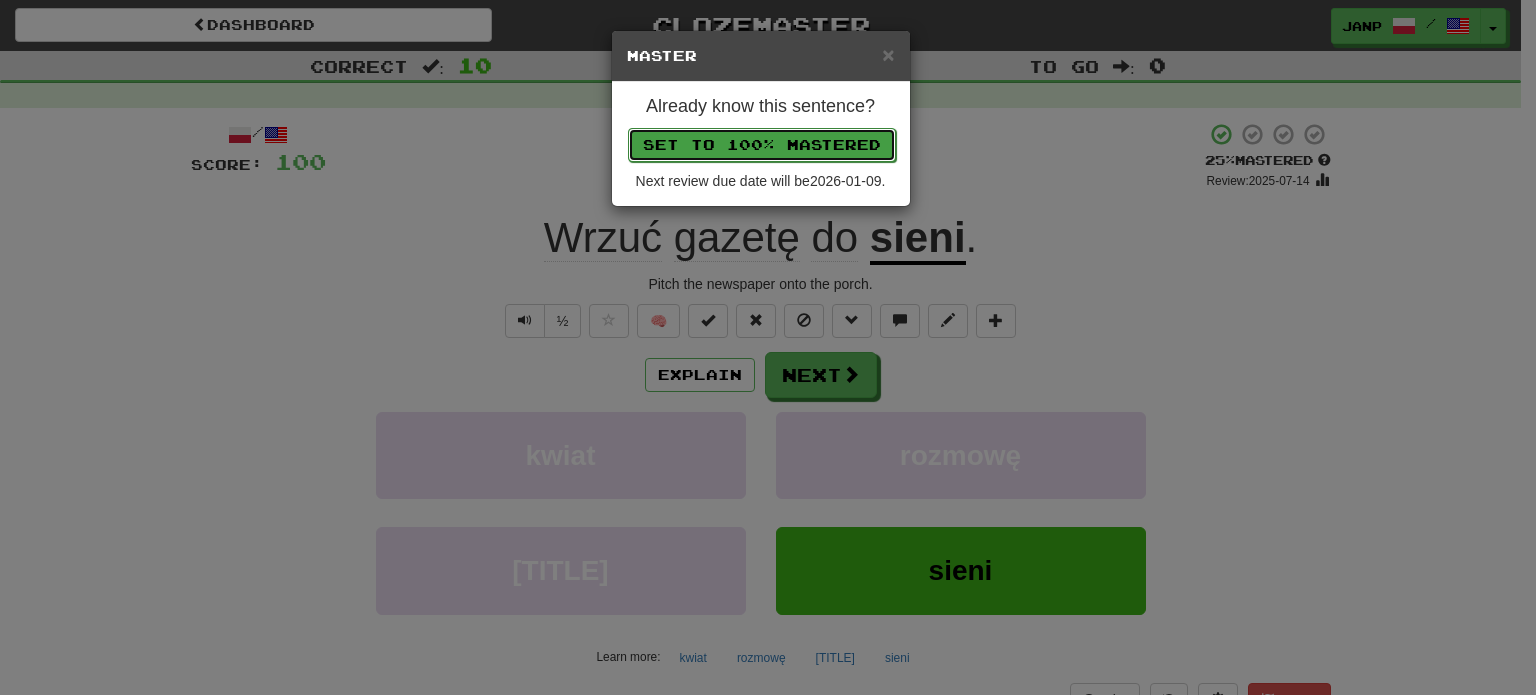 click on "Set to 100% Mastered" at bounding box center [762, 145] 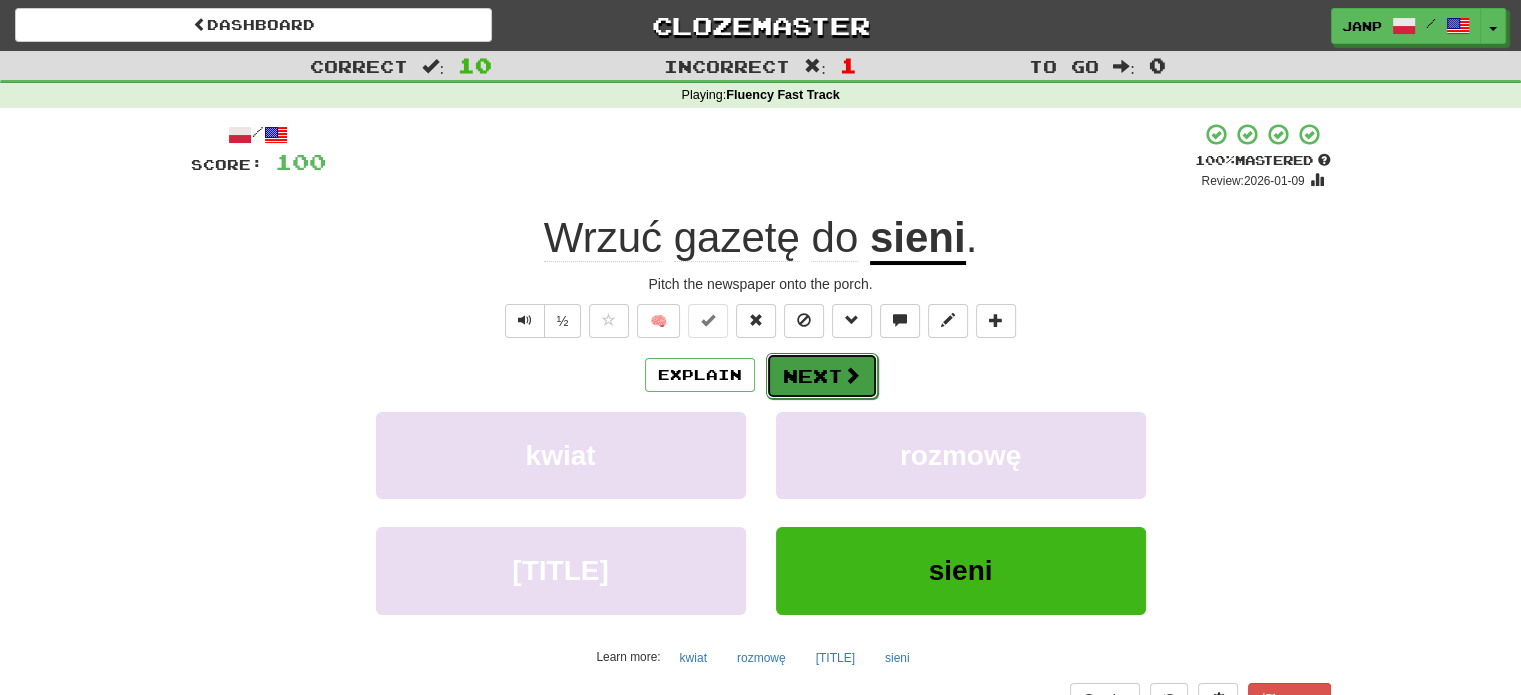 click at bounding box center [852, 375] 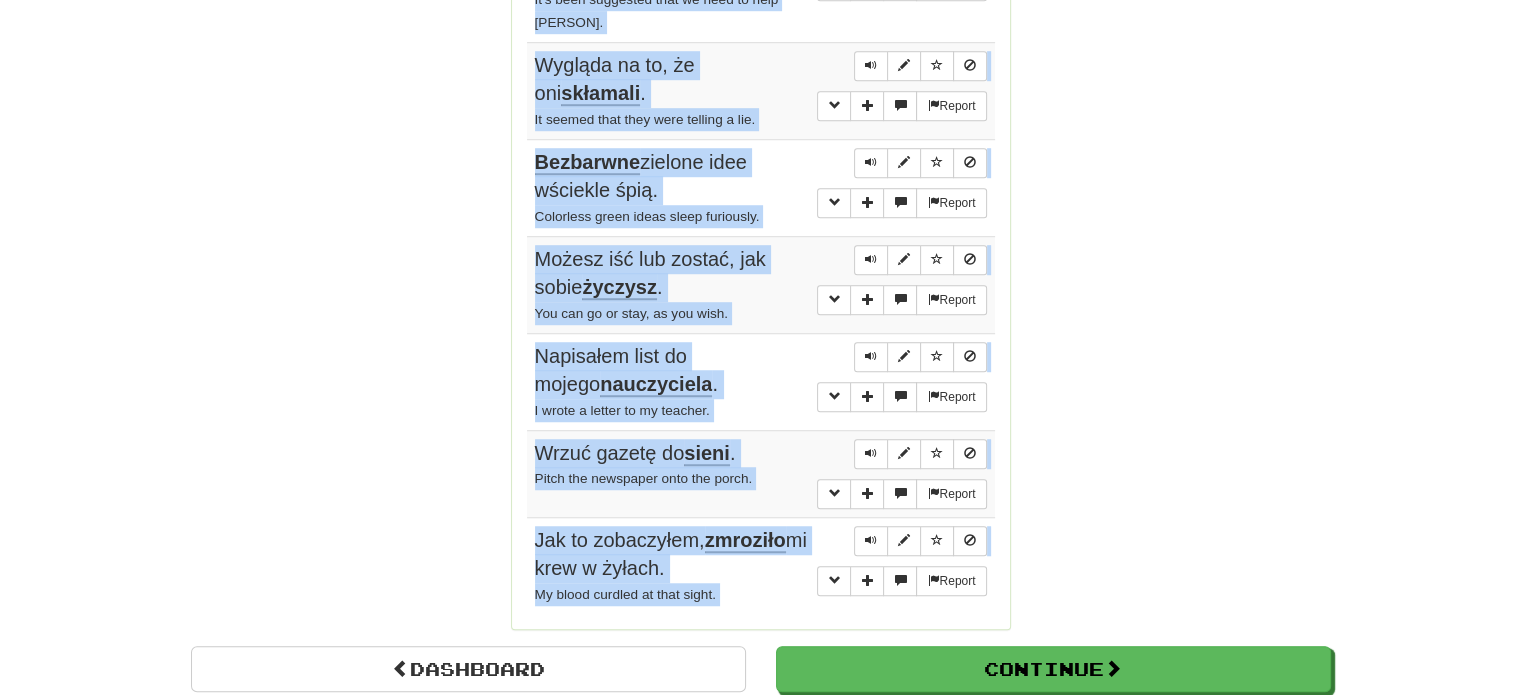 scroll, scrollTop: 1455, scrollLeft: 0, axis: vertical 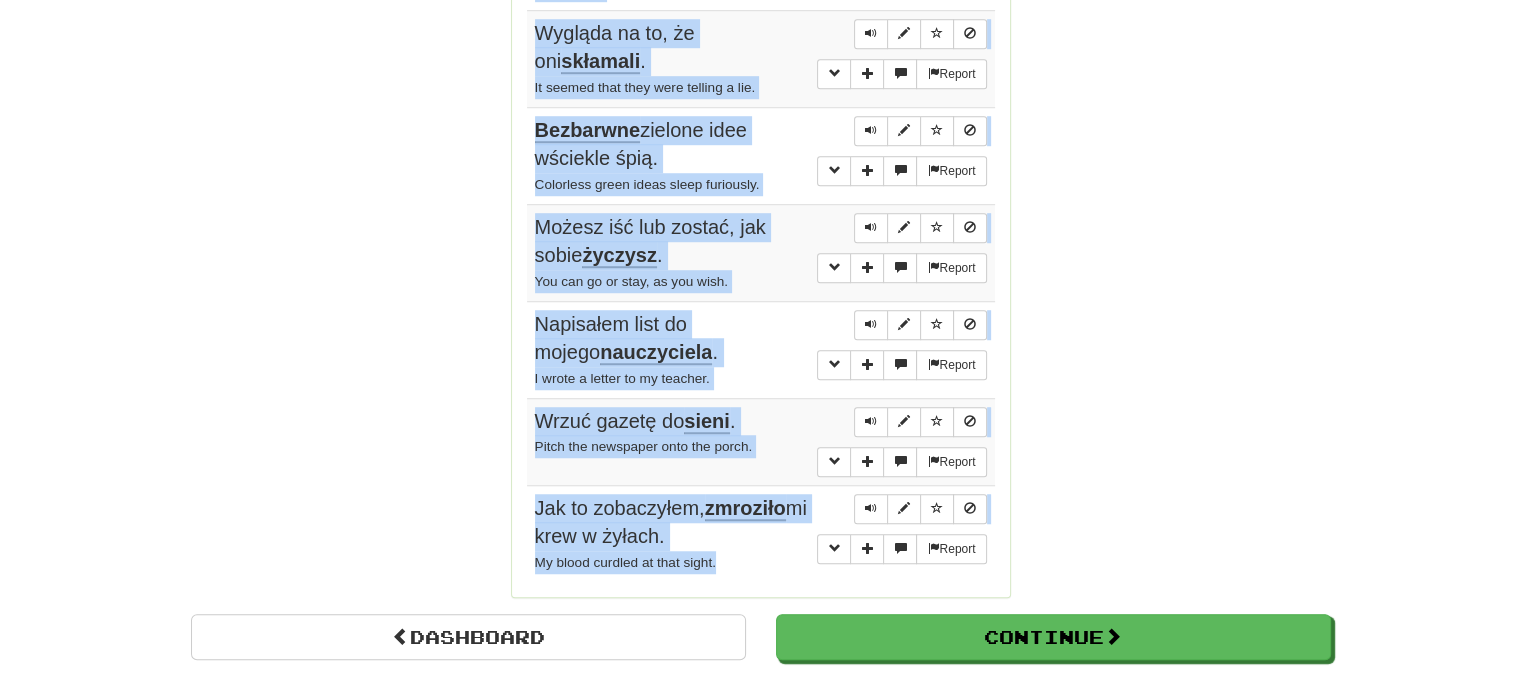 drag, startPoint x: 529, startPoint y: 378, endPoint x: 745, endPoint y: 556, distance: 279.89282 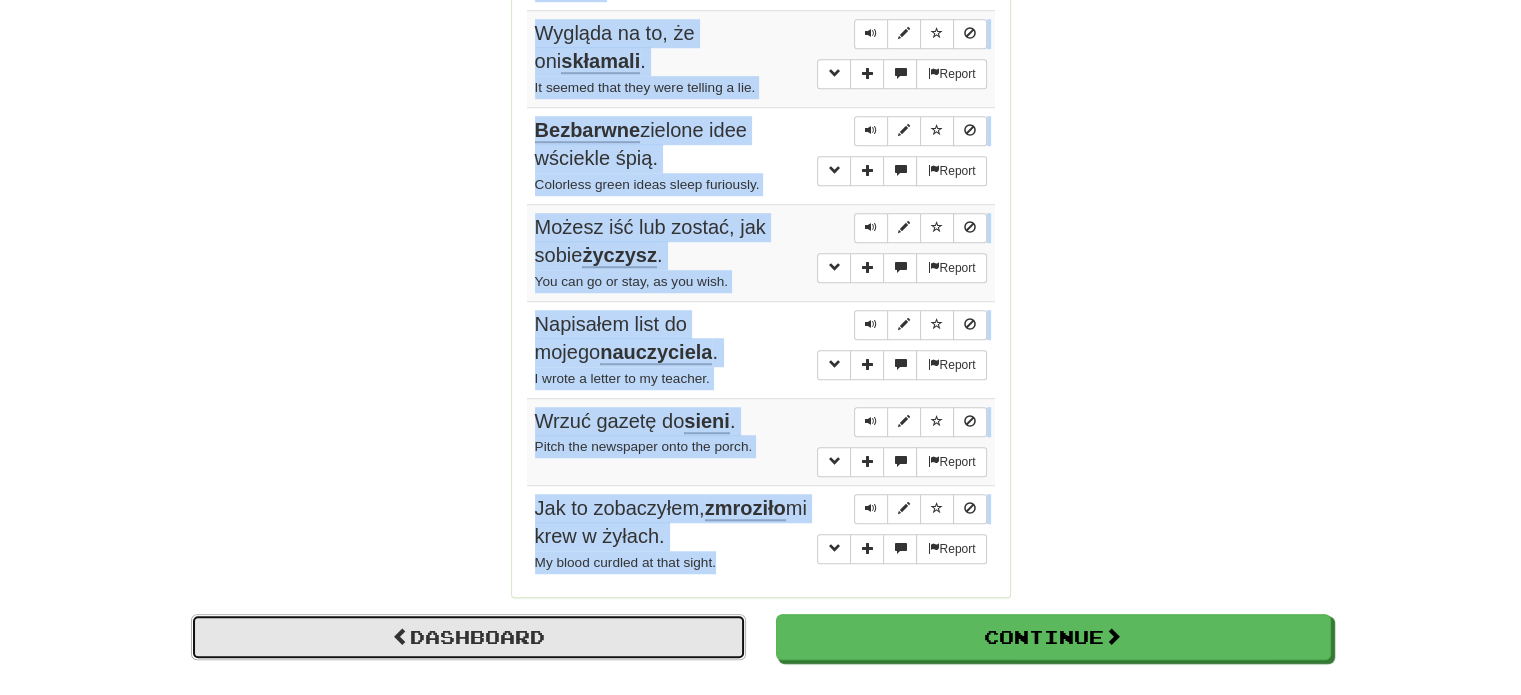 click on "Dashboard" at bounding box center [468, 637] 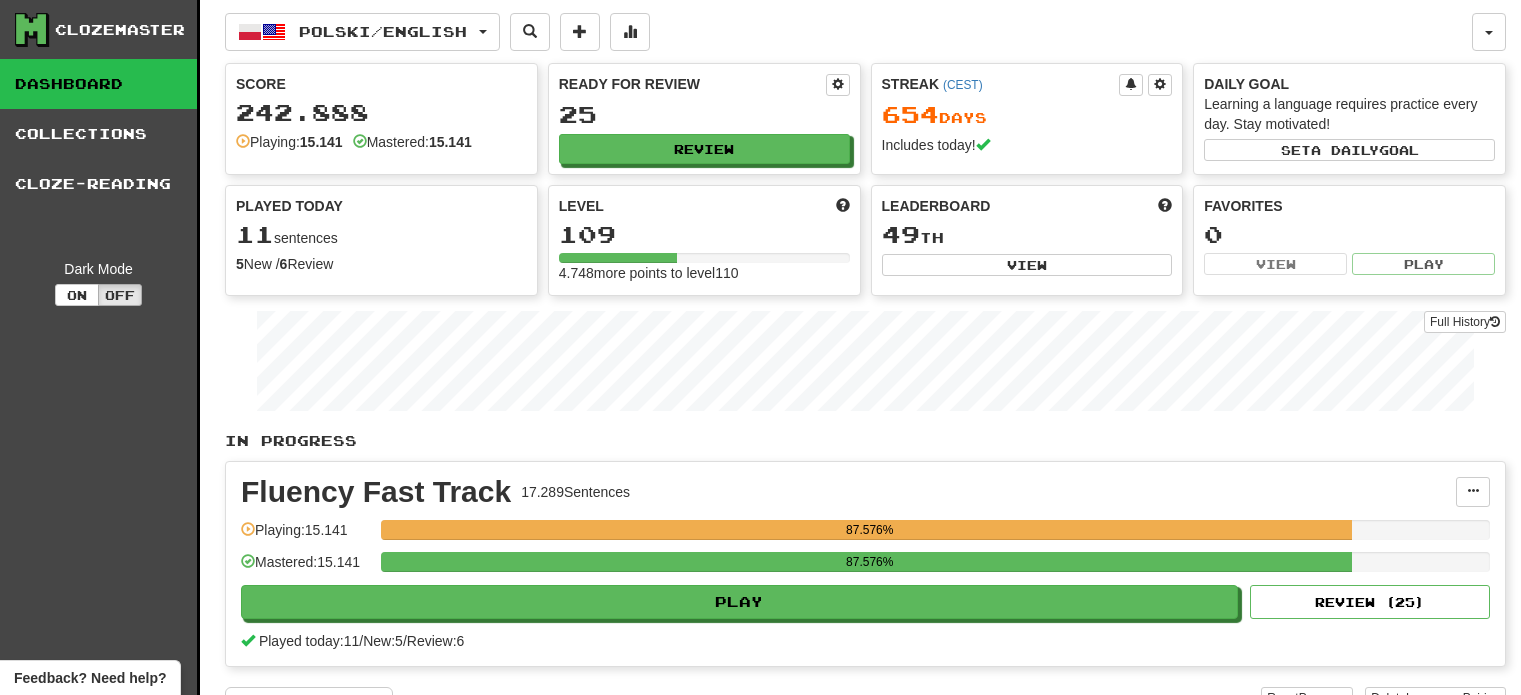 scroll, scrollTop: 0, scrollLeft: 0, axis: both 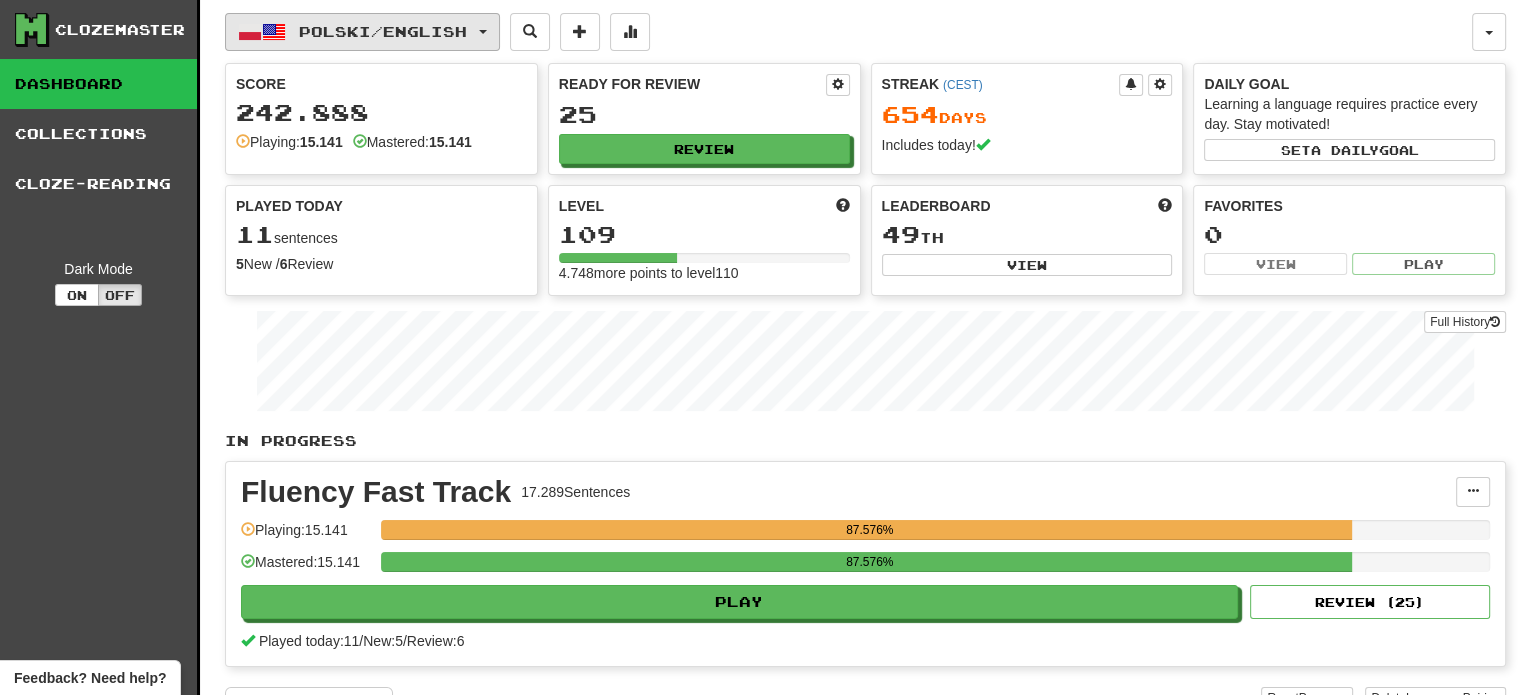 click on "Polski  /  English" at bounding box center [383, 31] 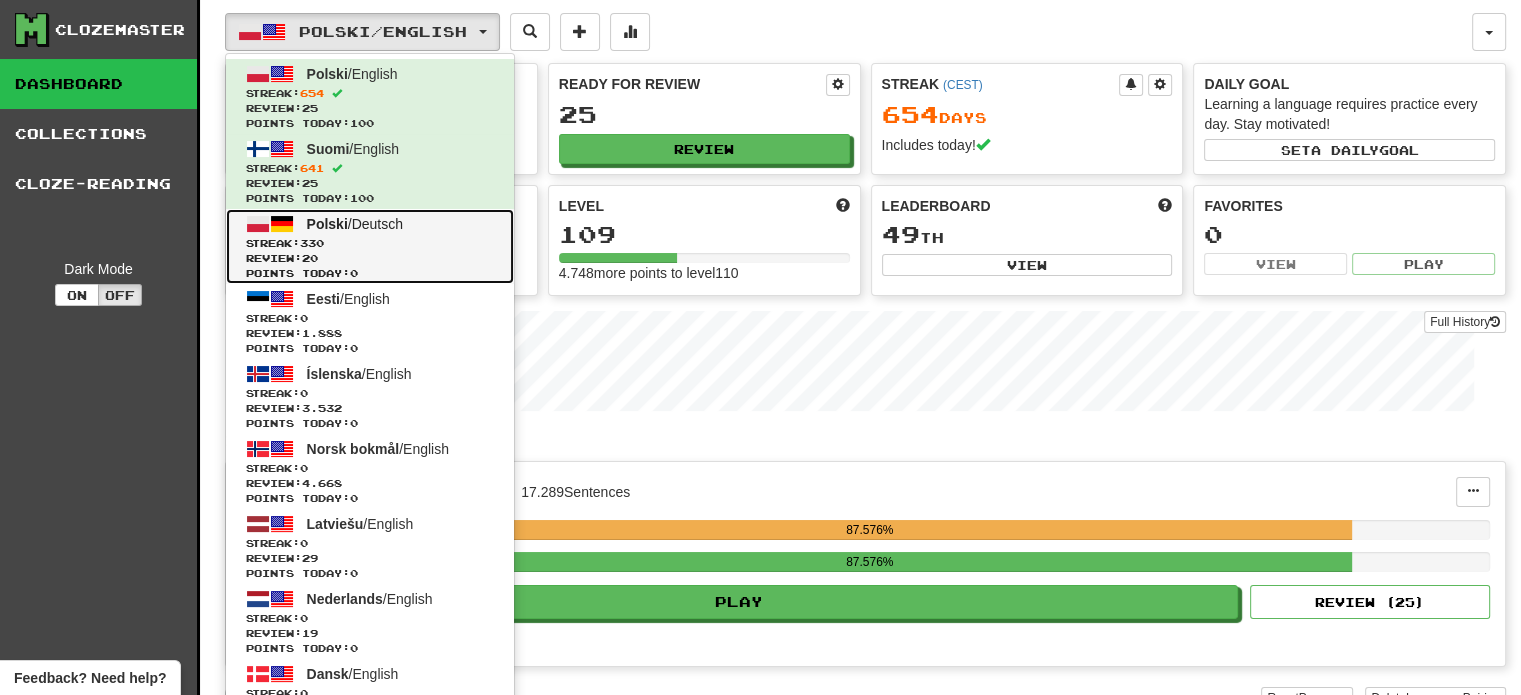 click on "Streak:  330" at bounding box center (370, 243) 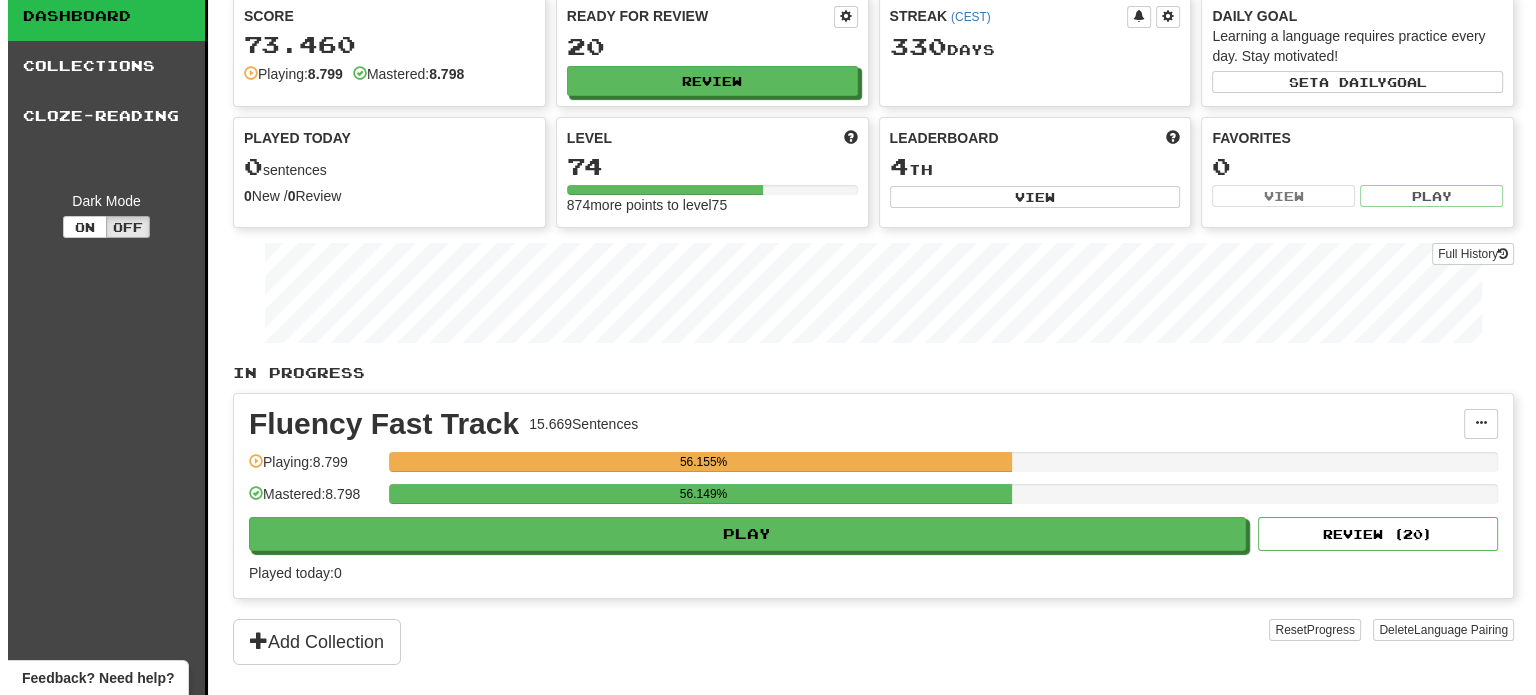 scroll, scrollTop: 100, scrollLeft: 0, axis: vertical 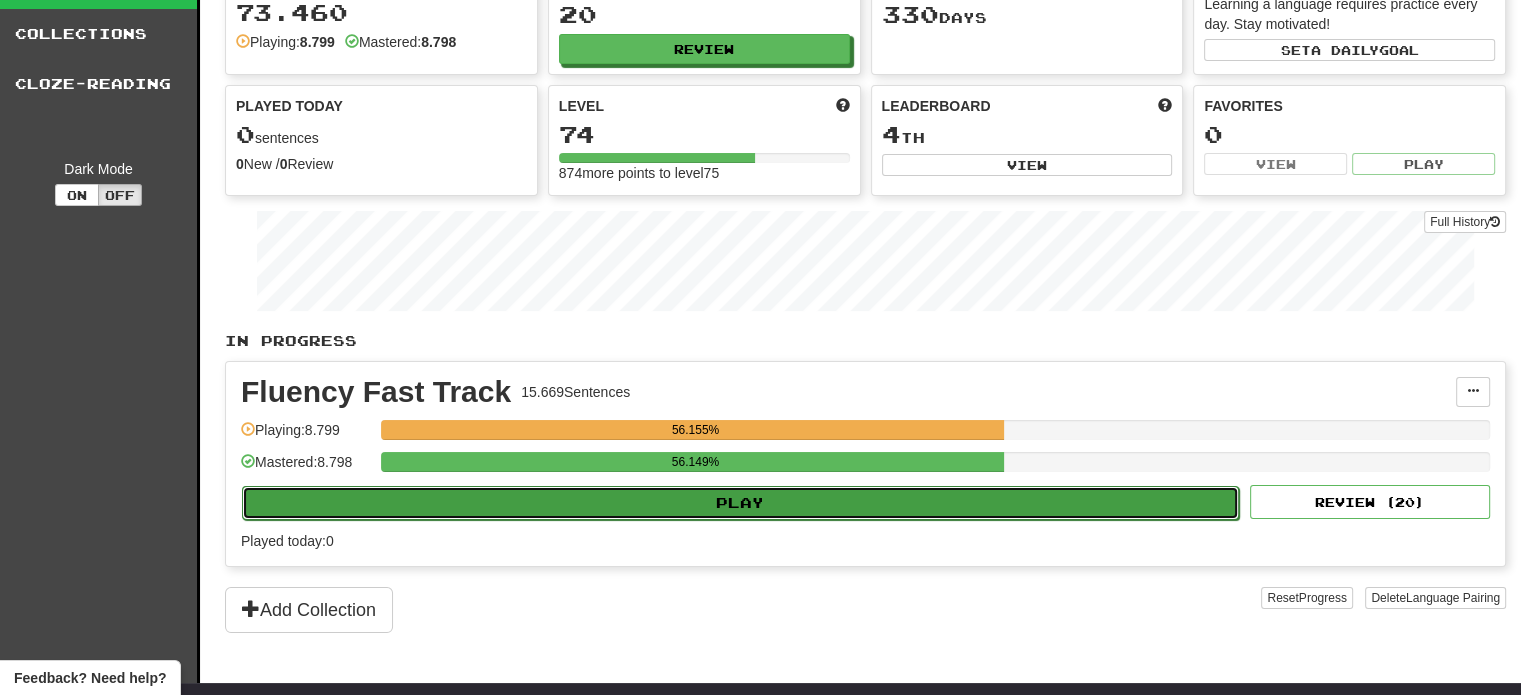 click on "Play" at bounding box center [740, 503] 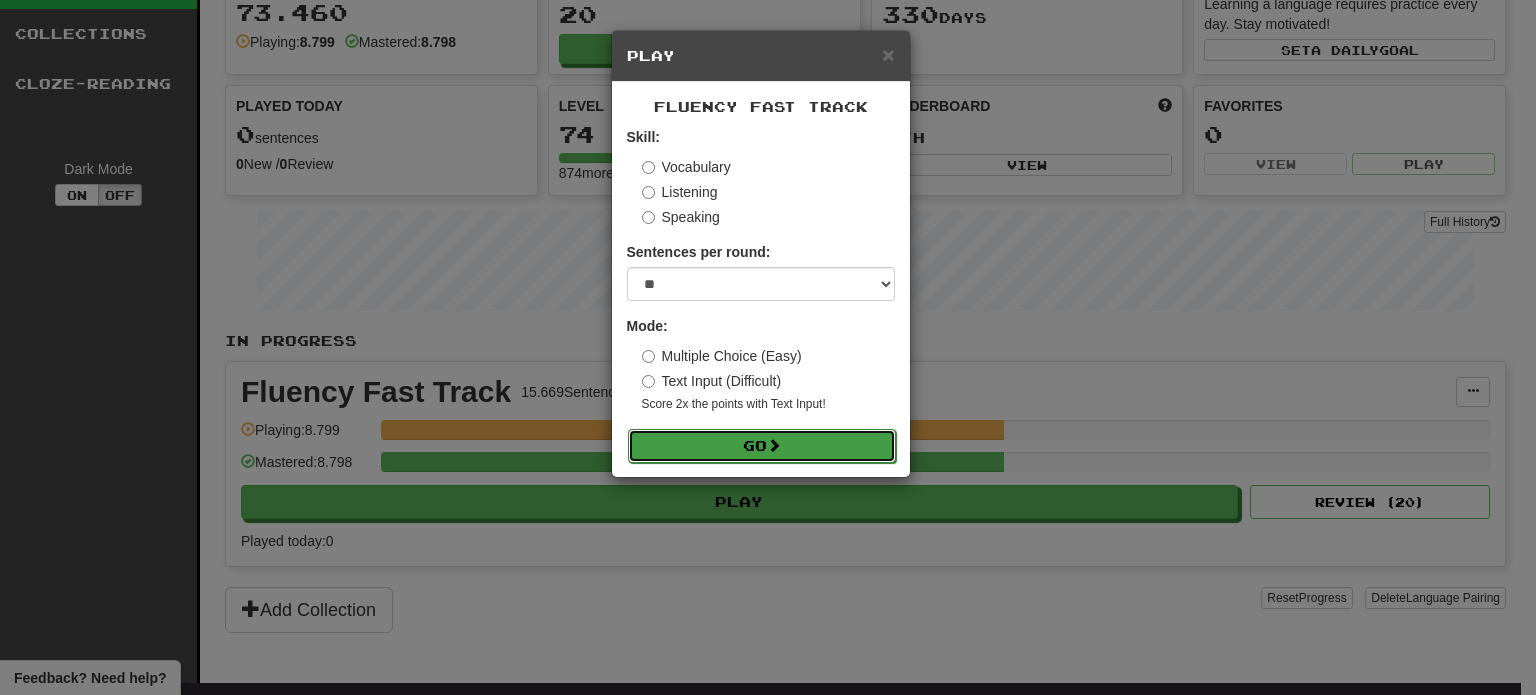 click on "Go" at bounding box center [762, 446] 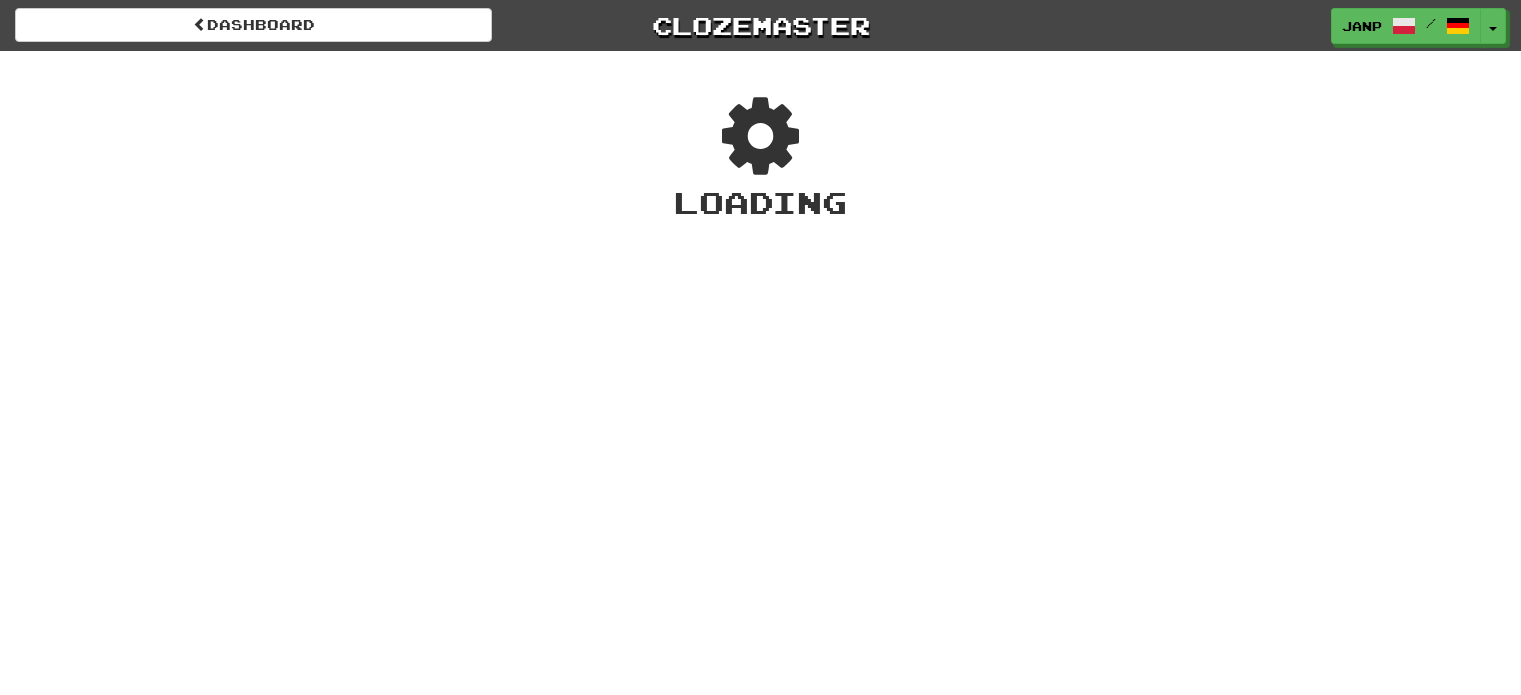 scroll, scrollTop: 0, scrollLeft: 0, axis: both 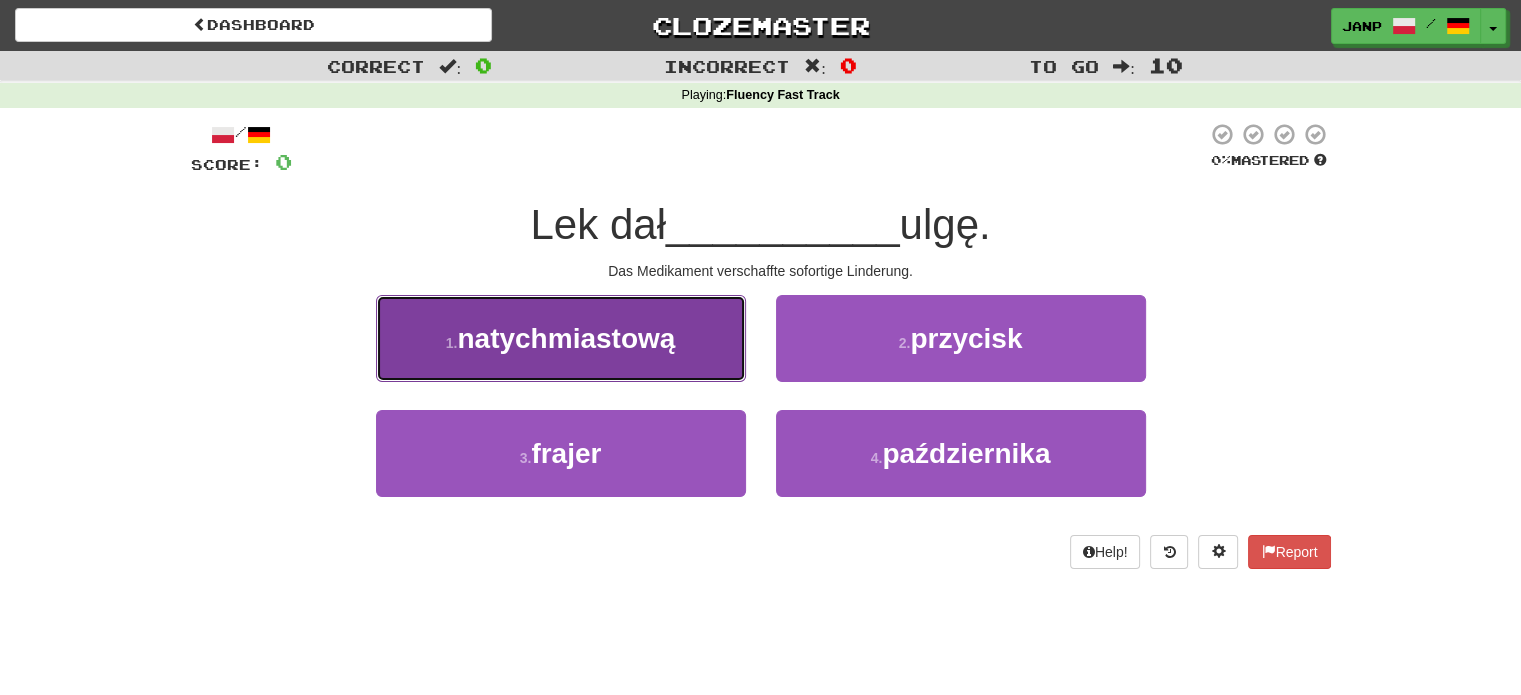 click on "1 .  natychmiastową" at bounding box center [561, 338] 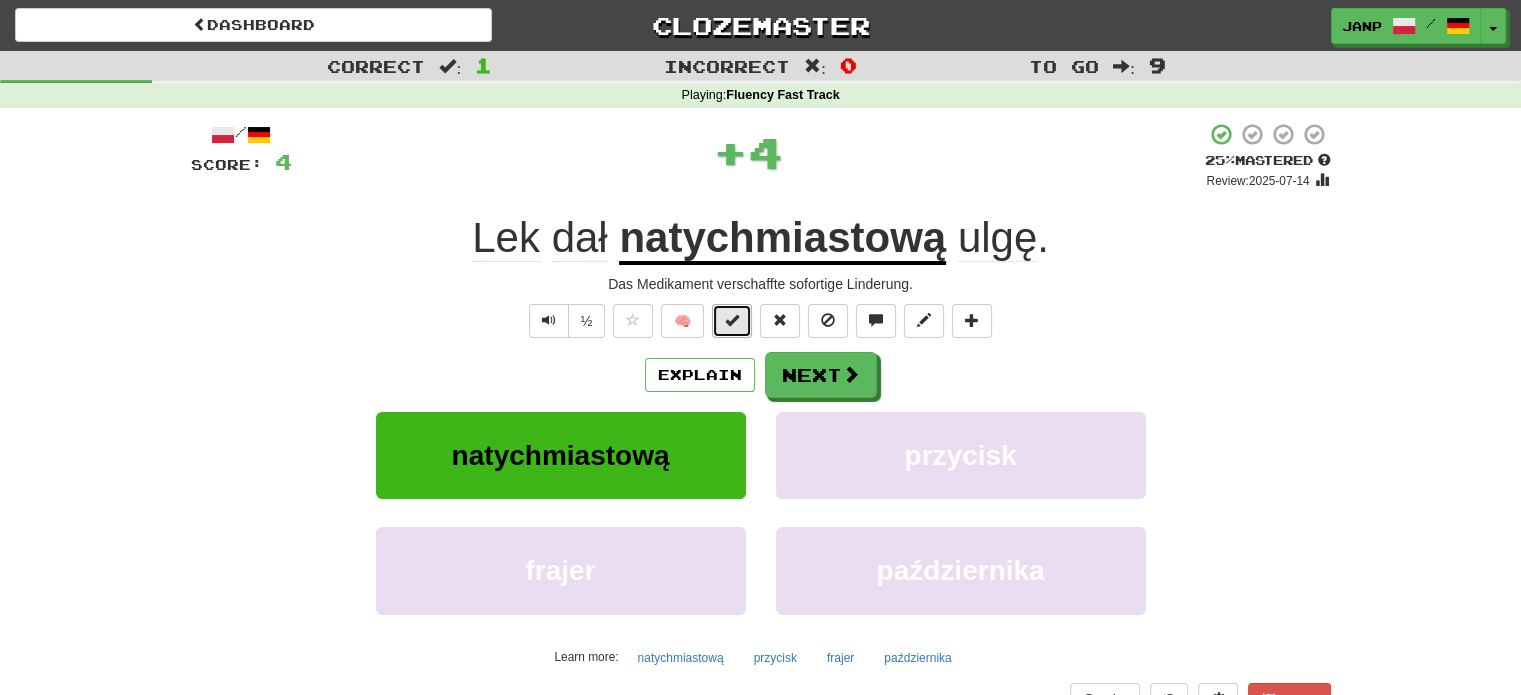 click at bounding box center (732, 320) 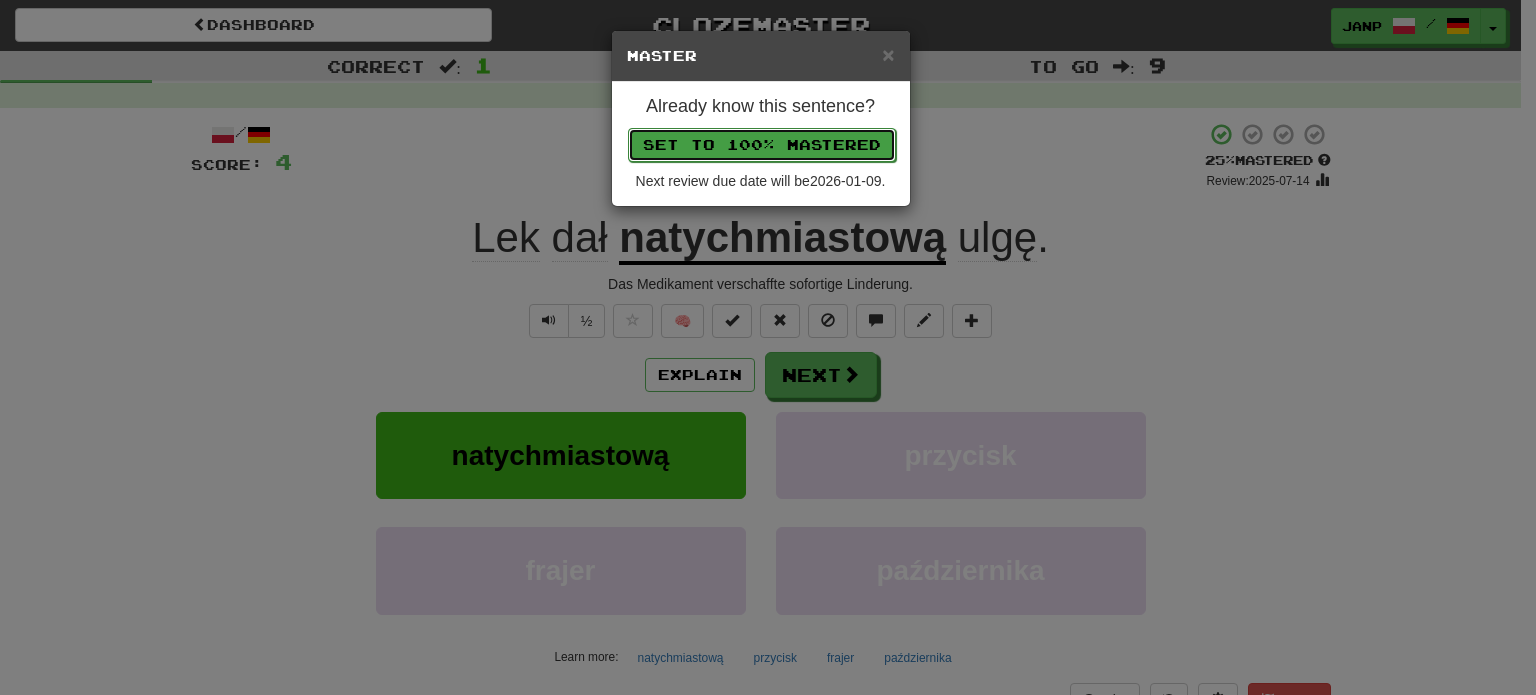 click on "Set to 100% Mastered" at bounding box center [762, 145] 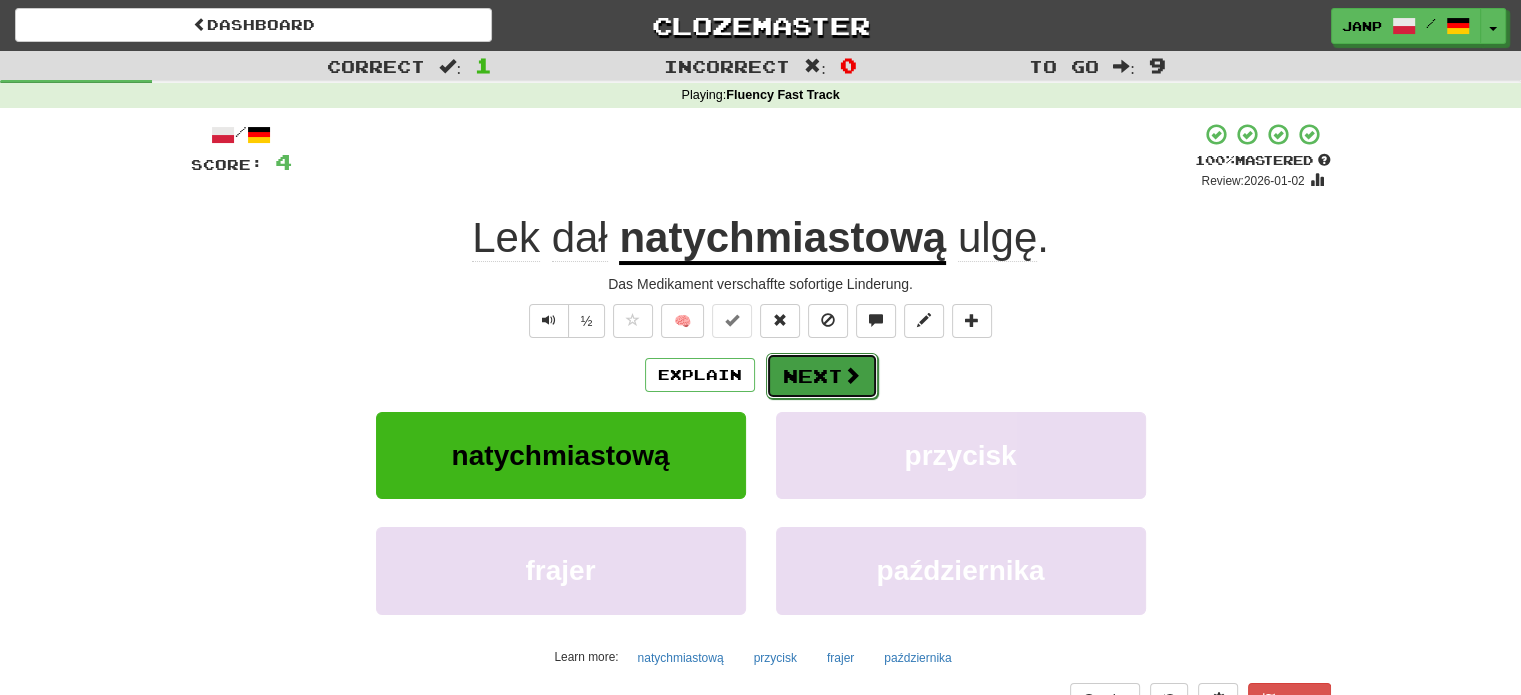 click on "Next" at bounding box center [822, 376] 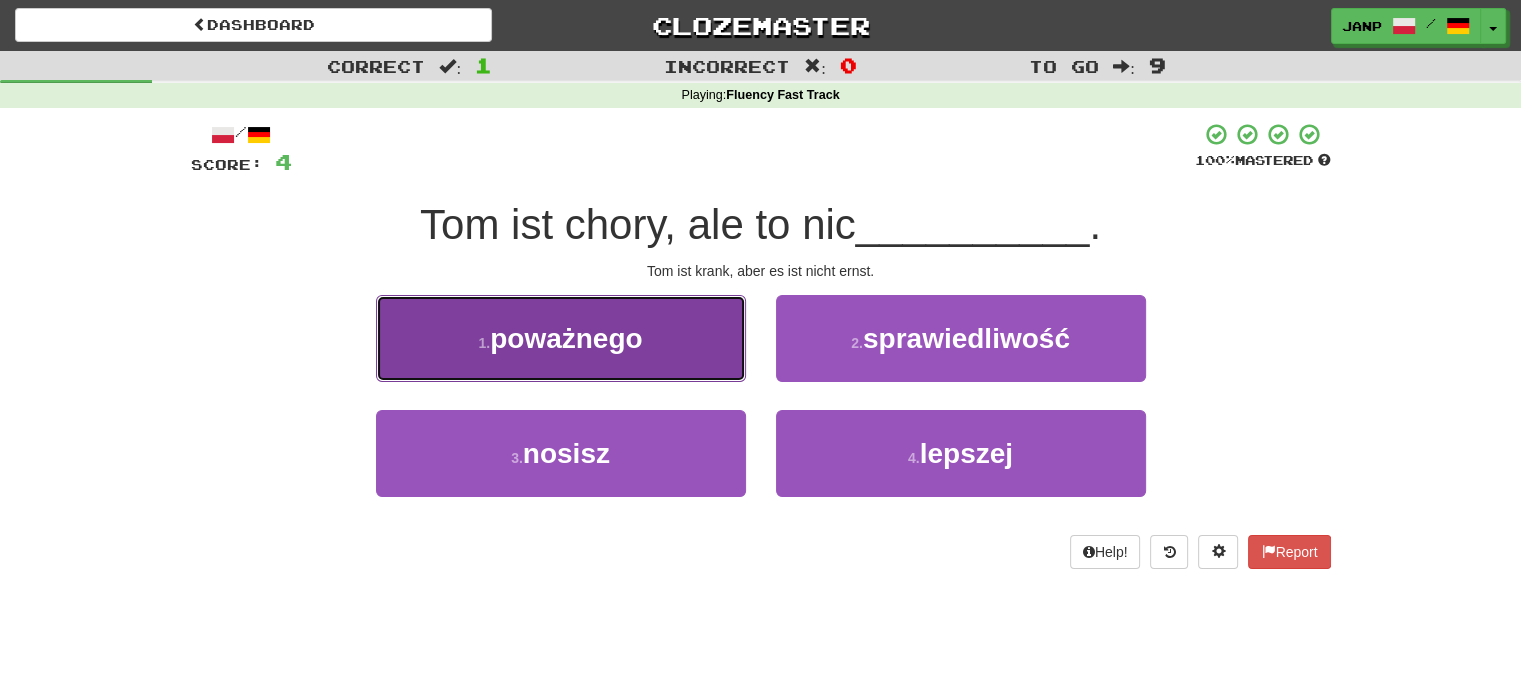 click on "1 .  poważnego" at bounding box center (561, 338) 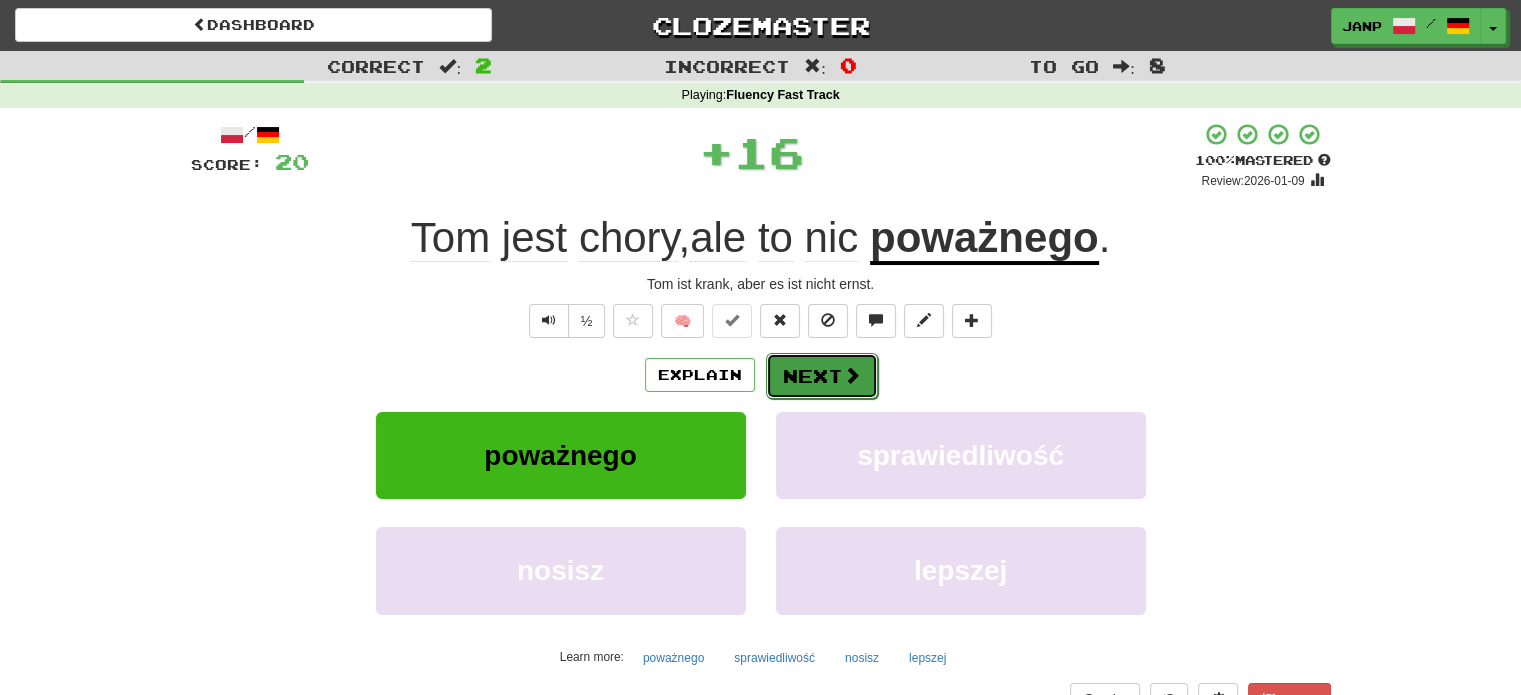 click on "Next" at bounding box center [822, 376] 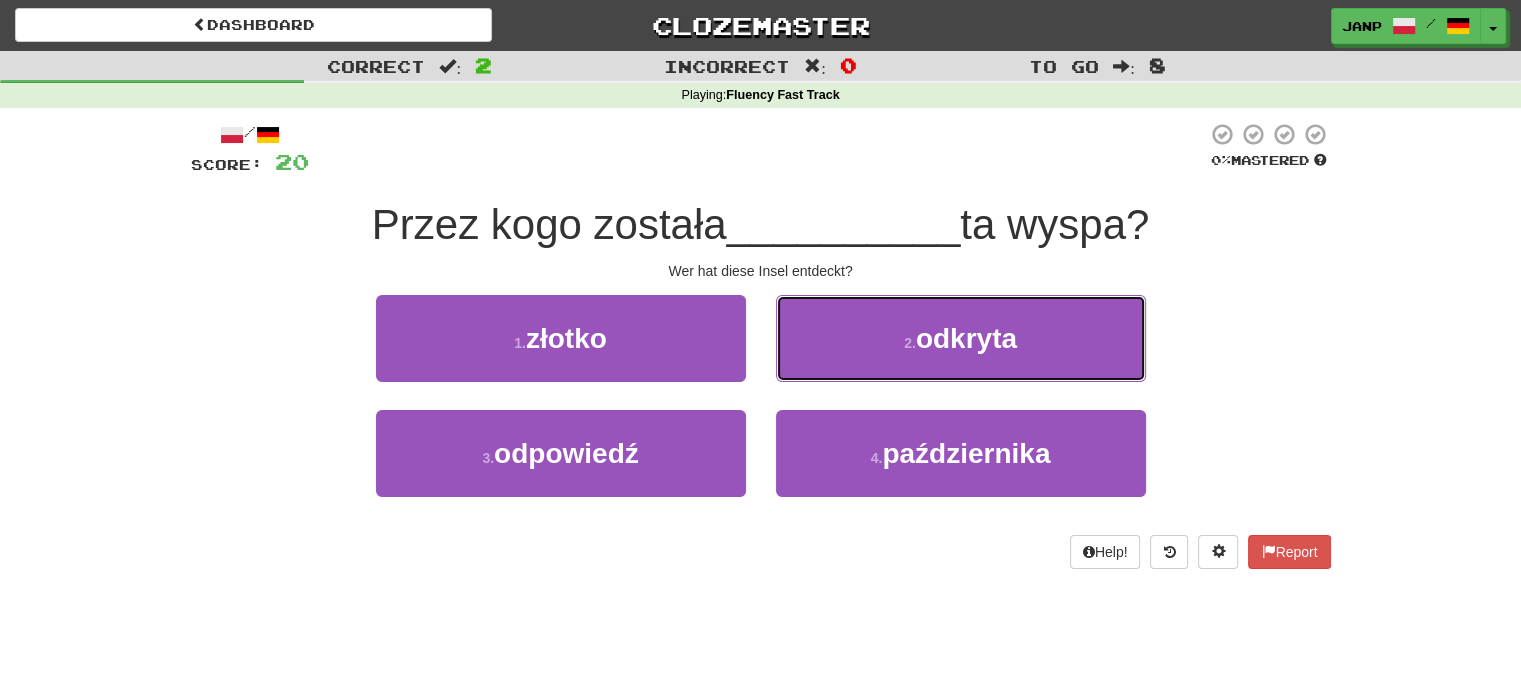 click on "2 .  odkryta" at bounding box center [961, 338] 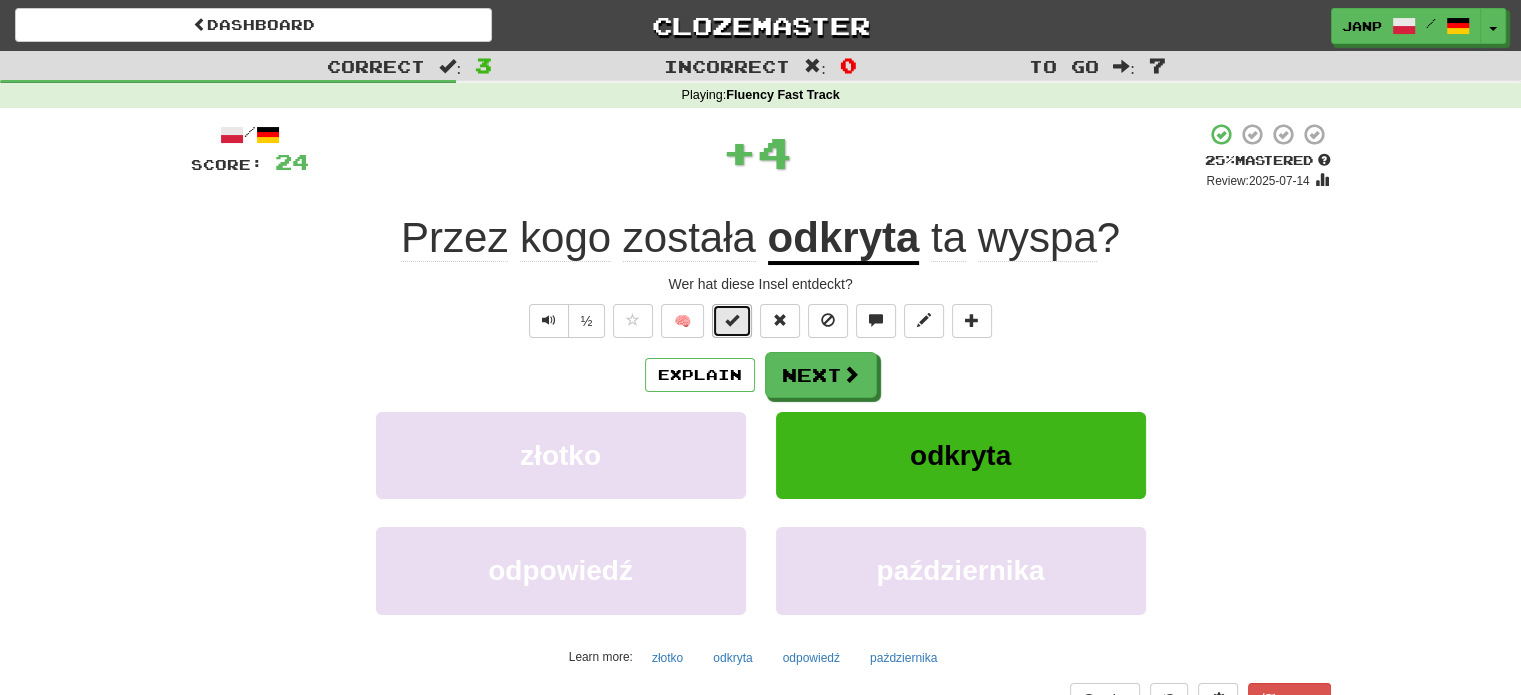 click at bounding box center (732, 320) 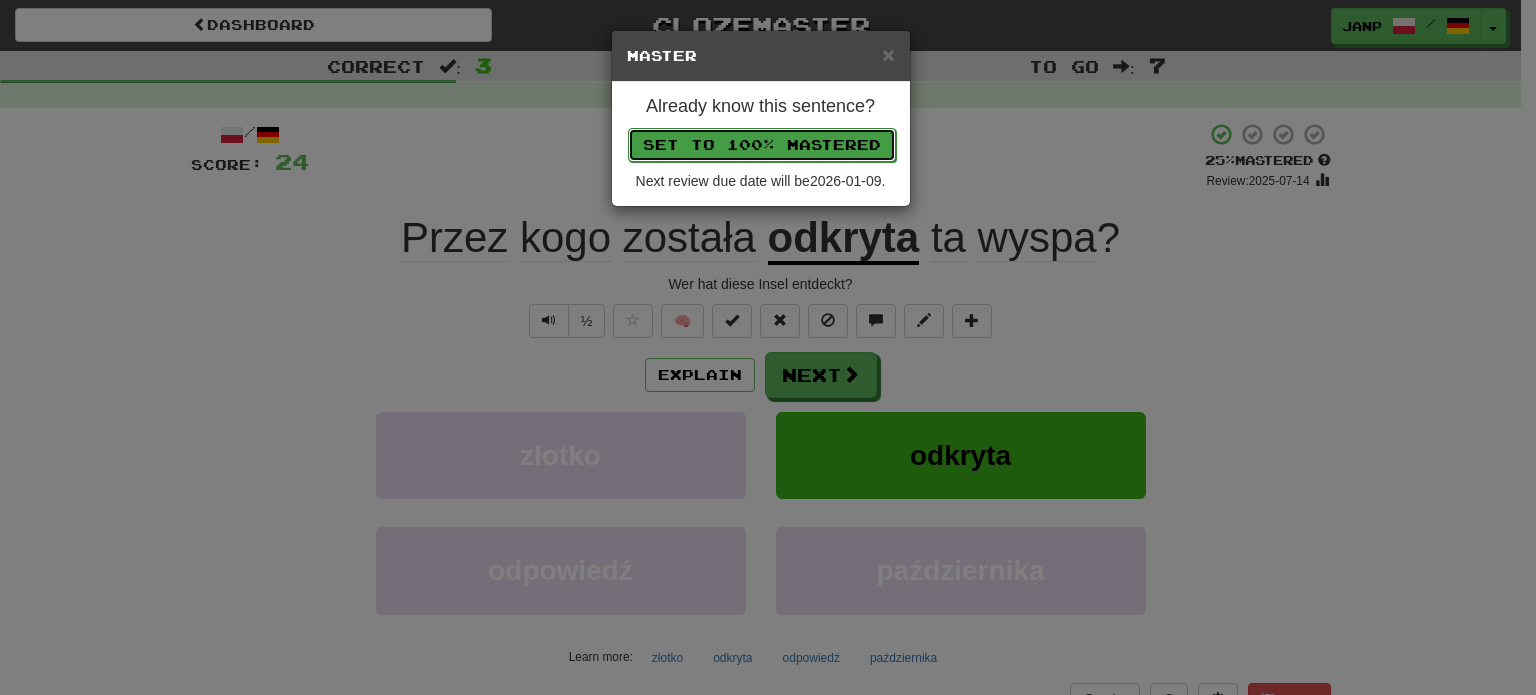 click on "Set to 100% Mastered" at bounding box center (762, 145) 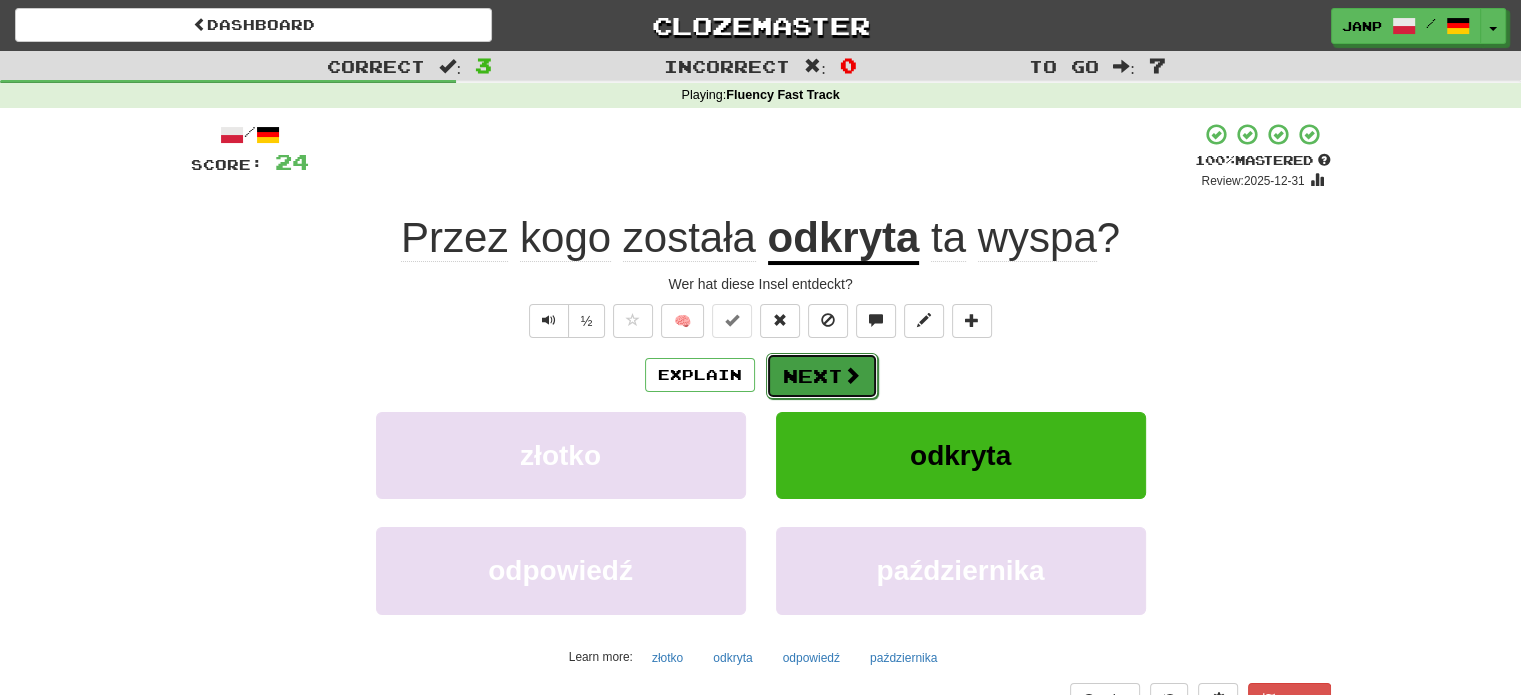 click on "Next" at bounding box center (822, 376) 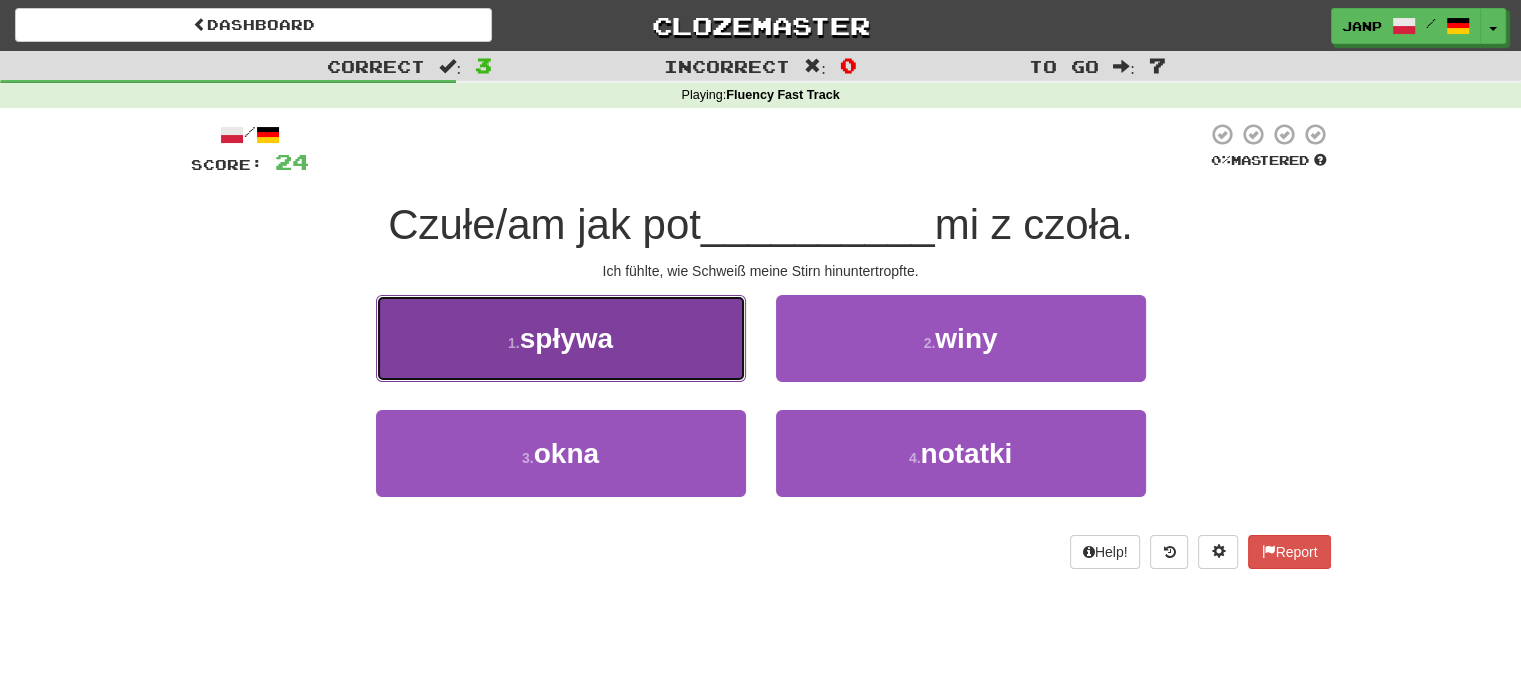 click on "1 .  spływa" at bounding box center [561, 338] 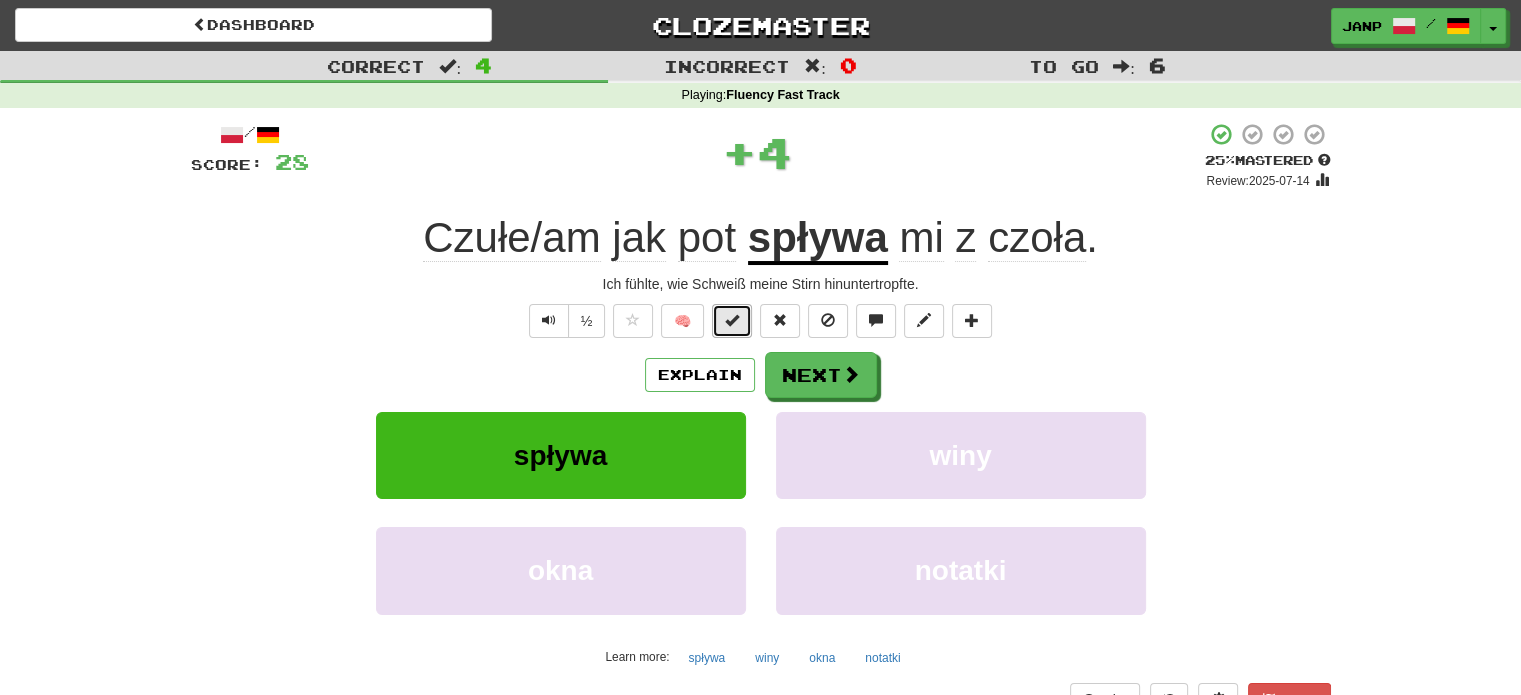 click at bounding box center (732, 320) 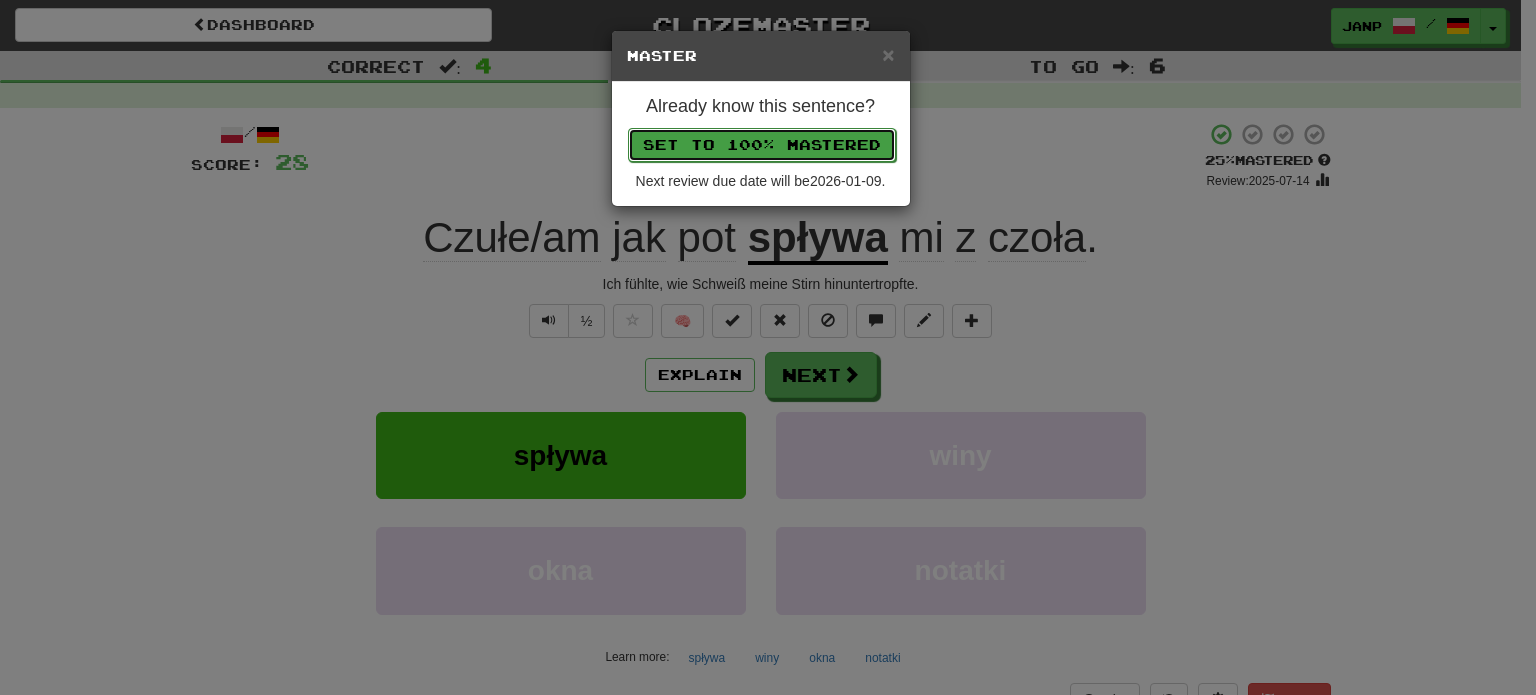 click on "Set to 100% Mastered" at bounding box center (762, 145) 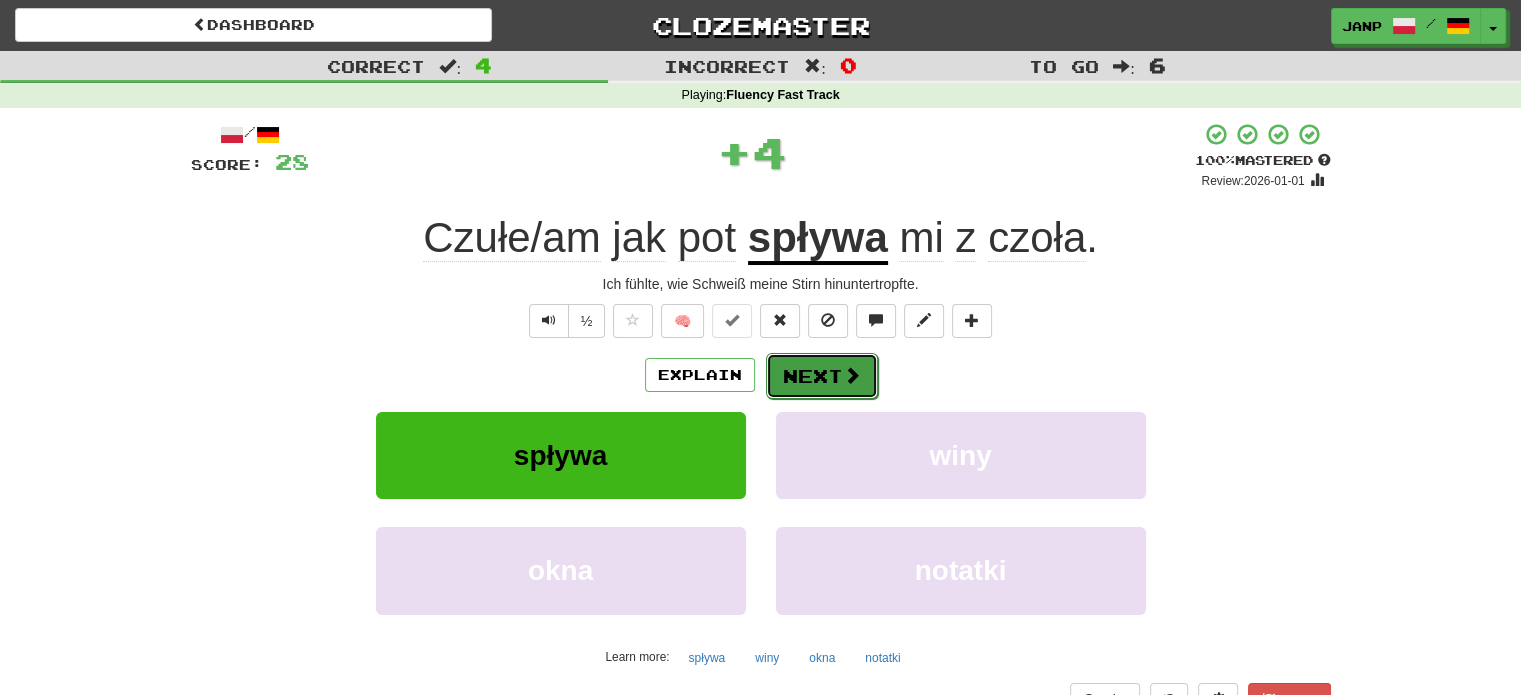 click on "Next" at bounding box center (822, 376) 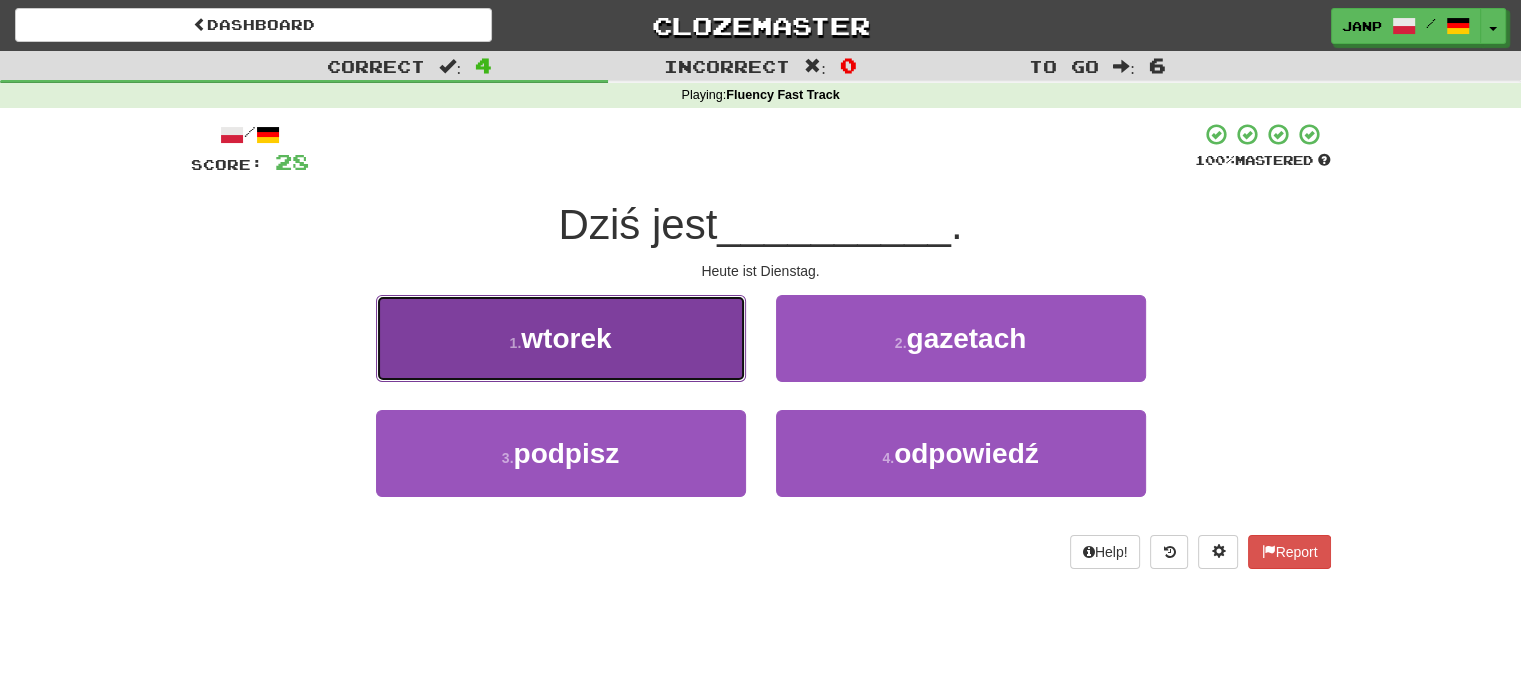 click on "1 .  wtorek" at bounding box center [561, 338] 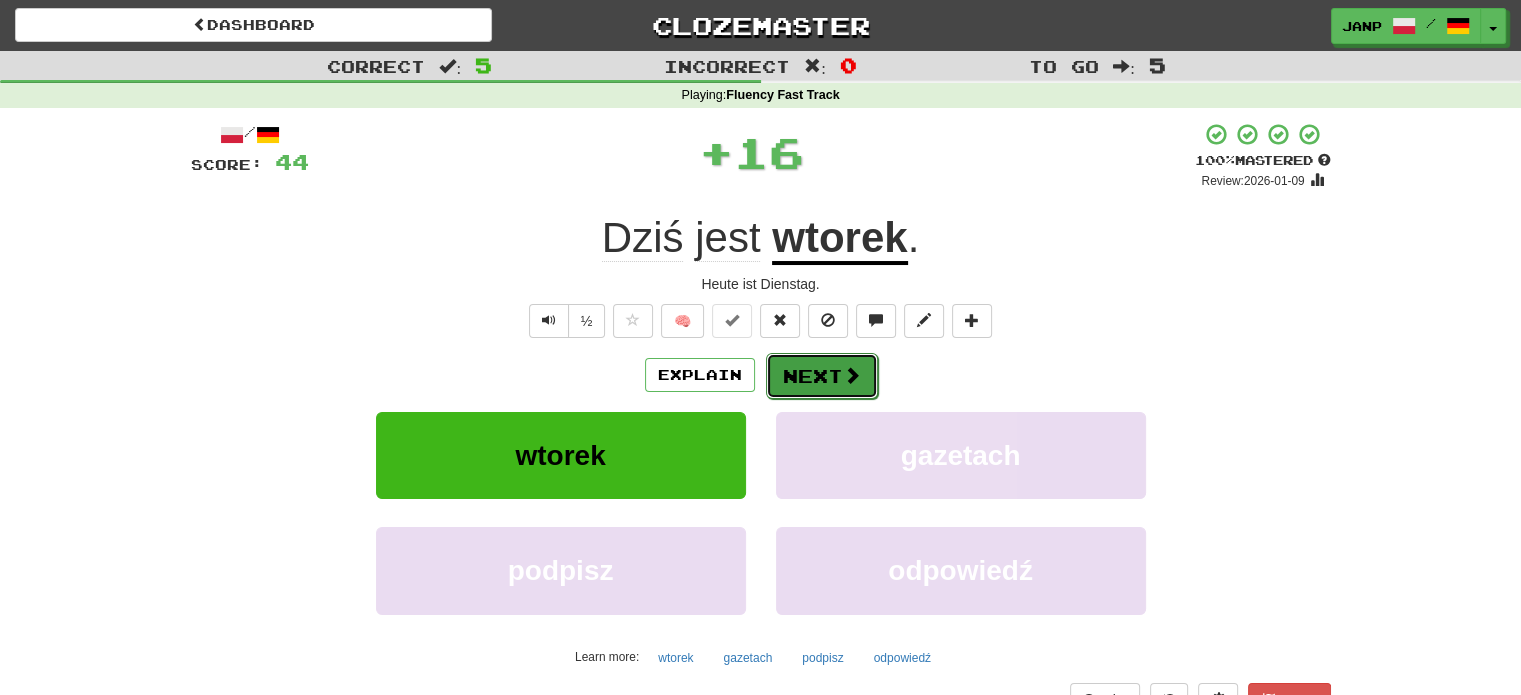 click on "Next" at bounding box center (822, 376) 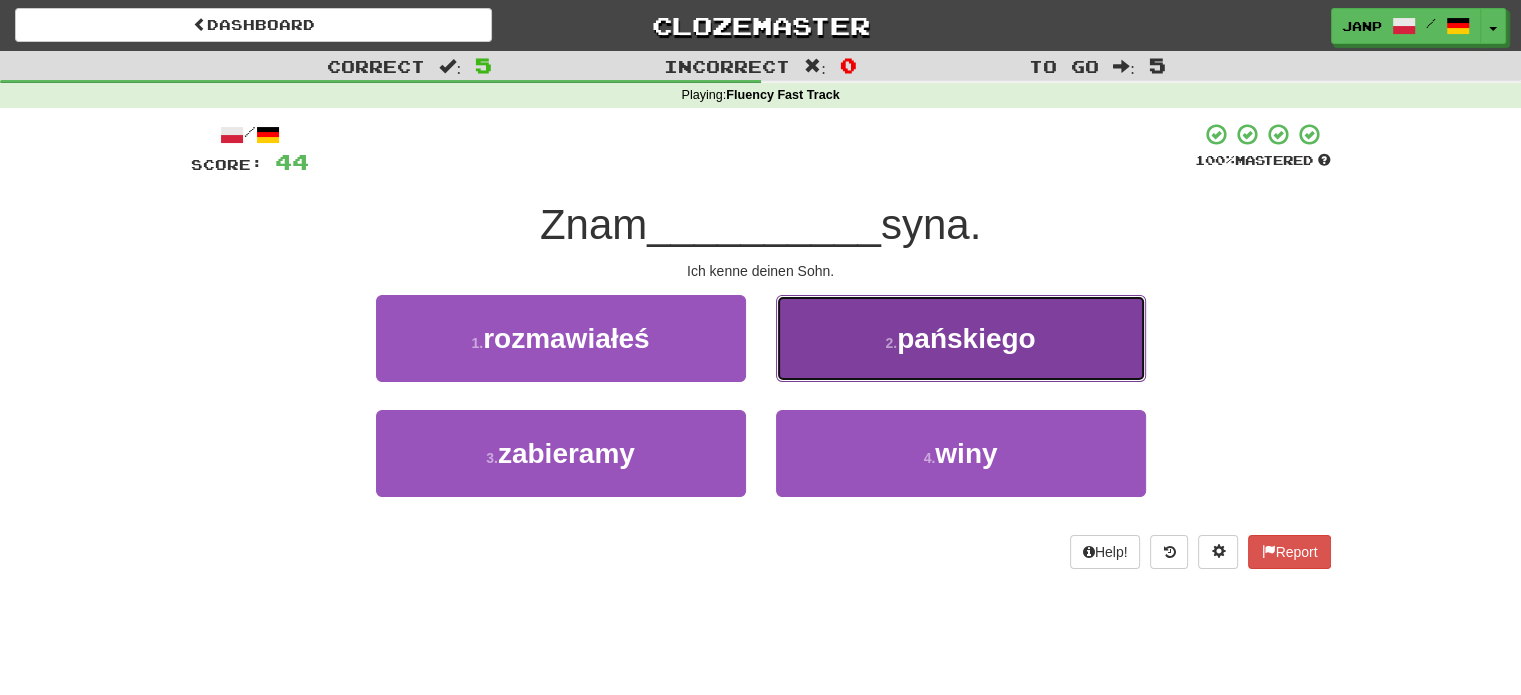 click on "2 .  pańskiego" at bounding box center [961, 338] 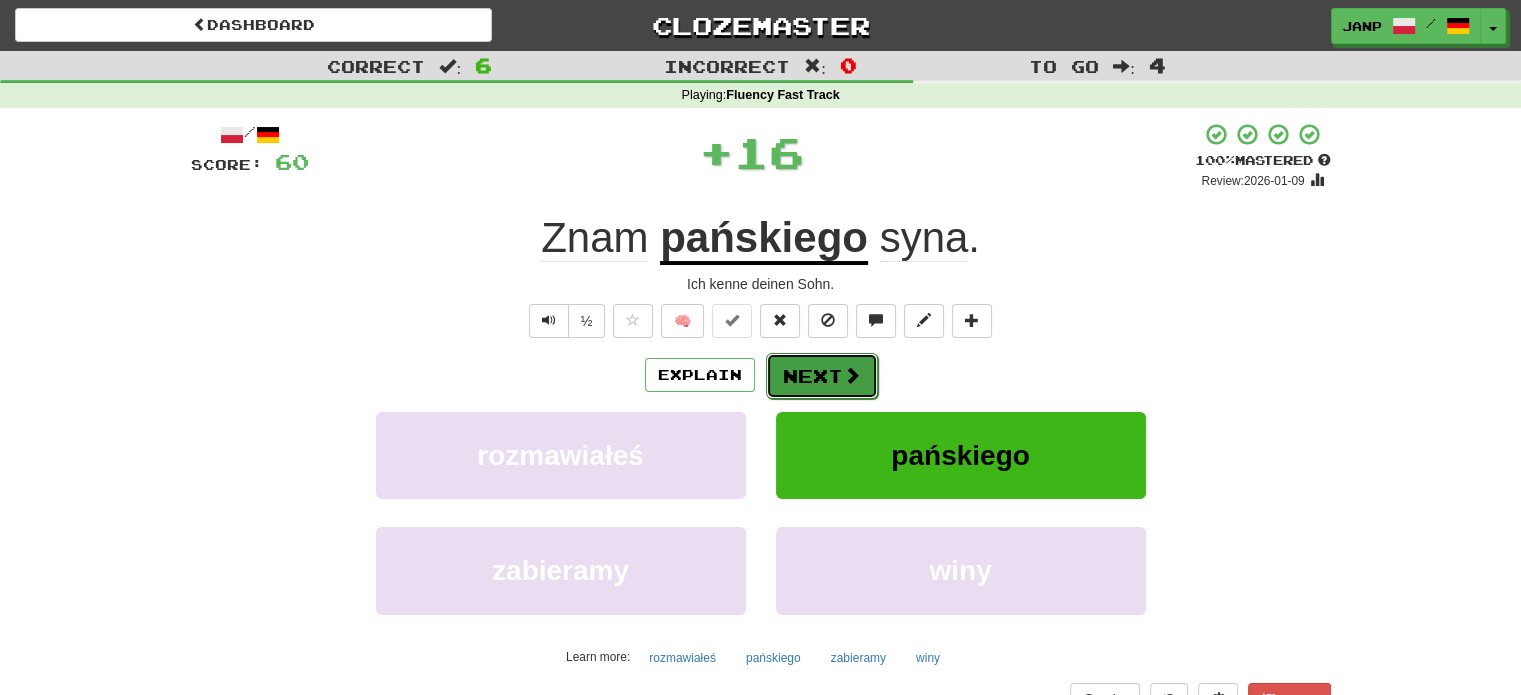 click on "Next" at bounding box center [822, 376] 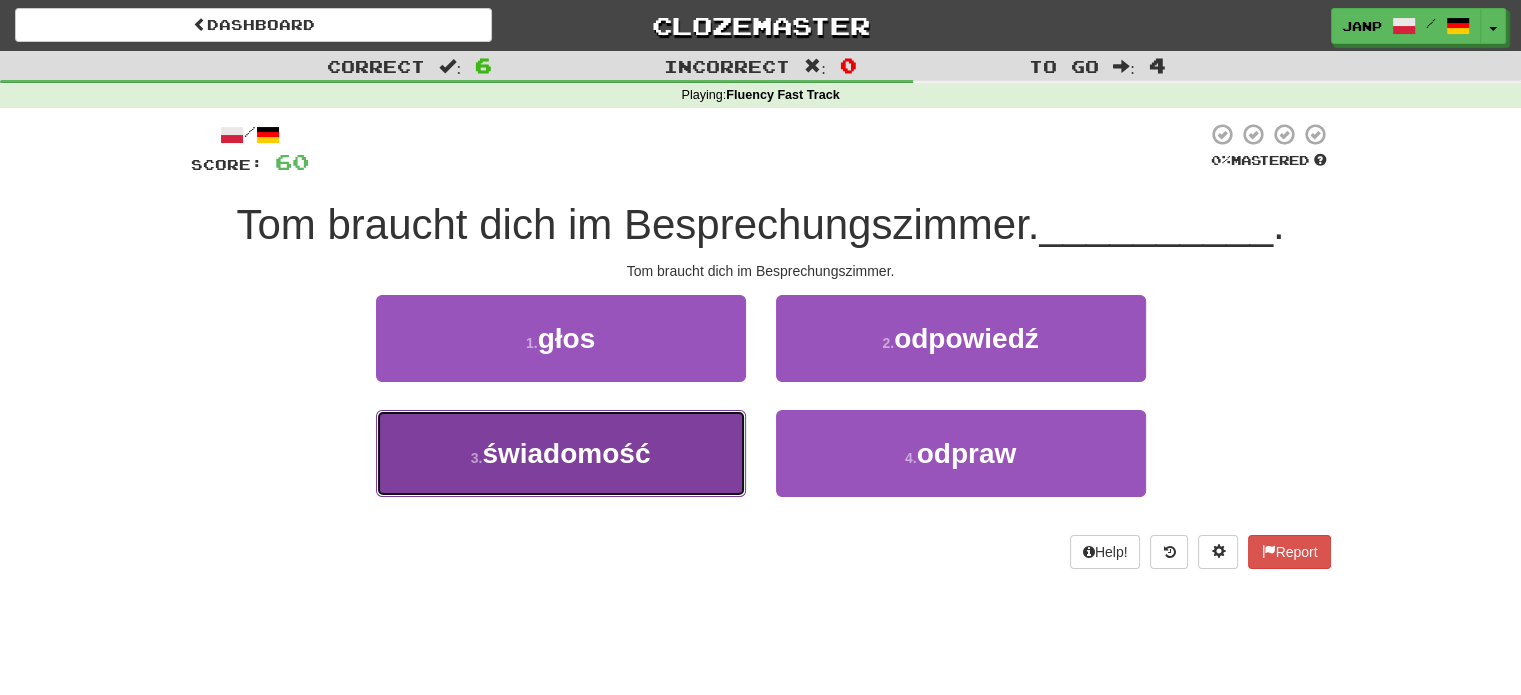 click on "3 .  świadomość" at bounding box center (561, 453) 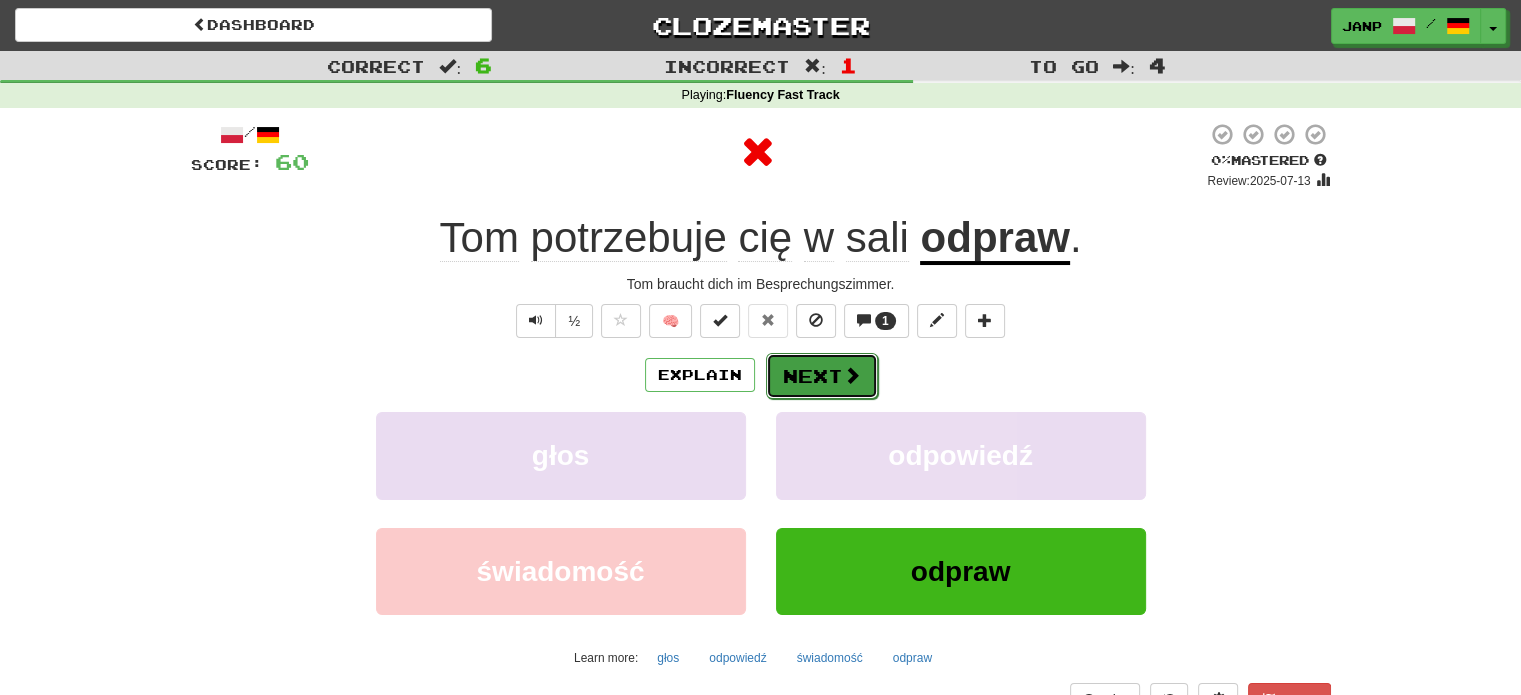 click on "Next" at bounding box center (822, 376) 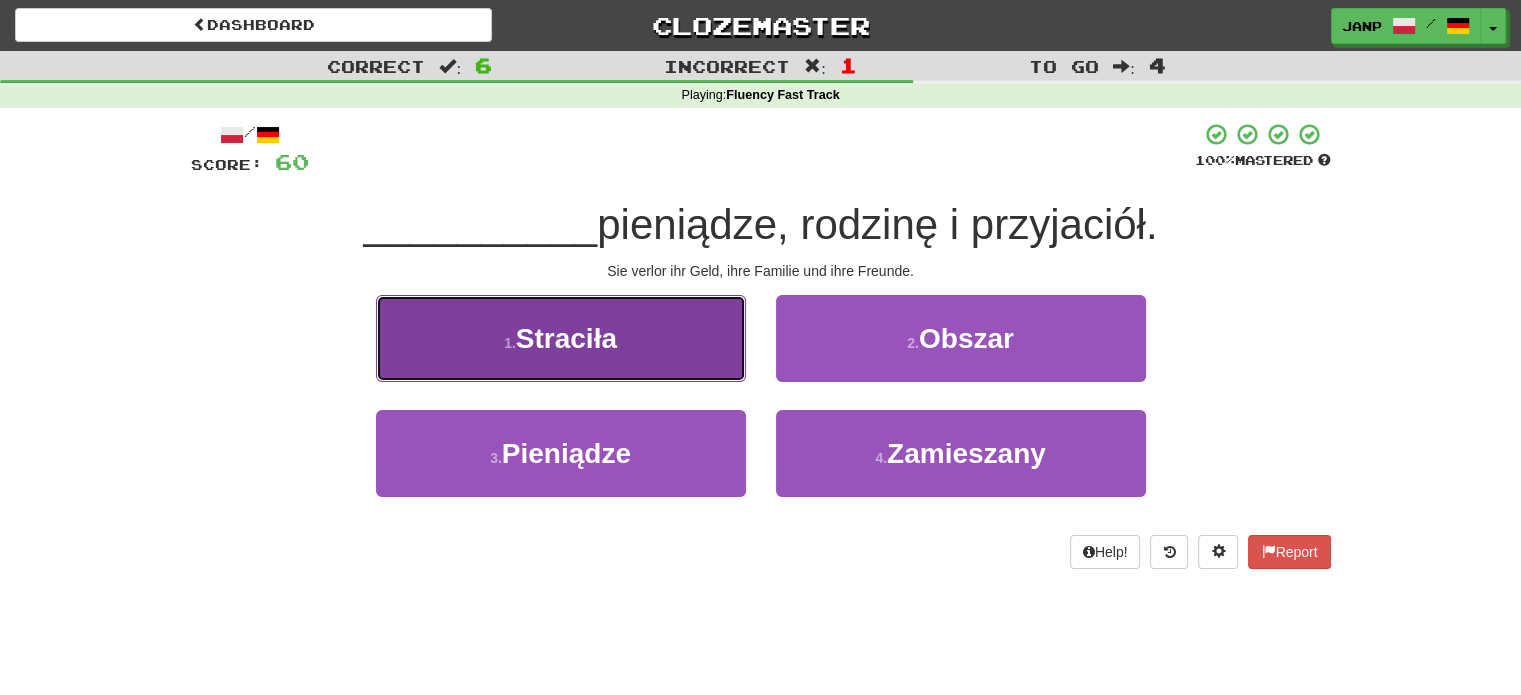 click on "1 .  Straciła" at bounding box center (561, 338) 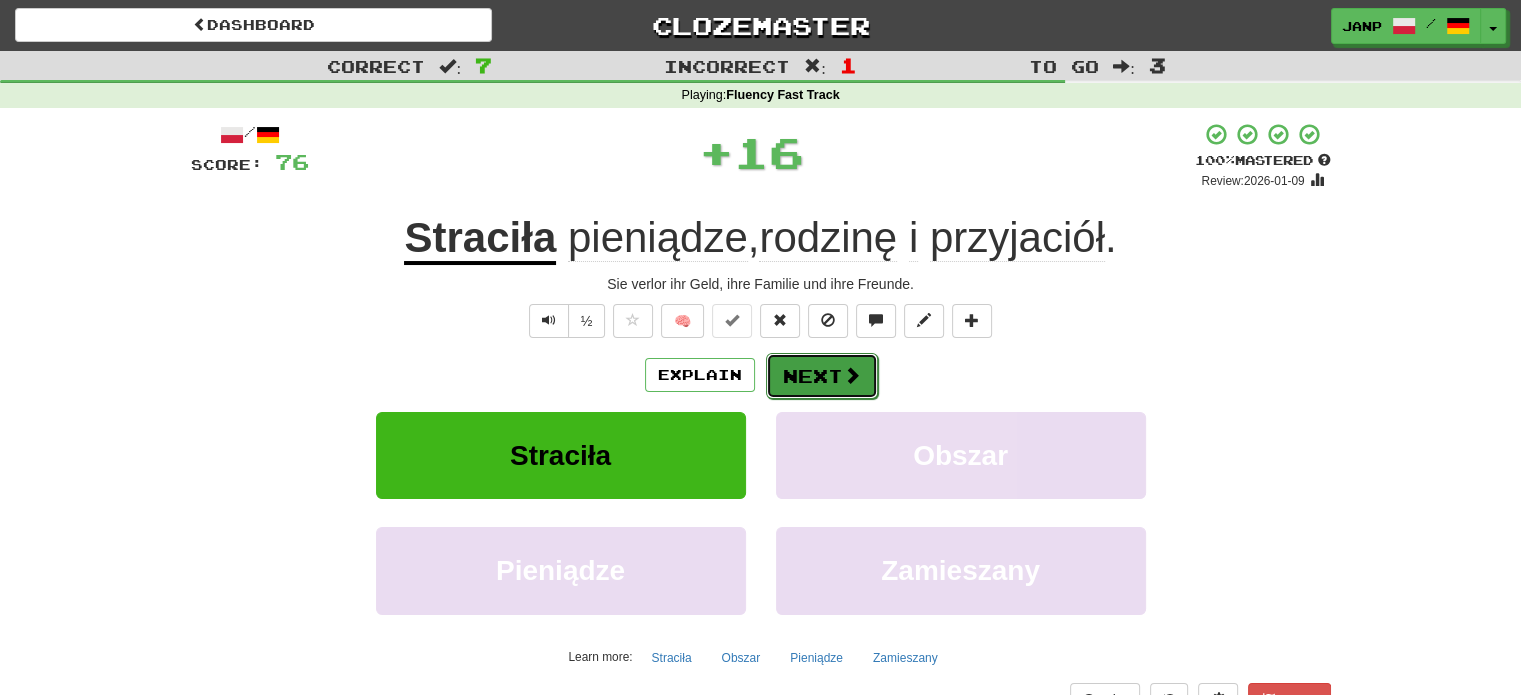 click on "Next" at bounding box center (822, 376) 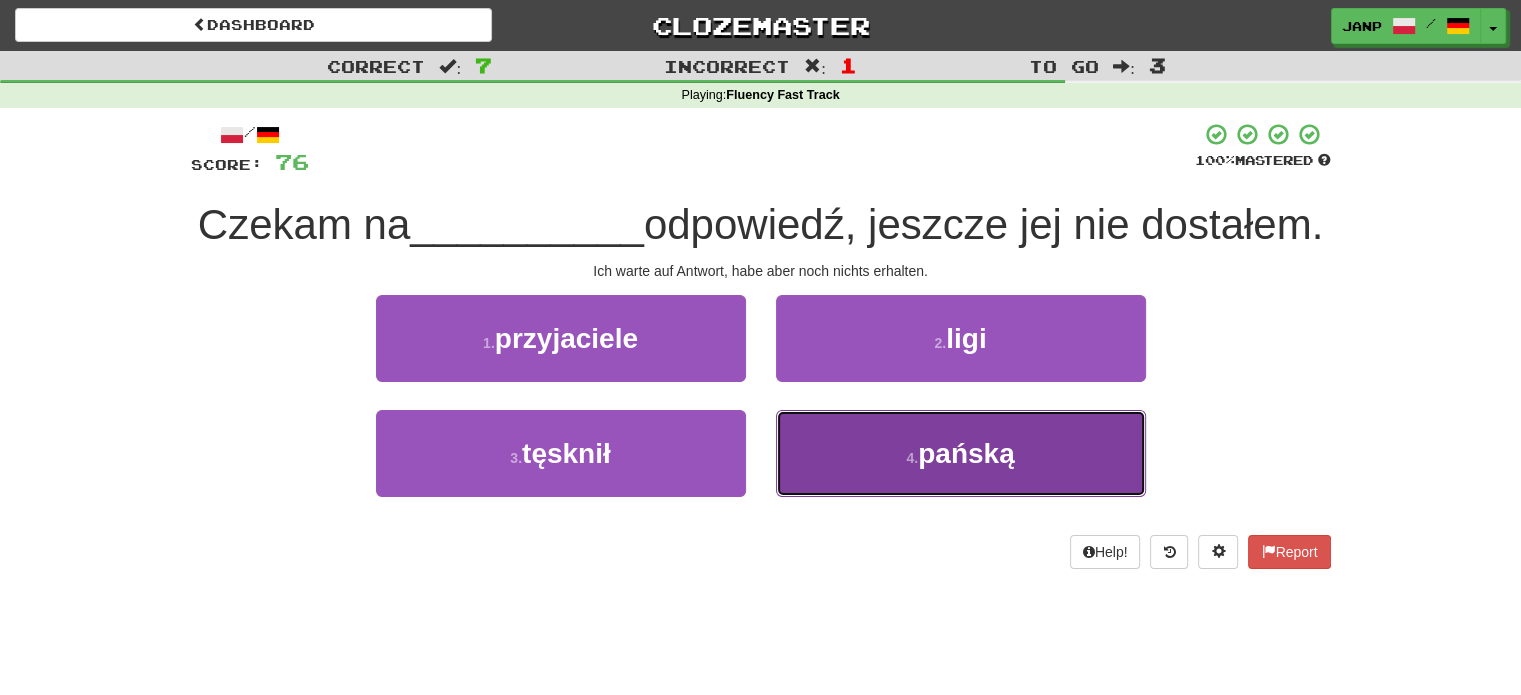 click on "4 .  pańską" at bounding box center [961, 453] 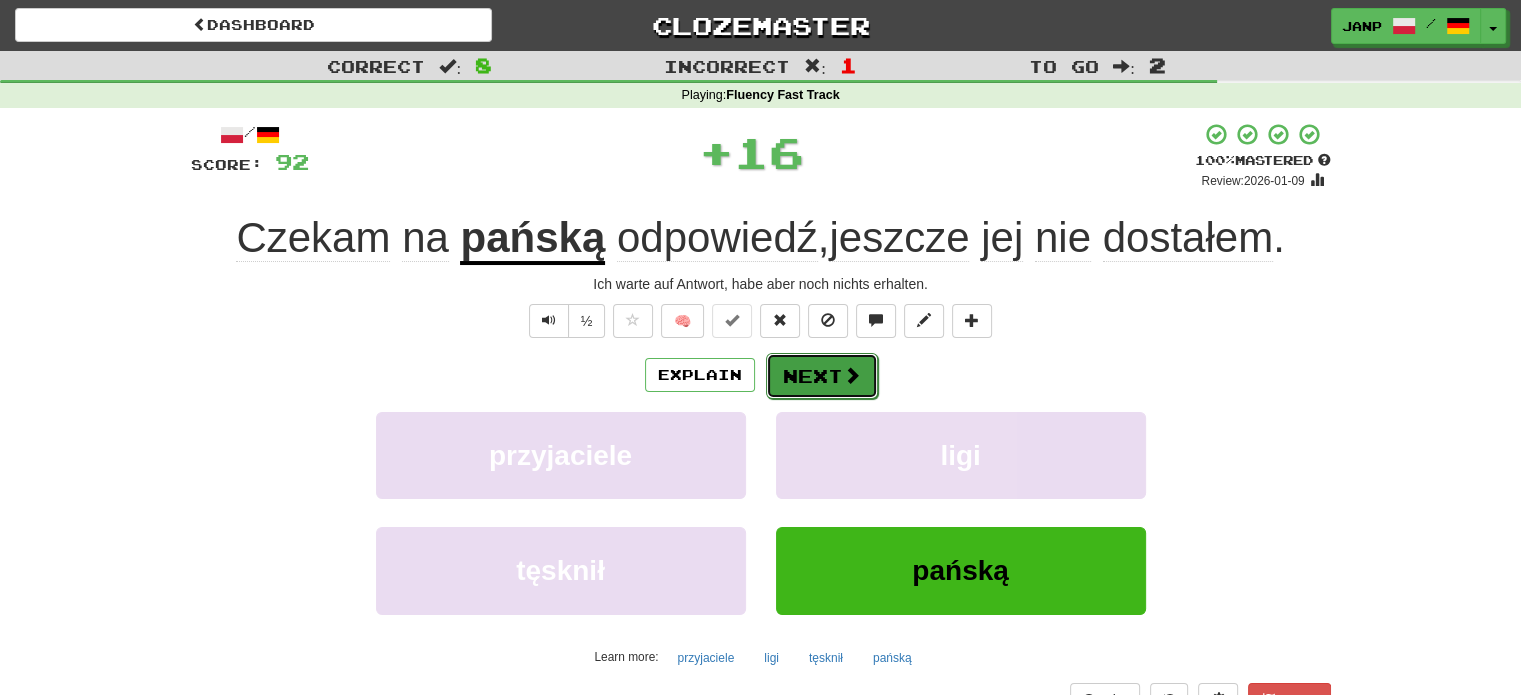 click on "Next" at bounding box center (822, 376) 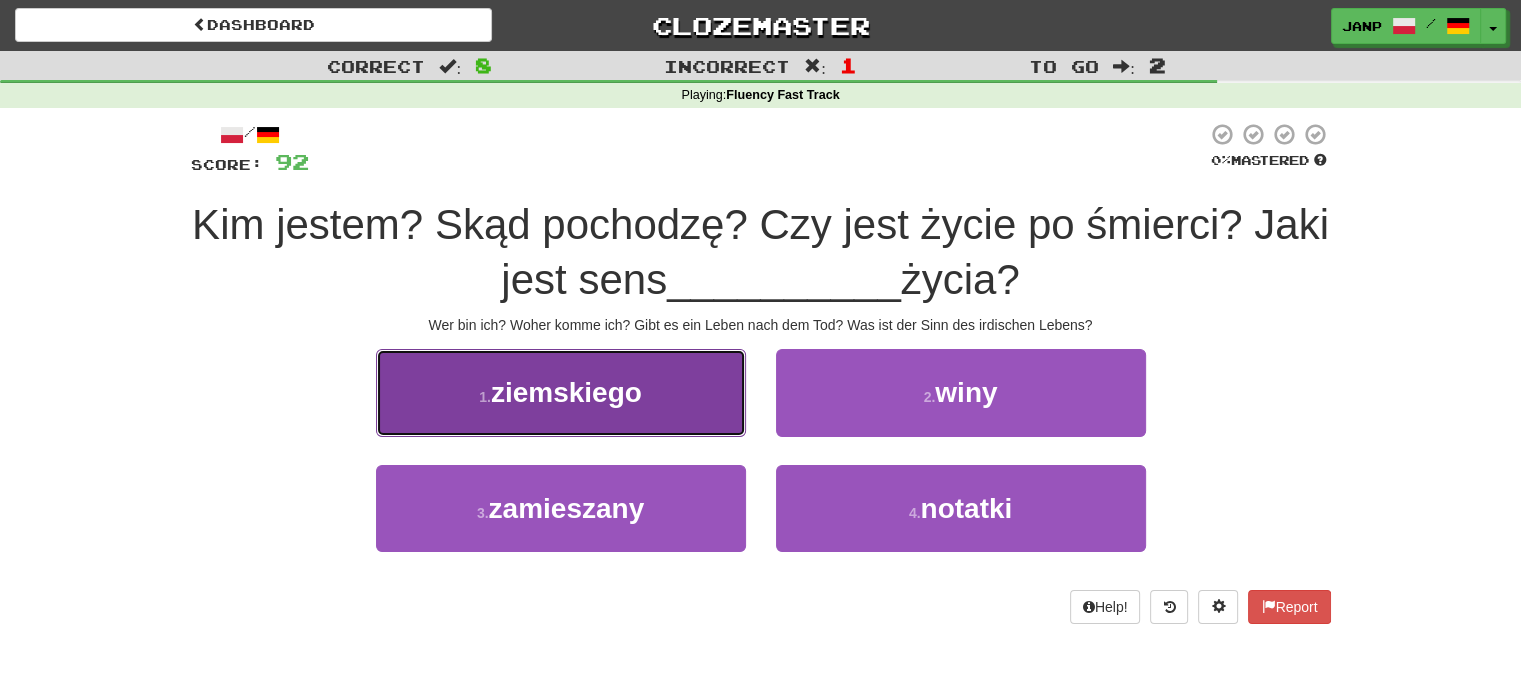 click on "1 .  ziemskiego" at bounding box center [561, 392] 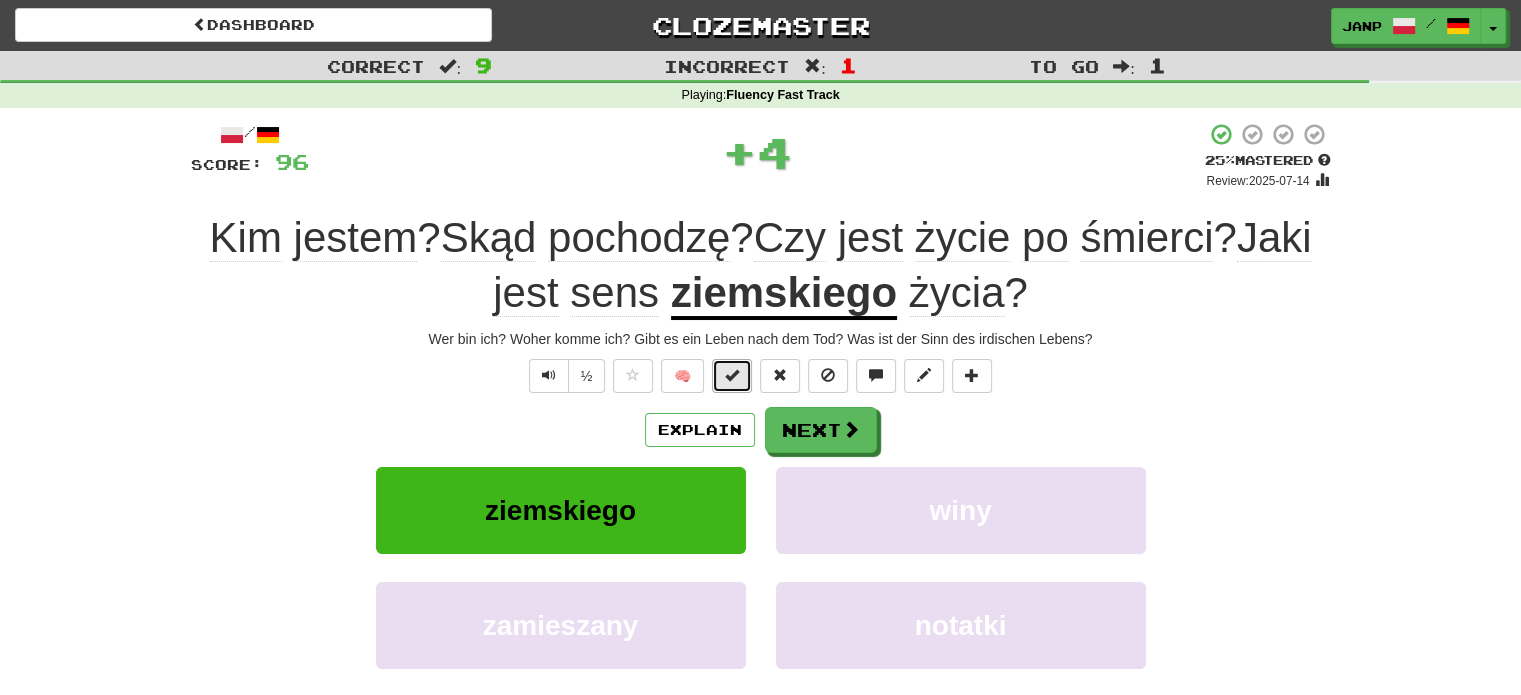 click at bounding box center [732, 375] 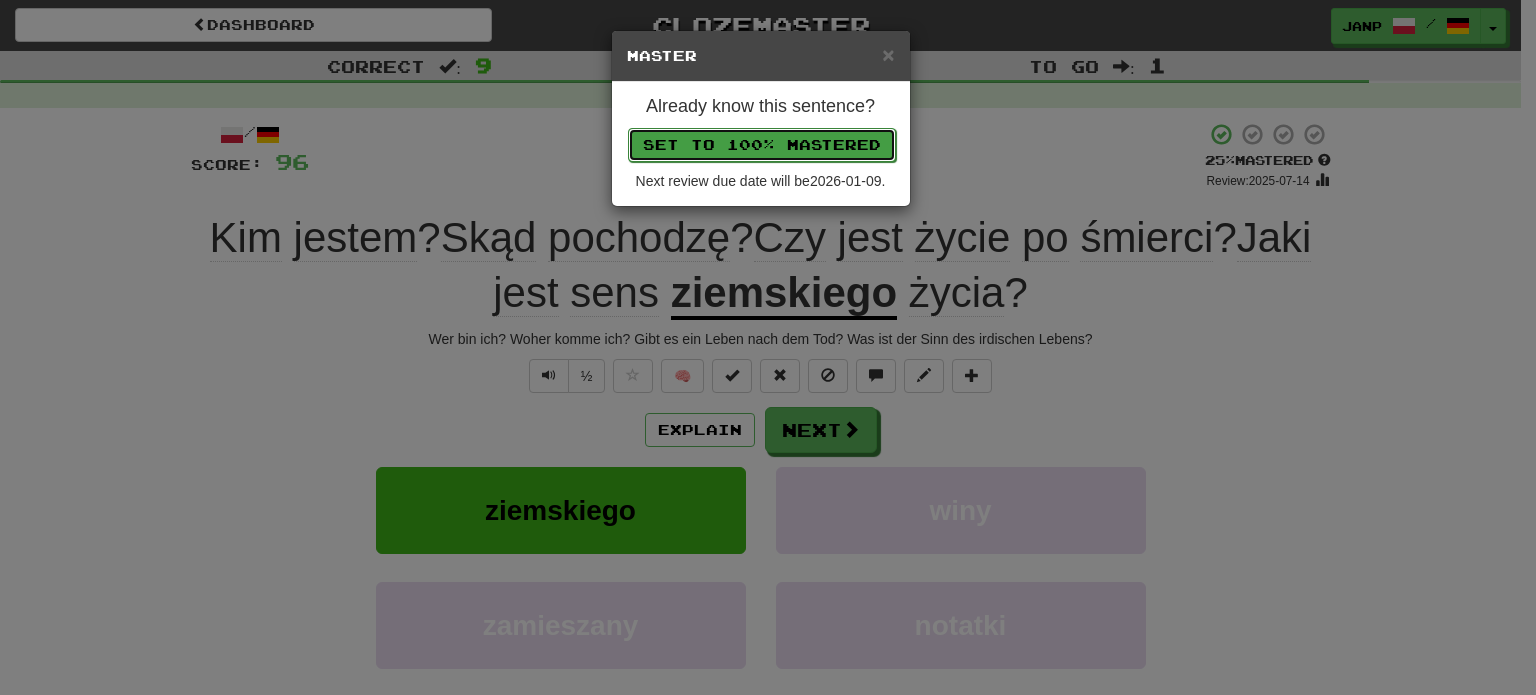 click on "Set to 100% Mastered" at bounding box center (762, 145) 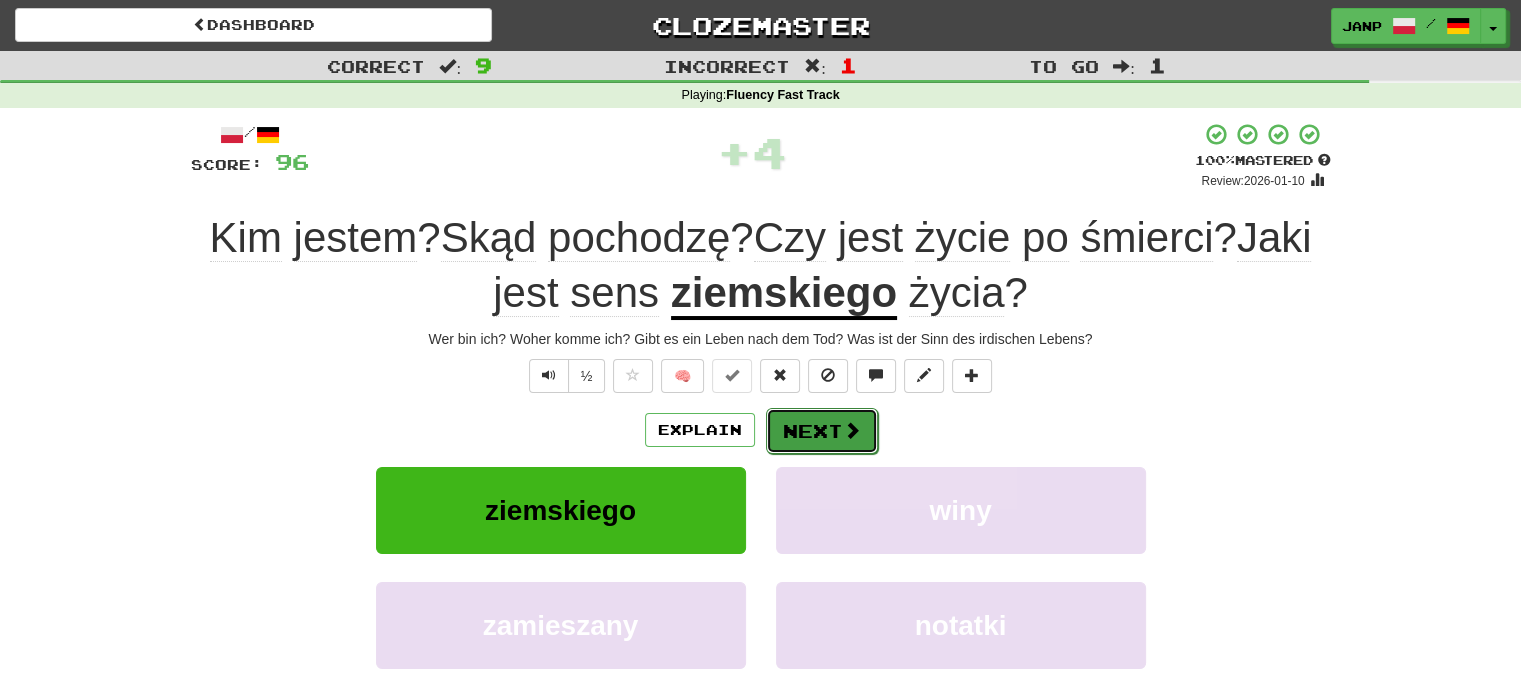 click at bounding box center [852, 430] 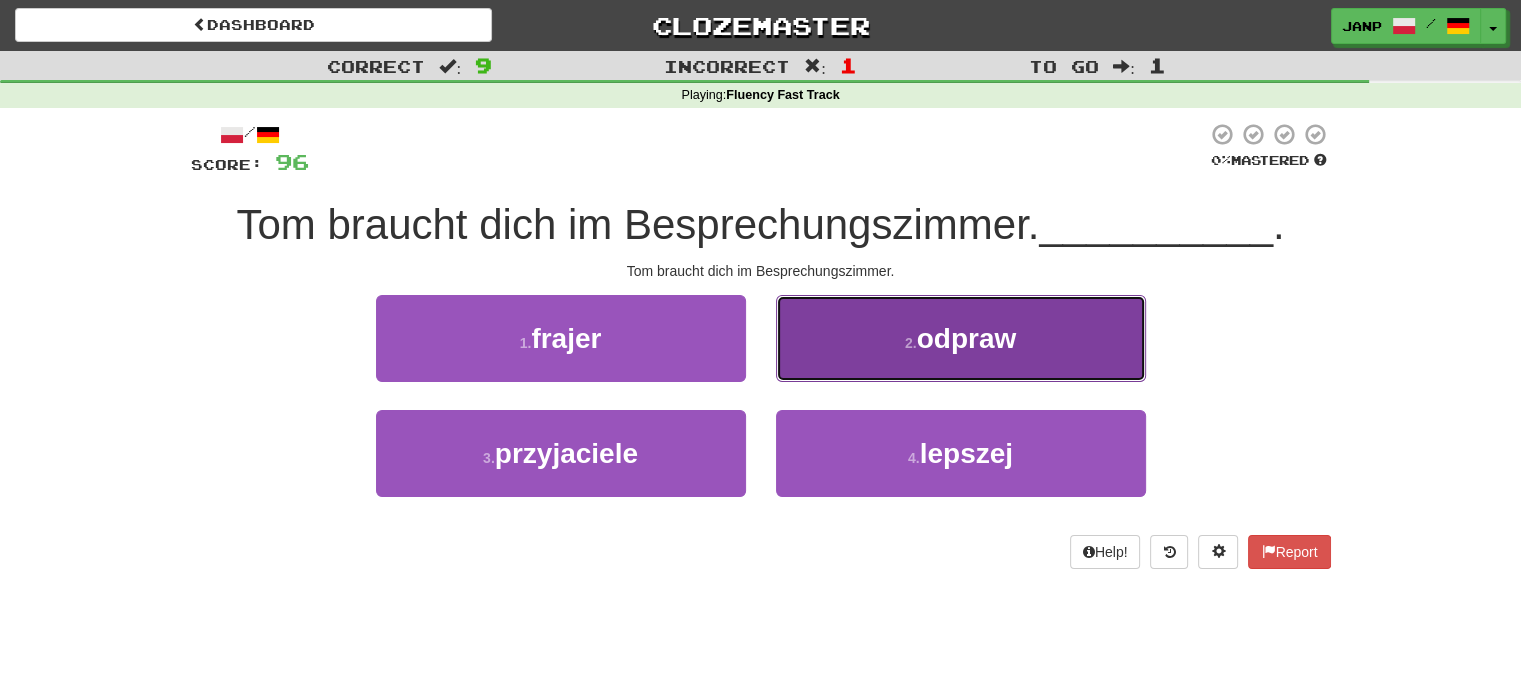 click on "2 .  odpraw" at bounding box center [961, 338] 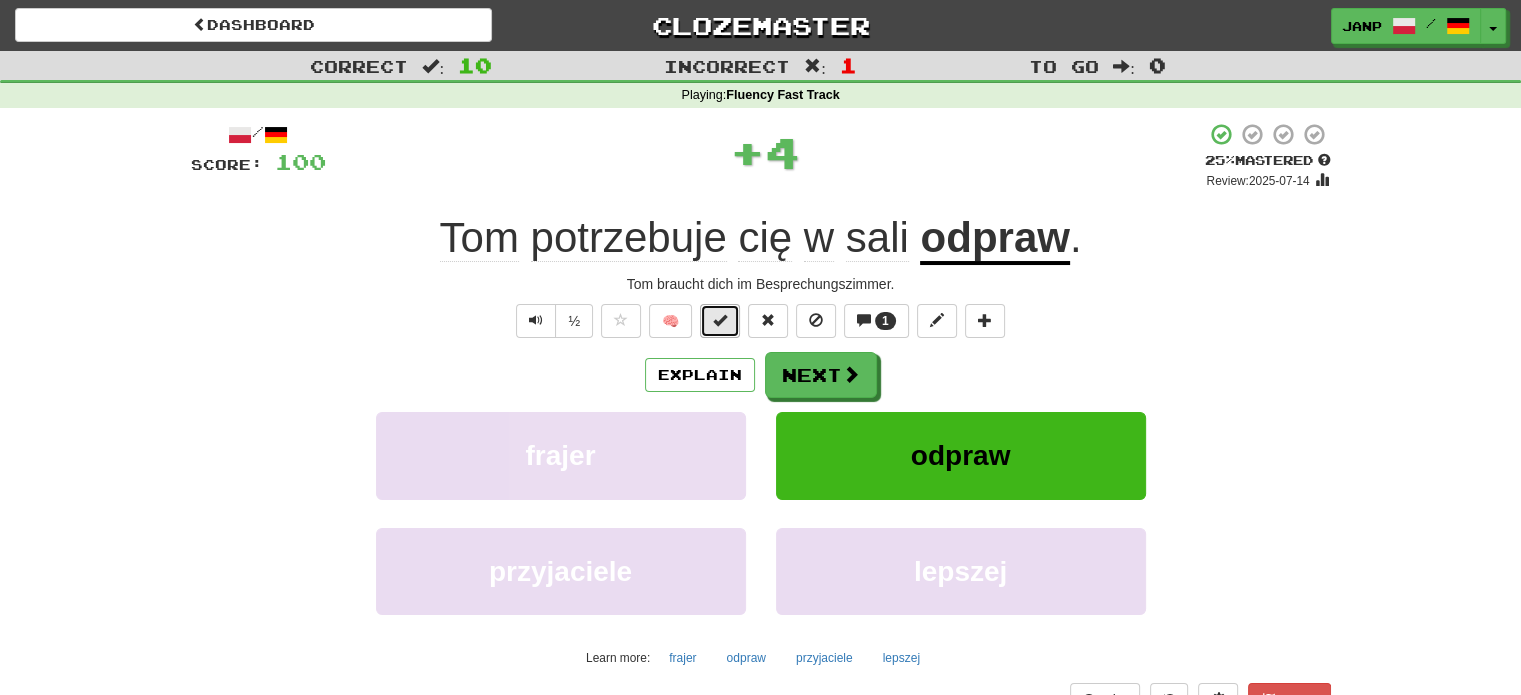 click at bounding box center [720, 320] 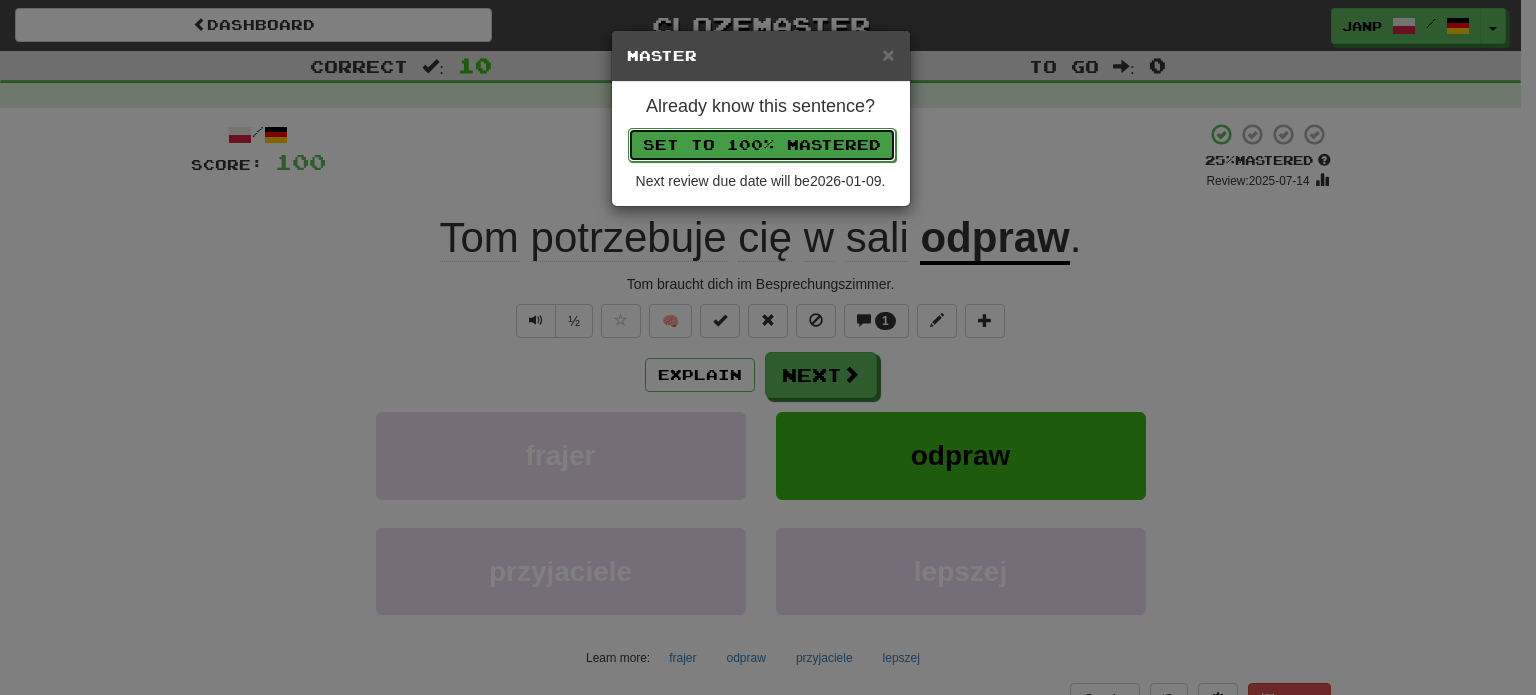 click on "Set to 100% Mastered" at bounding box center [762, 145] 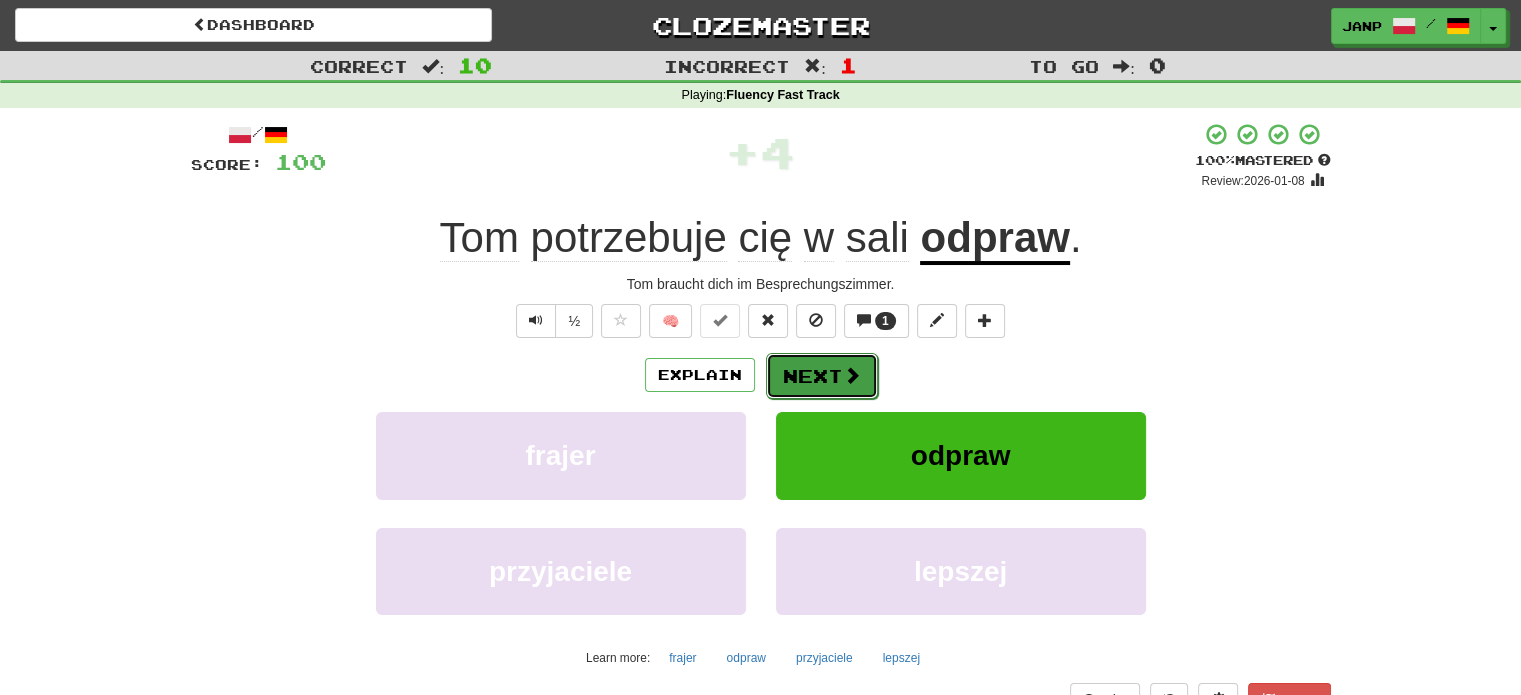 click on "Next" at bounding box center (822, 376) 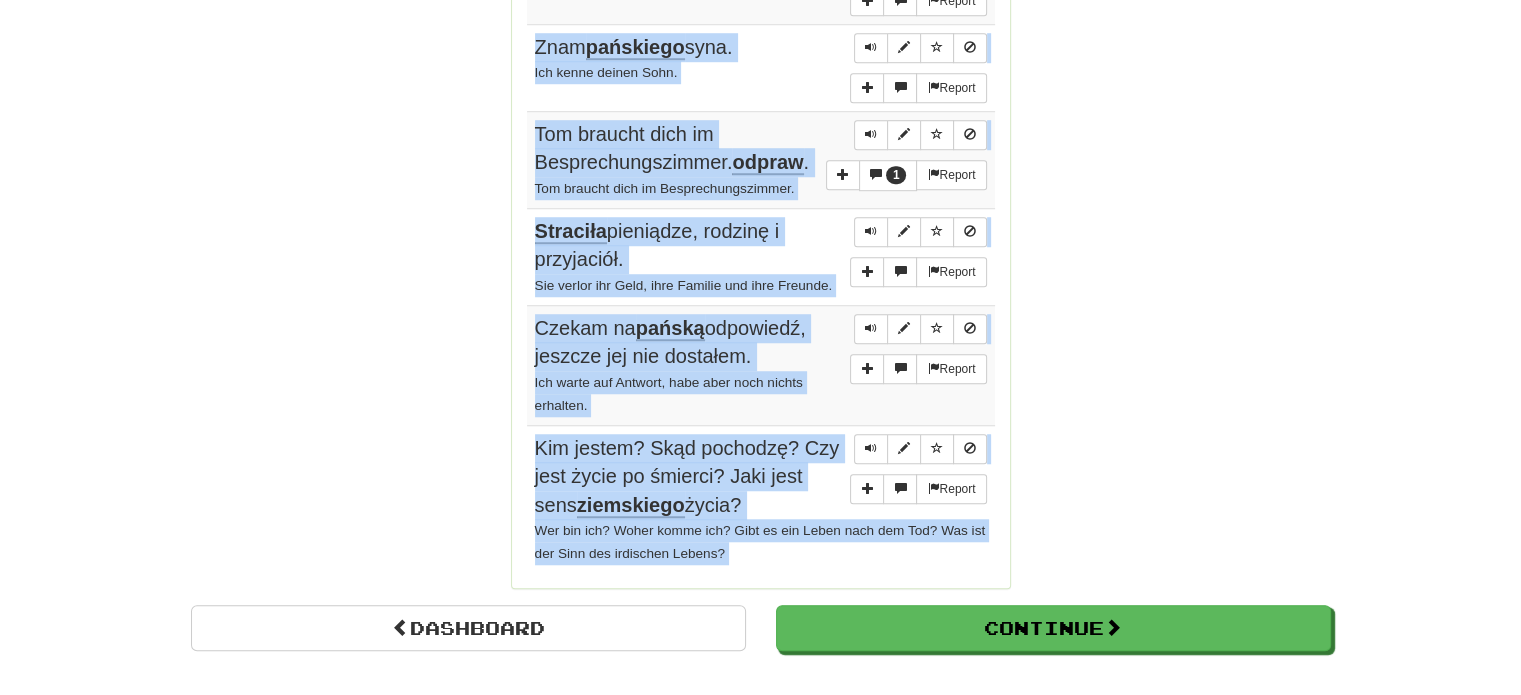 scroll, scrollTop: 1596, scrollLeft: 0, axis: vertical 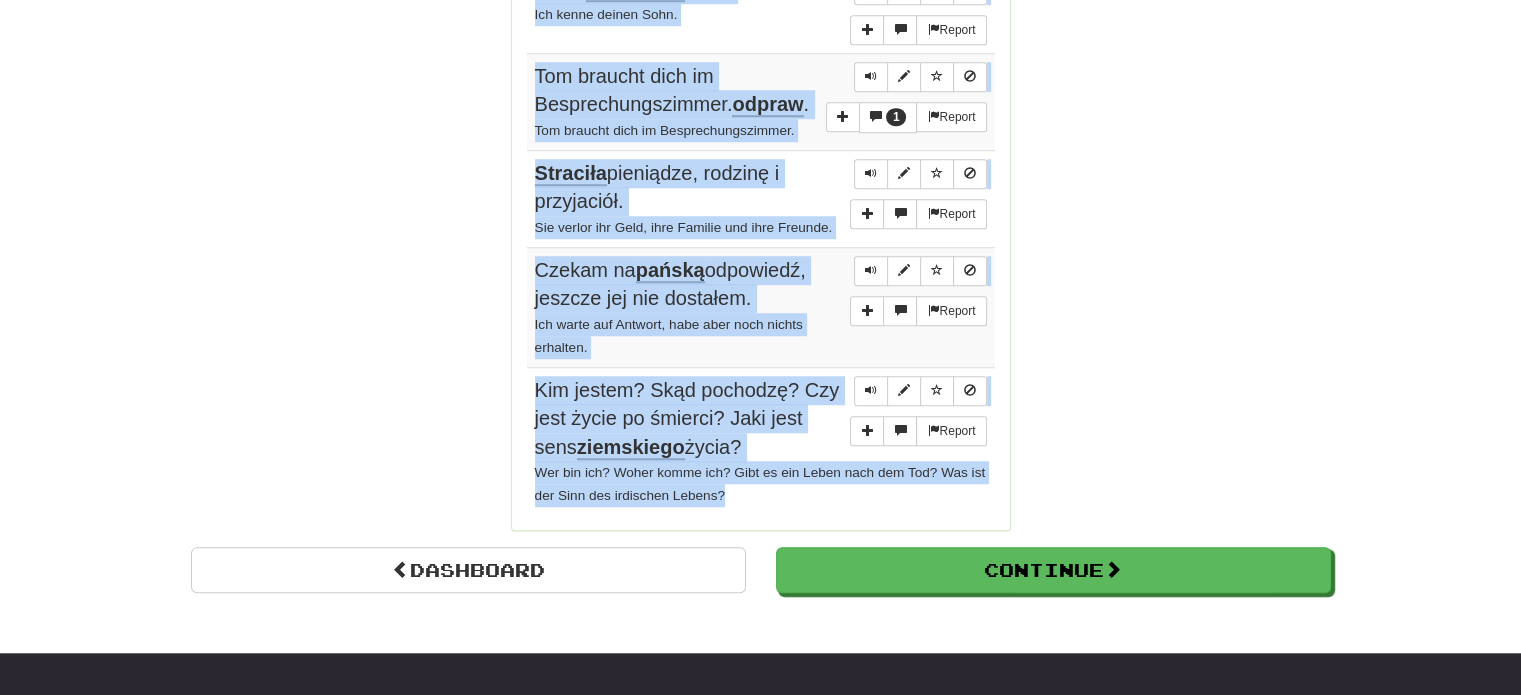 drag, startPoint x: 535, startPoint y: 291, endPoint x: 773, endPoint y: 492, distance: 311.52048 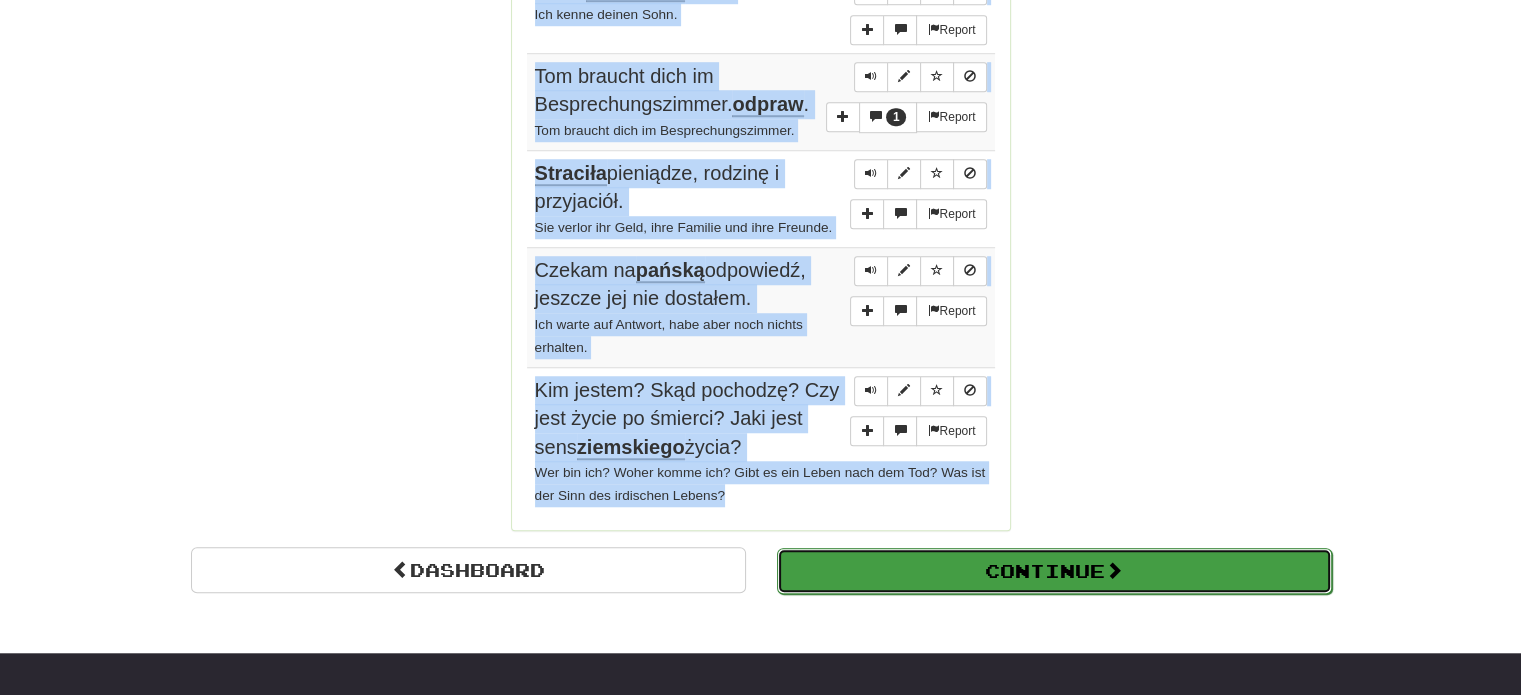 click on "Continue" at bounding box center [1054, 571] 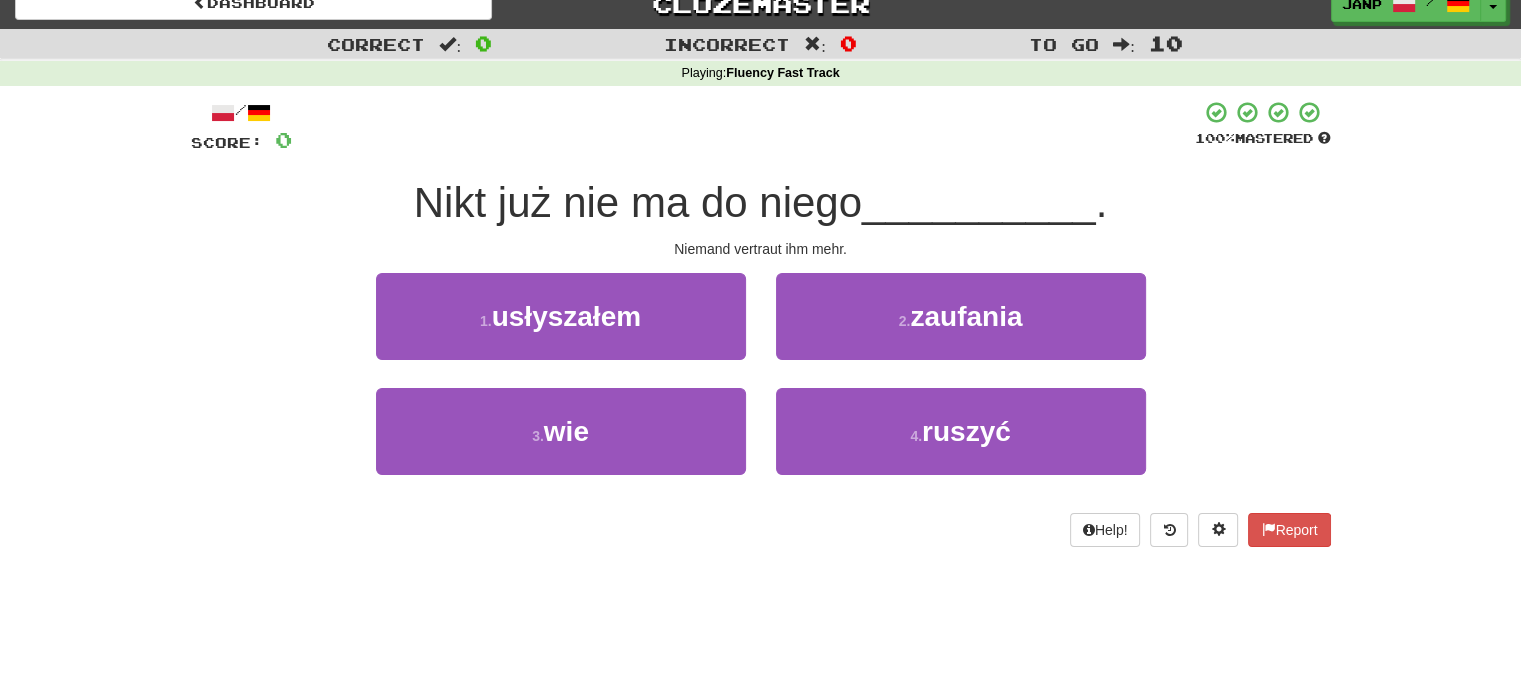 scroll, scrollTop: 0, scrollLeft: 0, axis: both 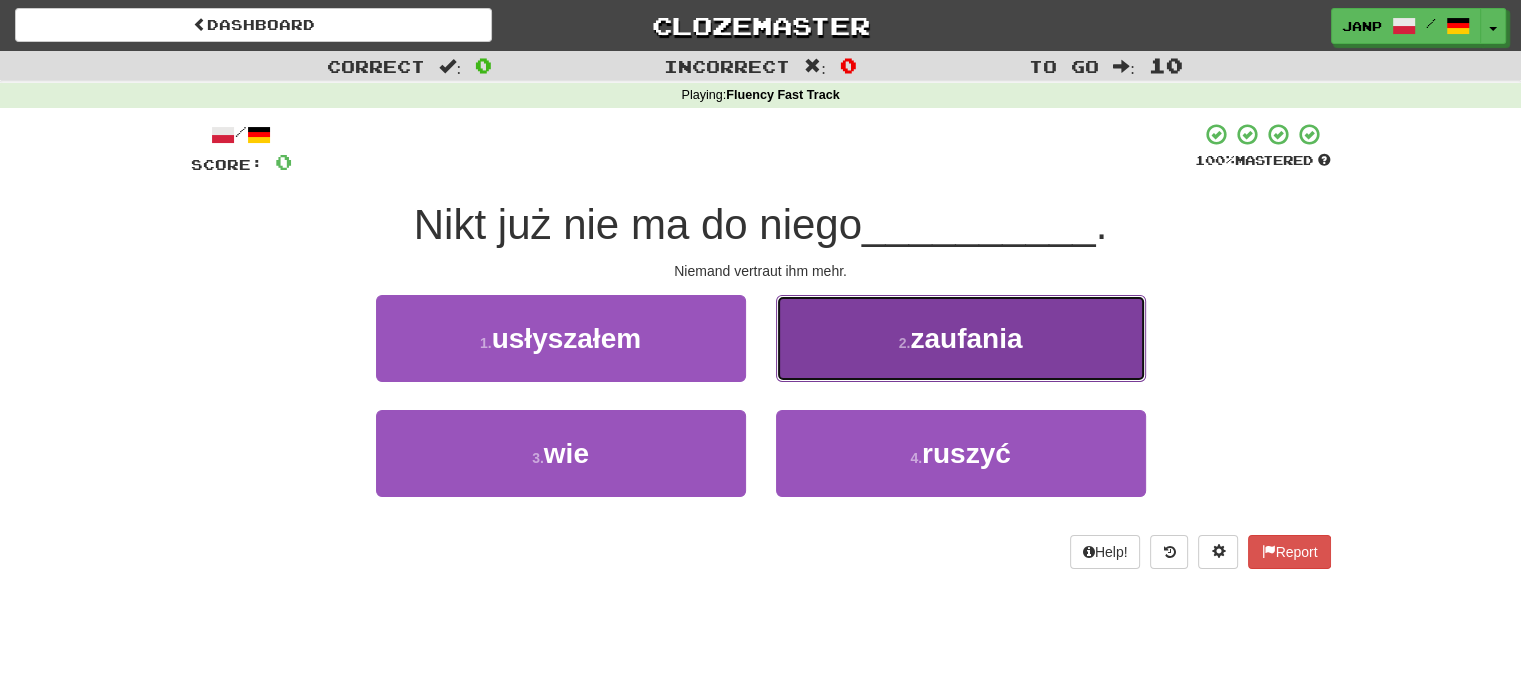 click on "zaufania" at bounding box center (966, 338) 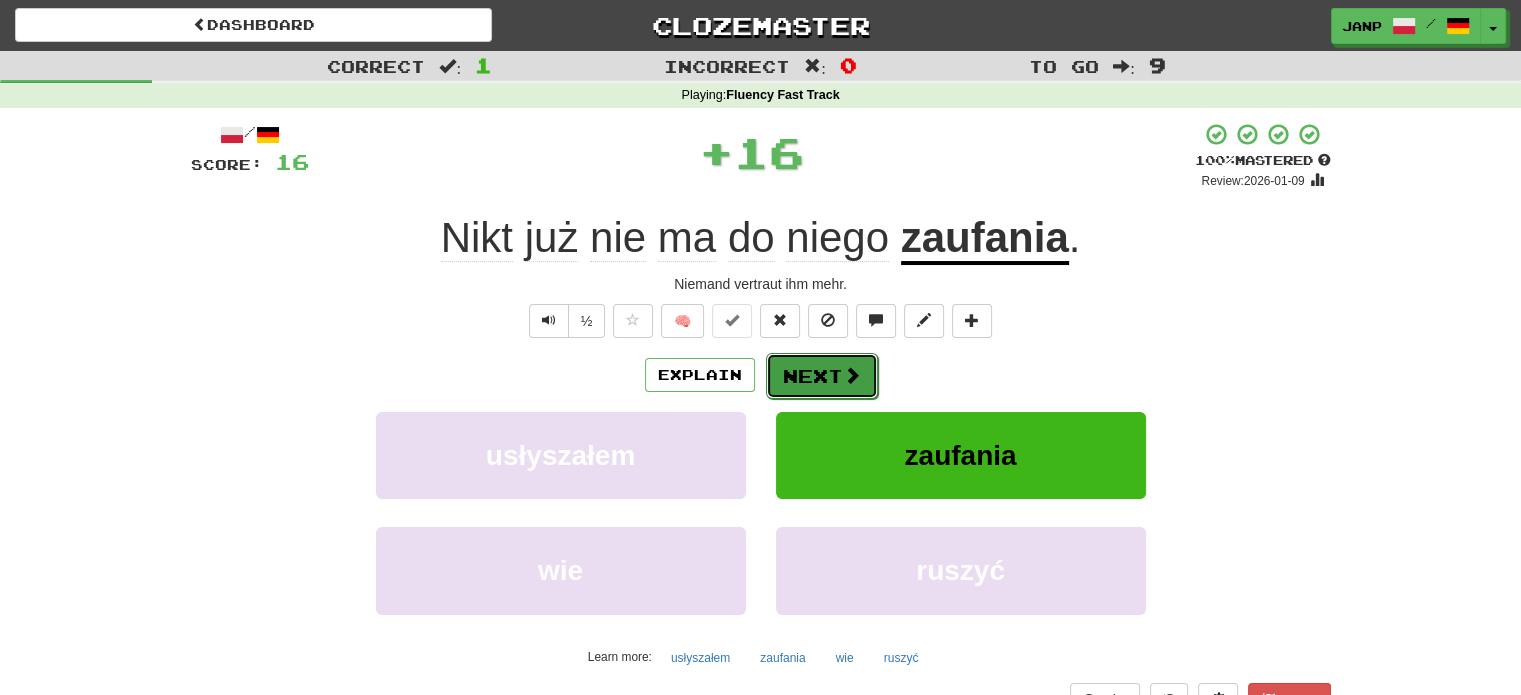 click at bounding box center (852, 375) 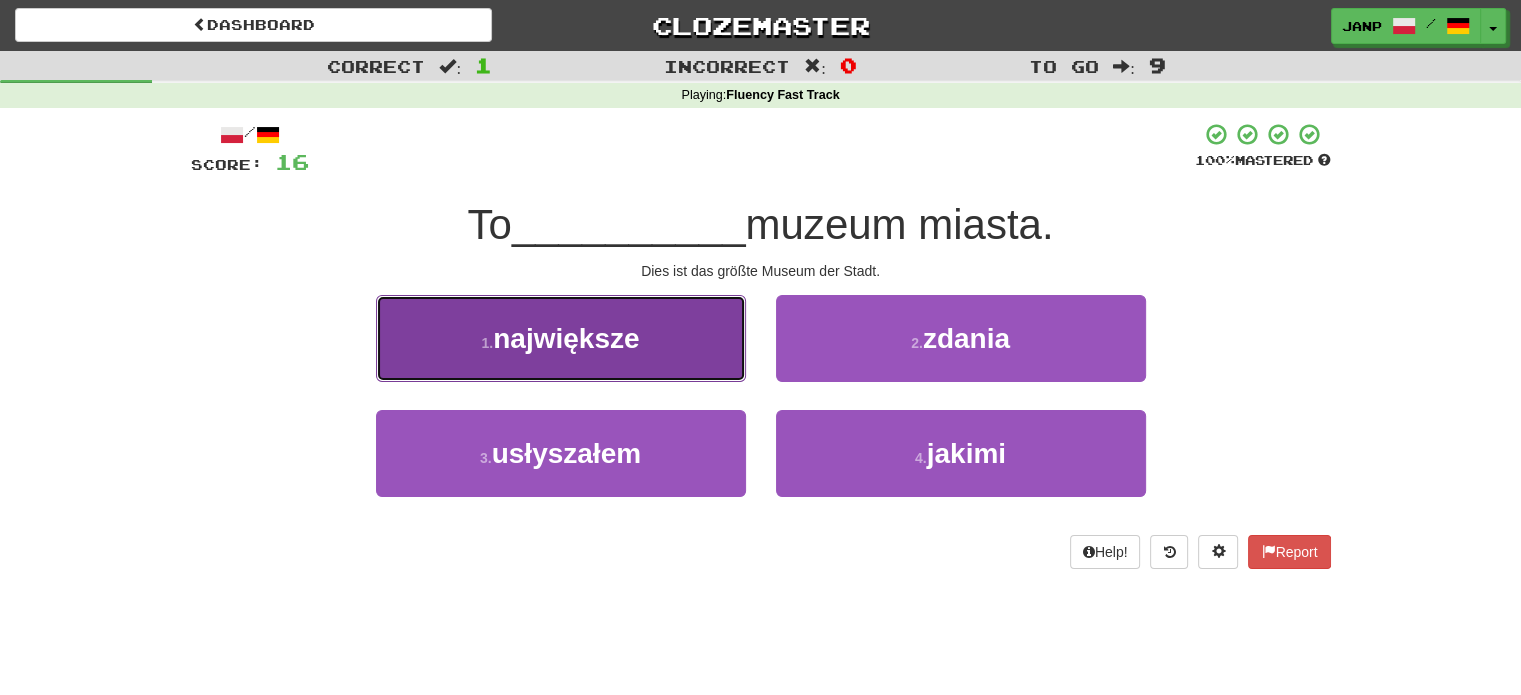click on "1 .  największe" at bounding box center [561, 338] 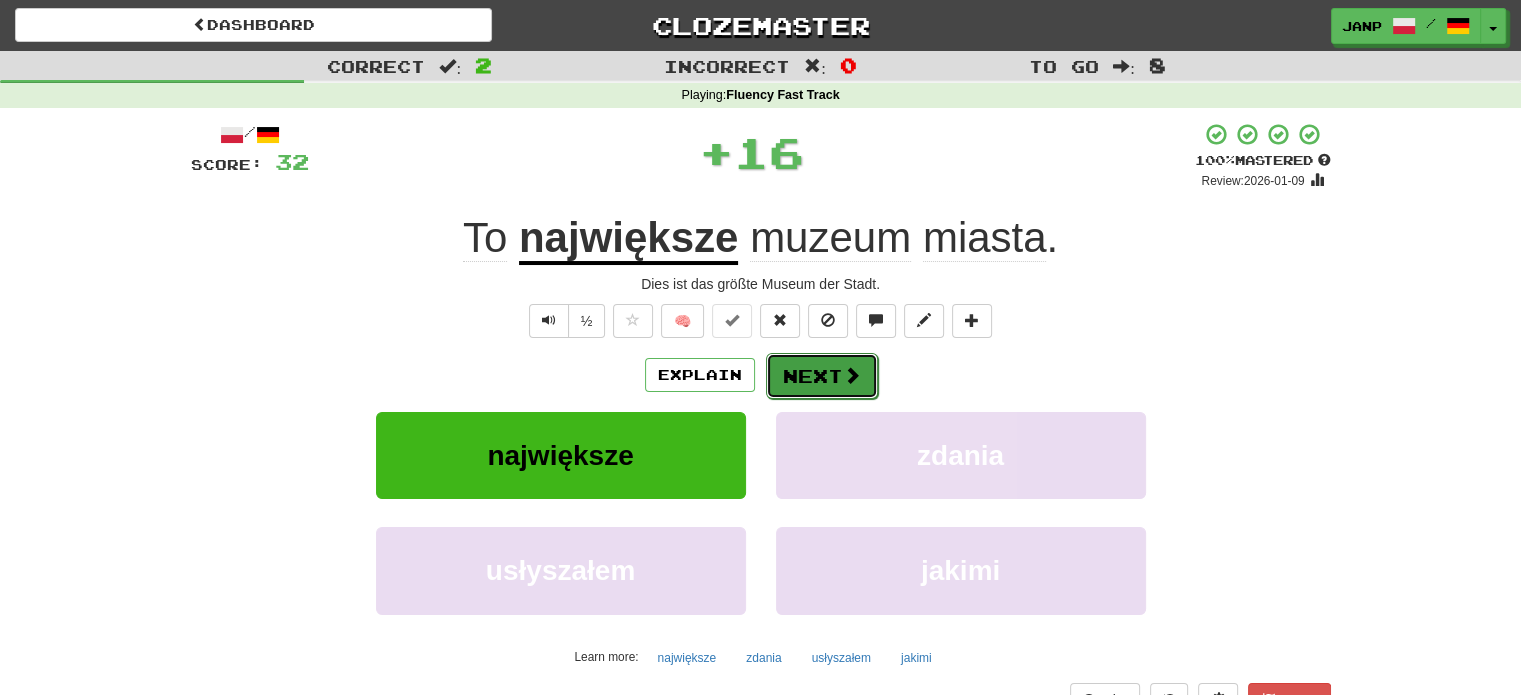 click on "Next" at bounding box center [822, 376] 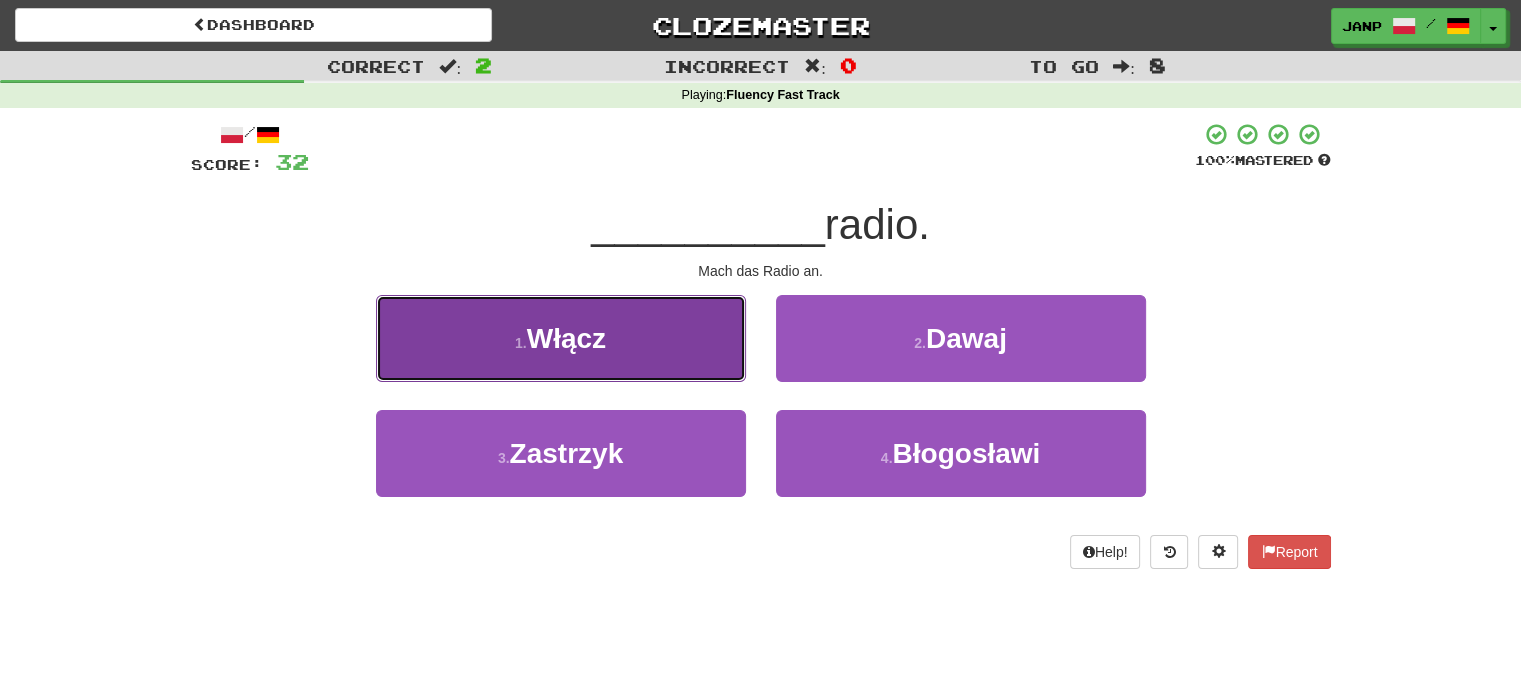click on "1 .  Włącz" at bounding box center [561, 338] 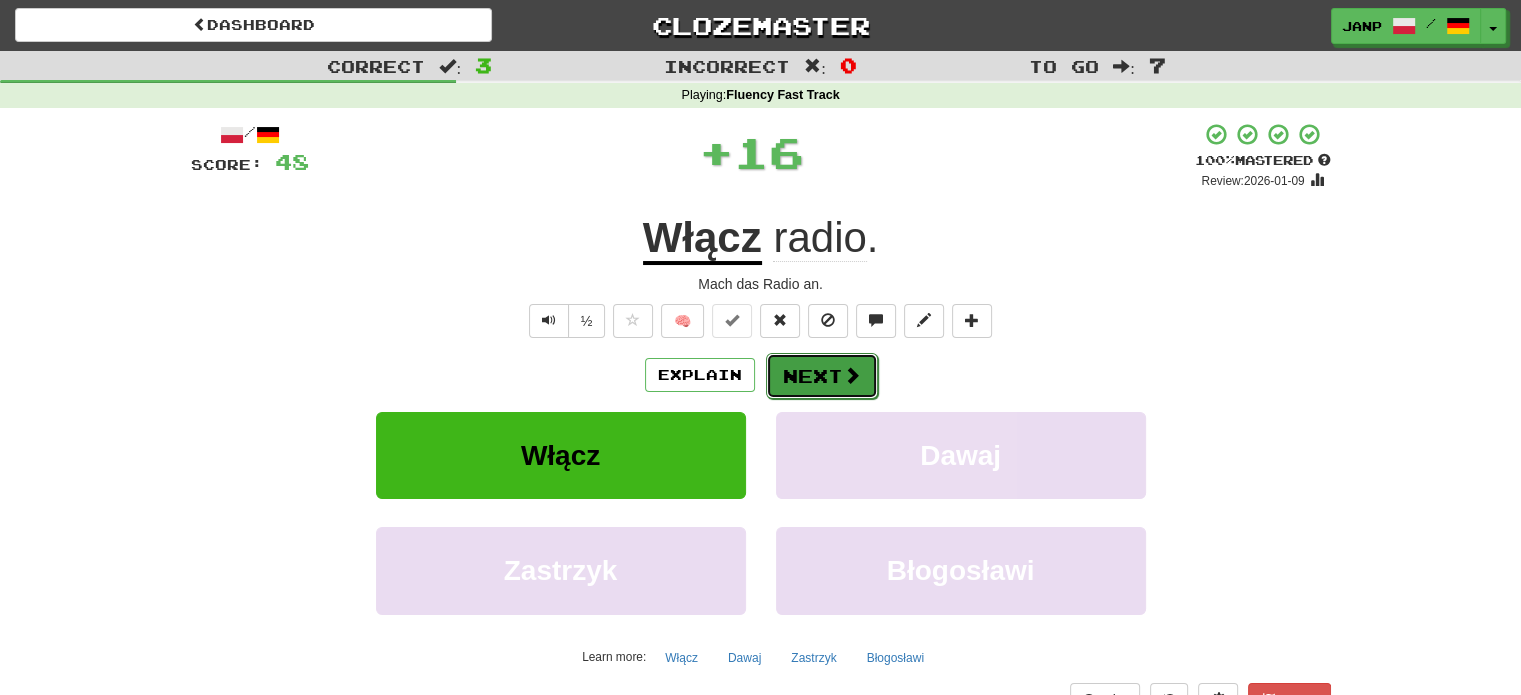 click on "Next" at bounding box center (822, 376) 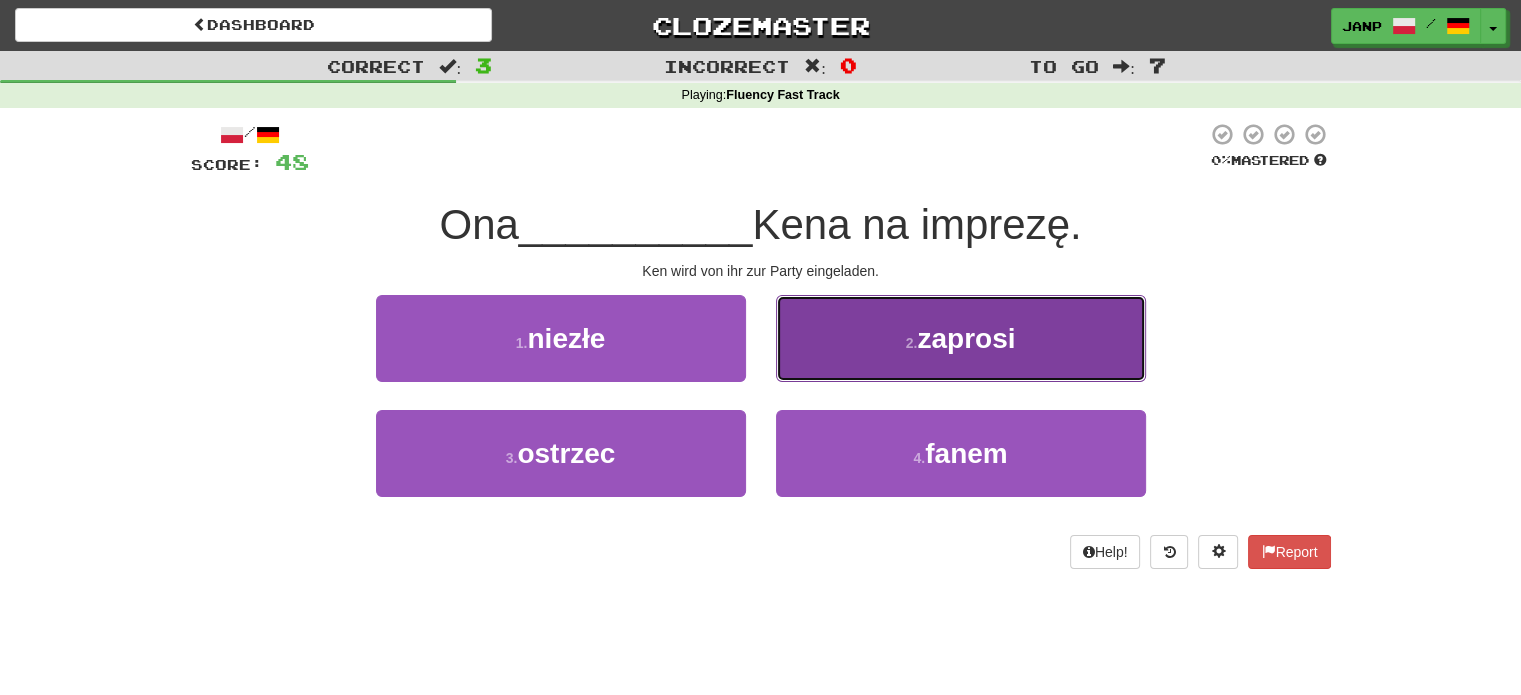 click on "2 .  zaprosi" at bounding box center [961, 338] 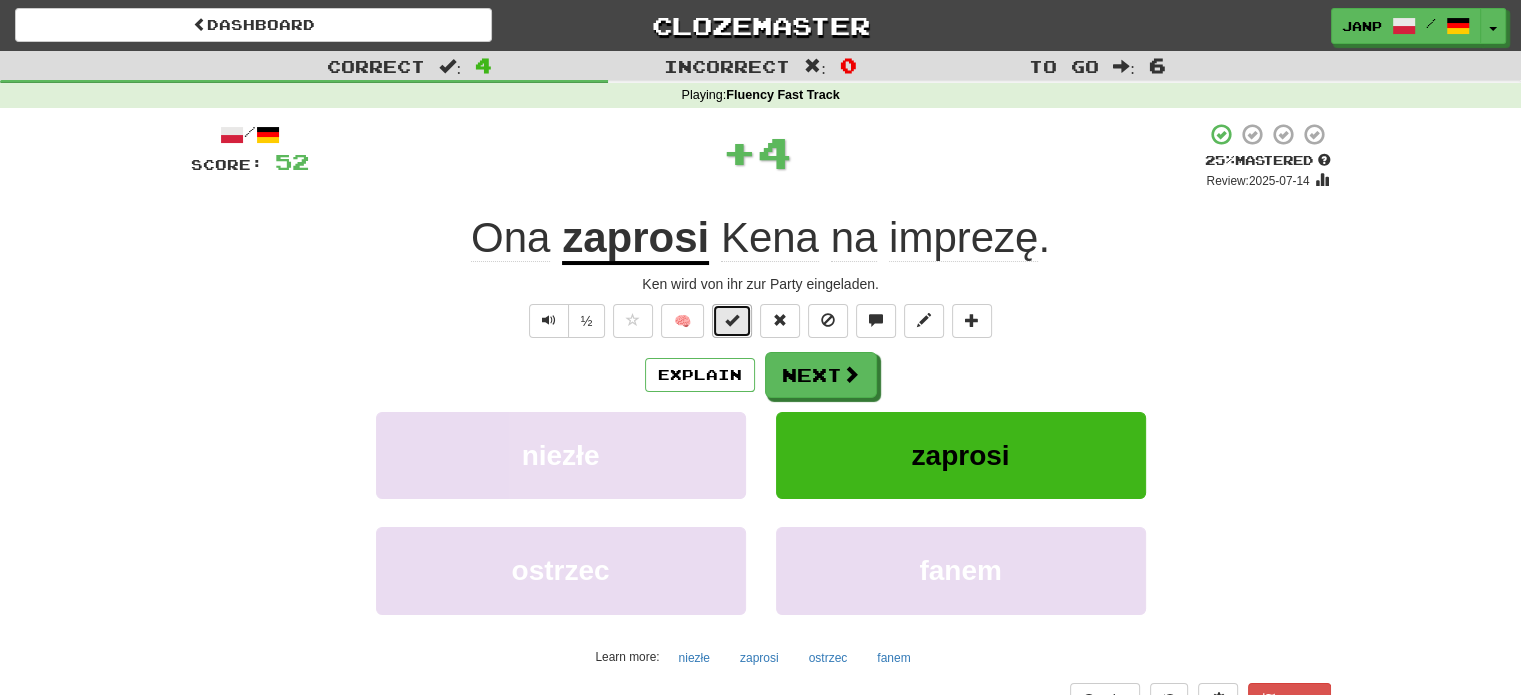 click at bounding box center (732, 321) 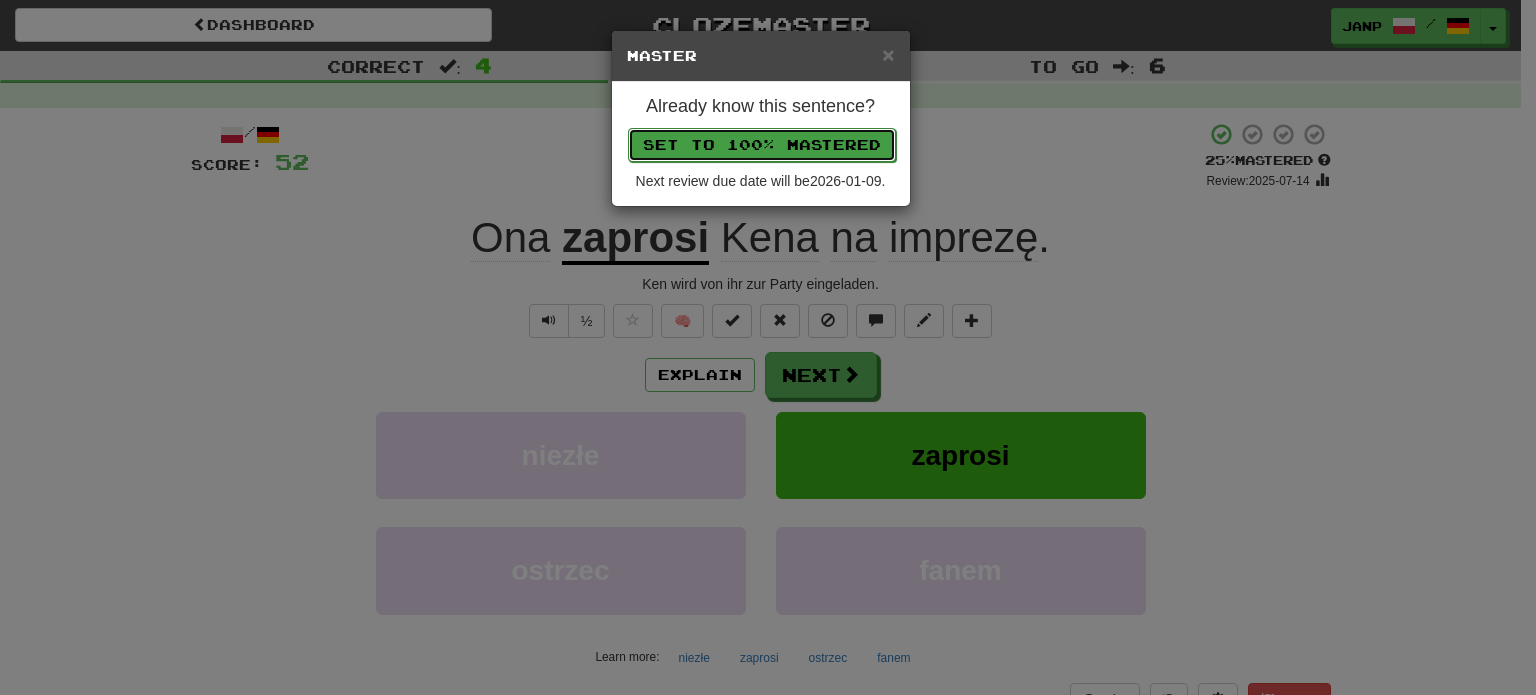 click on "Set to 100% Mastered" at bounding box center (762, 145) 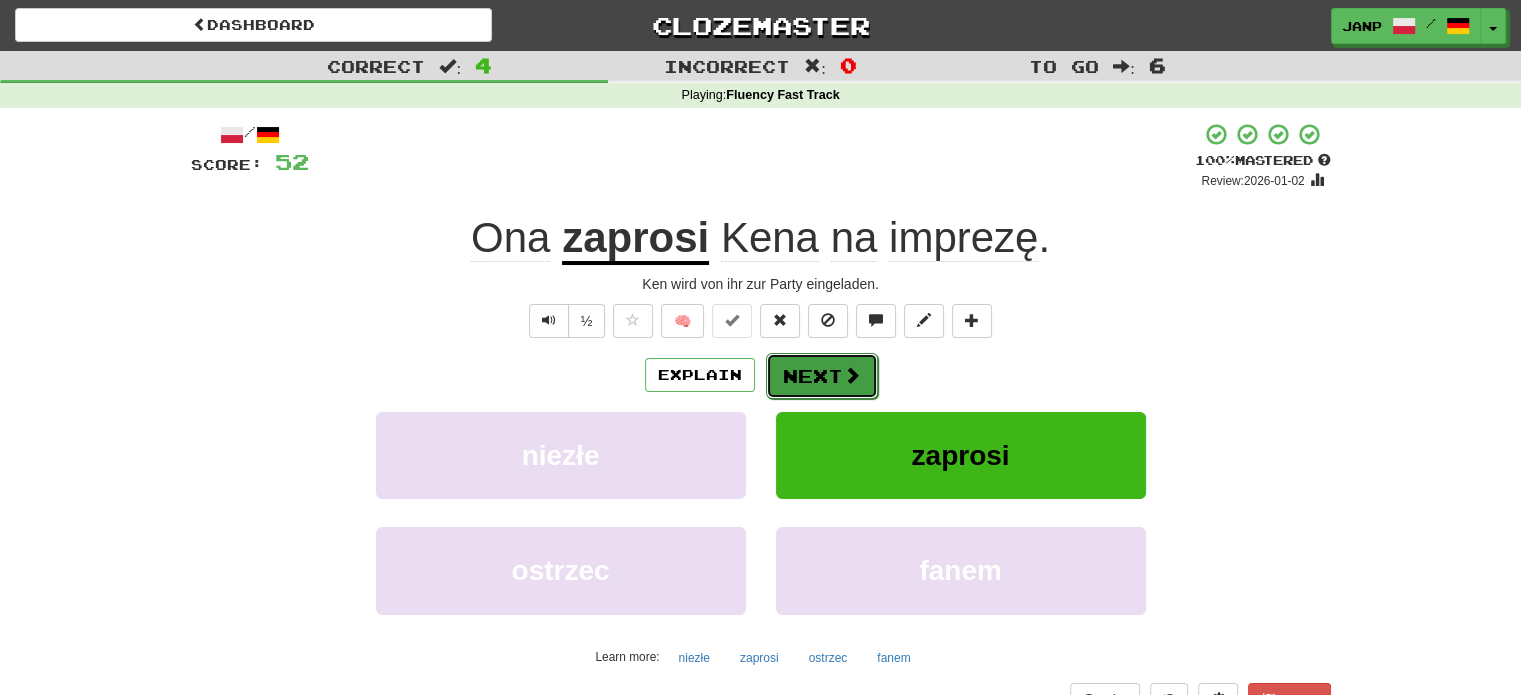 click at bounding box center (852, 375) 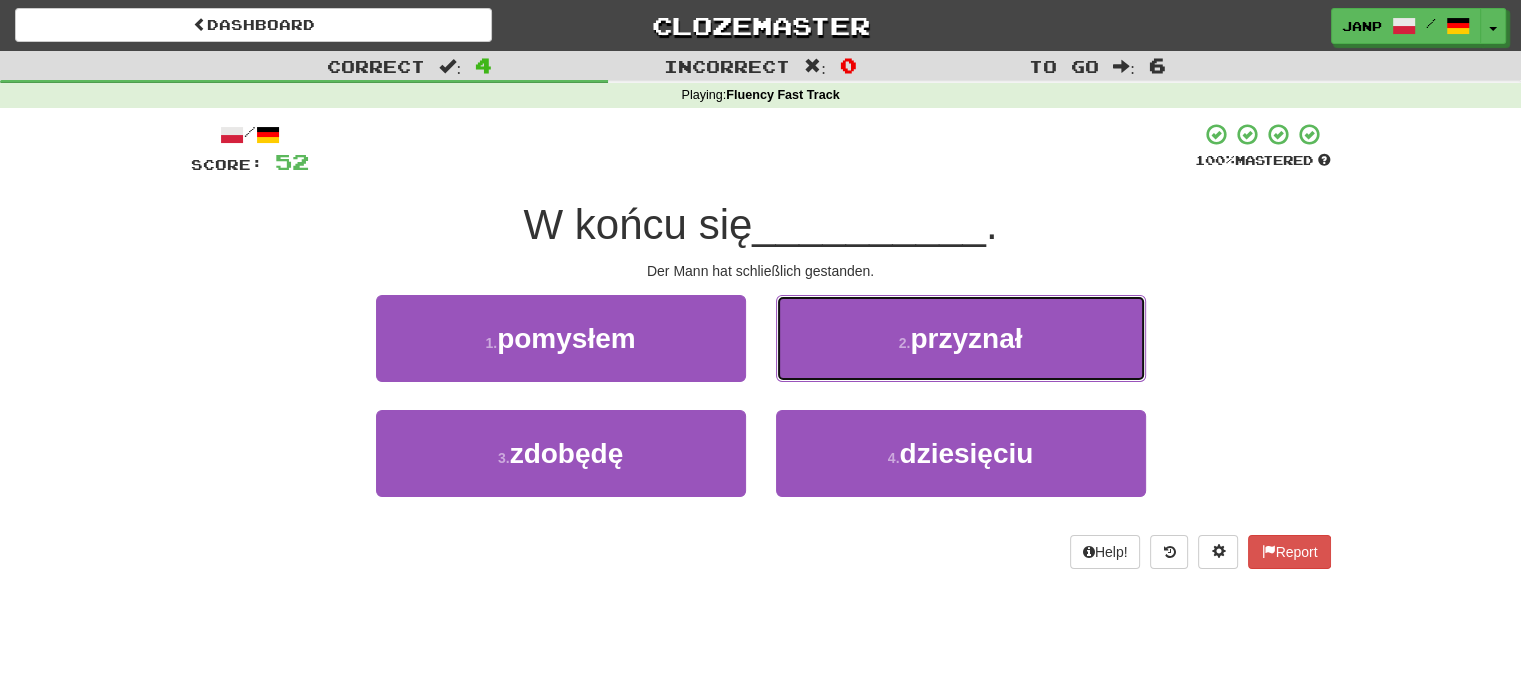 click on "2 .  przyznał" at bounding box center [961, 338] 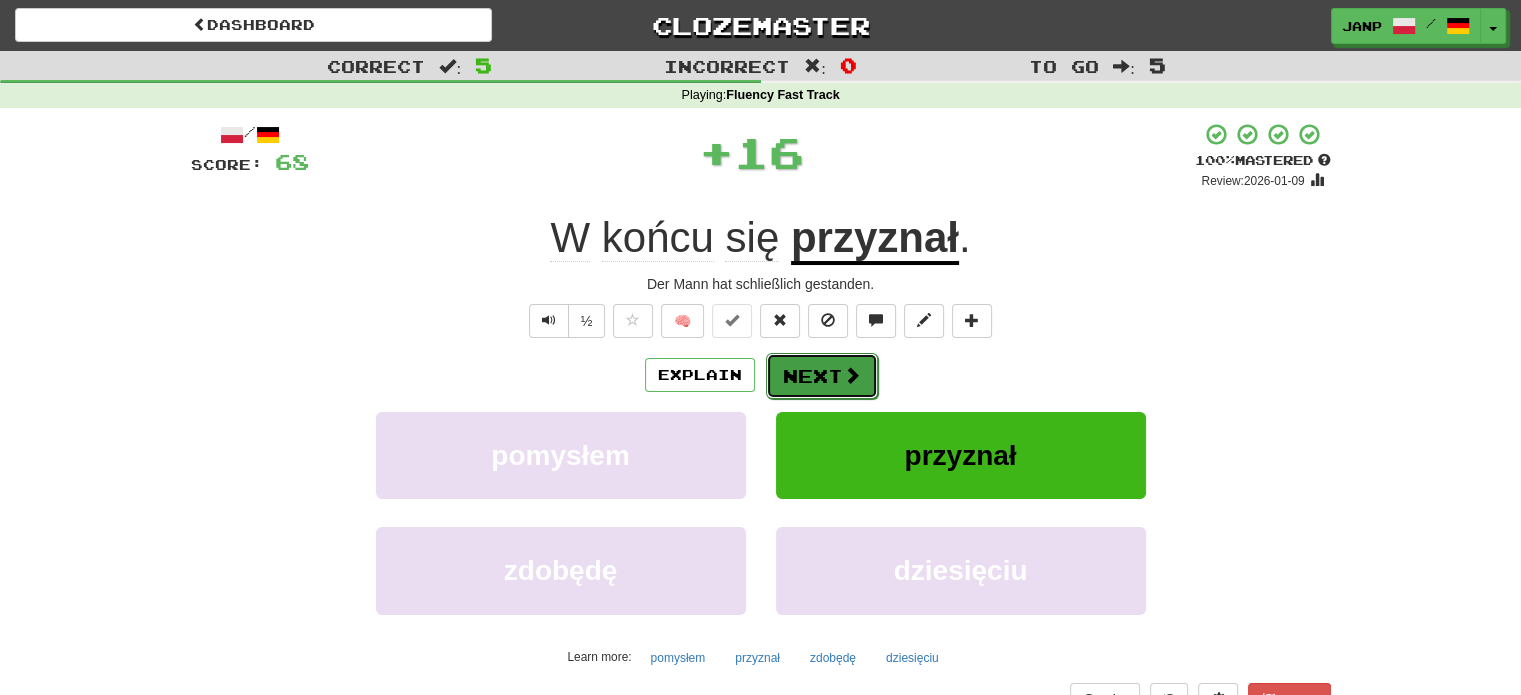 click on "Next" at bounding box center (822, 376) 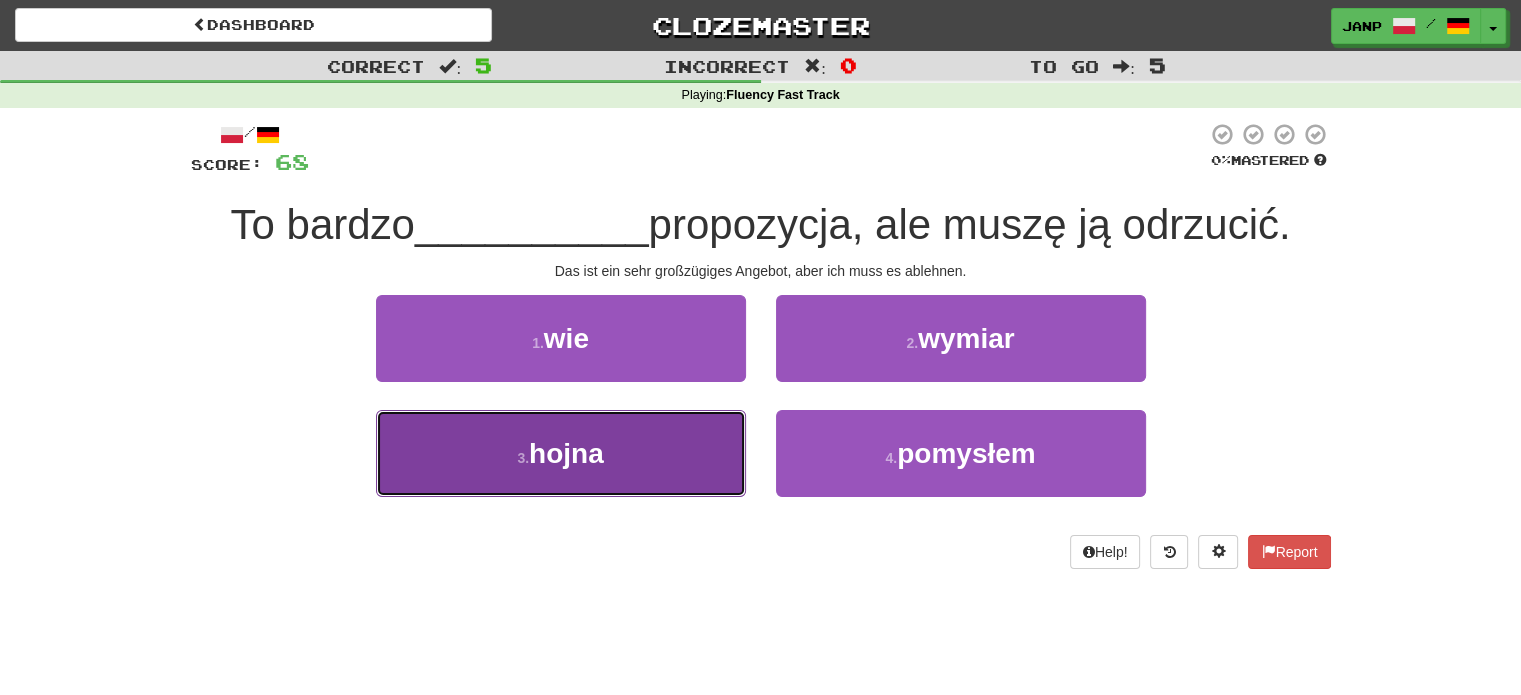 click on "3 .  hojna" at bounding box center [561, 453] 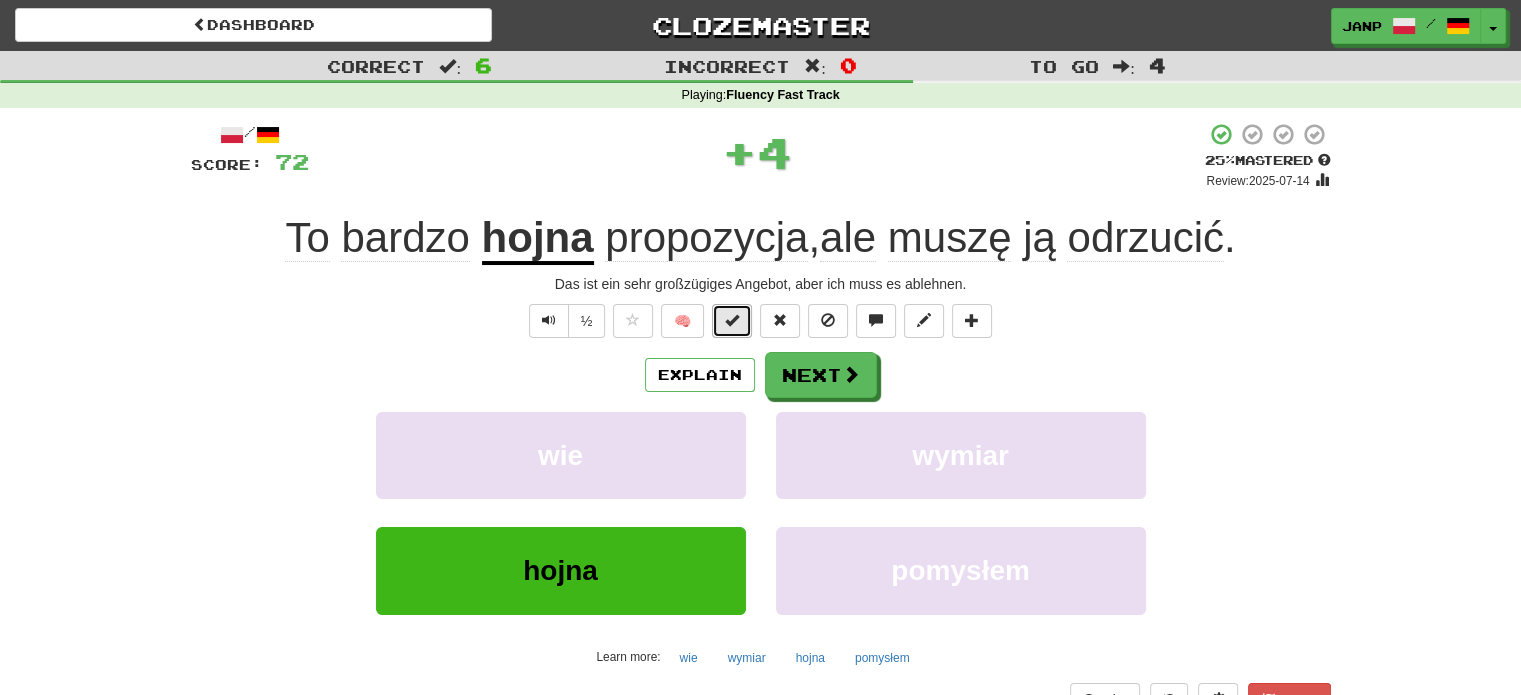 click at bounding box center [732, 321] 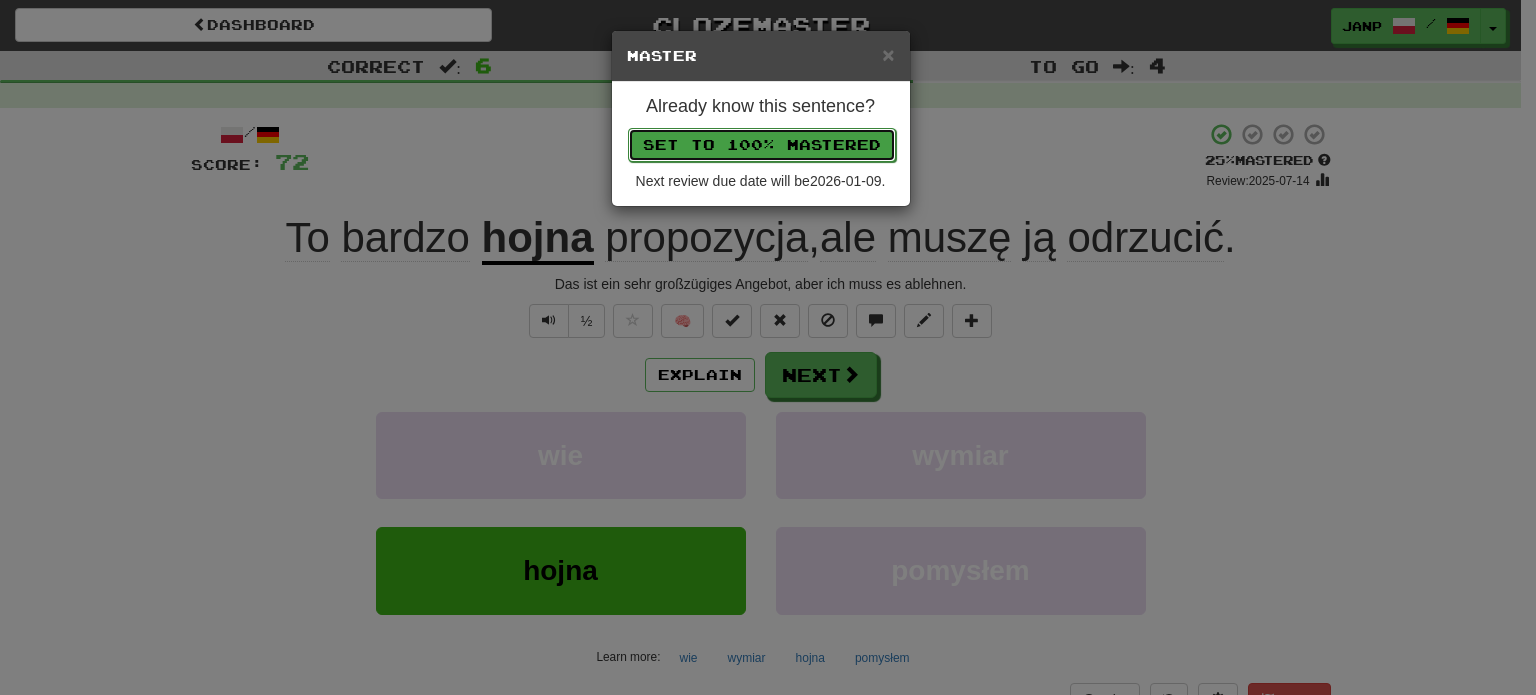 click on "Set to 100% Mastered" at bounding box center (762, 145) 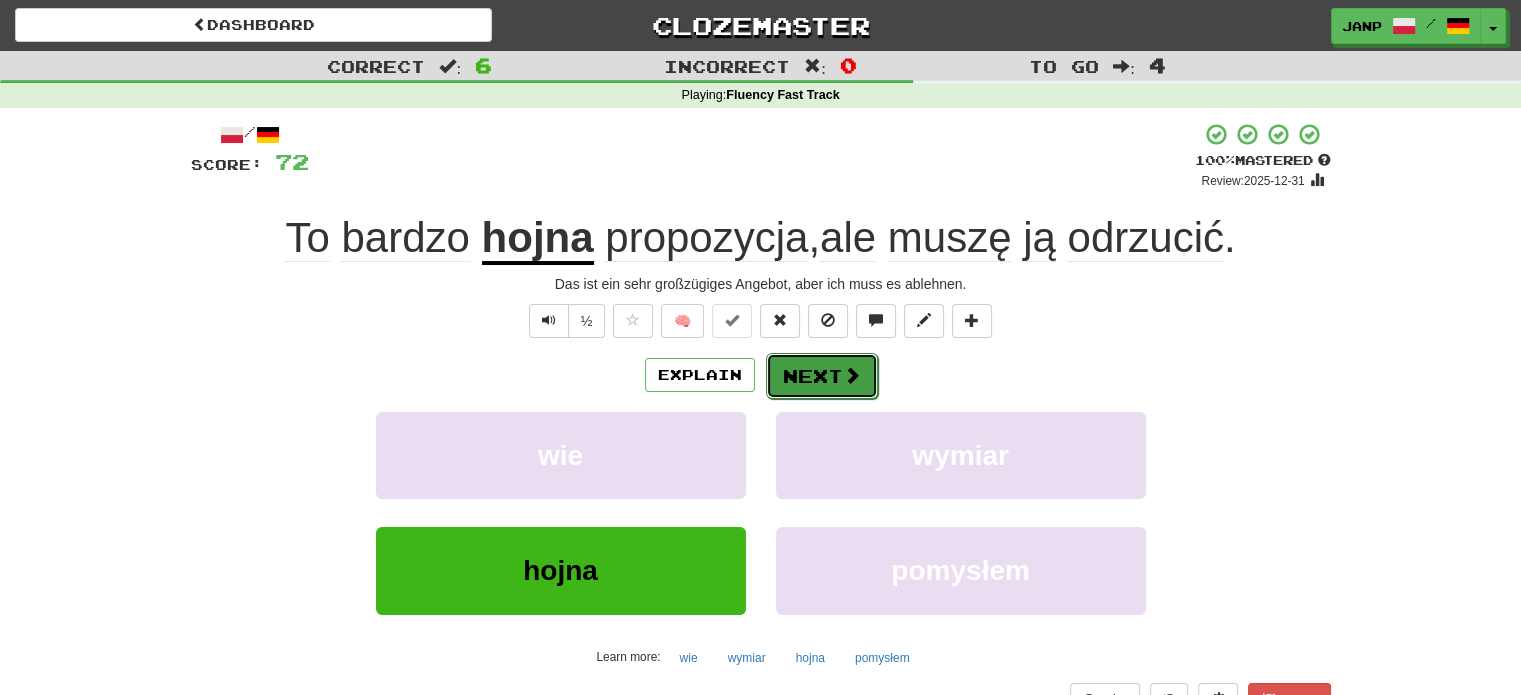 click at bounding box center [852, 375] 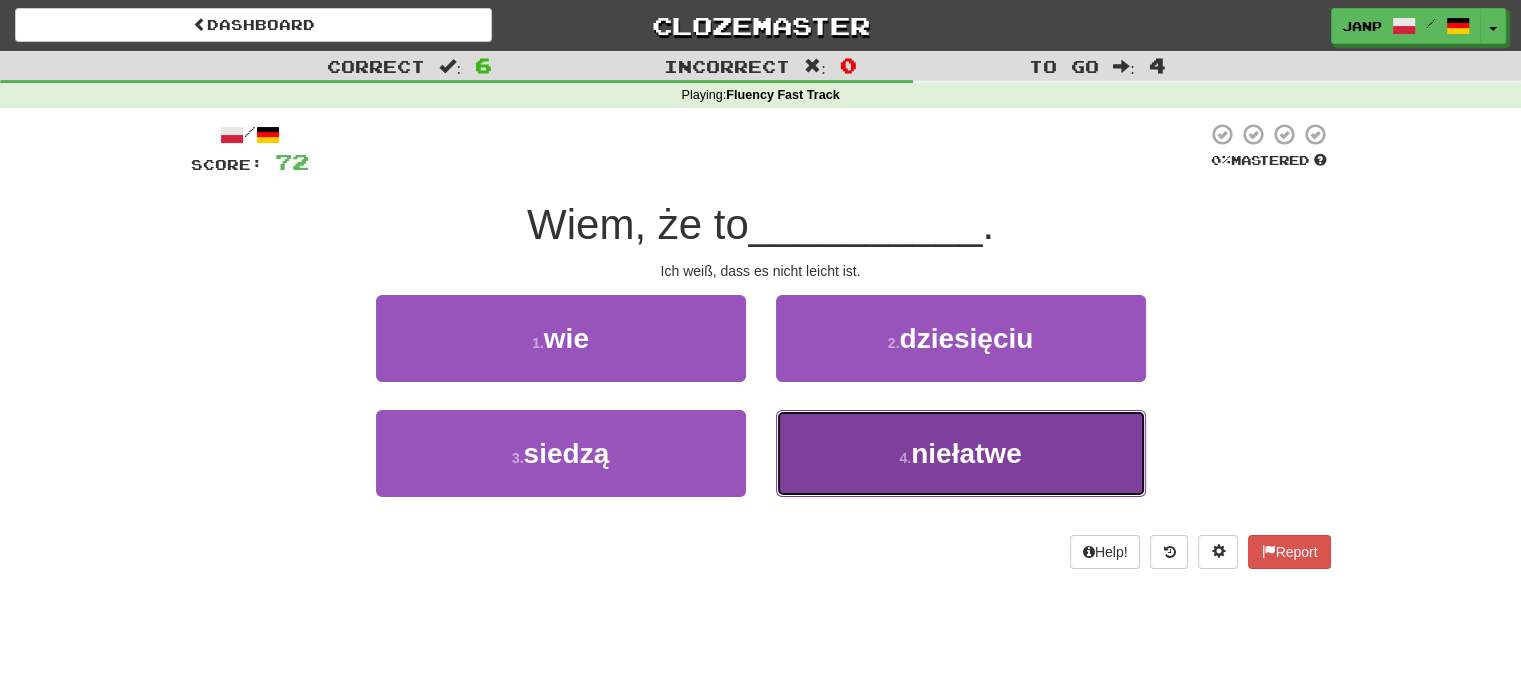 click on "4 .  niełatwe" at bounding box center [961, 453] 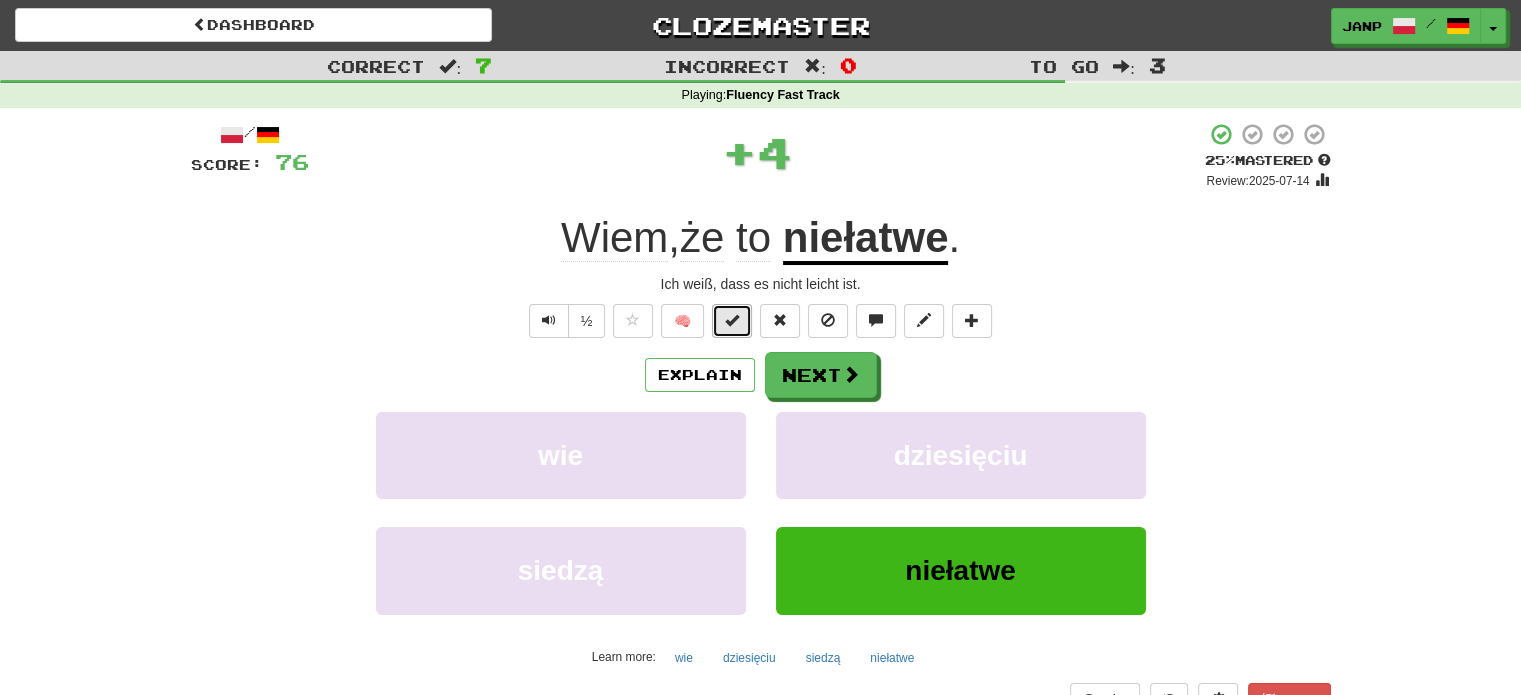 click at bounding box center (732, 320) 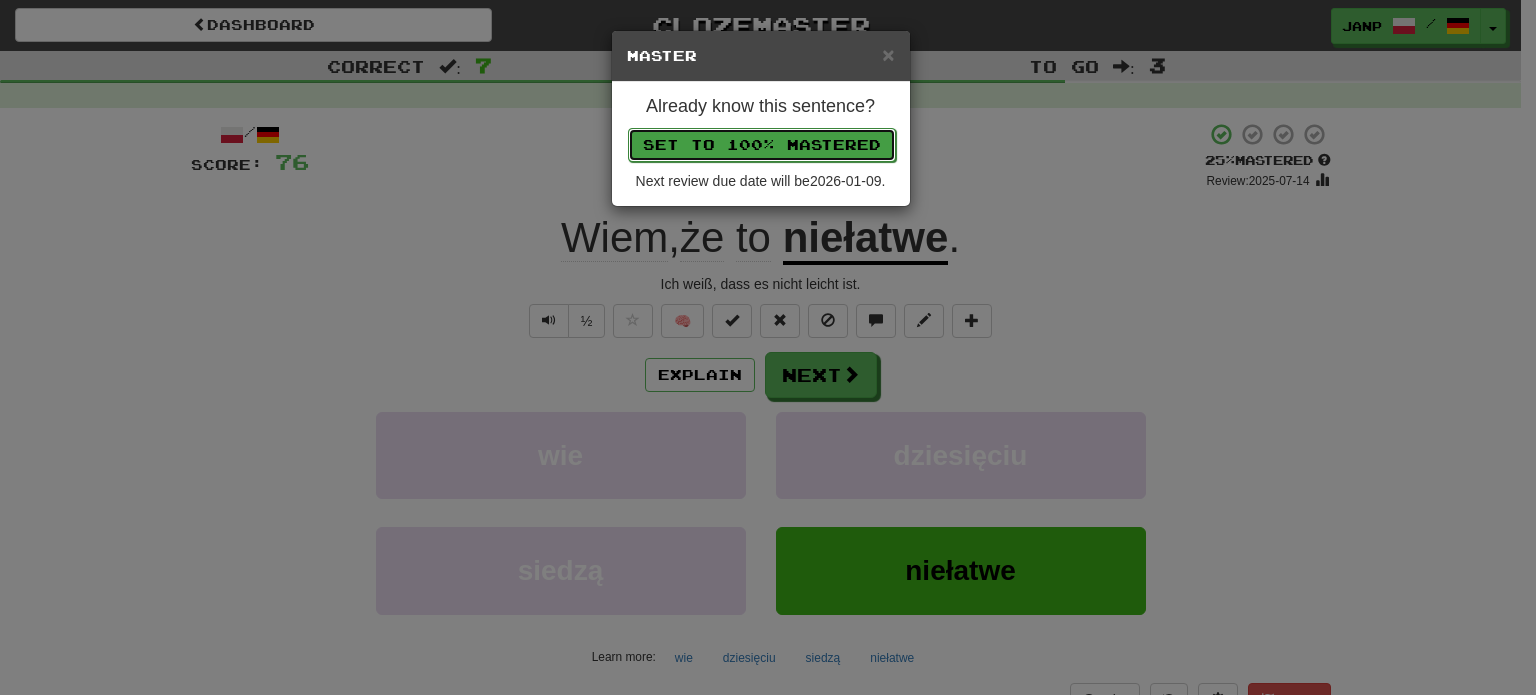 click on "Set to 100% Mastered" at bounding box center [762, 145] 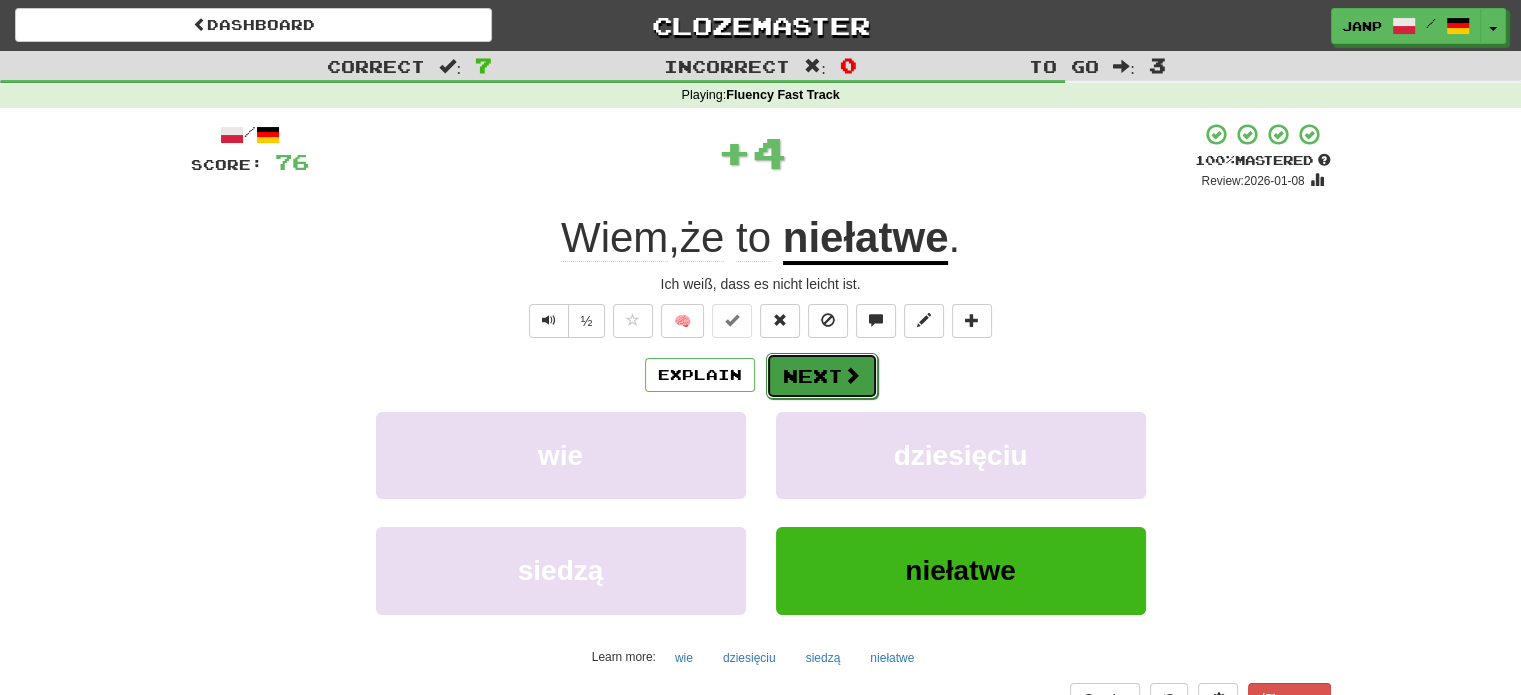 click at bounding box center [852, 375] 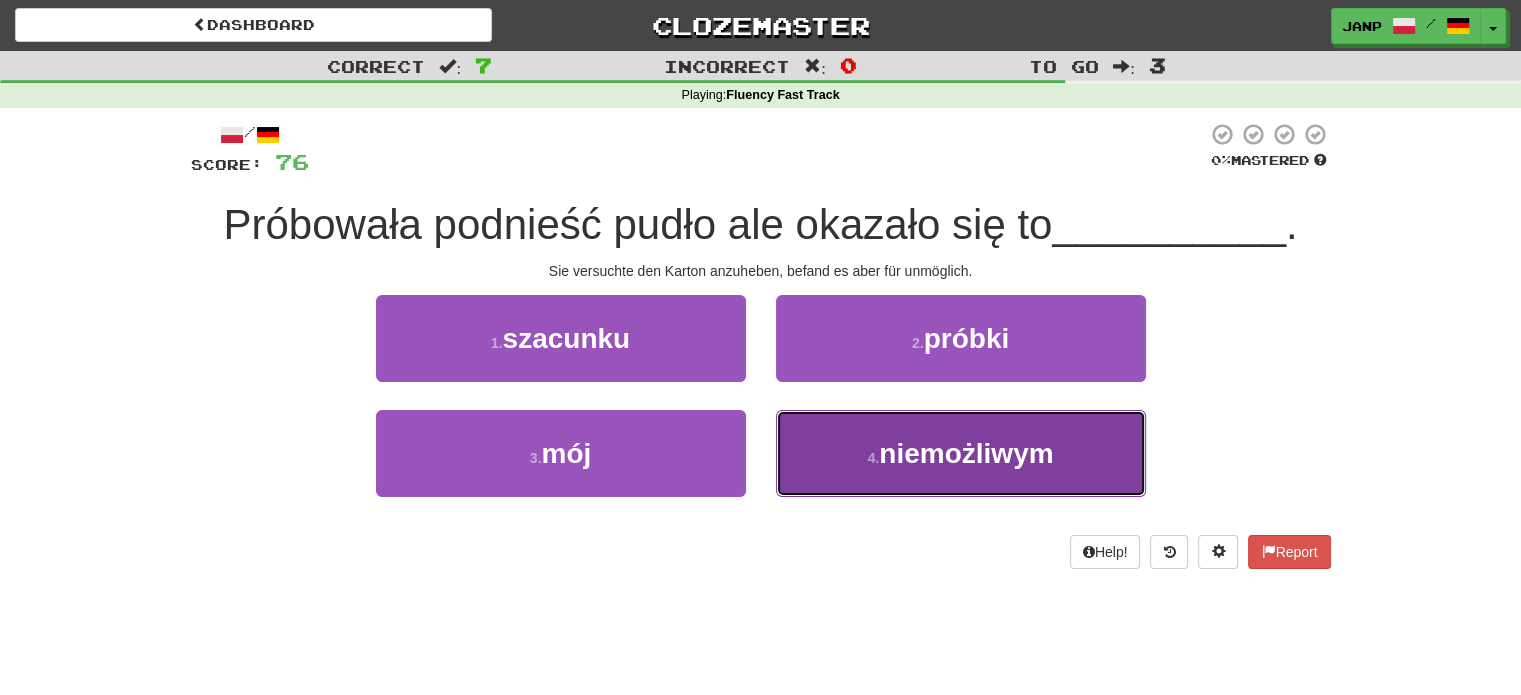 click on "4 .  niemożliwym" at bounding box center (961, 453) 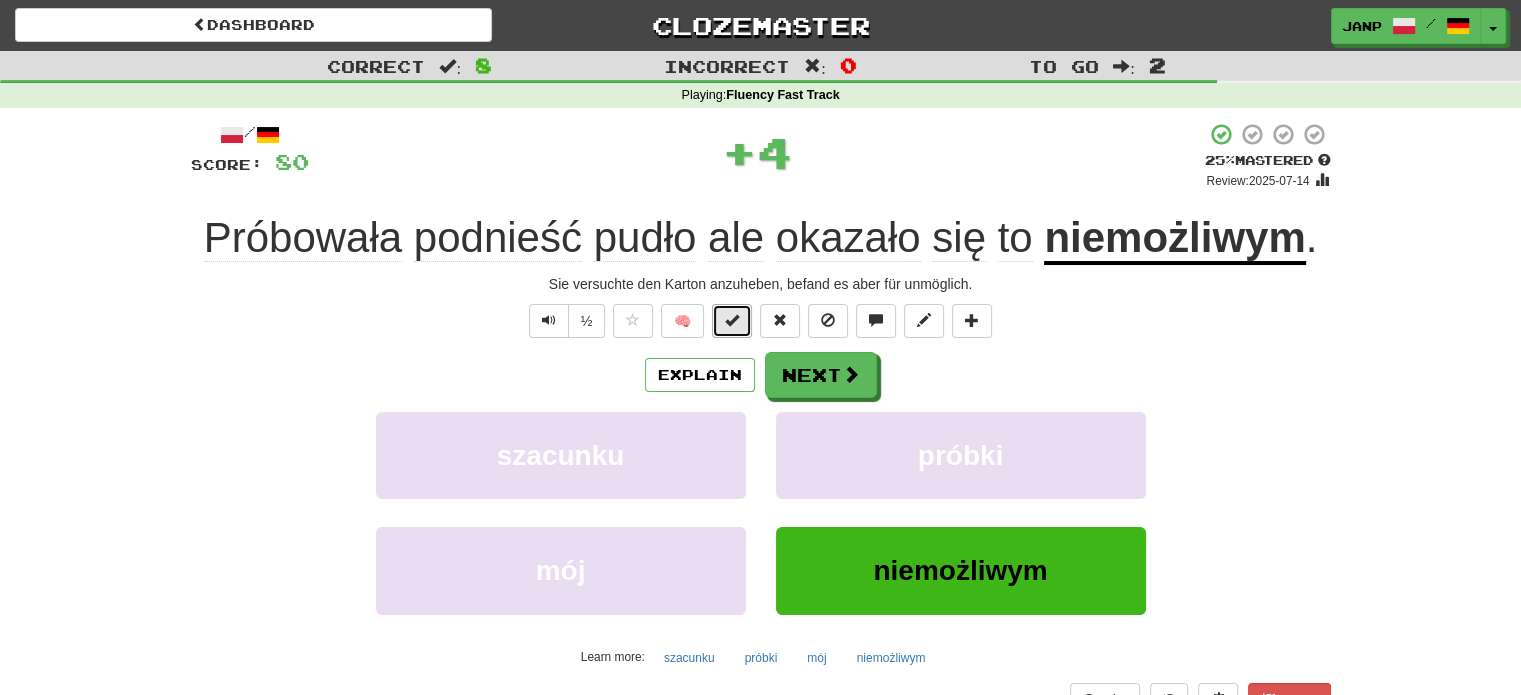 click at bounding box center [732, 321] 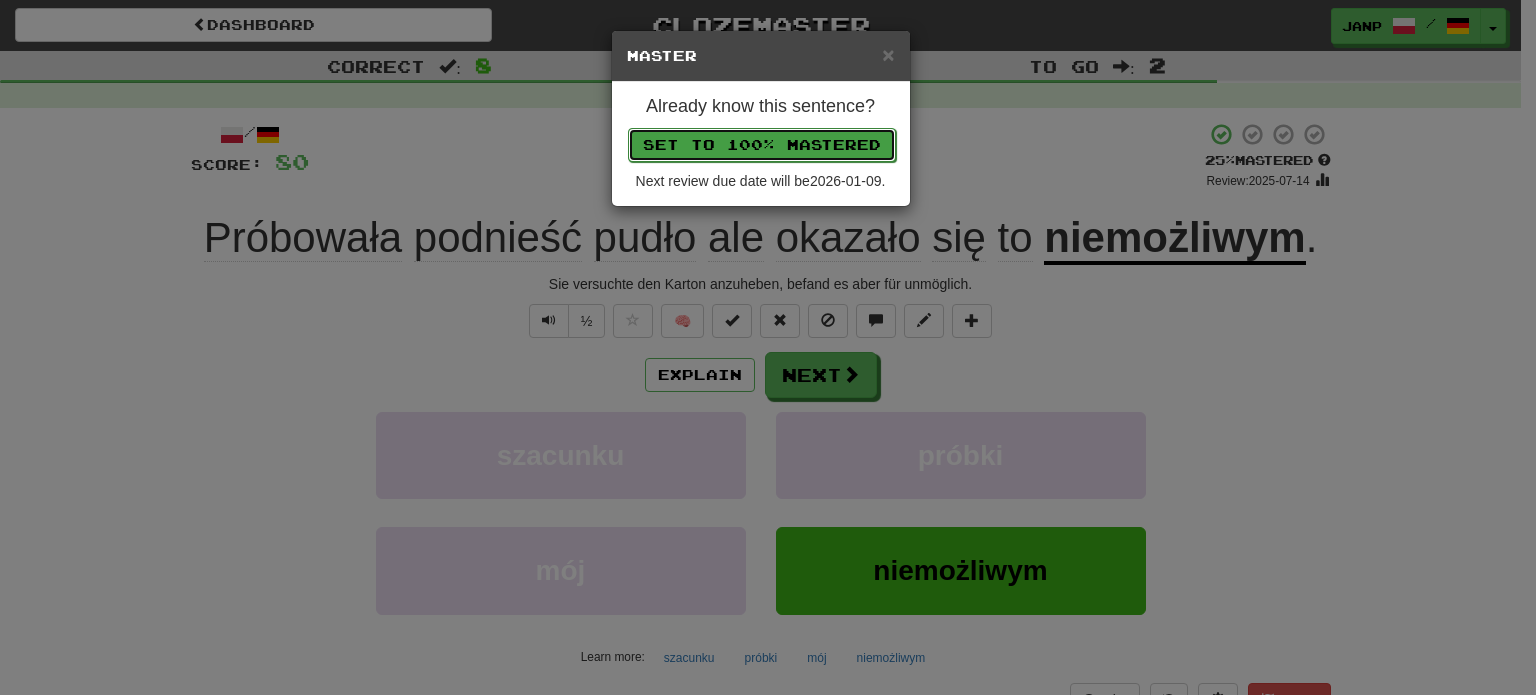 click on "Set to 100% Mastered" at bounding box center [762, 145] 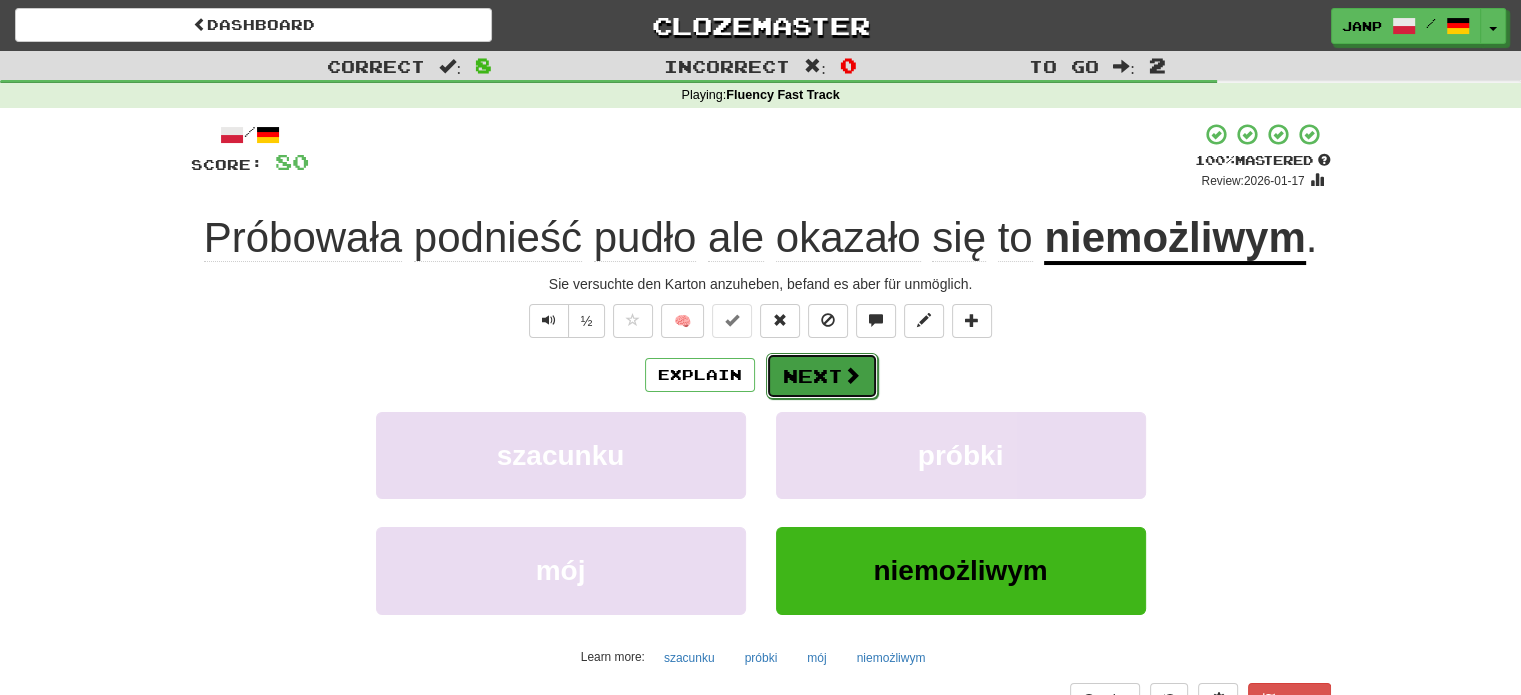 click on "Next" at bounding box center [822, 376] 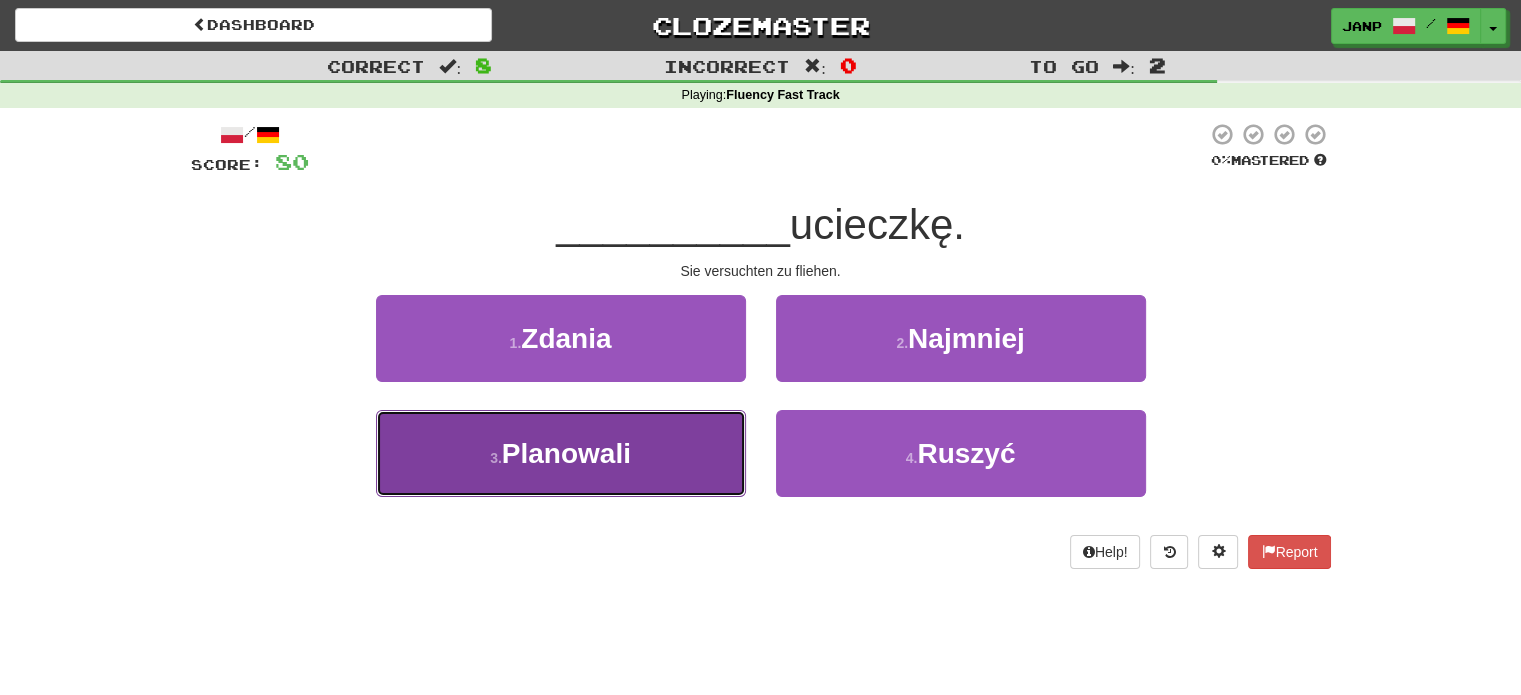 click on "3 .  Planowali" at bounding box center (561, 453) 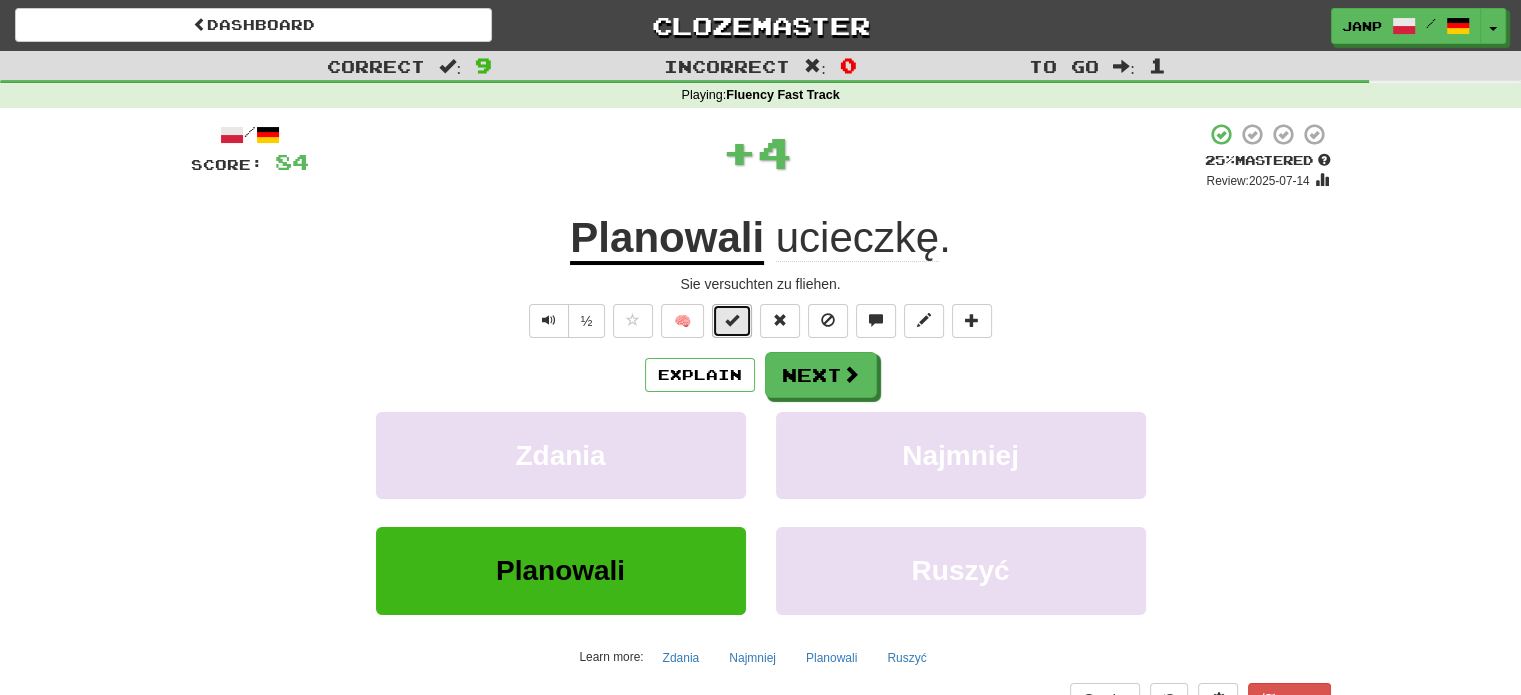 click at bounding box center (732, 320) 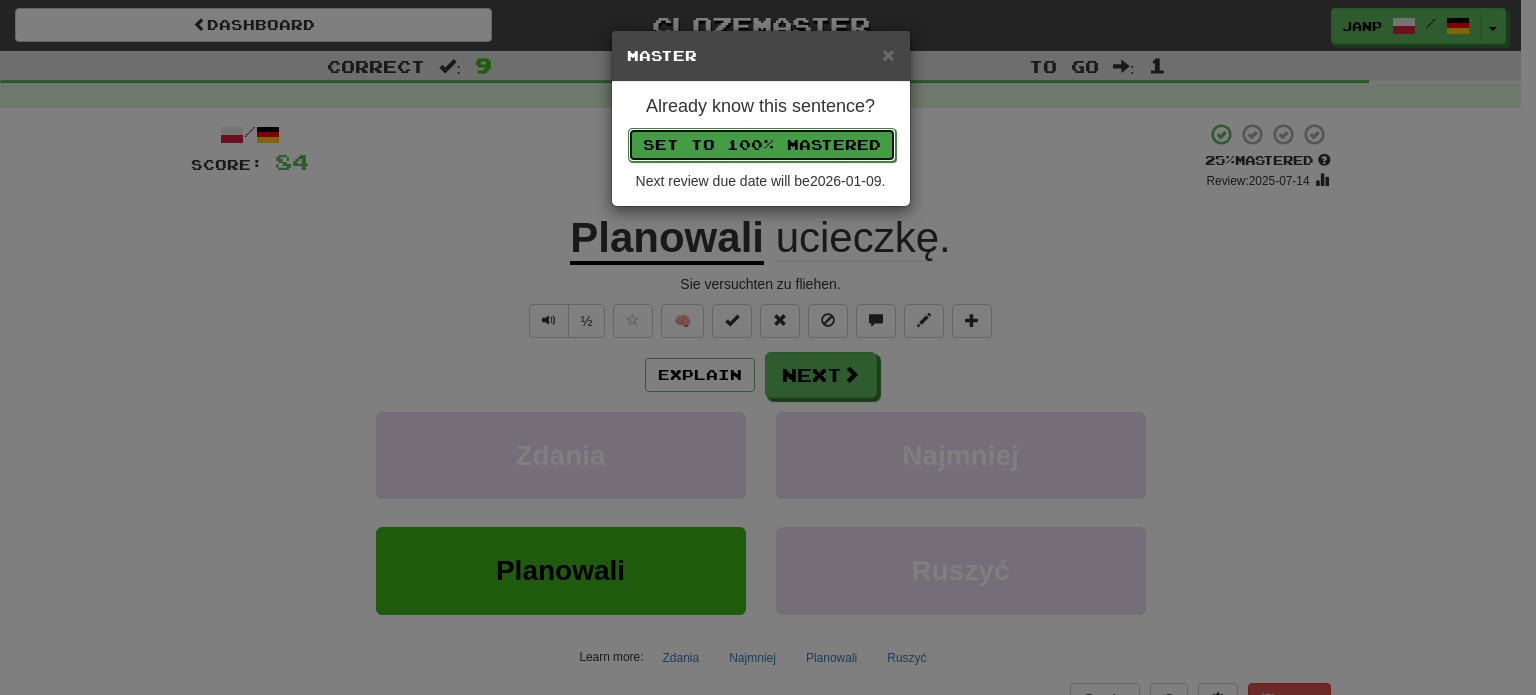 click on "Set to 100% Mastered" at bounding box center [762, 145] 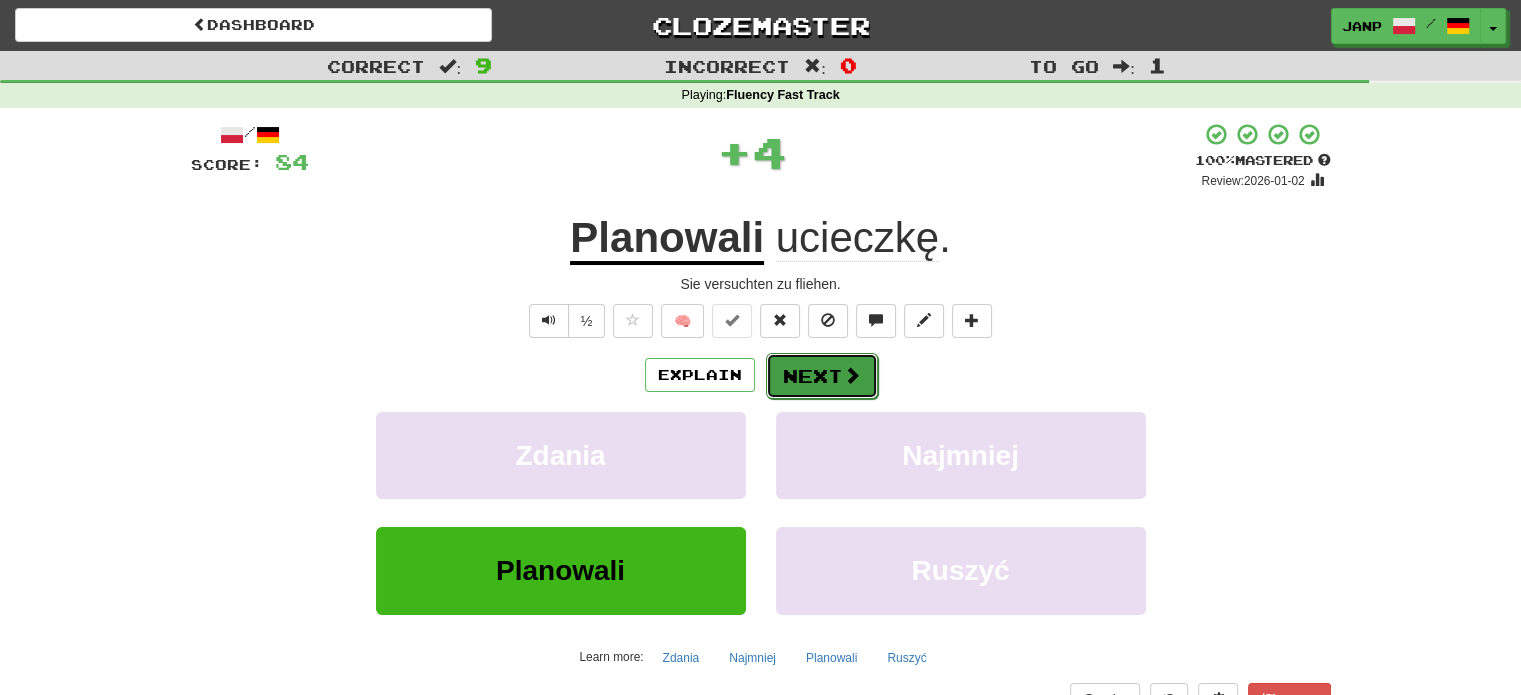 click at bounding box center (852, 375) 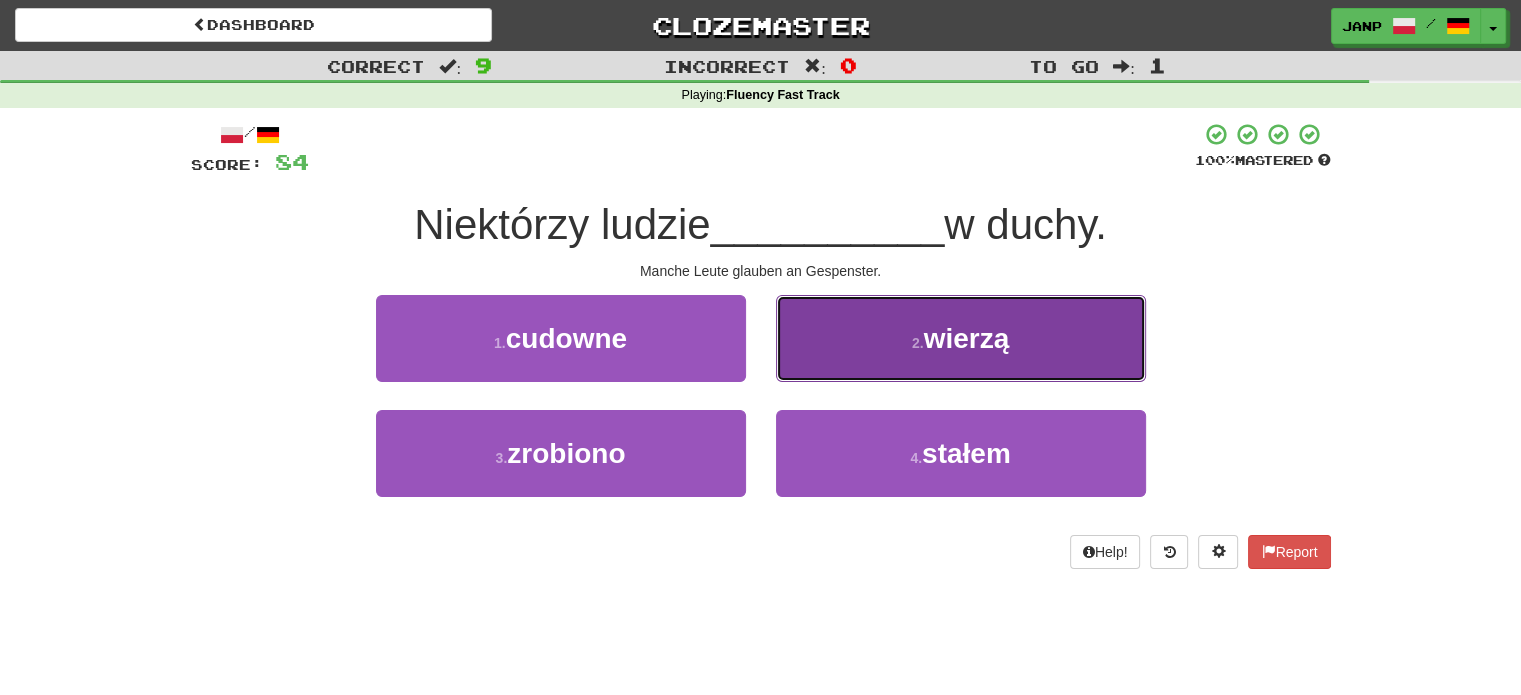 click on "2 .  wierzą" at bounding box center (961, 338) 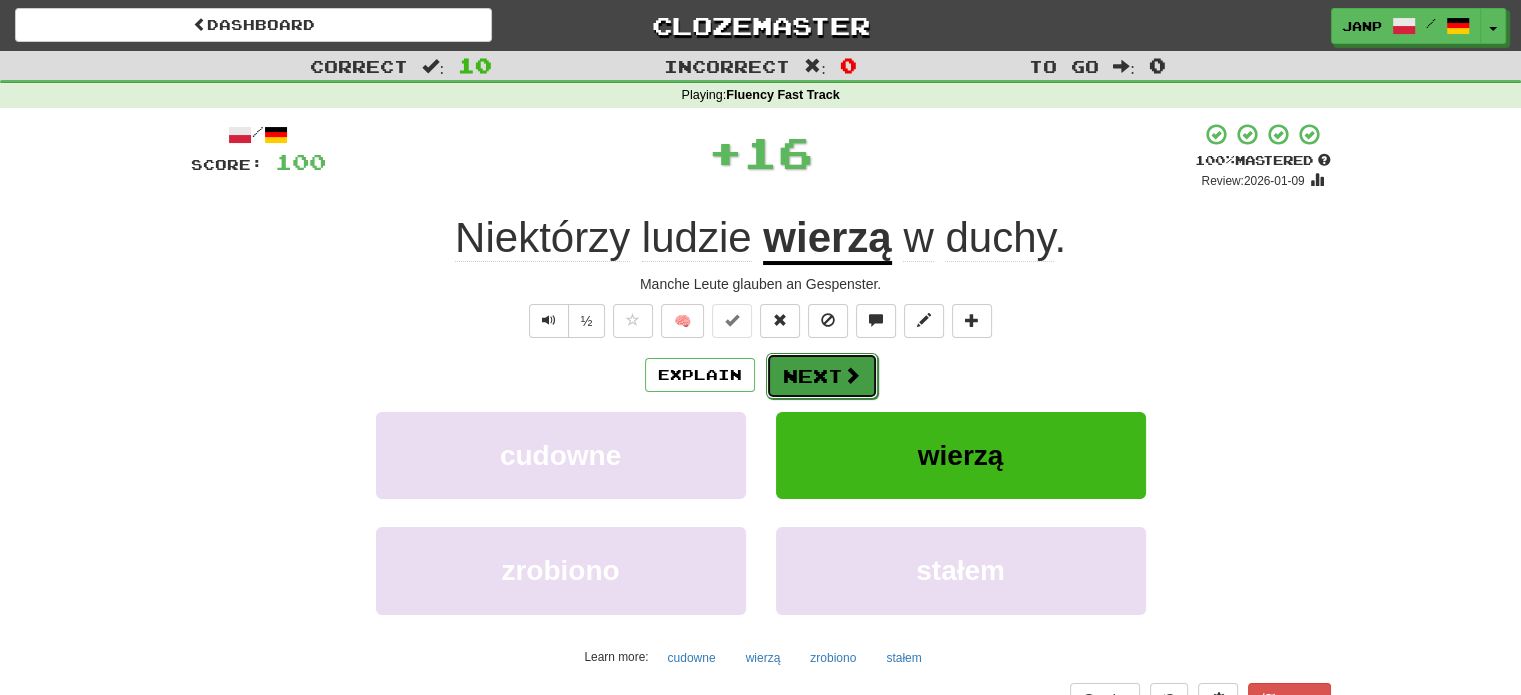 click on "Next" at bounding box center [822, 376] 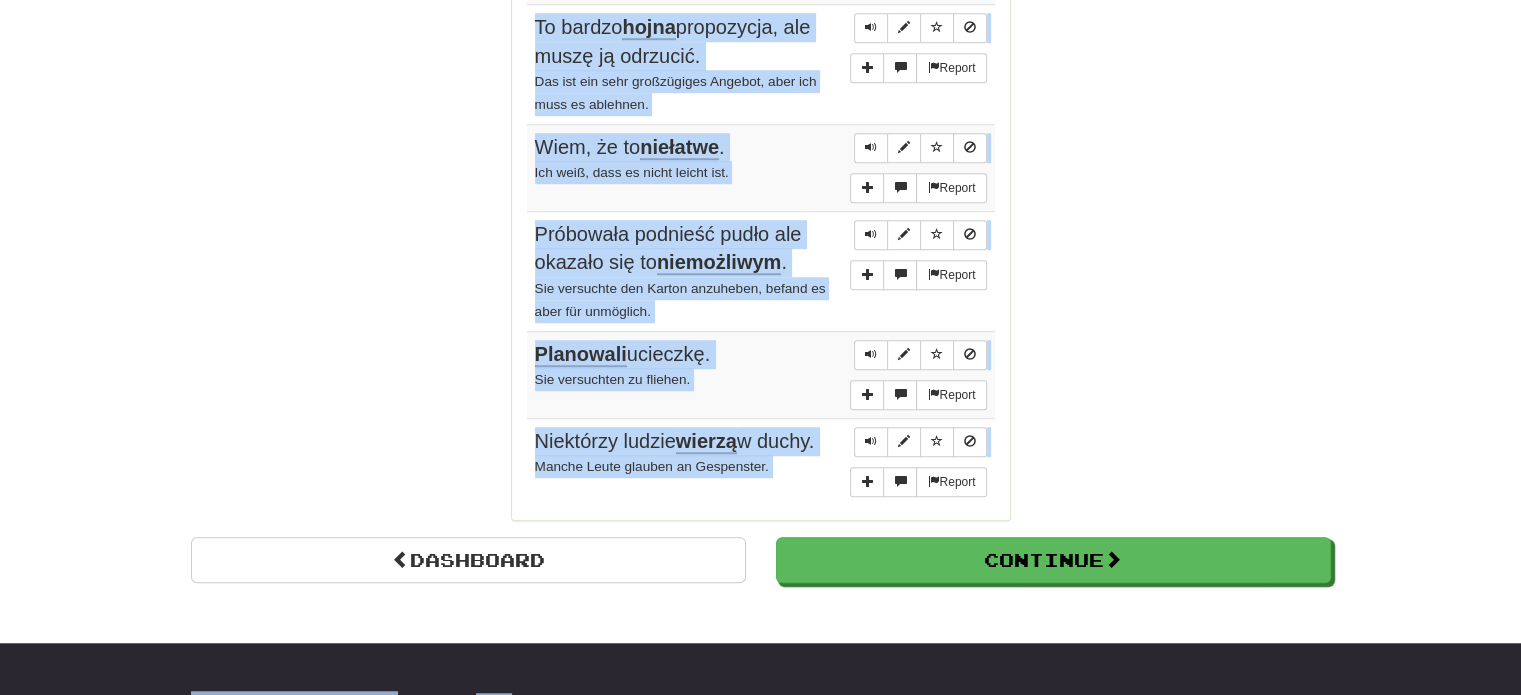 scroll, scrollTop: 1515, scrollLeft: 0, axis: vertical 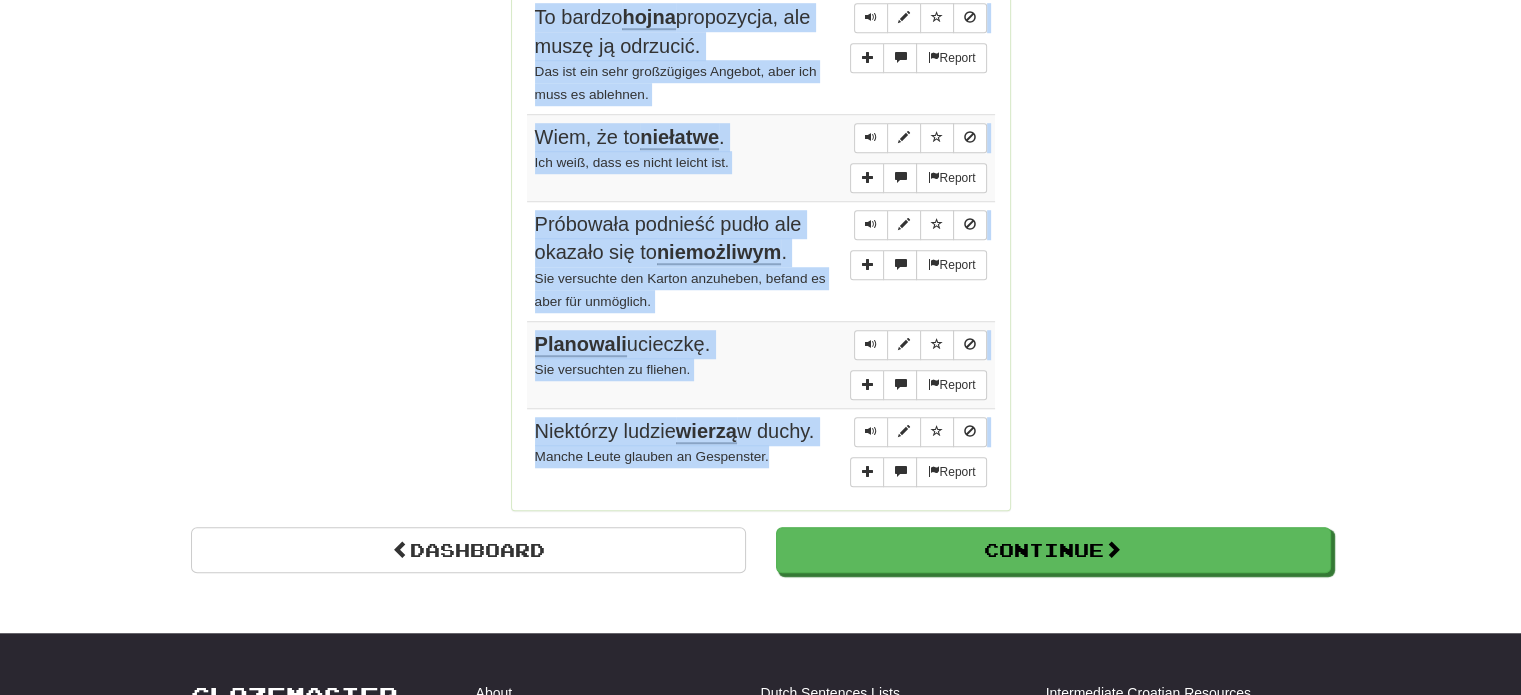 drag, startPoint x: 524, startPoint y: 185, endPoint x: 795, endPoint y: 459, distance: 385.37903 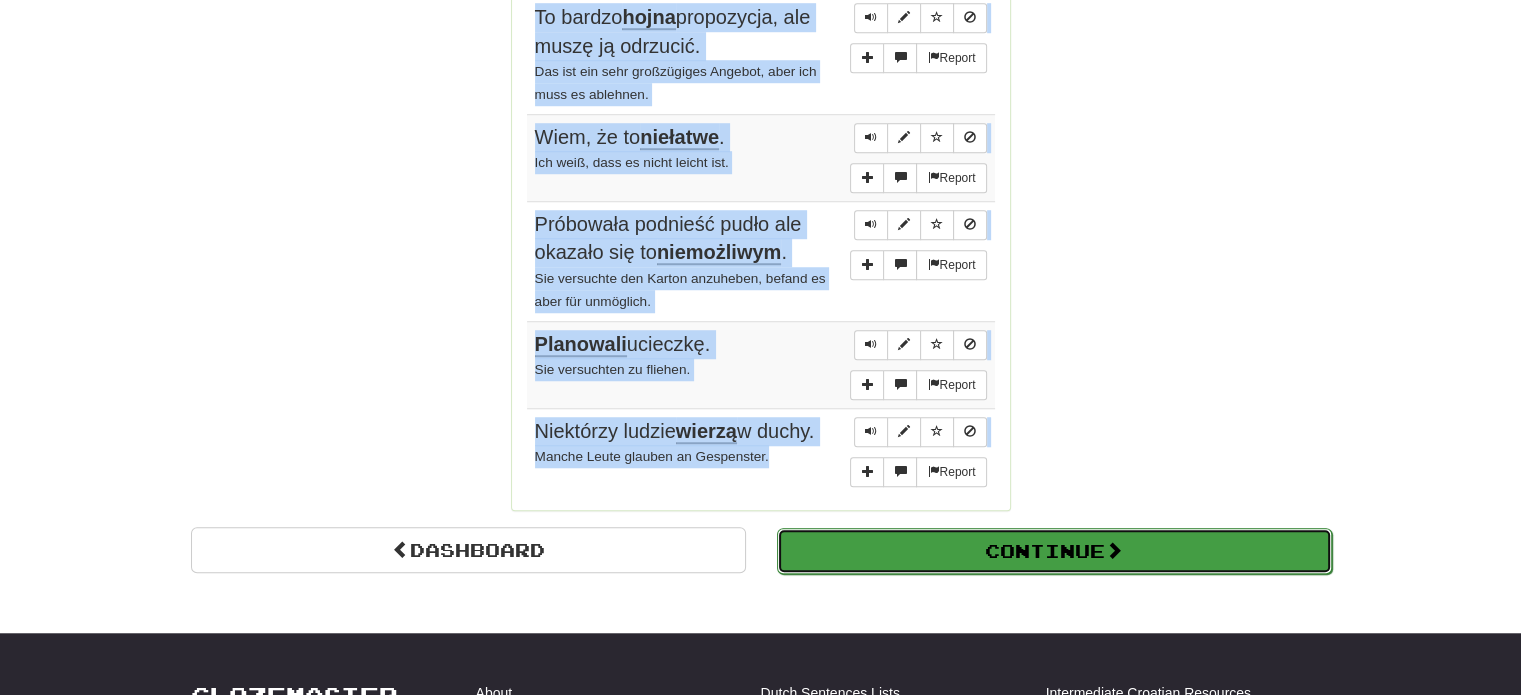 click on "Continue" at bounding box center (1054, 551) 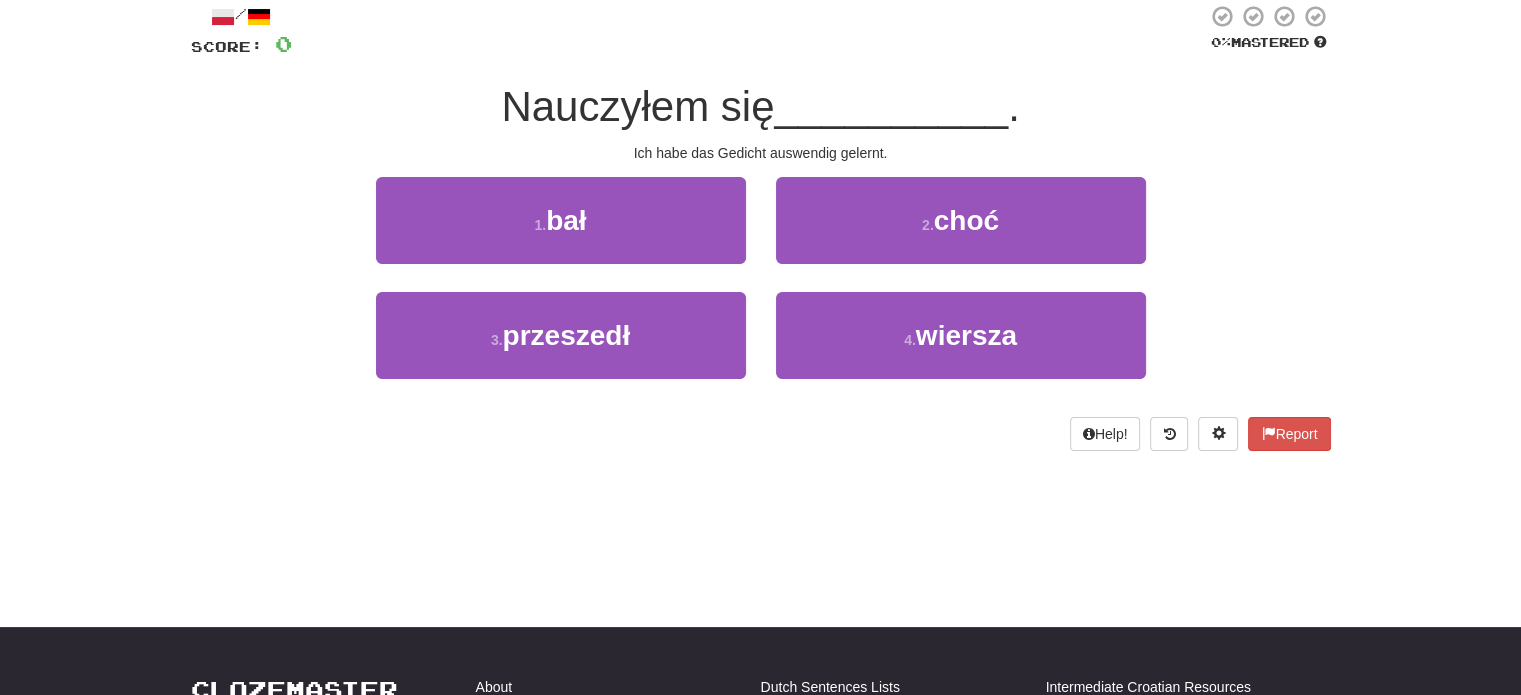scroll, scrollTop: 115, scrollLeft: 0, axis: vertical 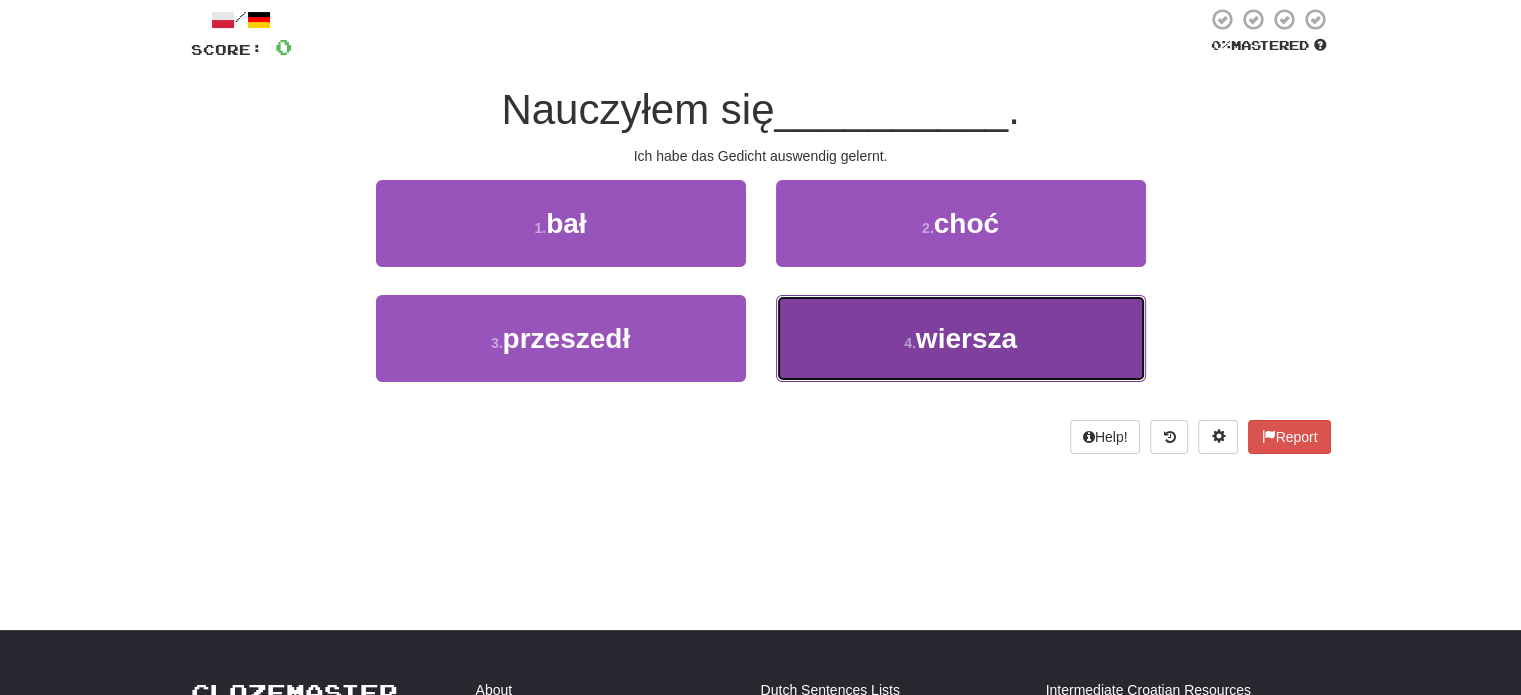 click on "4 .  wiersza" at bounding box center [961, 338] 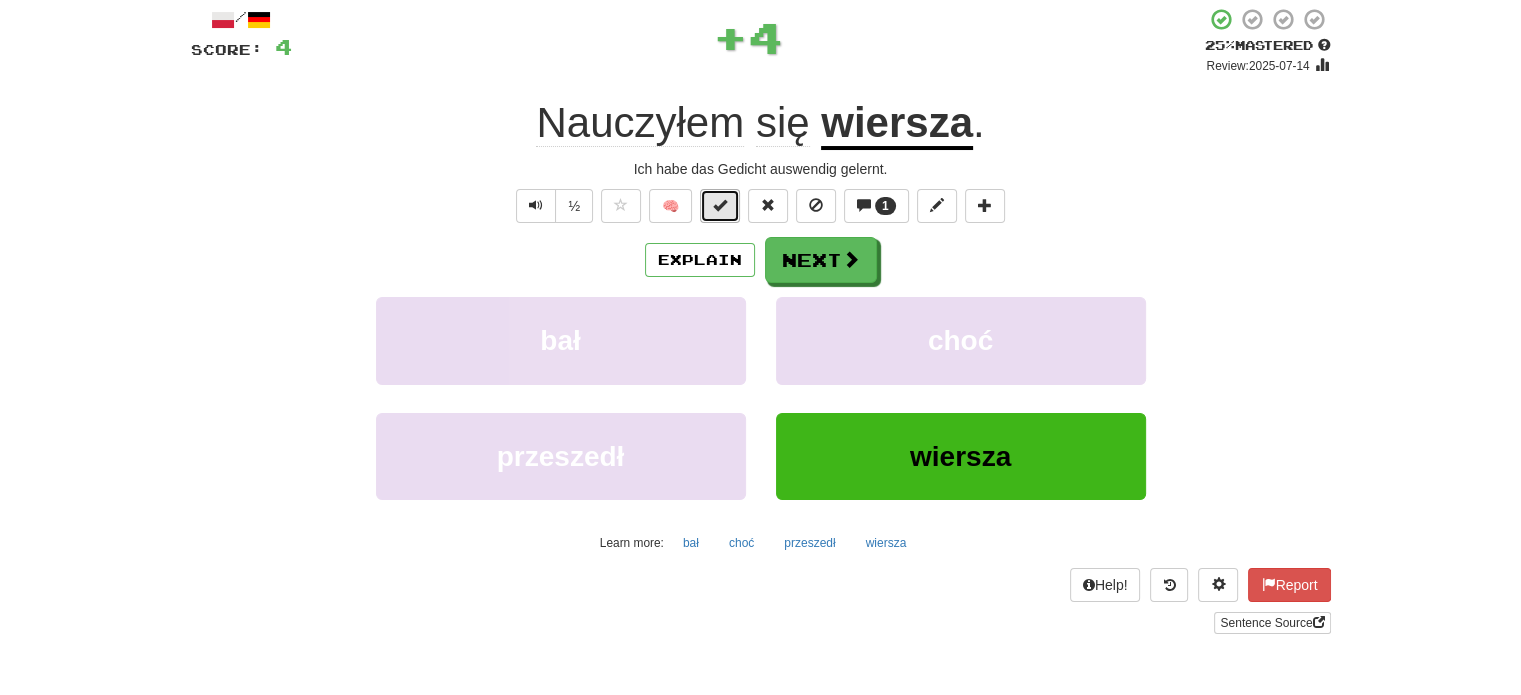 click at bounding box center (720, 205) 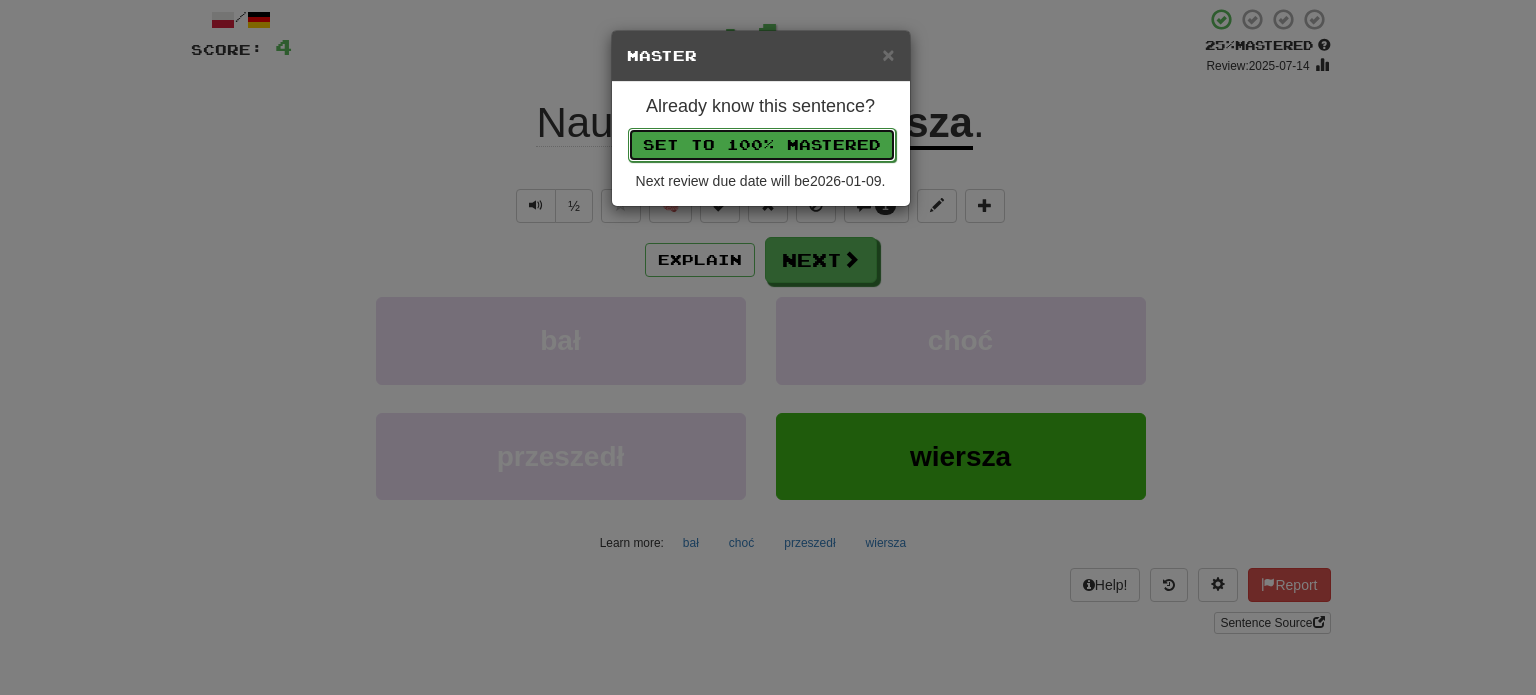 click on "Set to 100% Mastered" at bounding box center (762, 145) 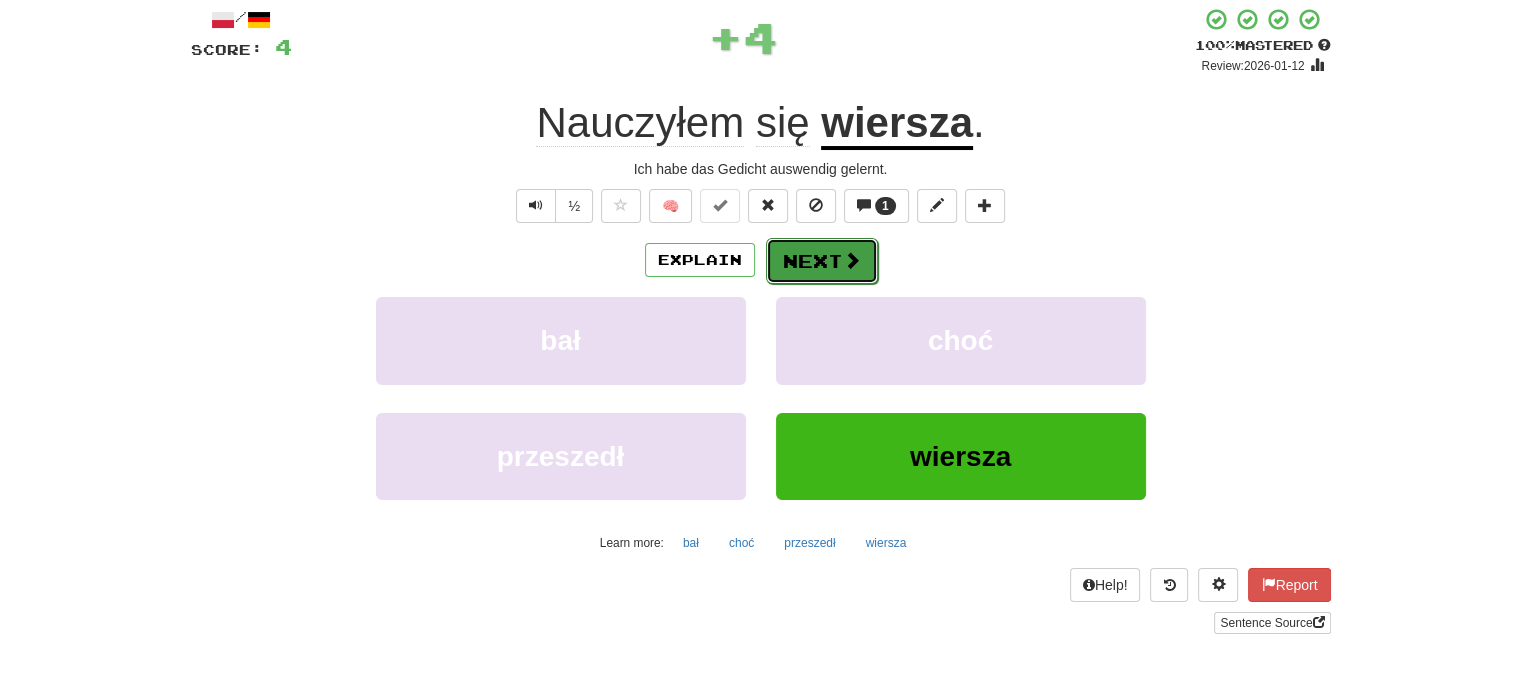 click on "Next" at bounding box center (822, 261) 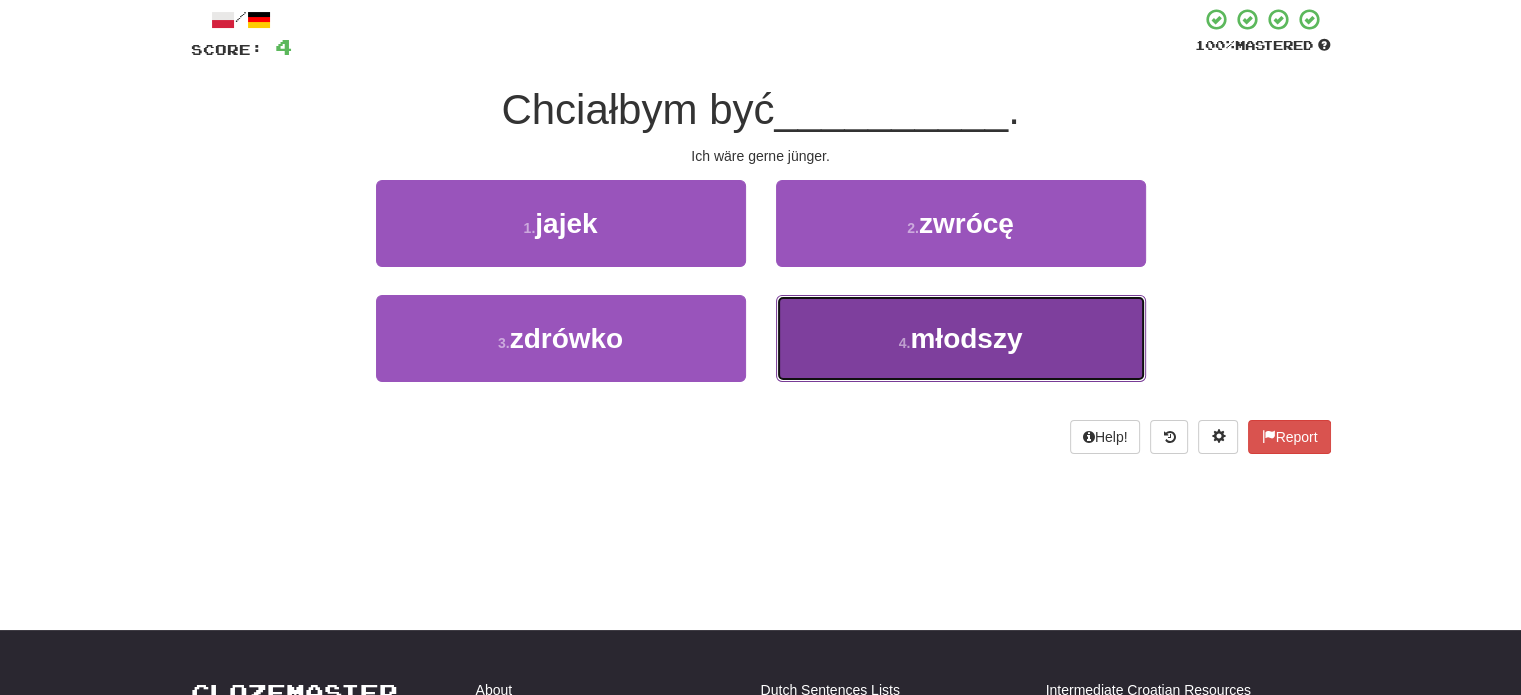 click on "4 .  młodszy" at bounding box center (961, 338) 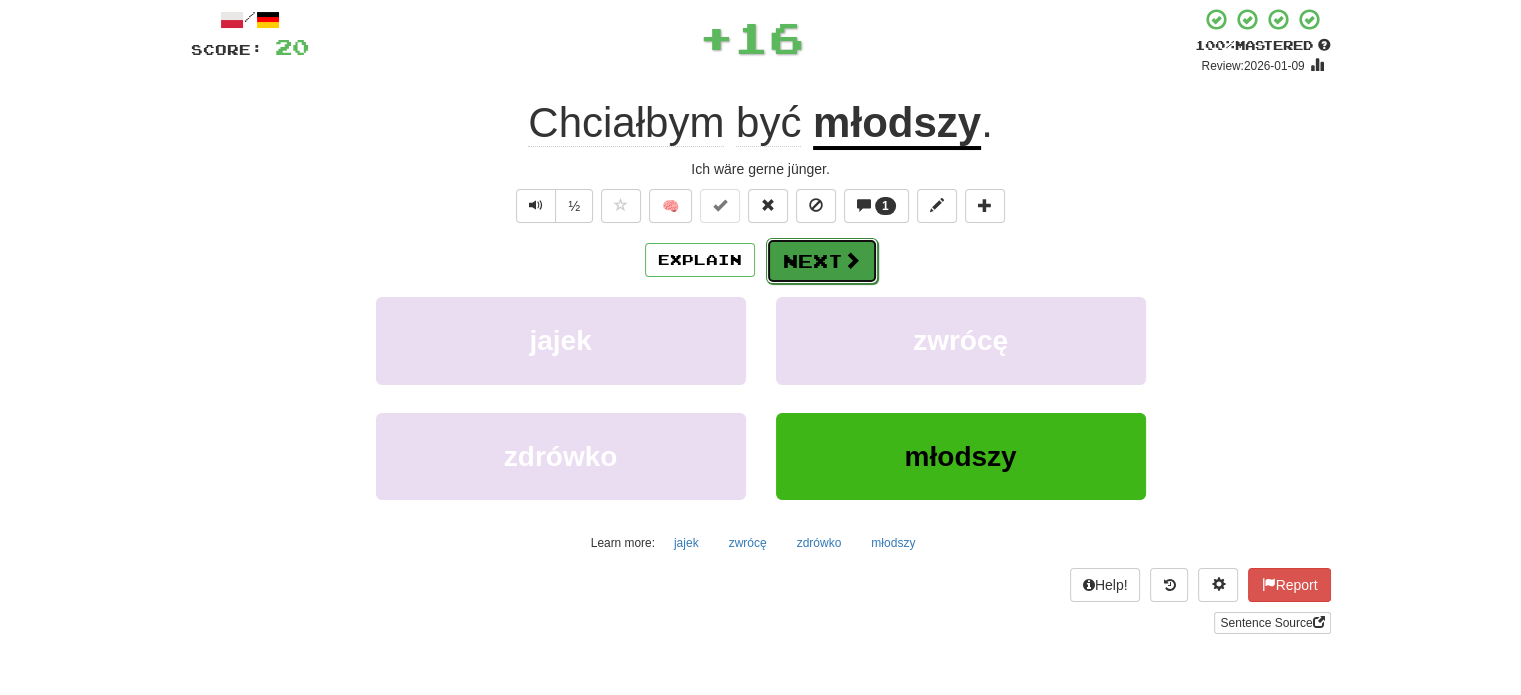 click on "Next" at bounding box center (822, 261) 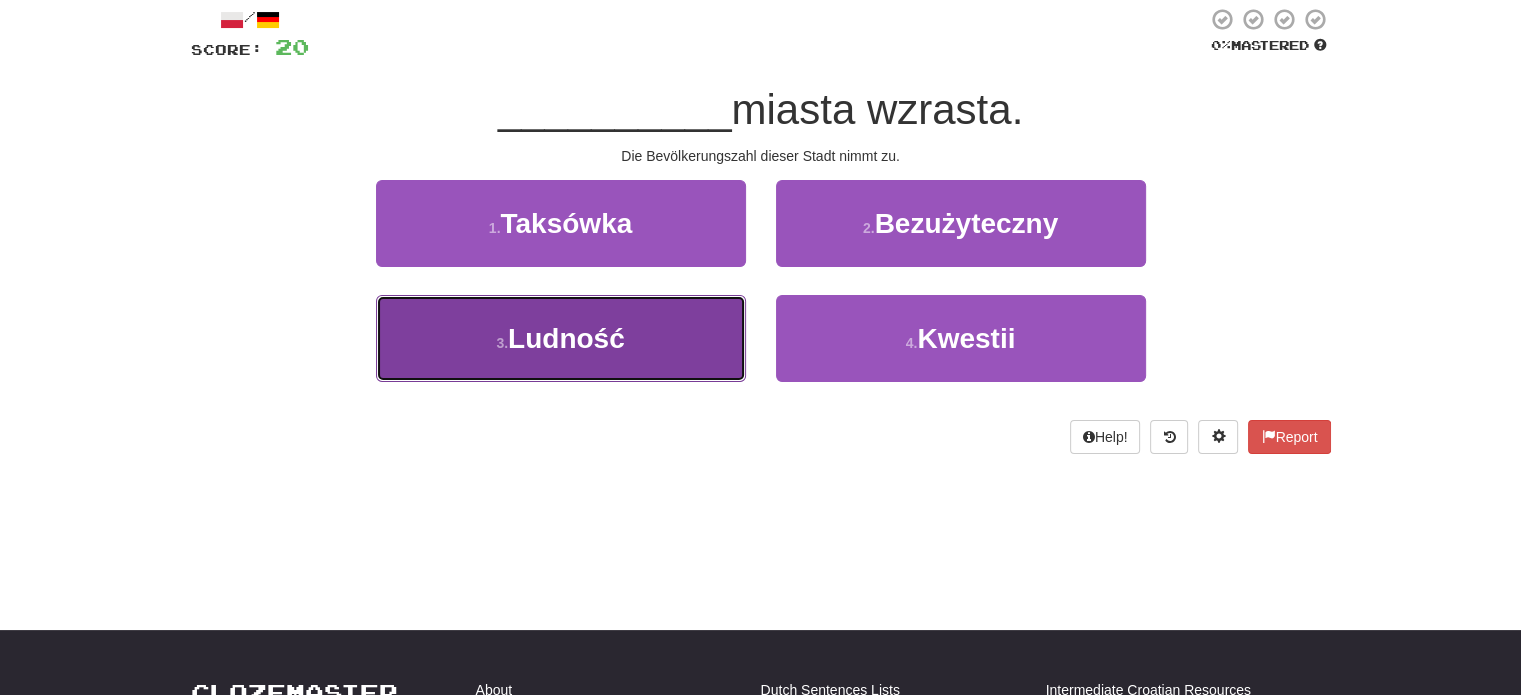 click on "3 .  Ludność" at bounding box center [561, 338] 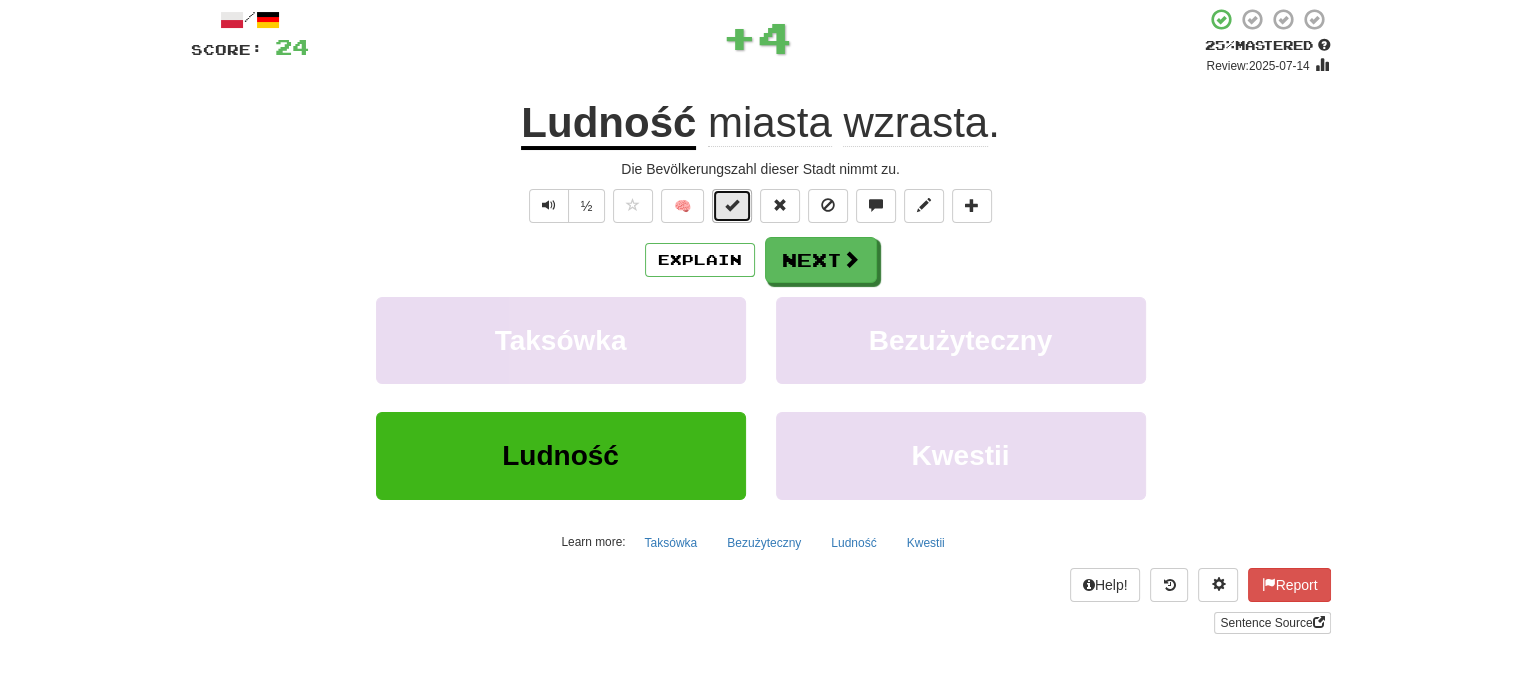 click at bounding box center (732, 205) 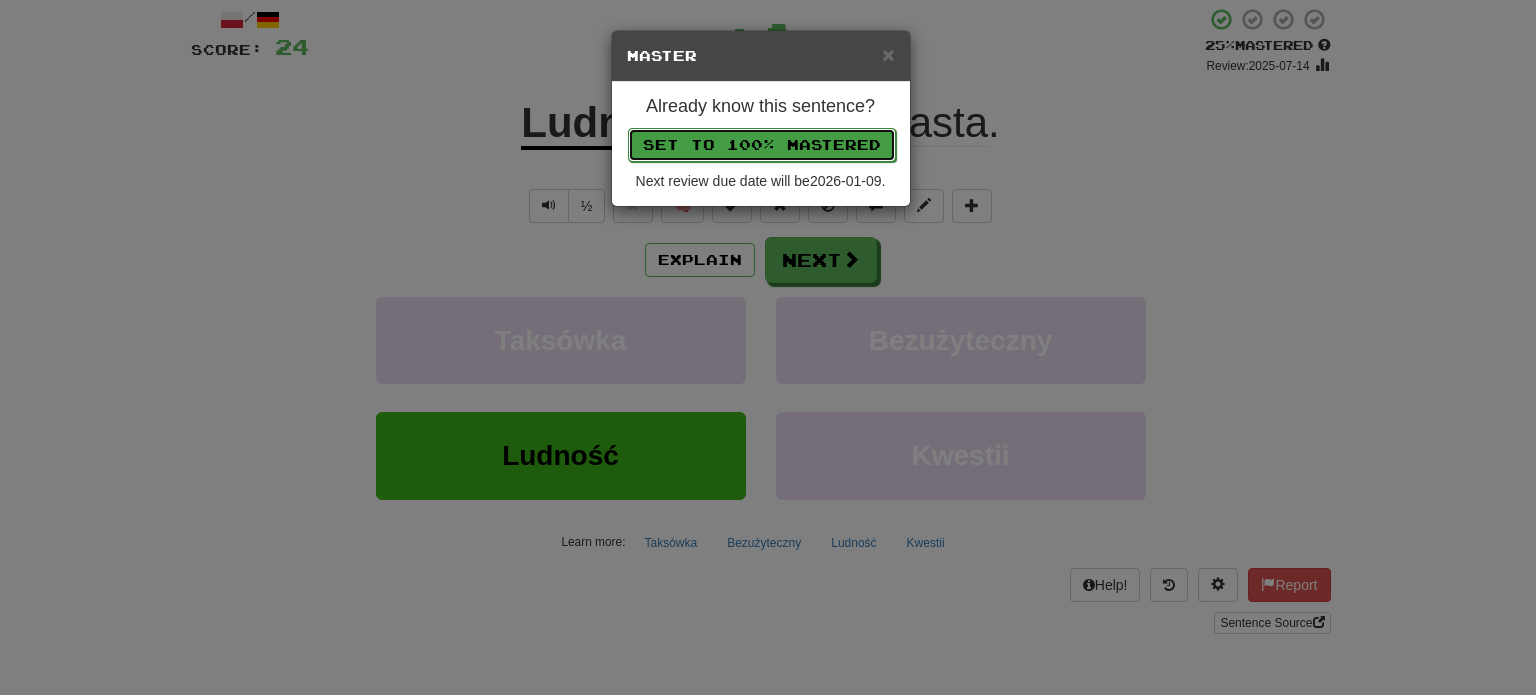 click on "Set to 100% Mastered" at bounding box center [762, 145] 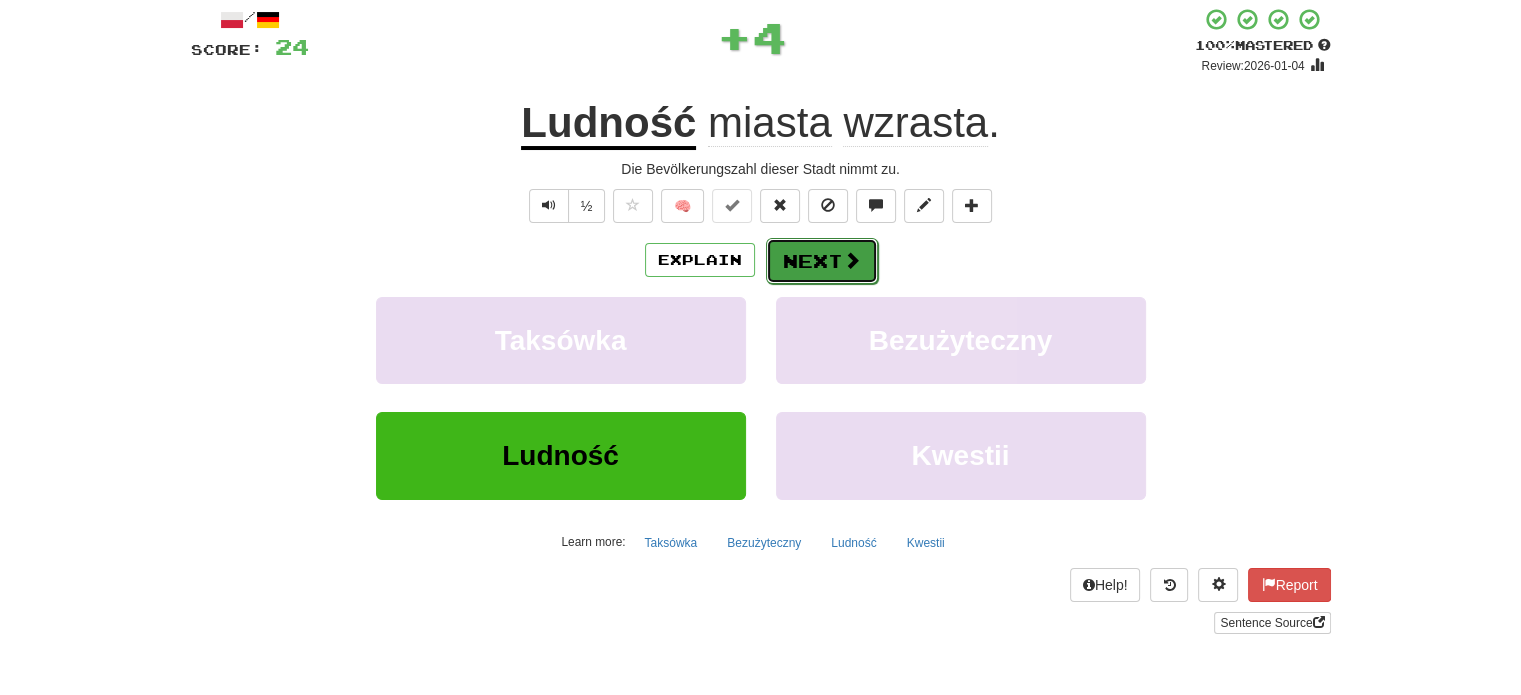 click on "Next" at bounding box center (822, 261) 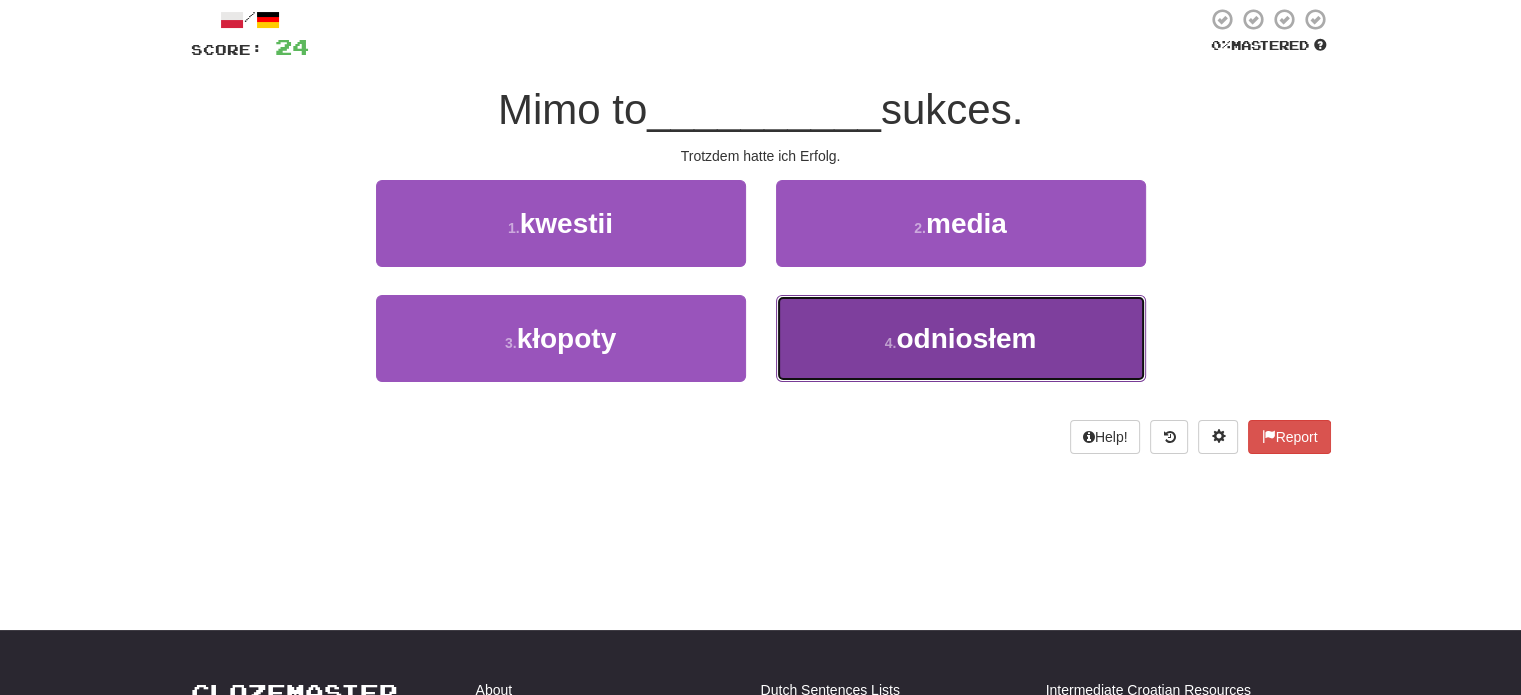 click on "4 .  odniosłem" at bounding box center [961, 338] 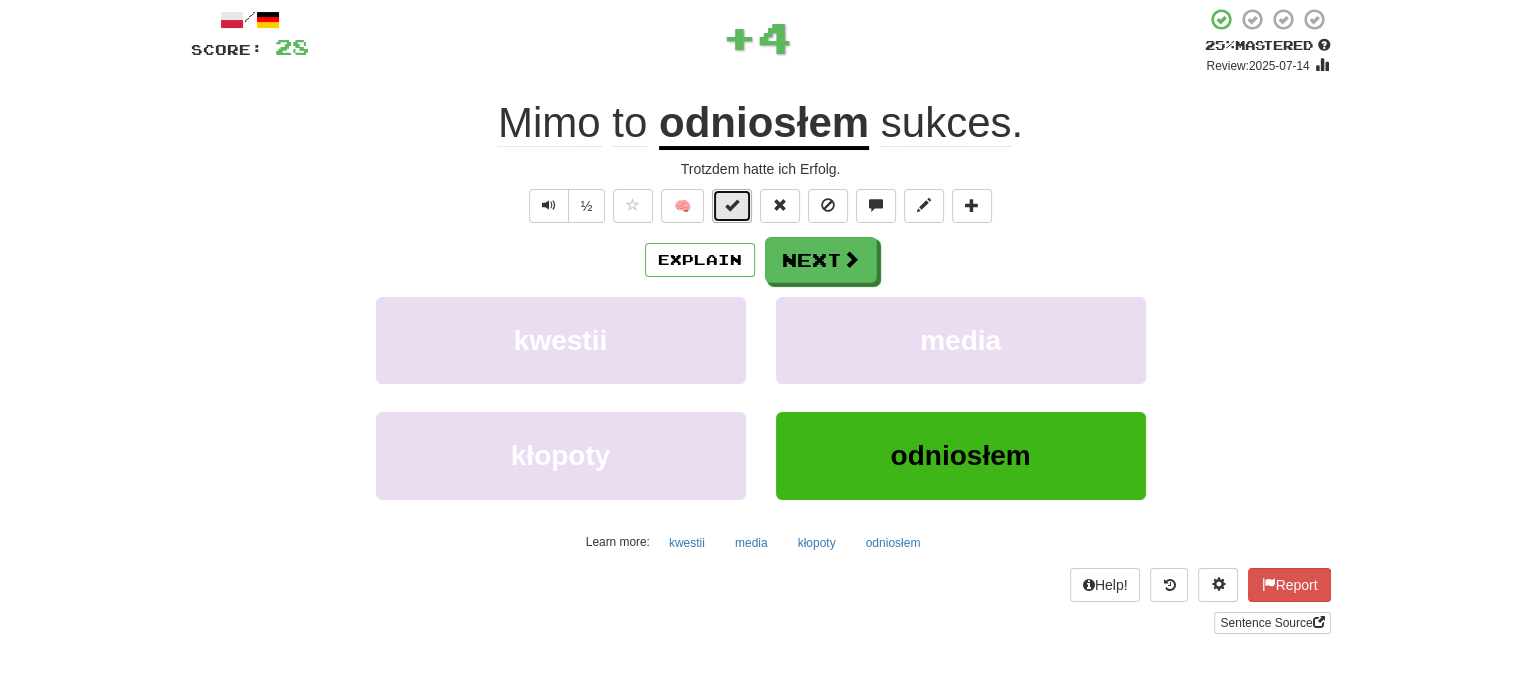 click at bounding box center (732, 206) 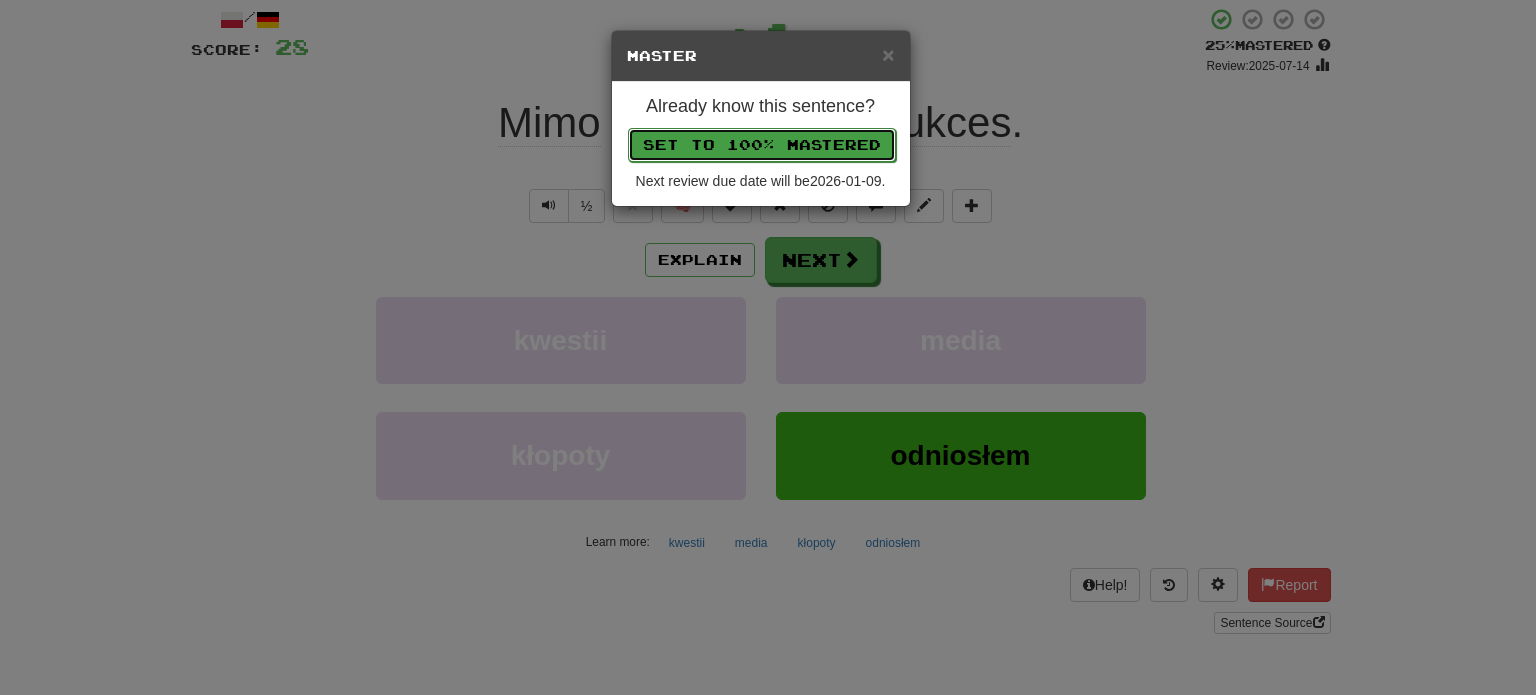 click on "Set to 100% Mastered" at bounding box center [762, 145] 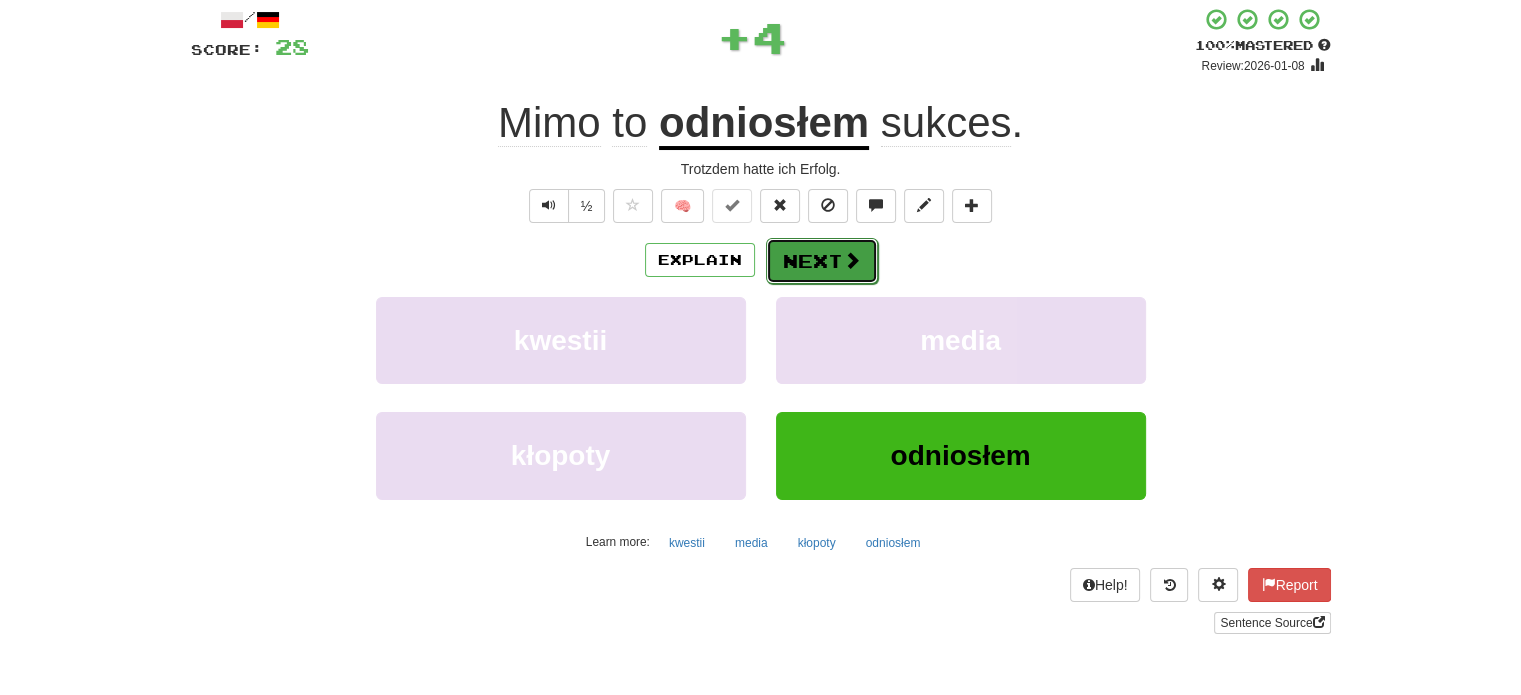 click on "Next" at bounding box center (822, 261) 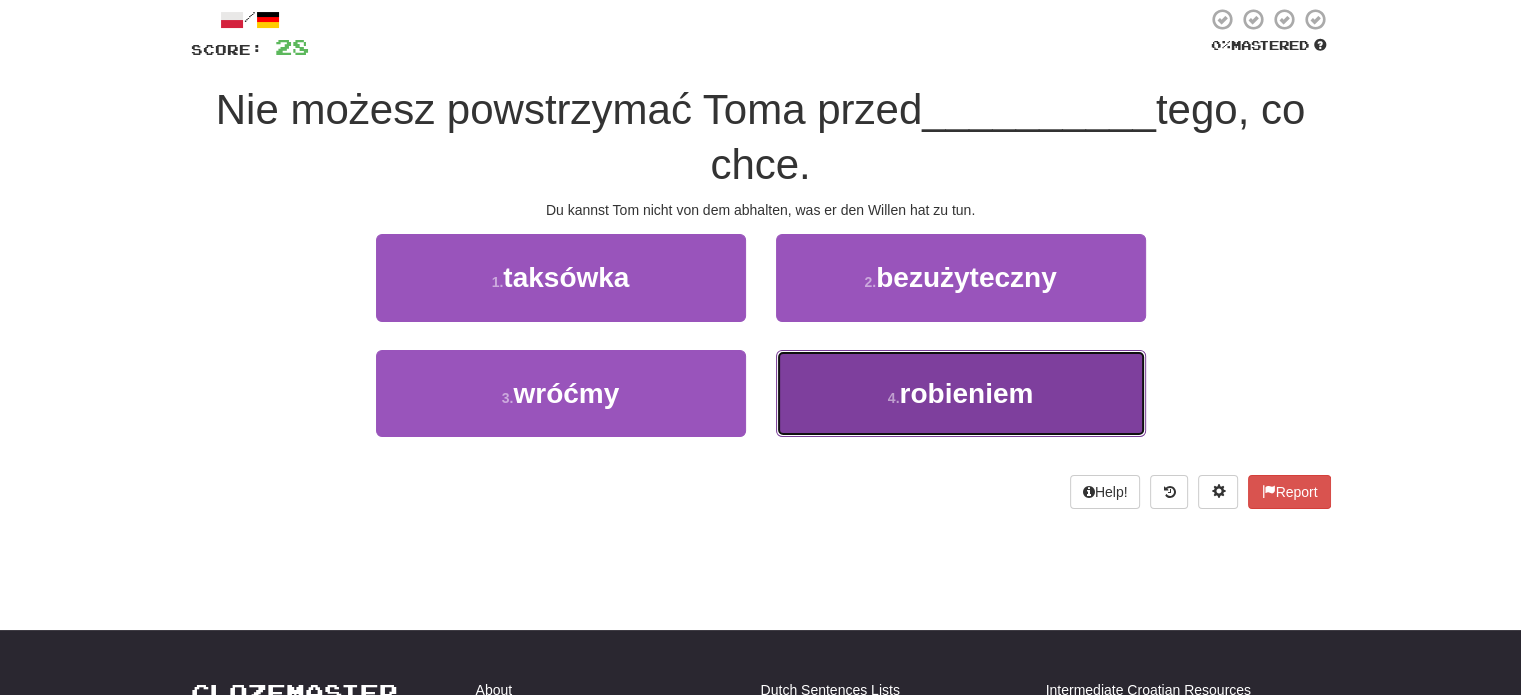 click on "4 .  robieniem" at bounding box center [961, 393] 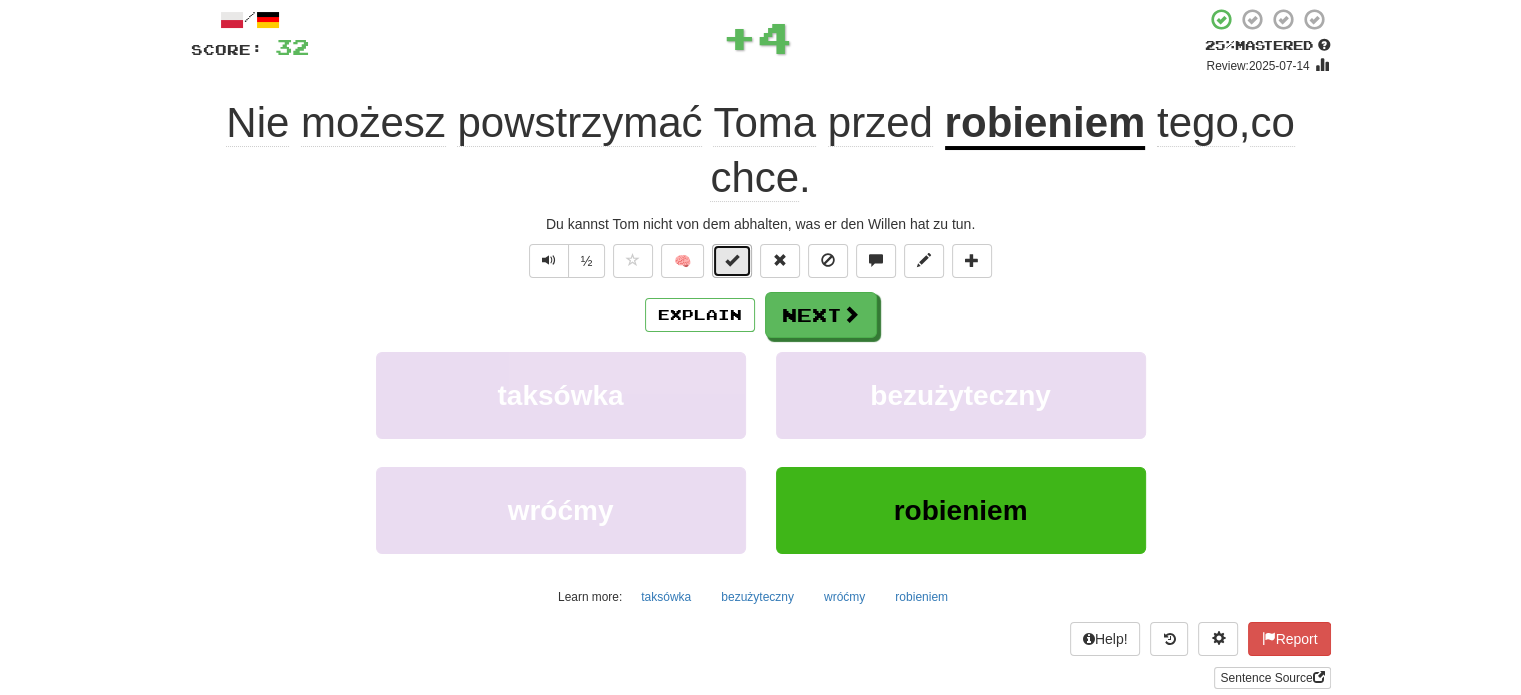 click at bounding box center (732, 261) 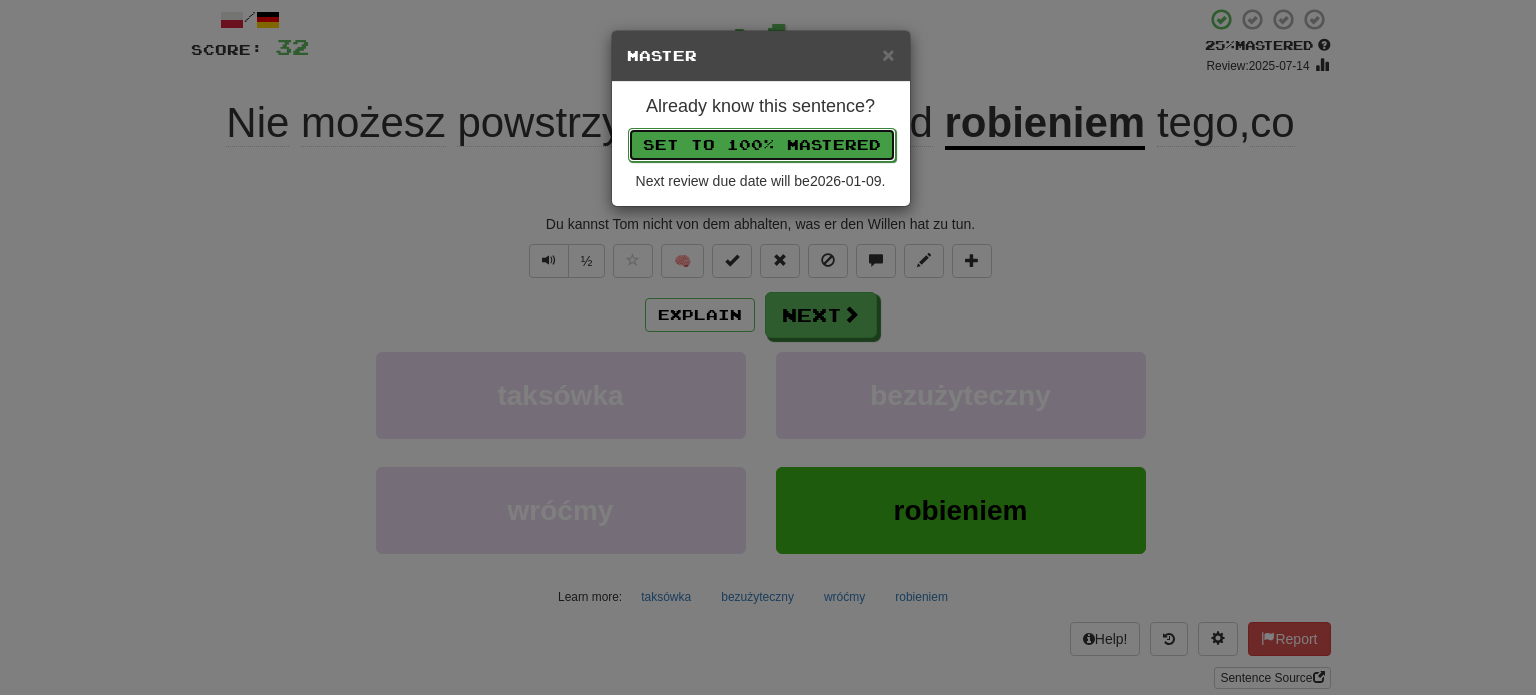 click on "Set to 100% Mastered" at bounding box center (762, 145) 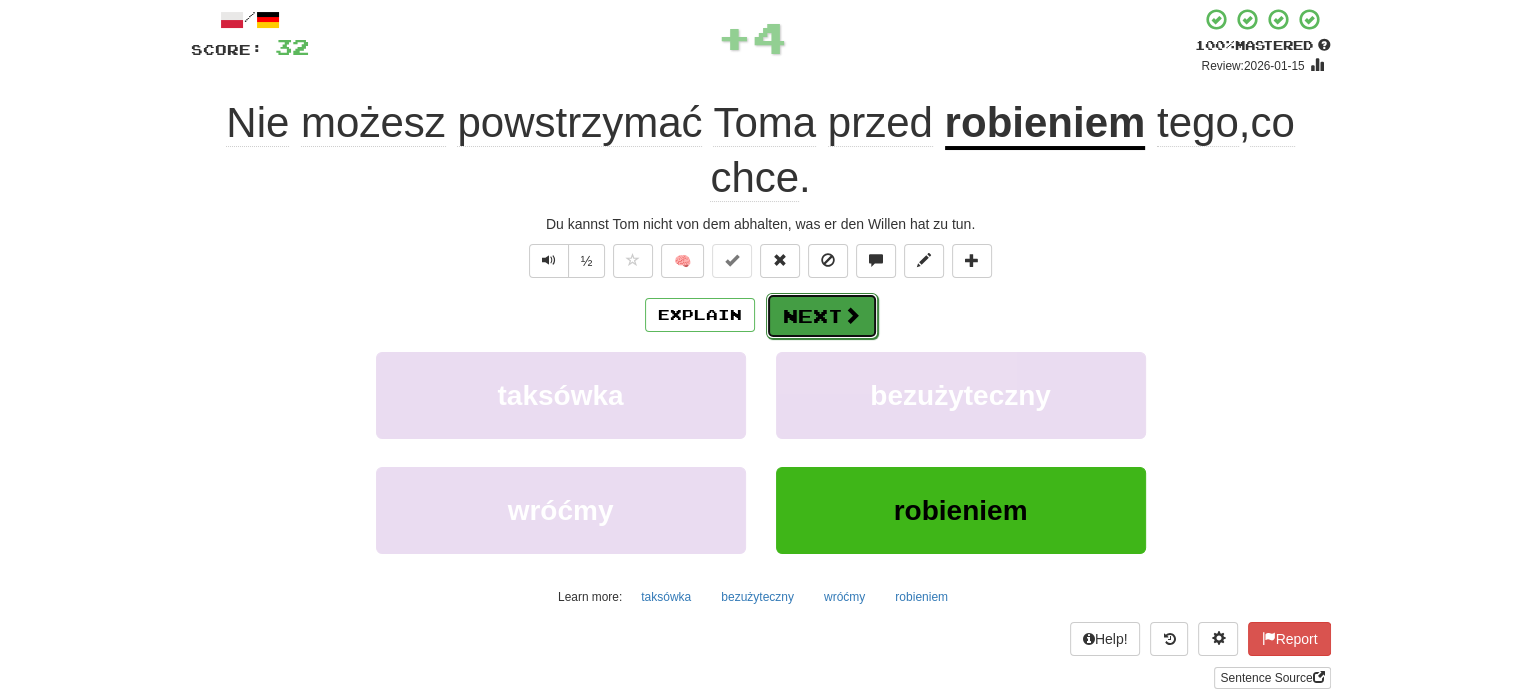 click on "Next" at bounding box center (822, 316) 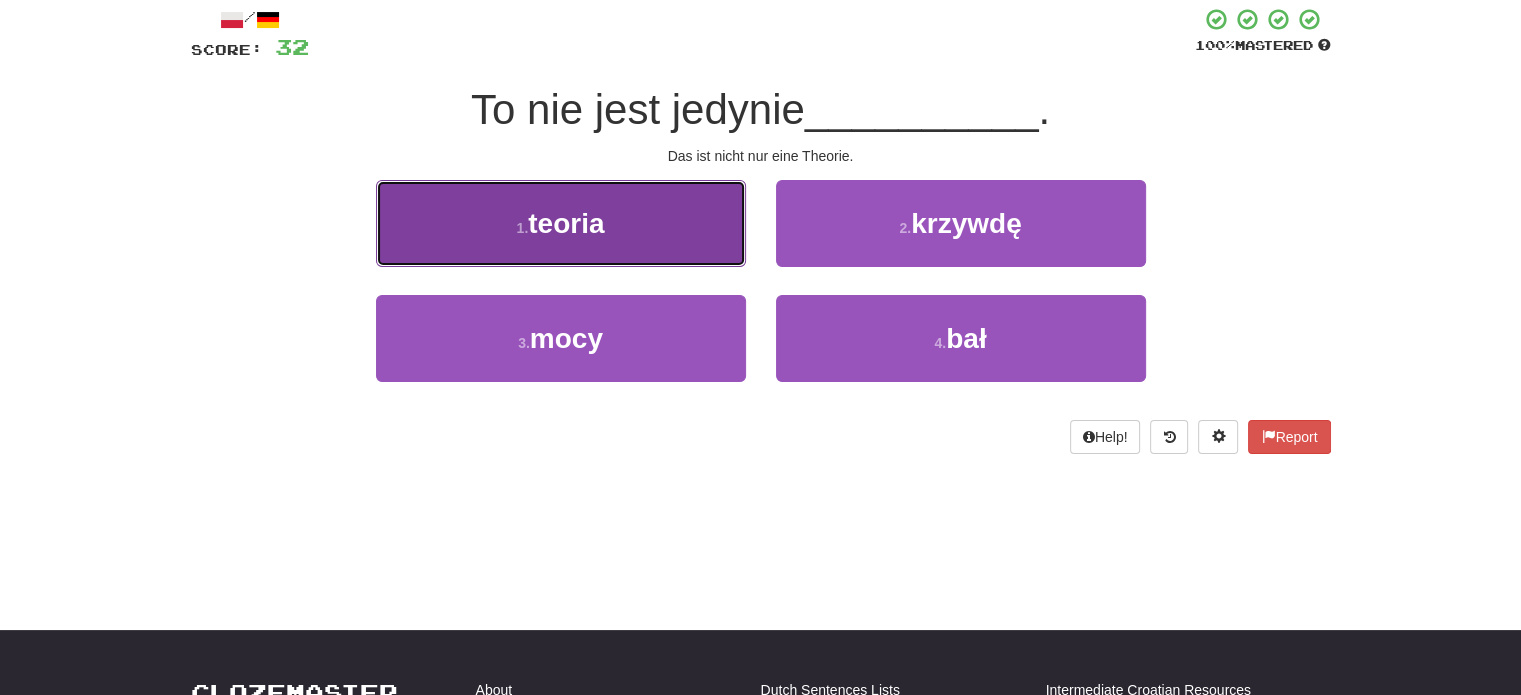 click on "1 .  teoria" at bounding box center (561, 223) 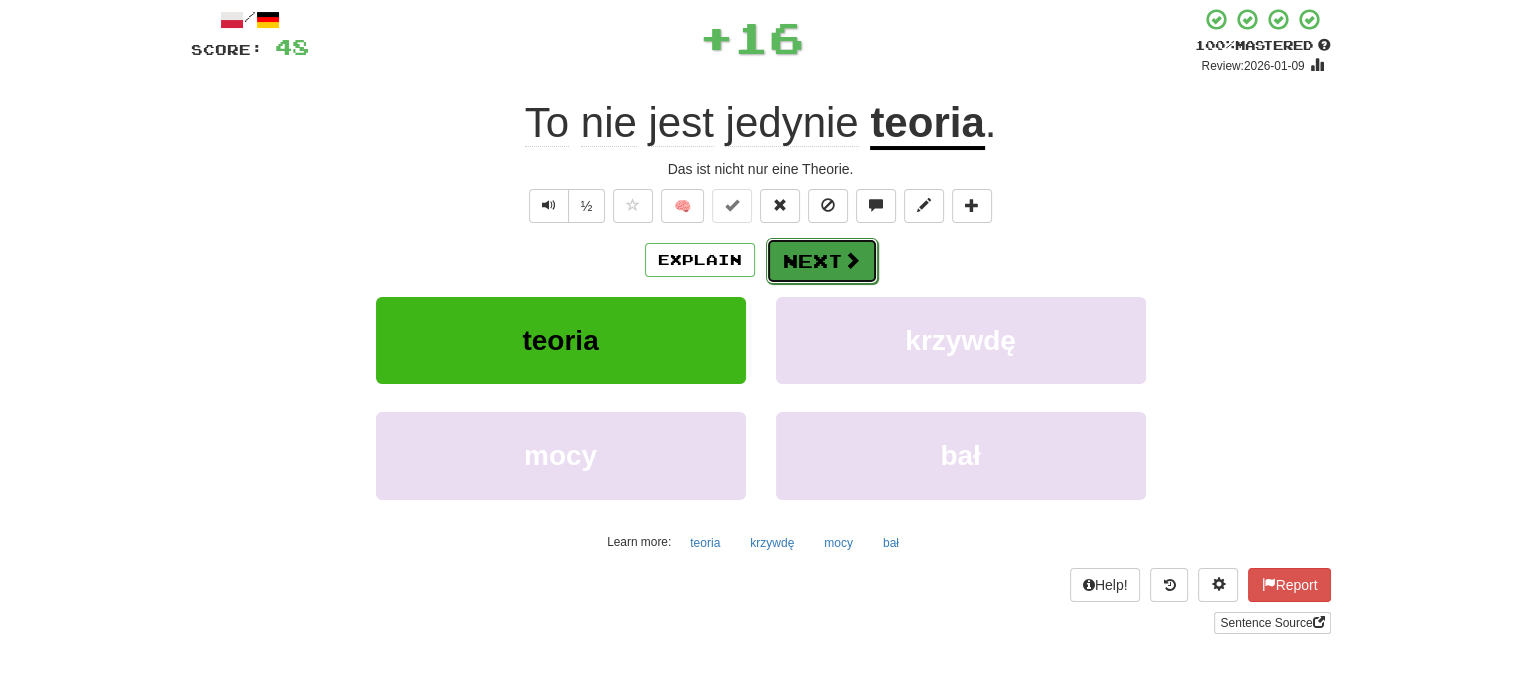 click on "Next" at bounding box center [822, 261] 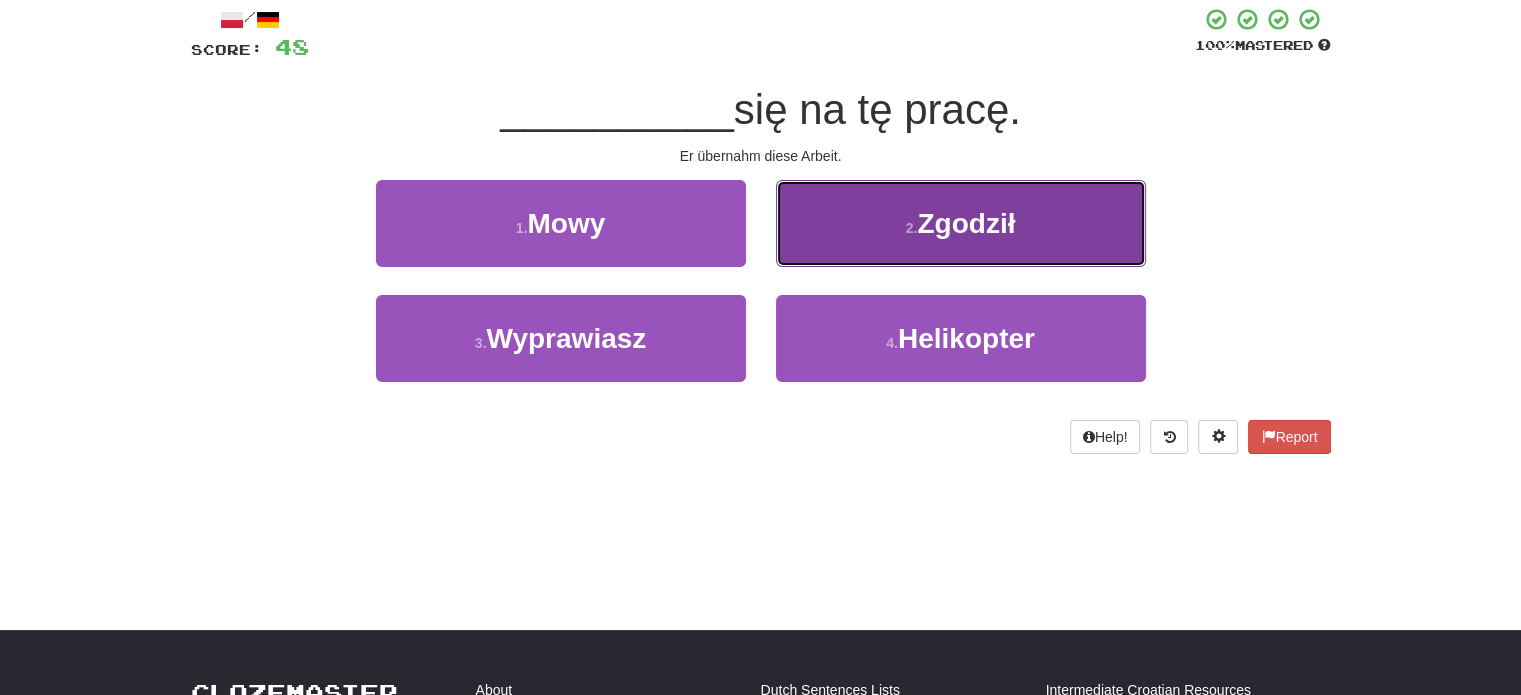 click on "2 .  Zgodził" at bounding box center [961, 223] 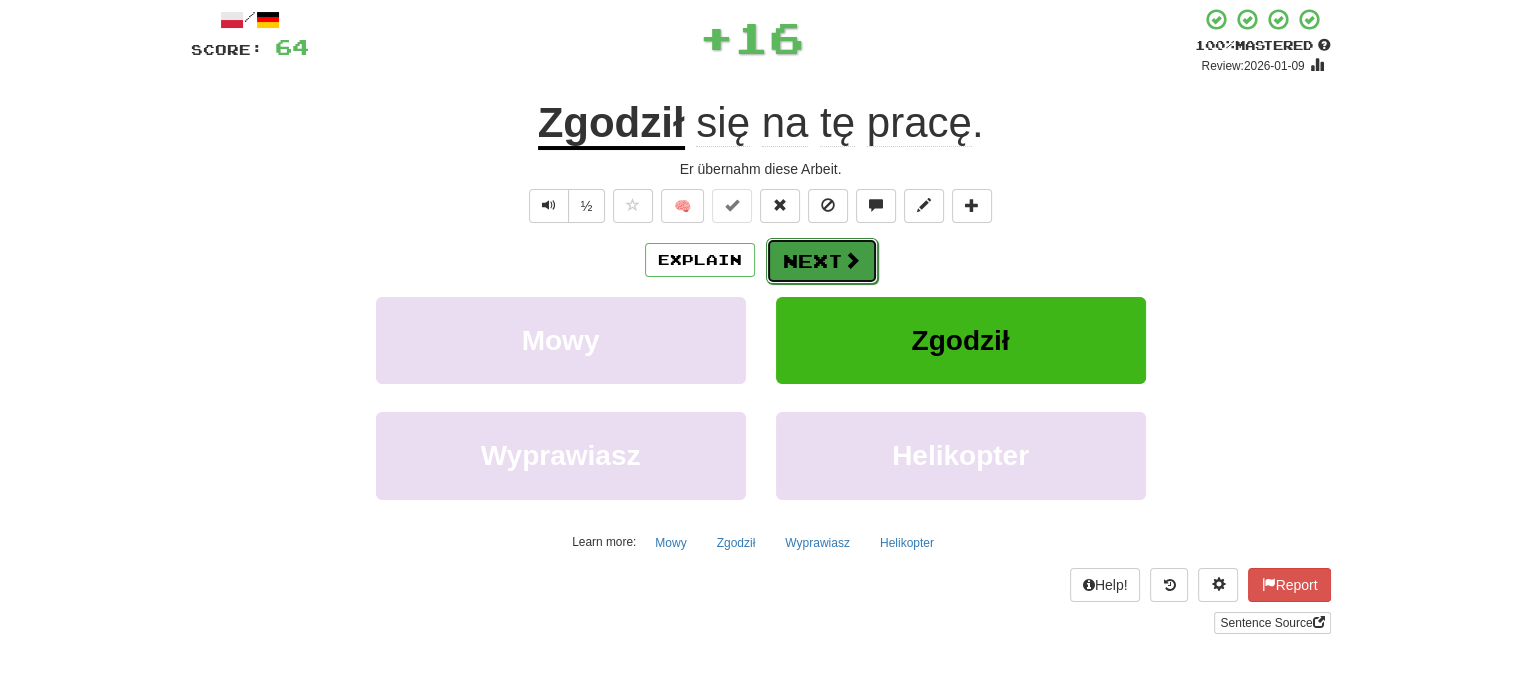 click on "Next" at bounding box center [822, 261] 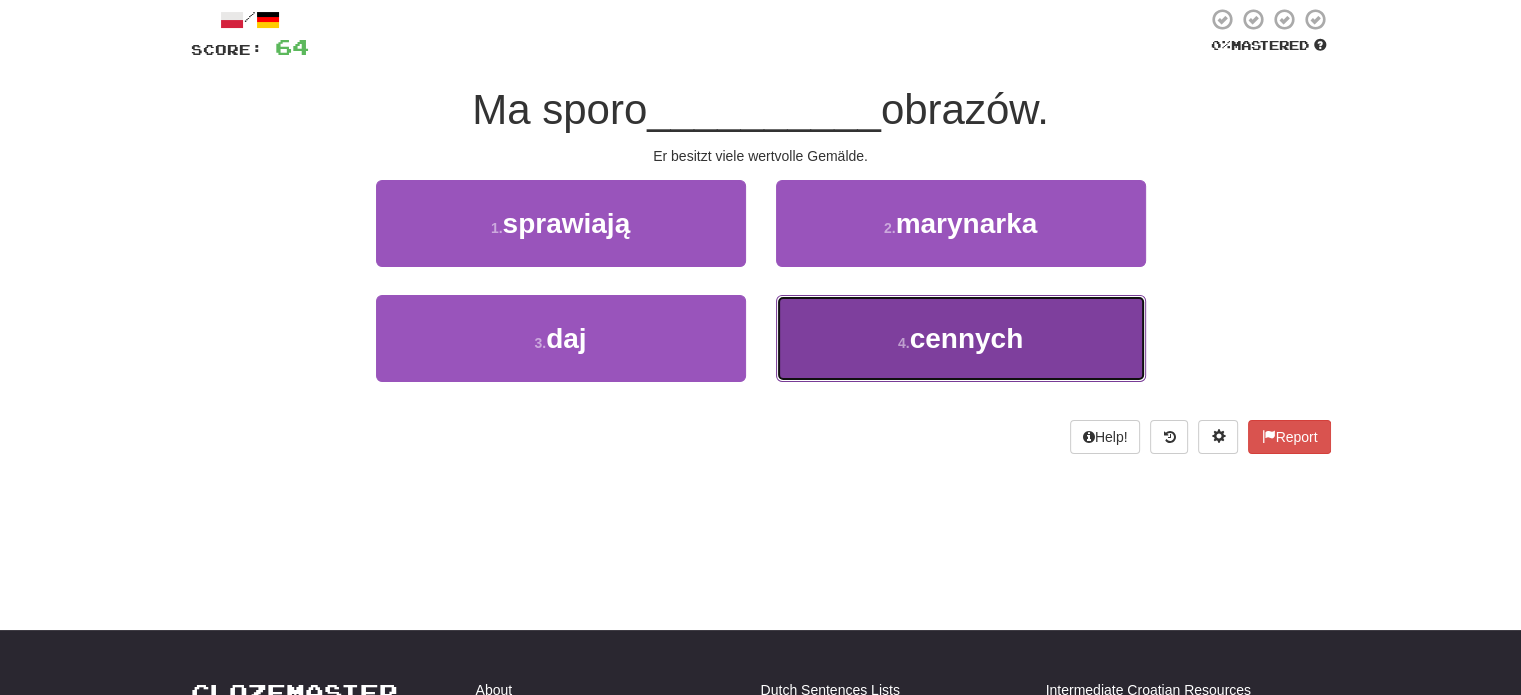 click on "4 .  cennych" at bounding box center (961, 338) 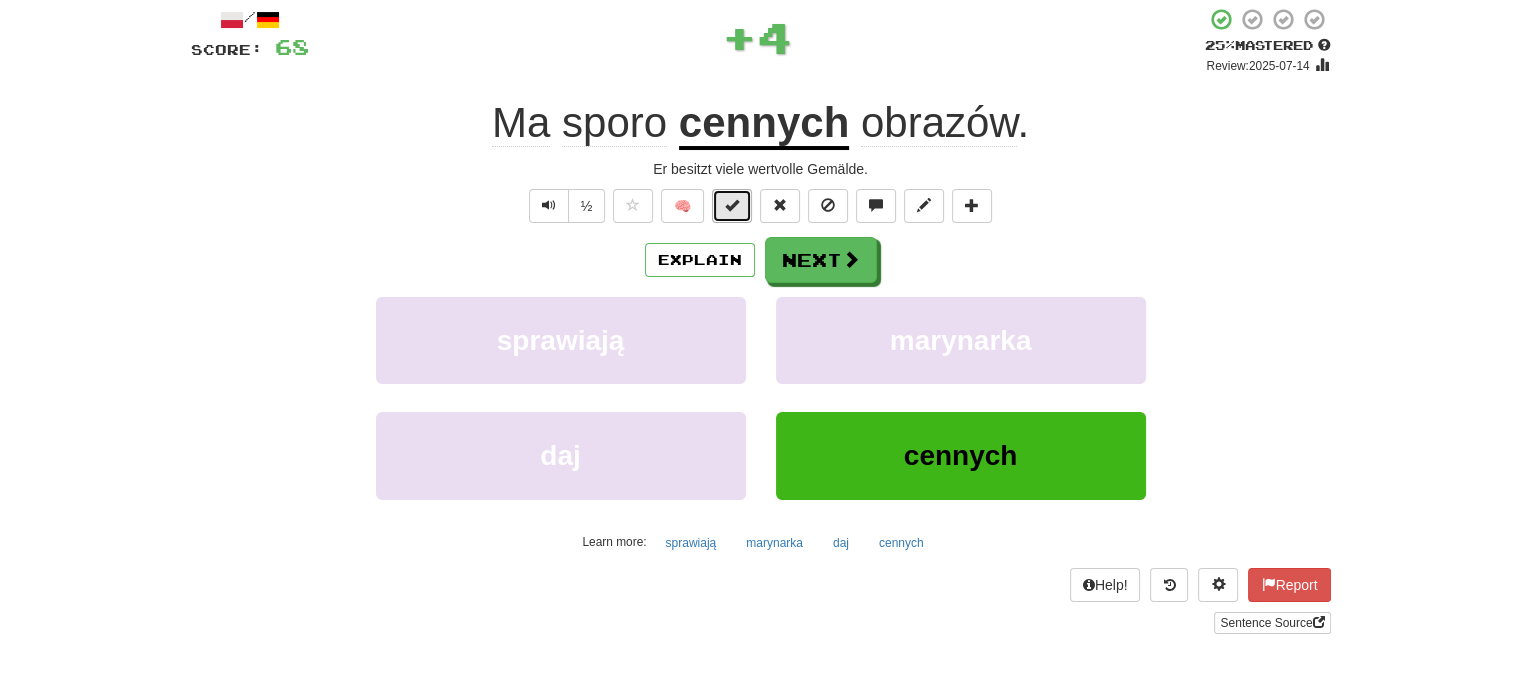 click at bounding box center [732, 206] 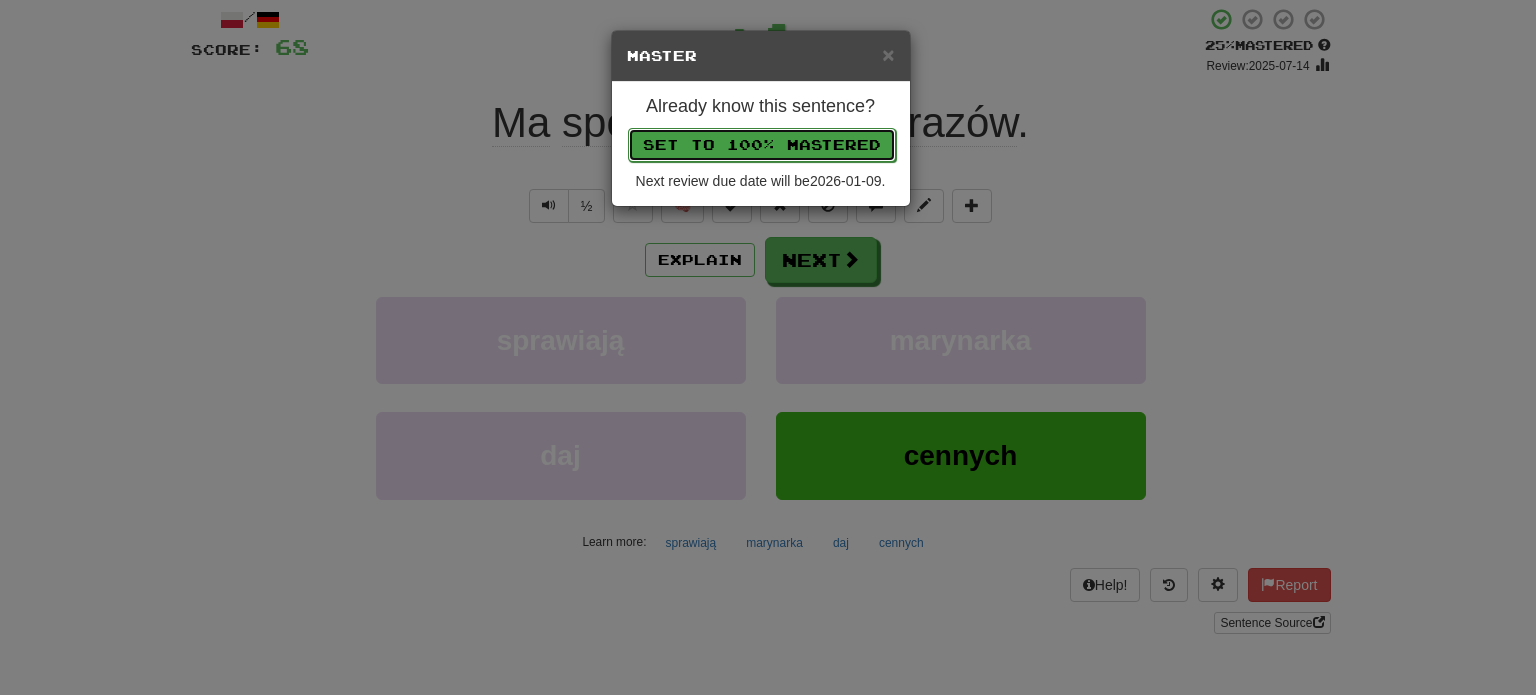click on "Set to 100% Mastered" at bounding box center [762, 145] 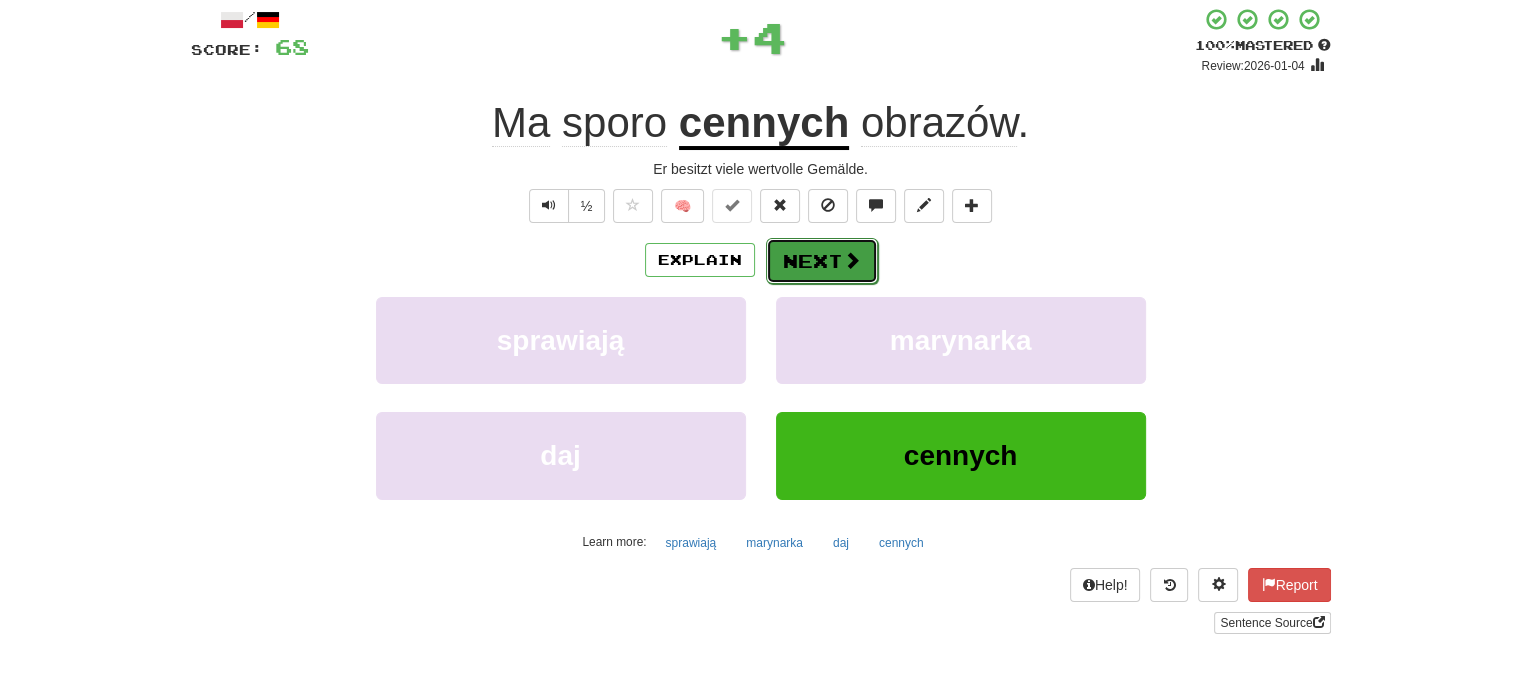 click on "Next" at bounding box center [822, 261] 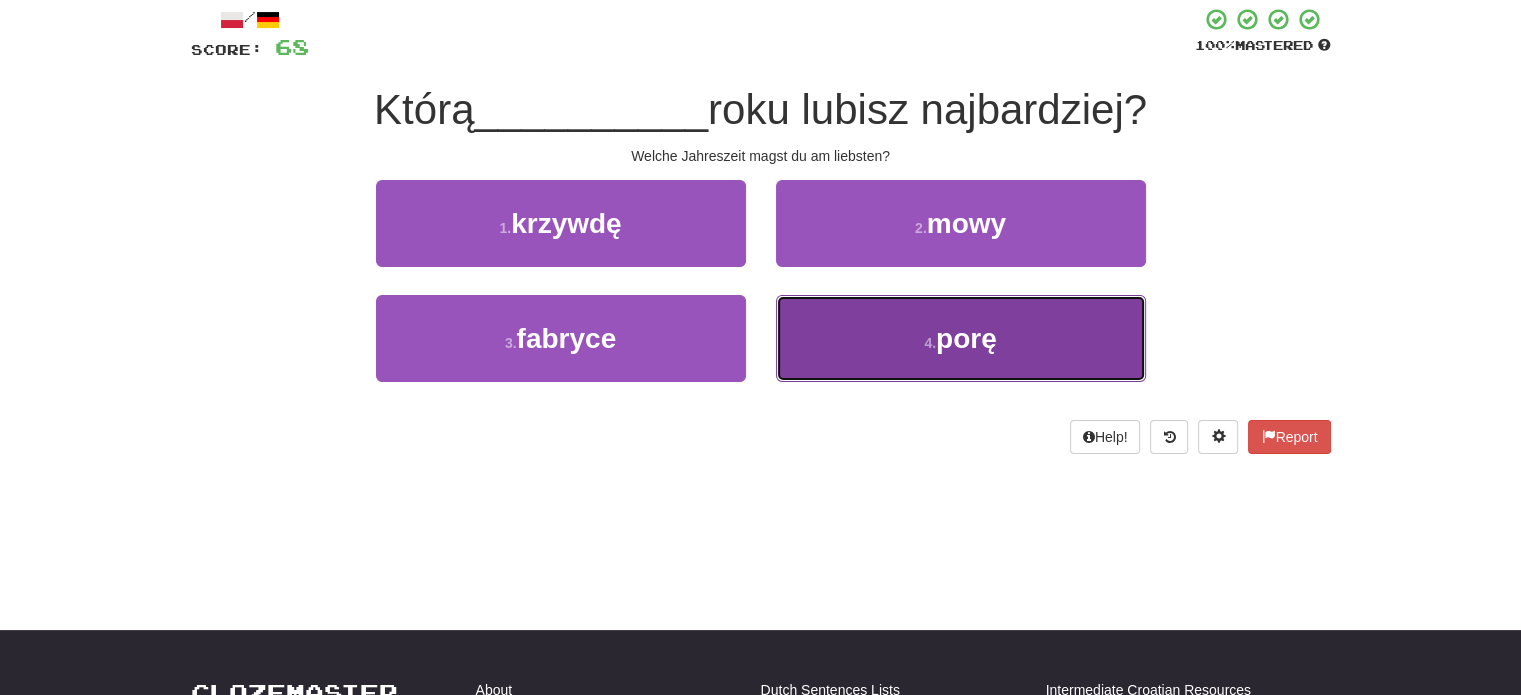 click on "4 .  porę" at bounding box center (961, 338) 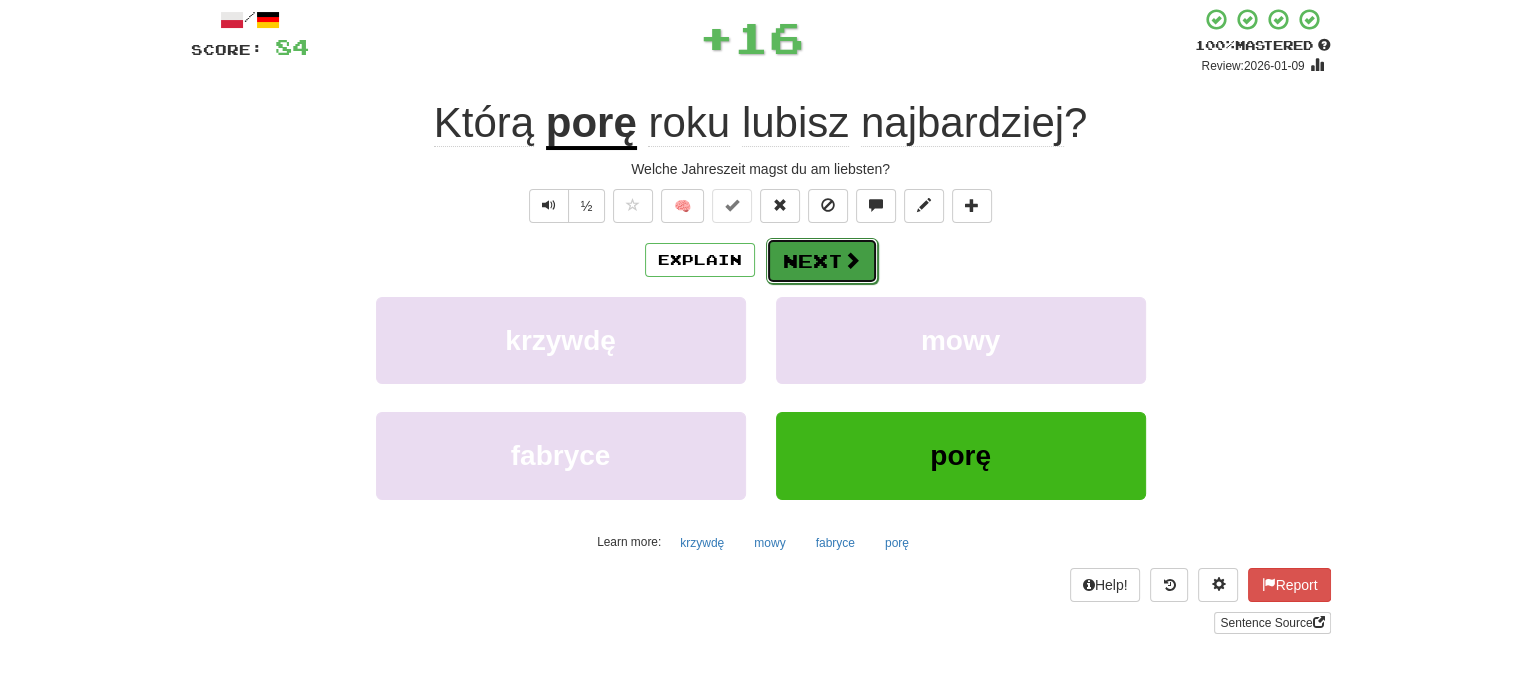 click on "Next" at bounding box center [822, 261] 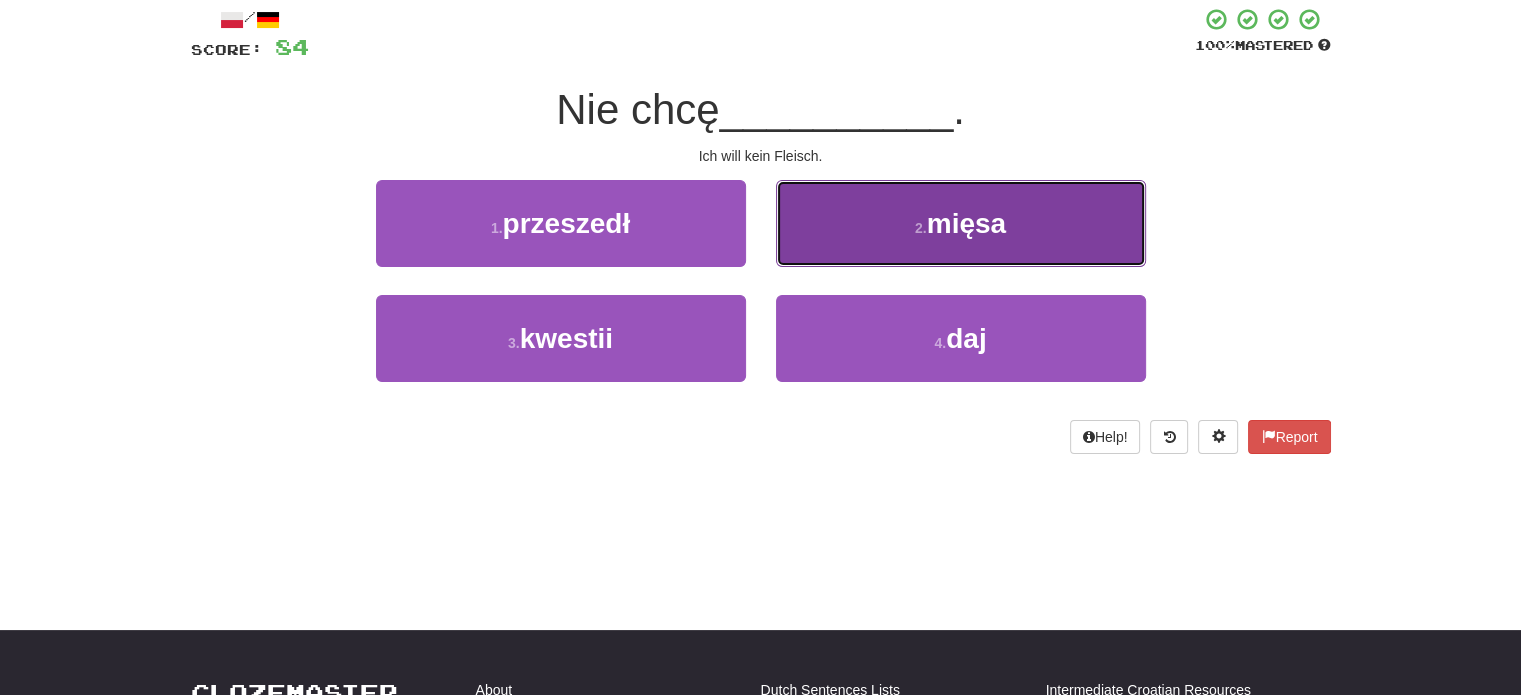 click on "2 .  mięsa" at bounding box center [961, 223] 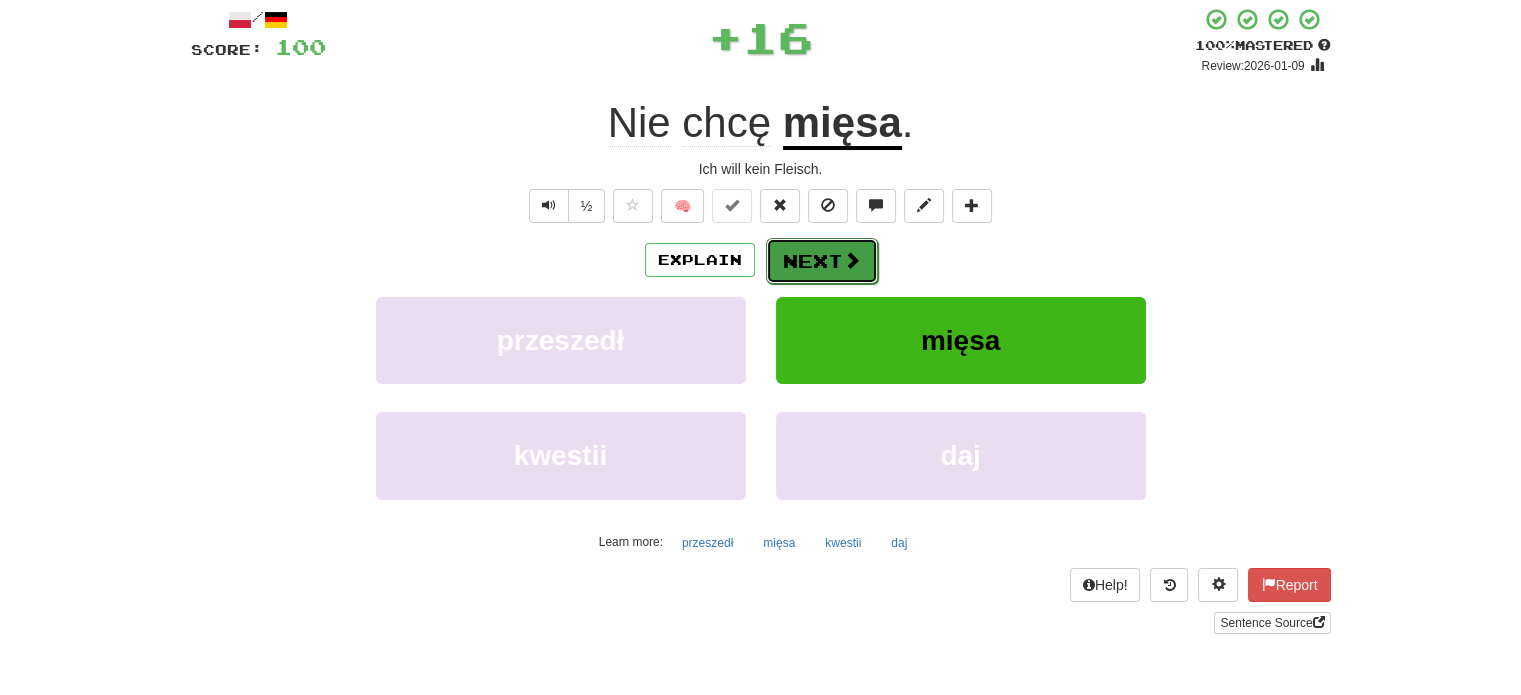click on "Next" at bounding box center [822, 261] 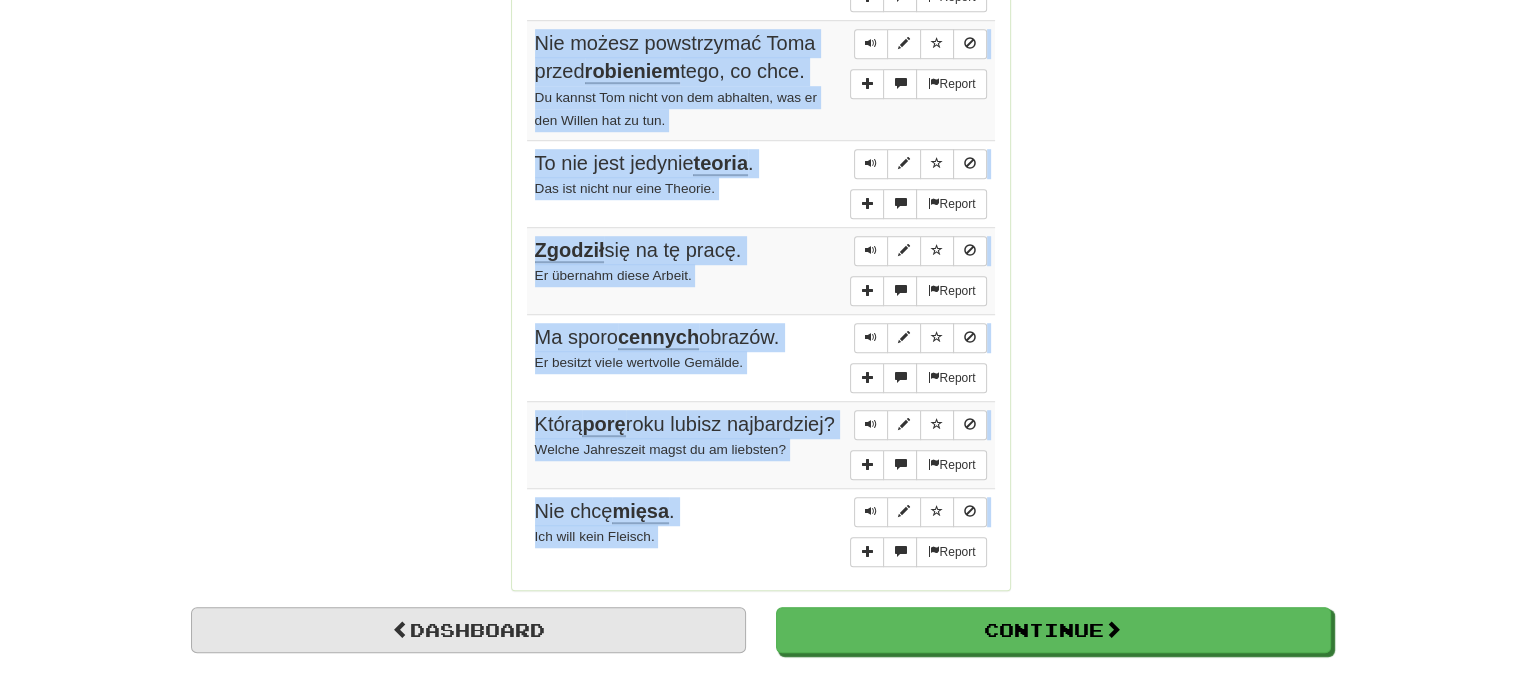 scroll, scrollTop: 1407, scrollLeft: 0, axis: vertical 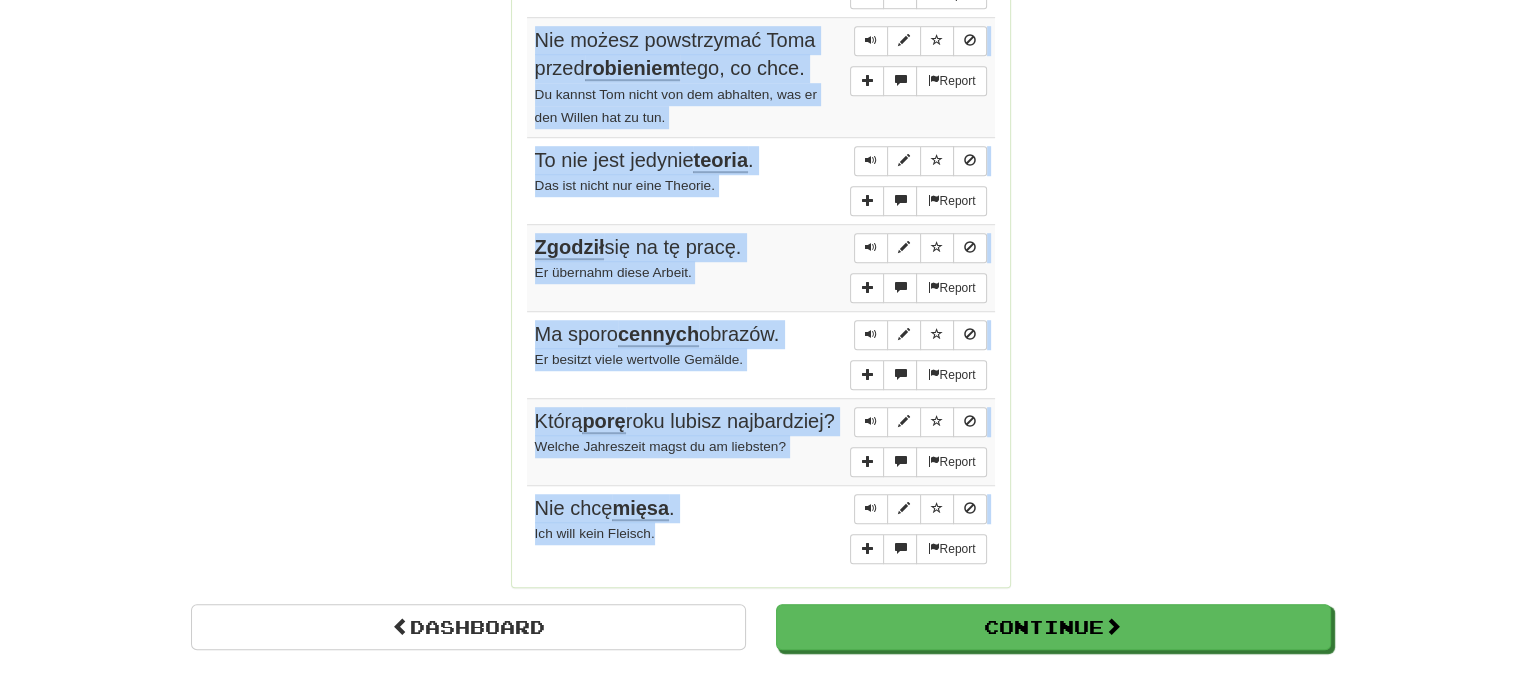 drag, startPoint x: 533, startPoint y: 382, endPoint x: 693, endPoint y: 533, distance: 220.00227 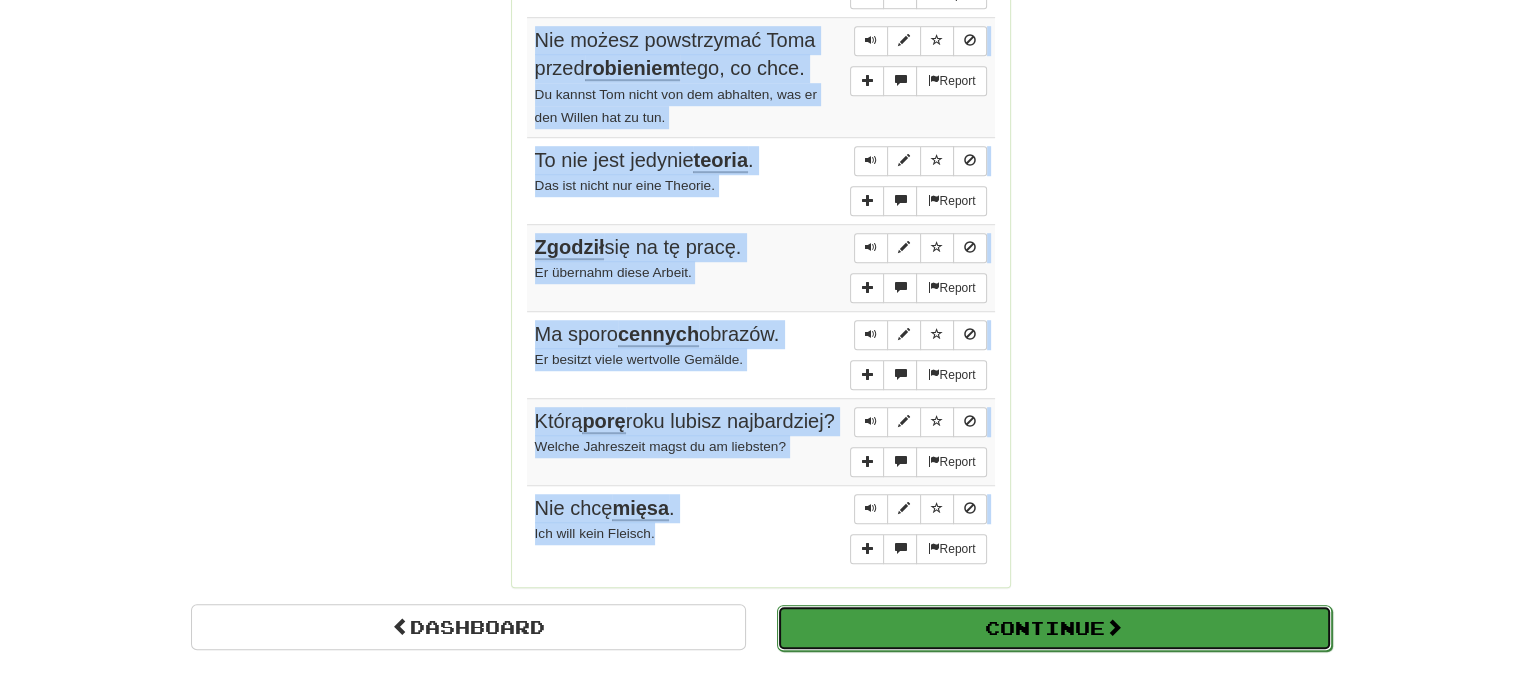 click on "Continue" at bounding box center [1054, 628] 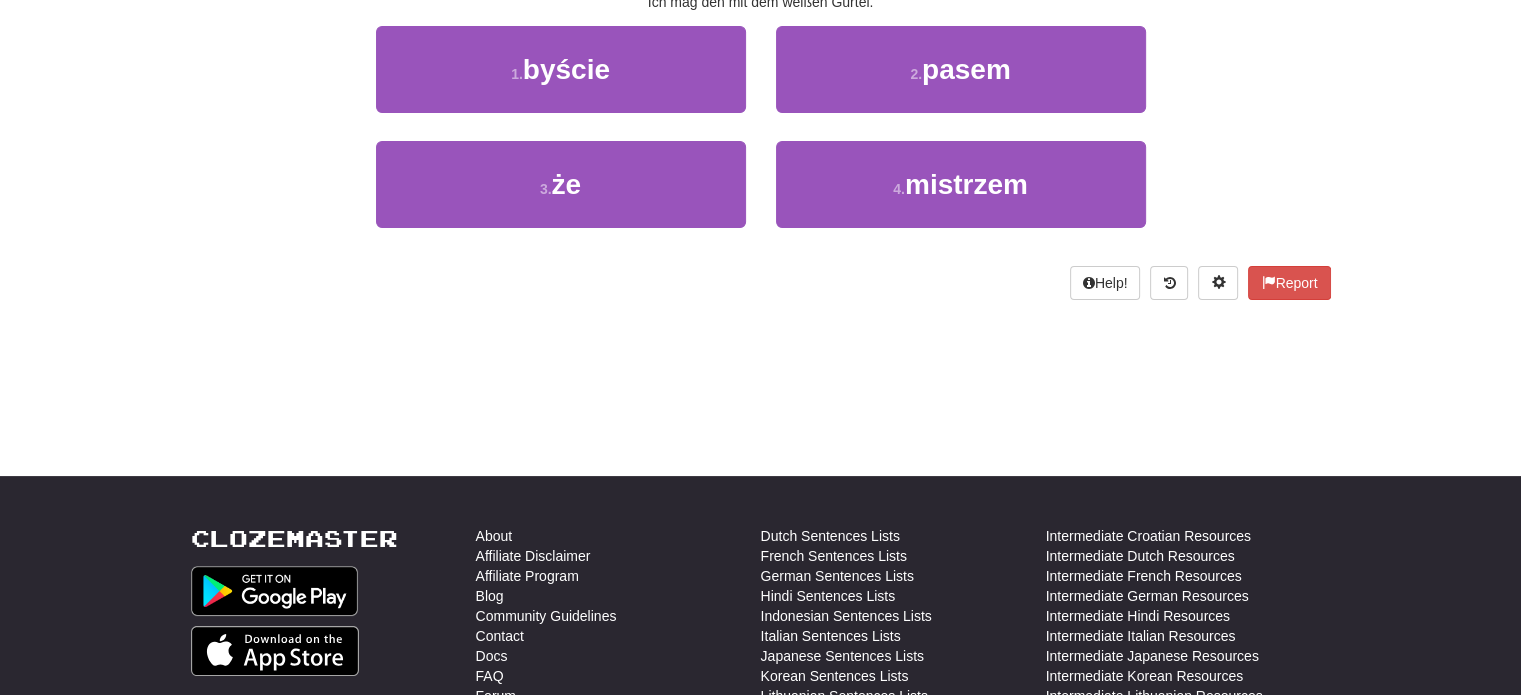 scroll, scrollTop: 110, scrollLeft: 0, axis: vertical 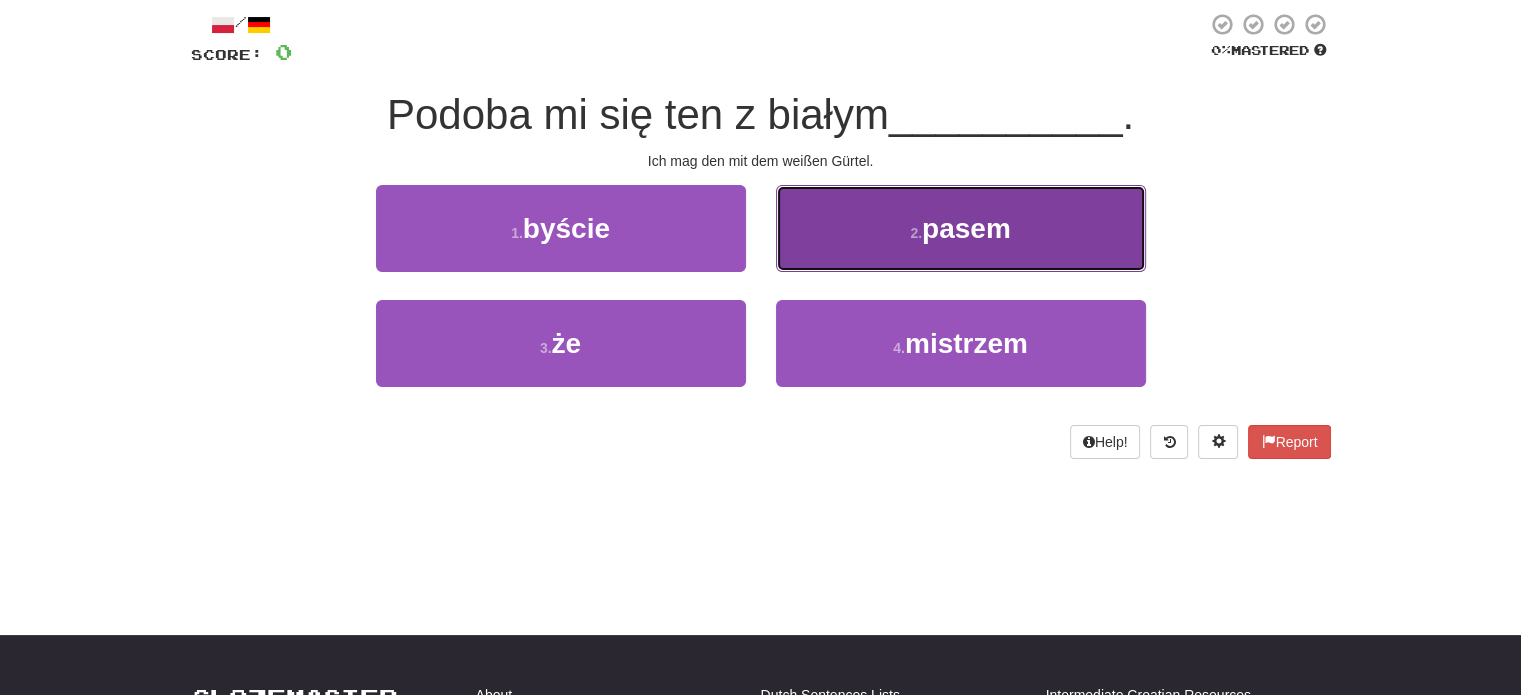 click on "2 .  pasem" at bounding box center (961, 228) 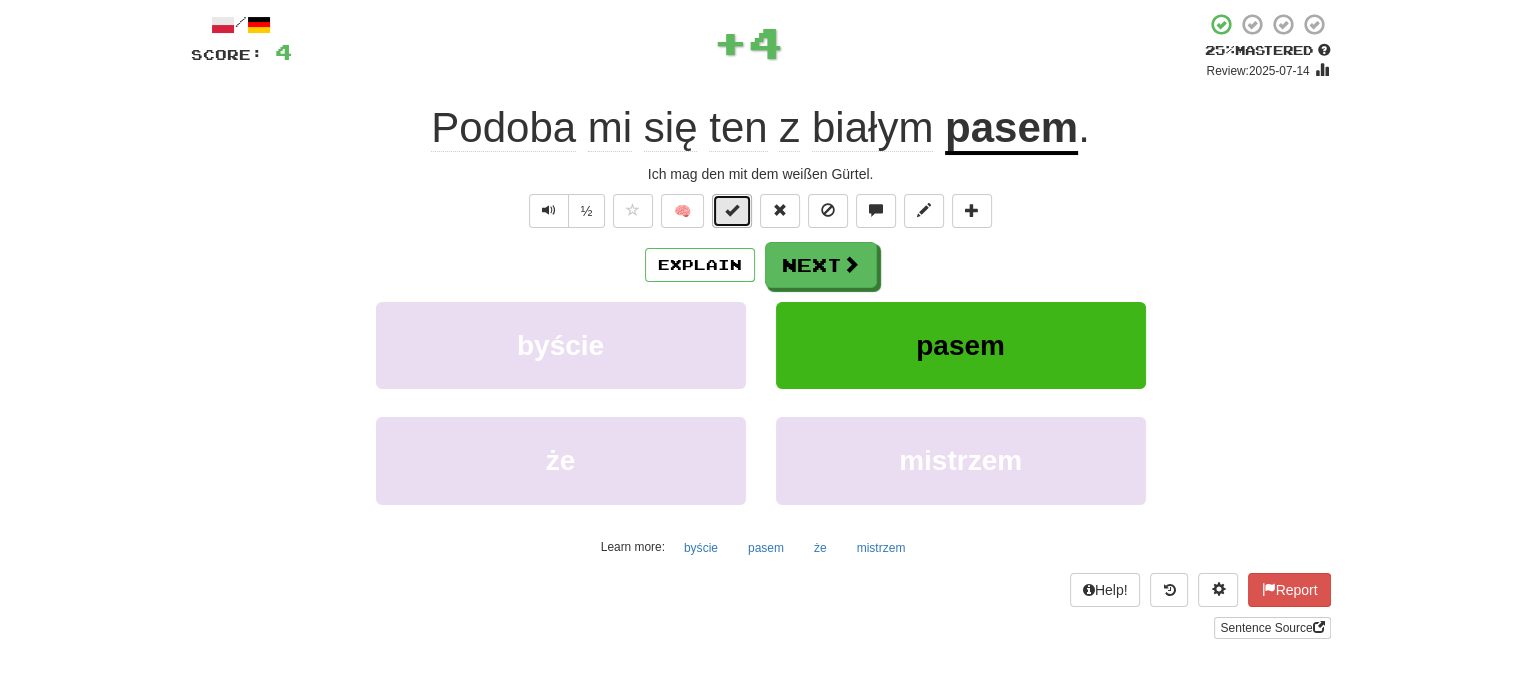 click at bounding box center [732, 211] 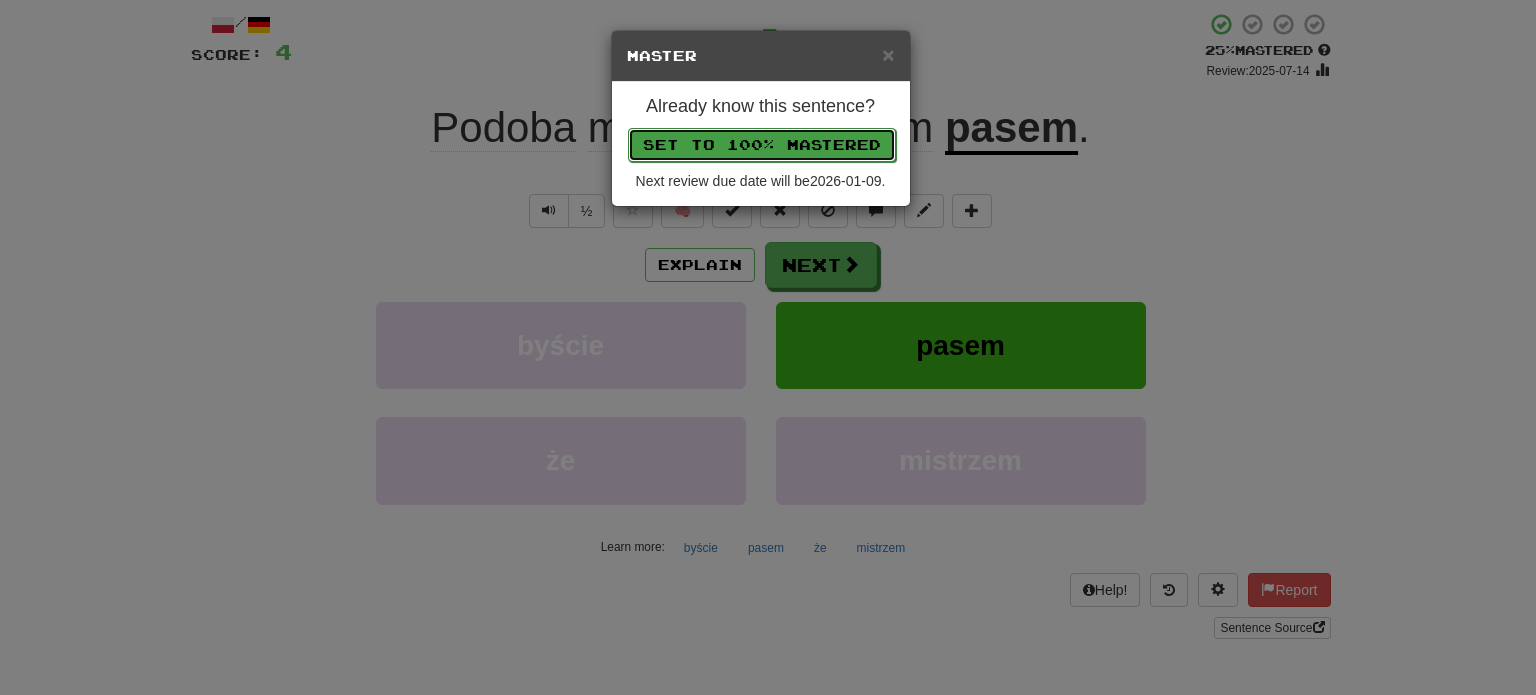 click on "Set to 100% Mastered" at bounding box center (762, 145) 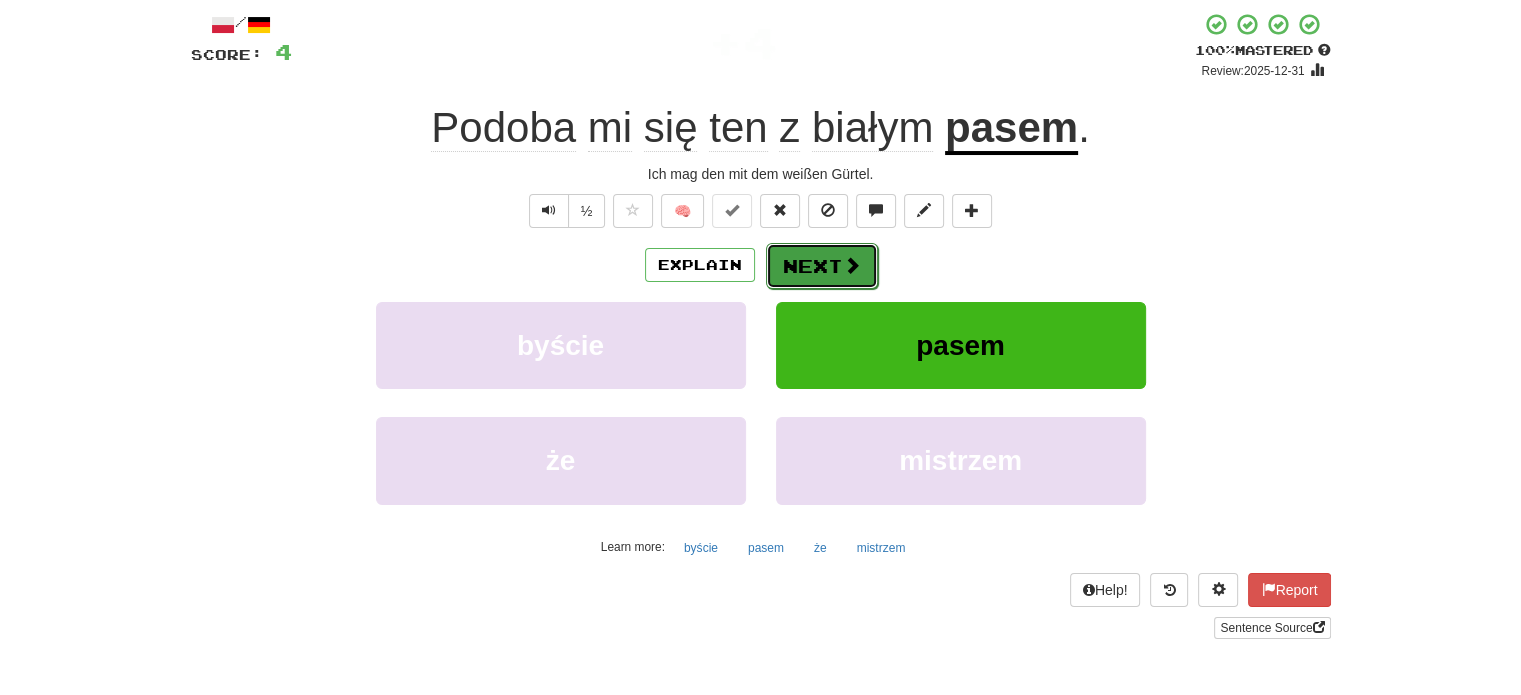 click on "Next" at bounding box center [822, 266] 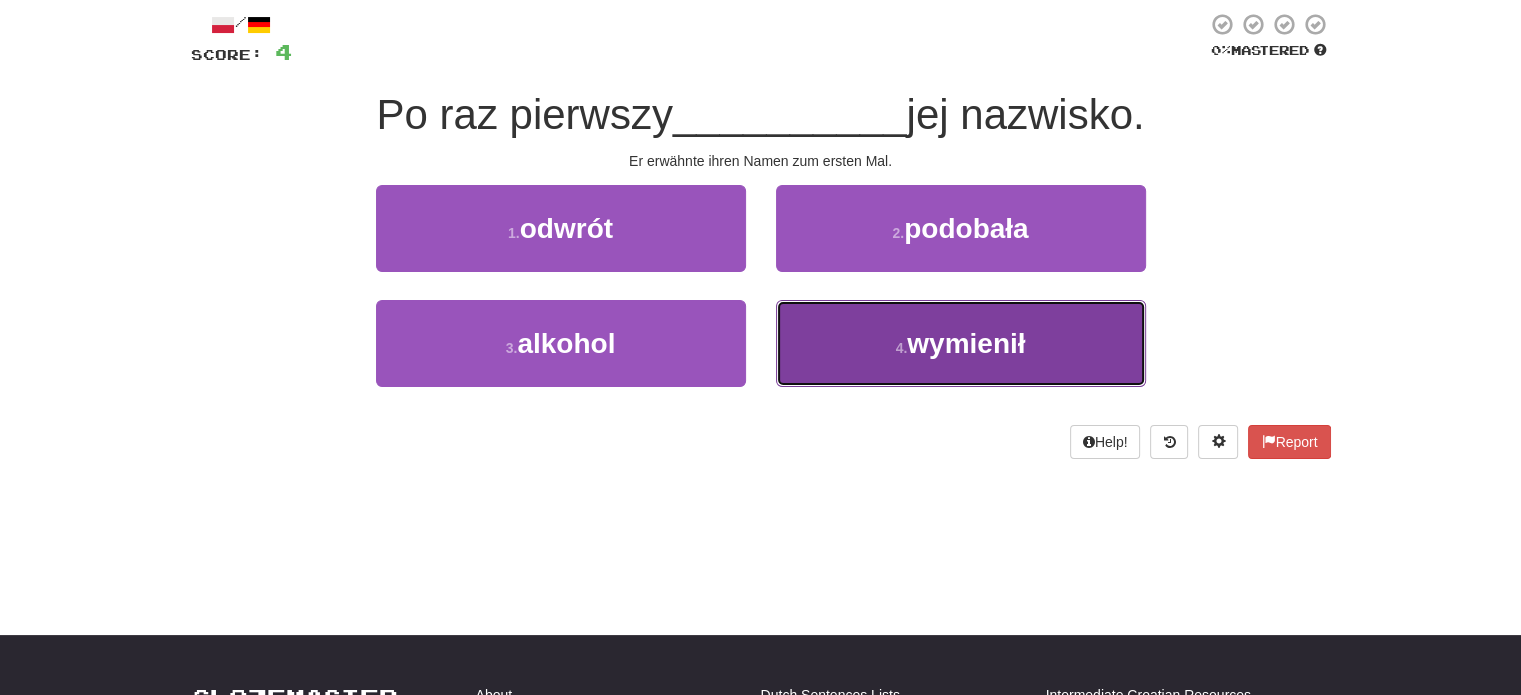 click on "4 .  wymienił" at bounding box center [961, 343] 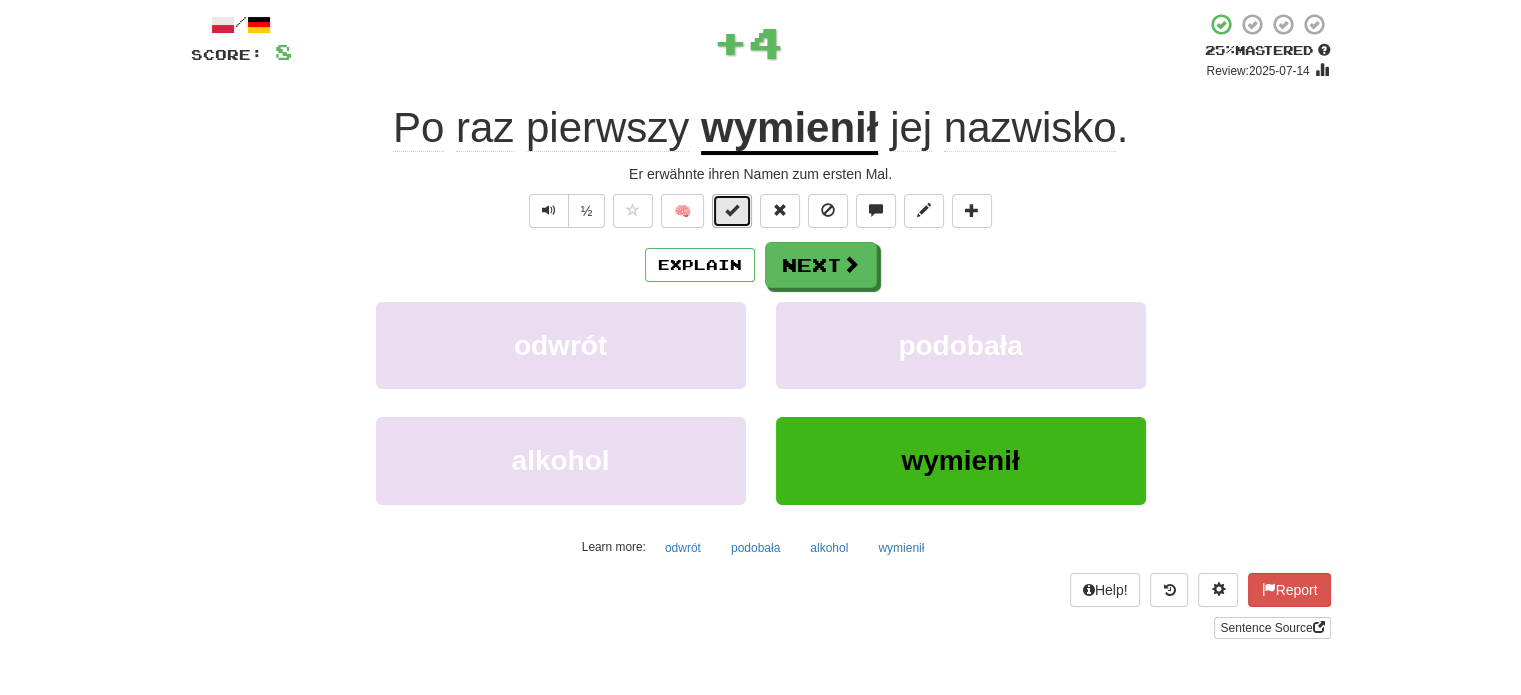 click at bounding box center [732, 210] 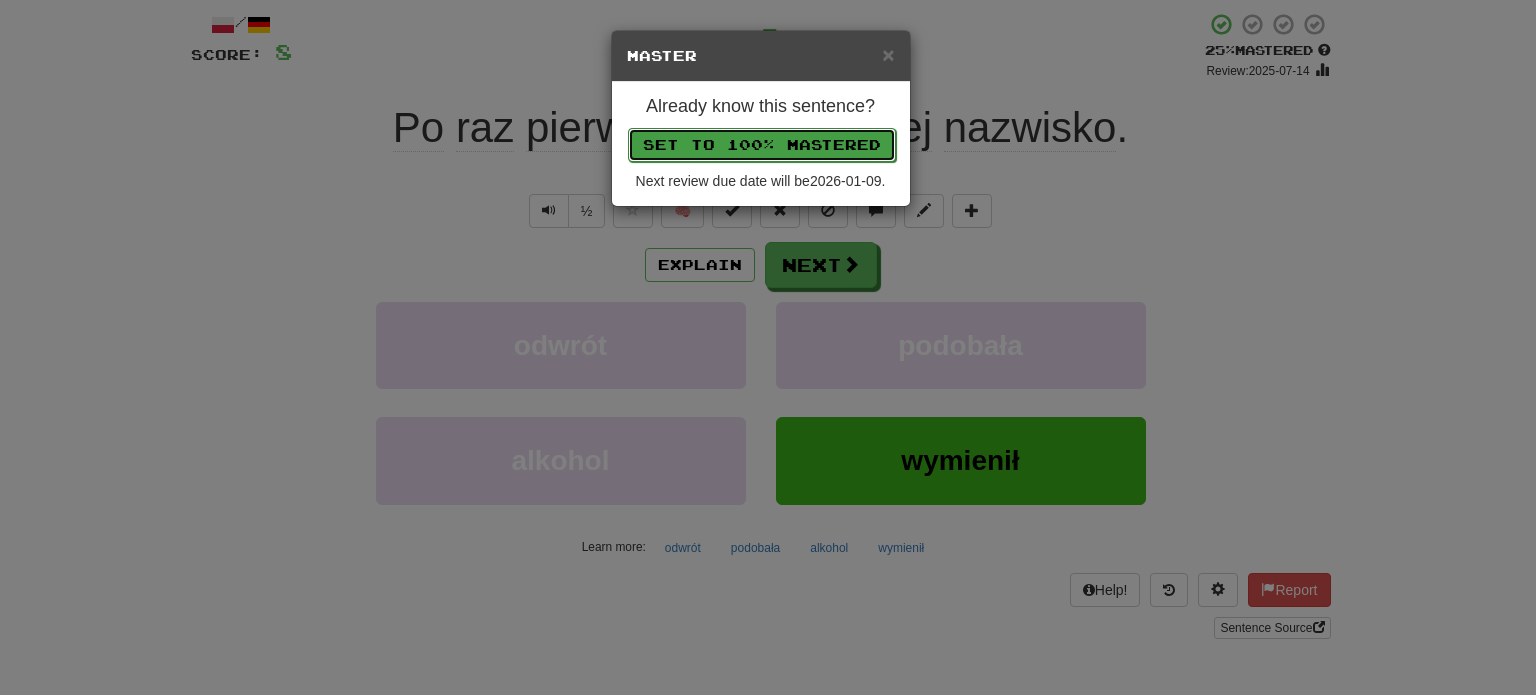 click on "Set to 100% Mastered" at bounding box center (762, 145) 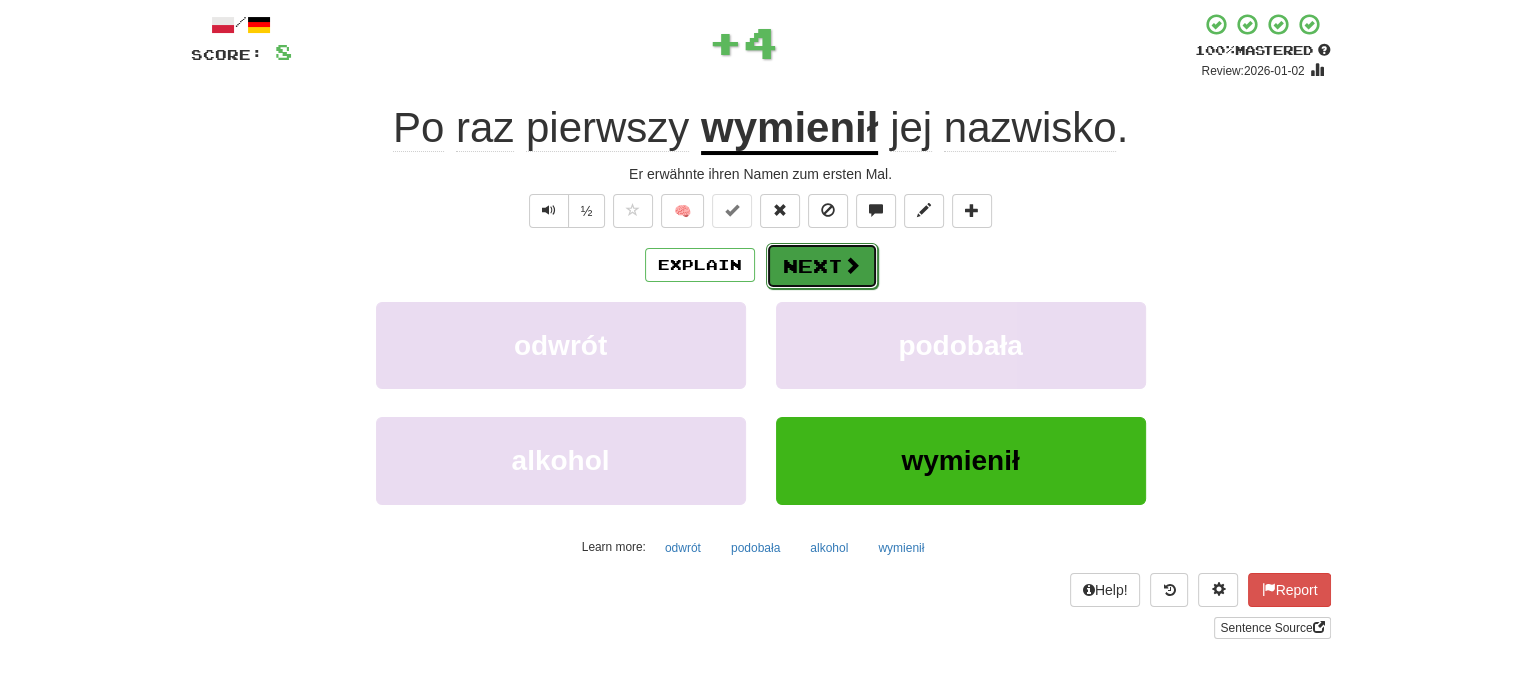 click on "Next" at bounding box center [822, 266] 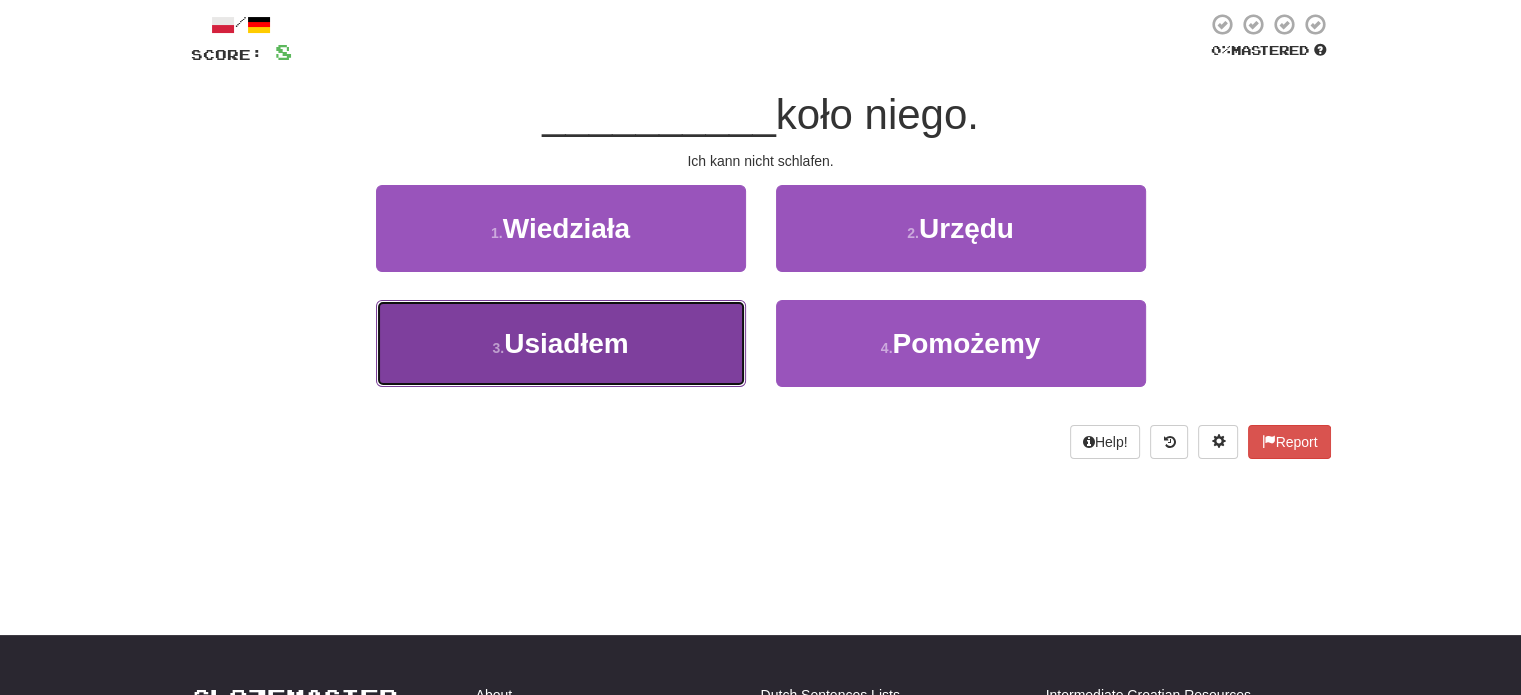 click on "3 .  Usiadłem" at bounding box center [561, 343] 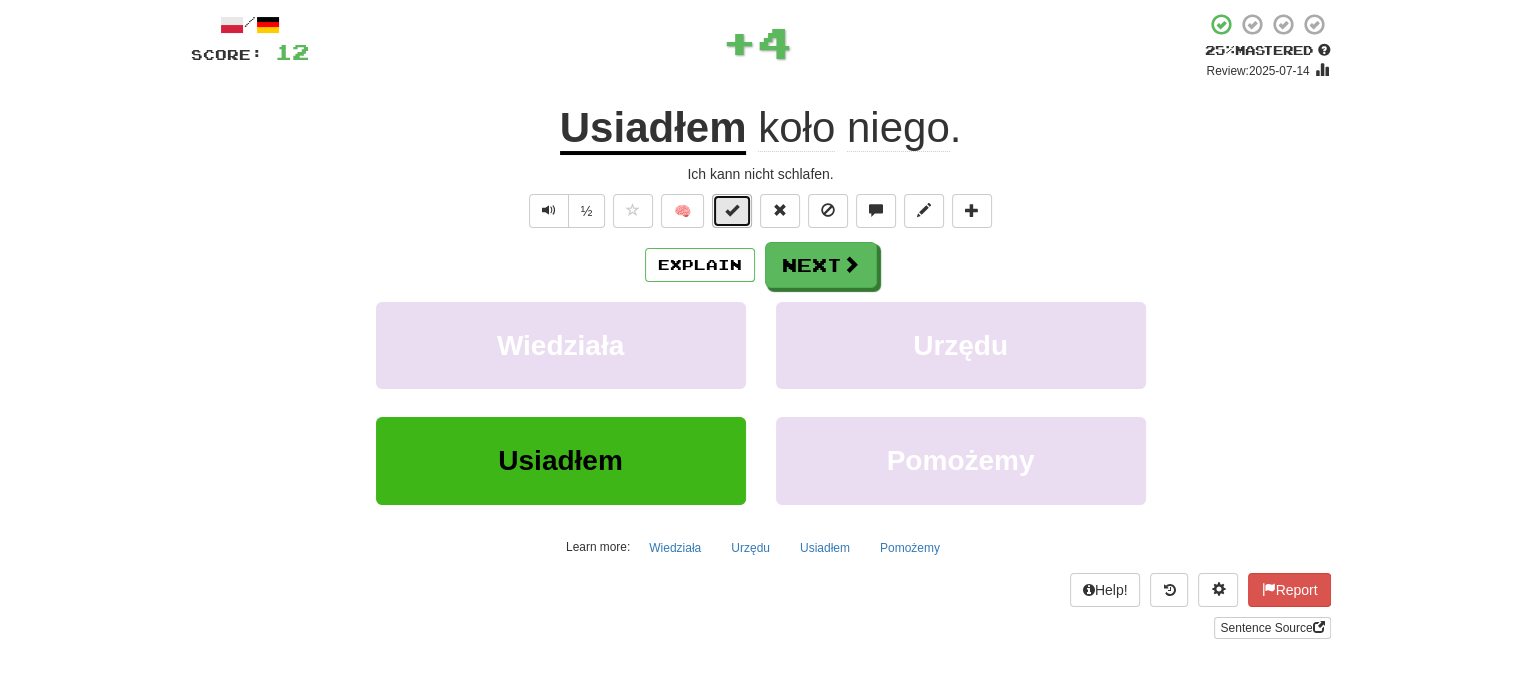 click at bounding box center (732, 210) 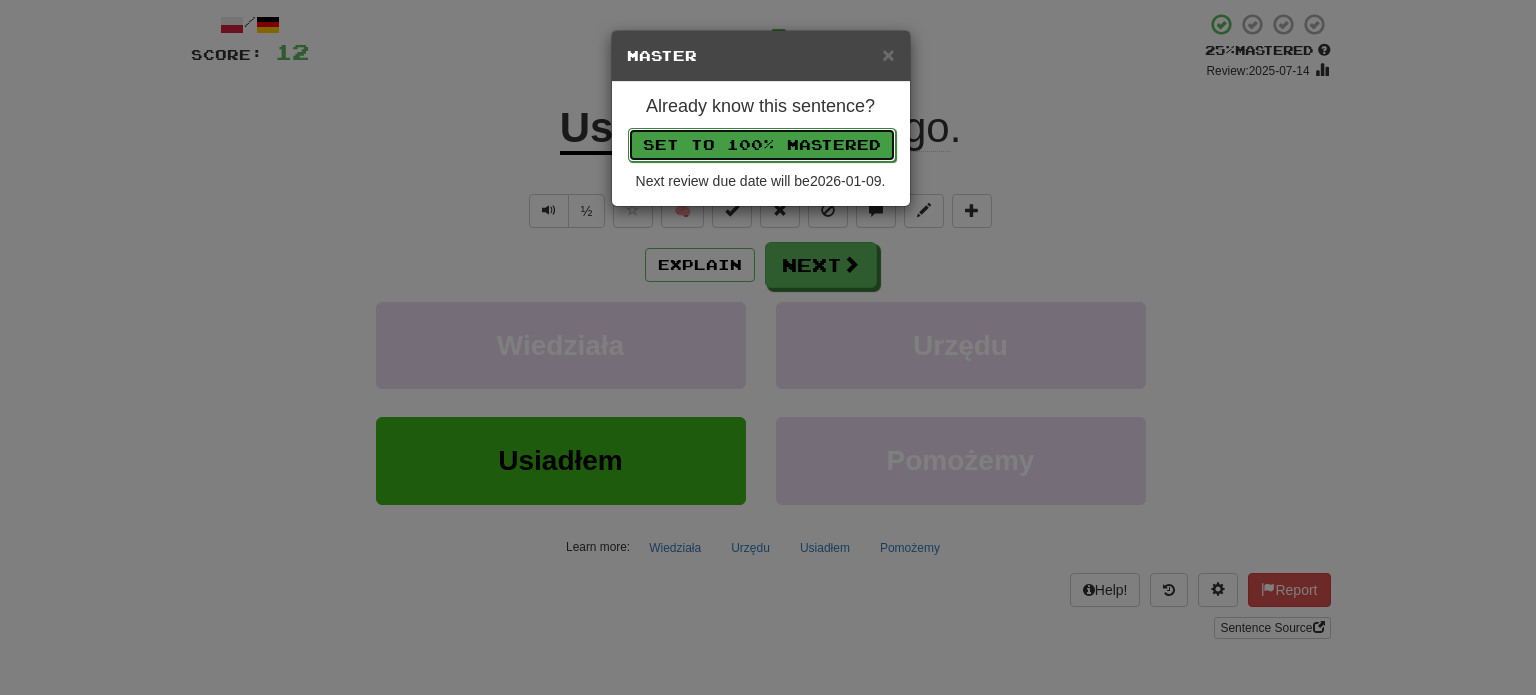 click on "Set to 100% Mastered" at bounding box center (762, 145) 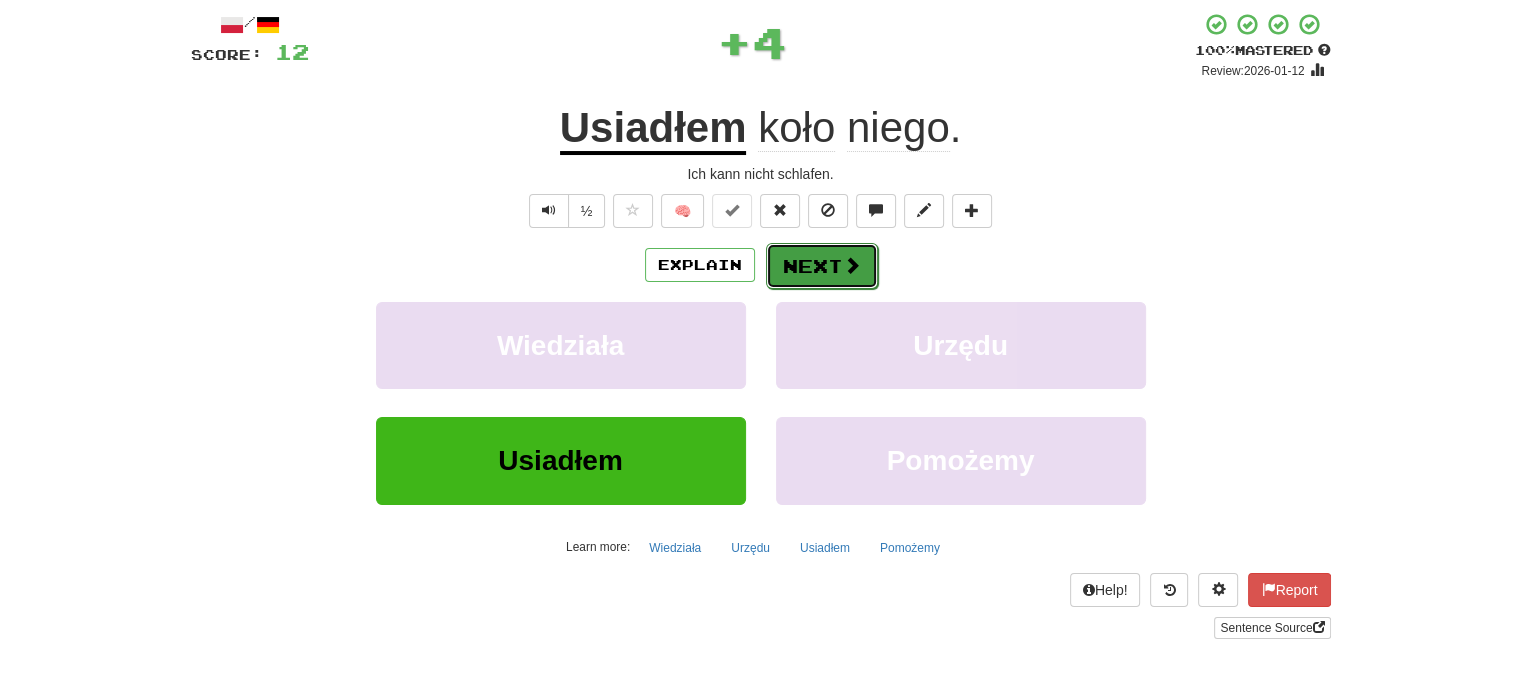 click on "Next" at bounding box center [822, 266] 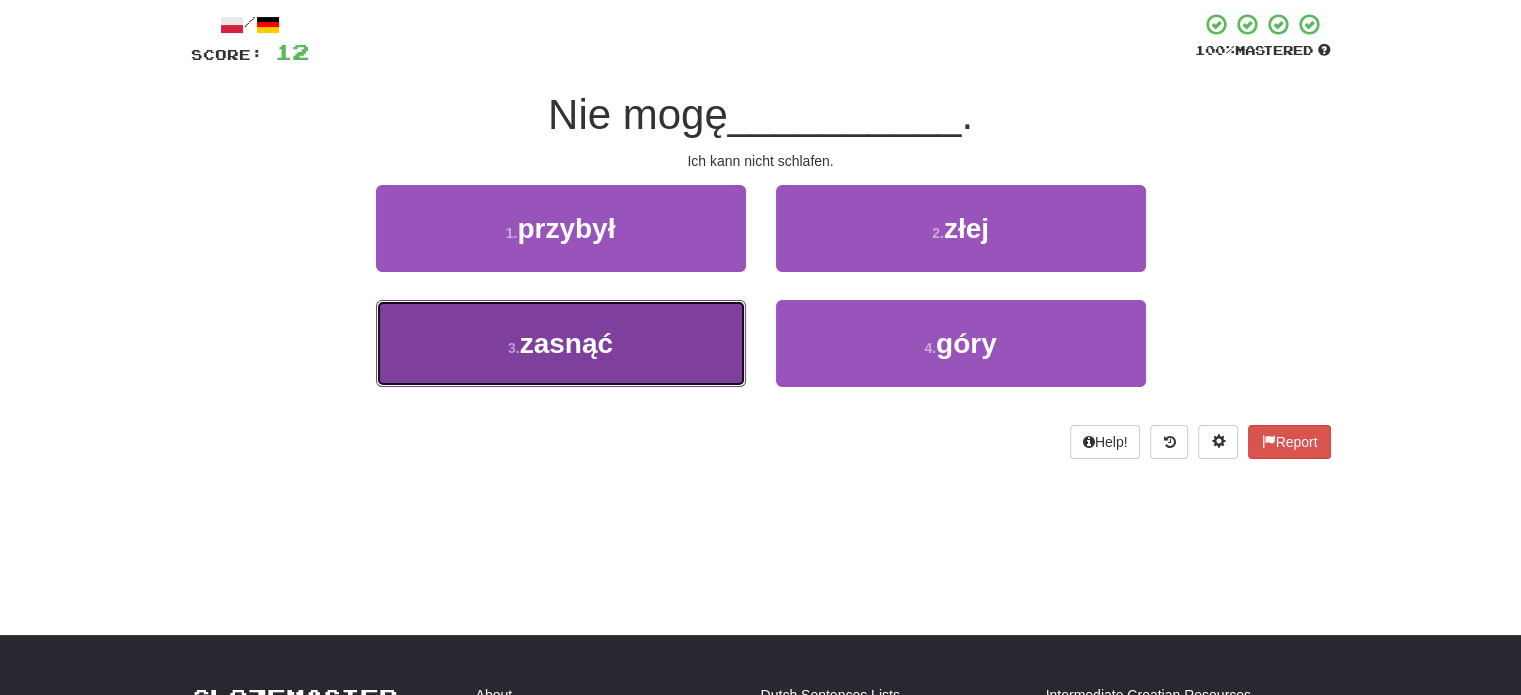 click on "3 .  zasnąć" at bounding box center [561, 343] 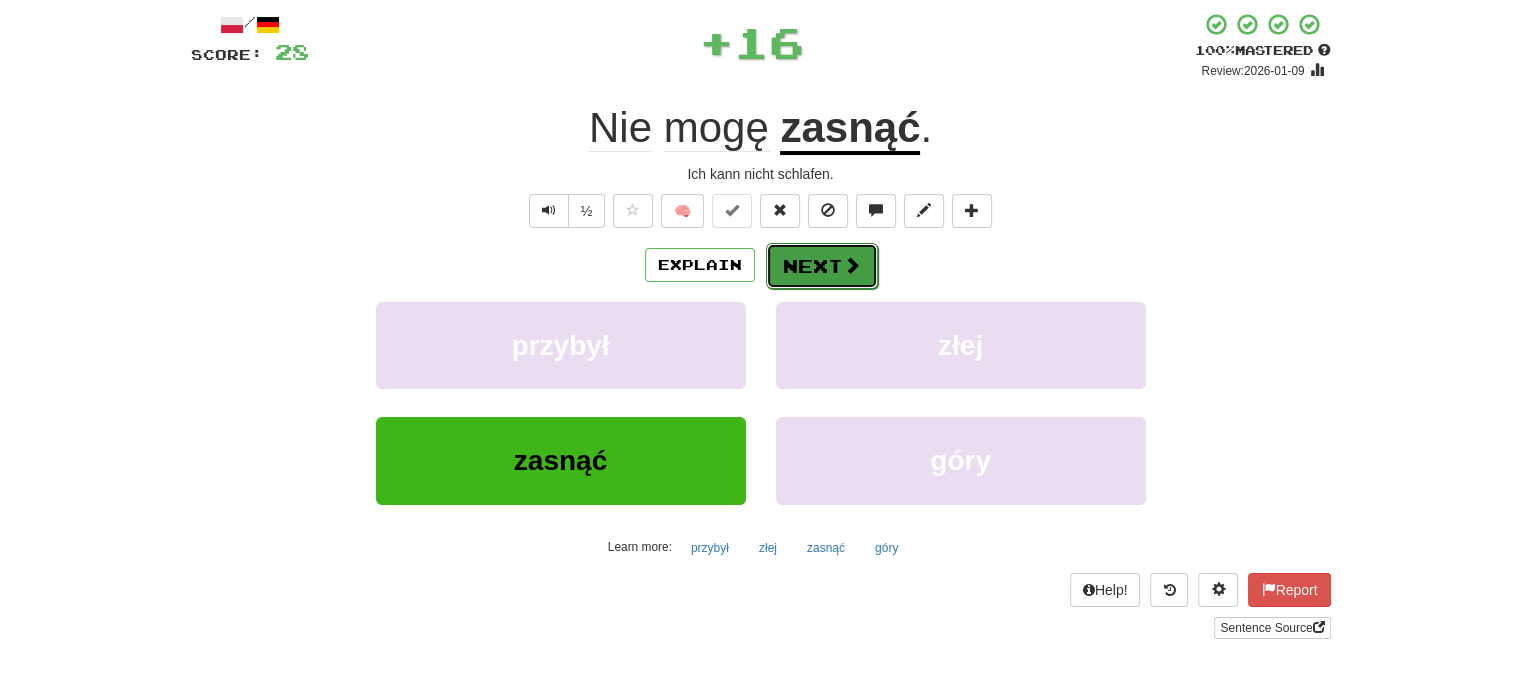 click on "Next" at bounding box center (822, 266) 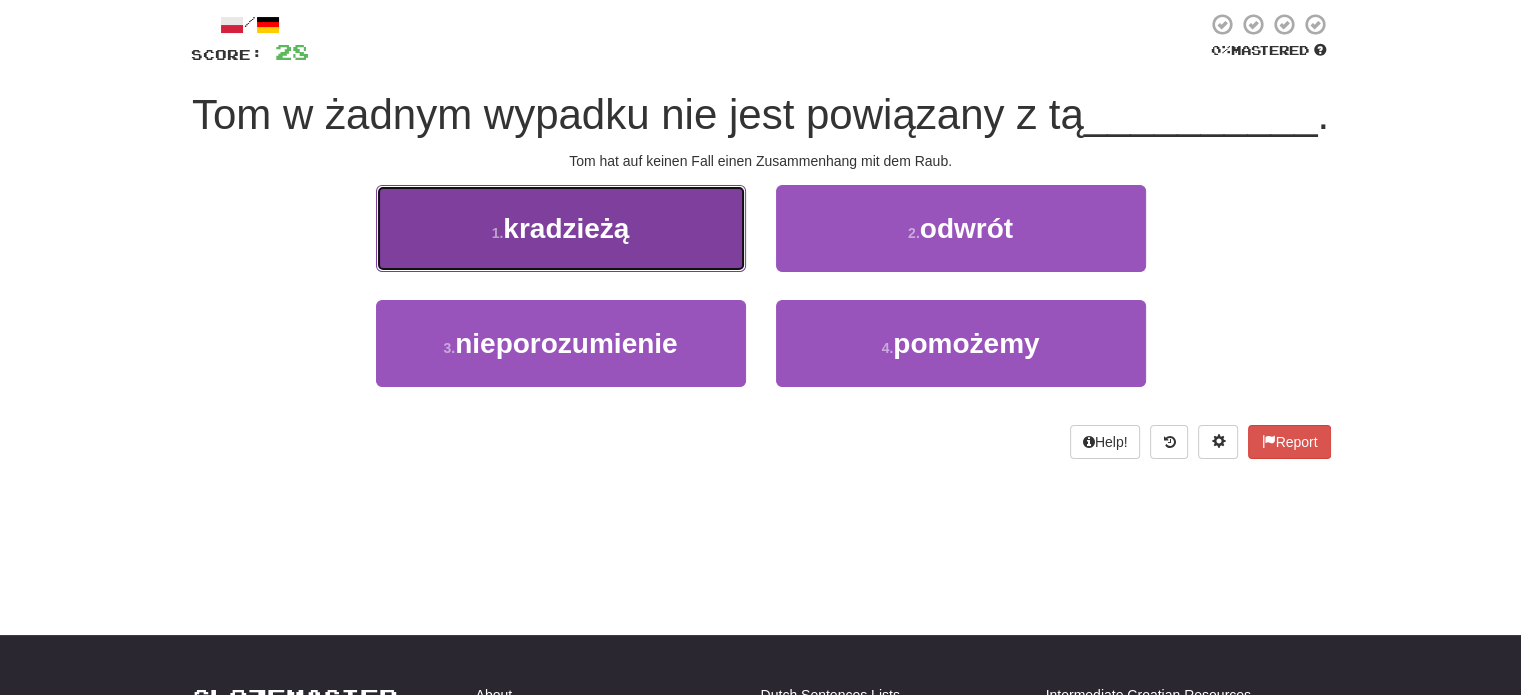 click on "1 .  kradzieżą" at bounding box center (561, 228) 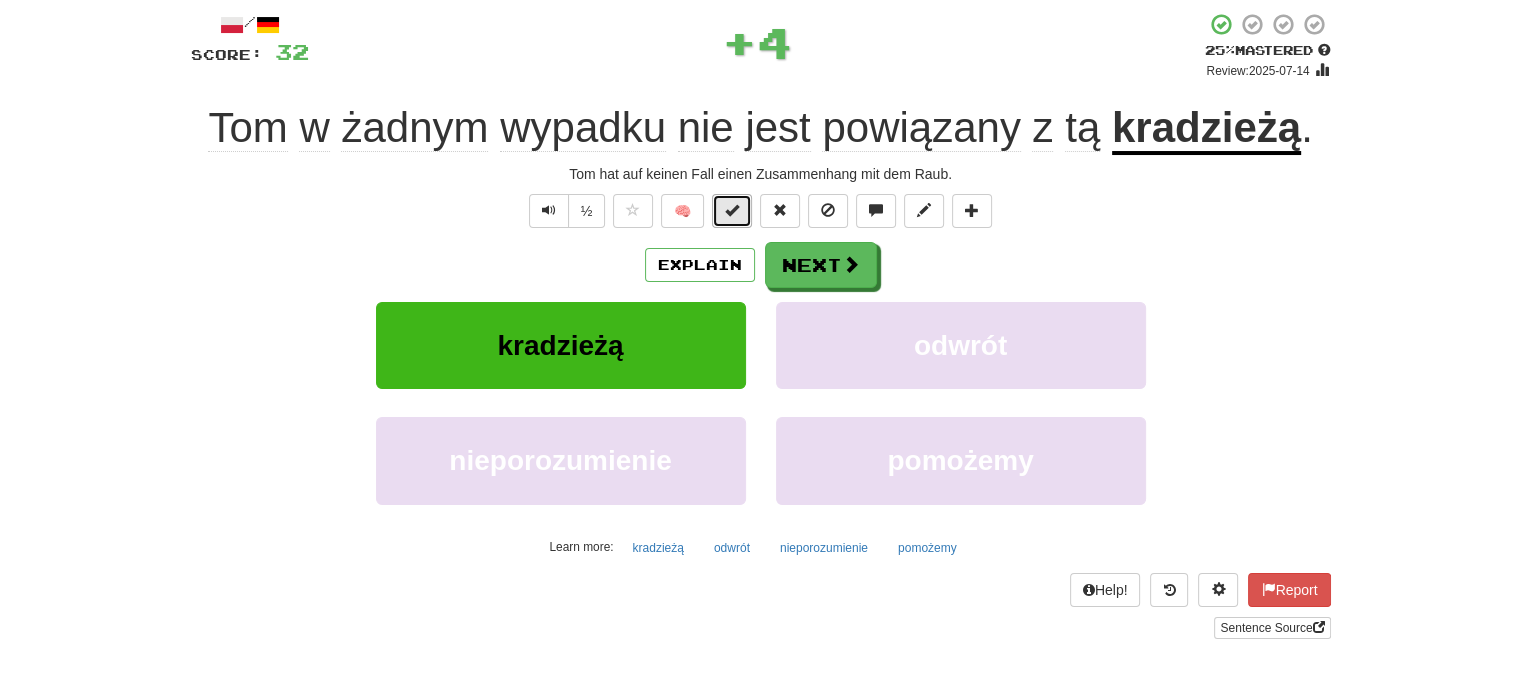 click at bounding box center [732, 211] 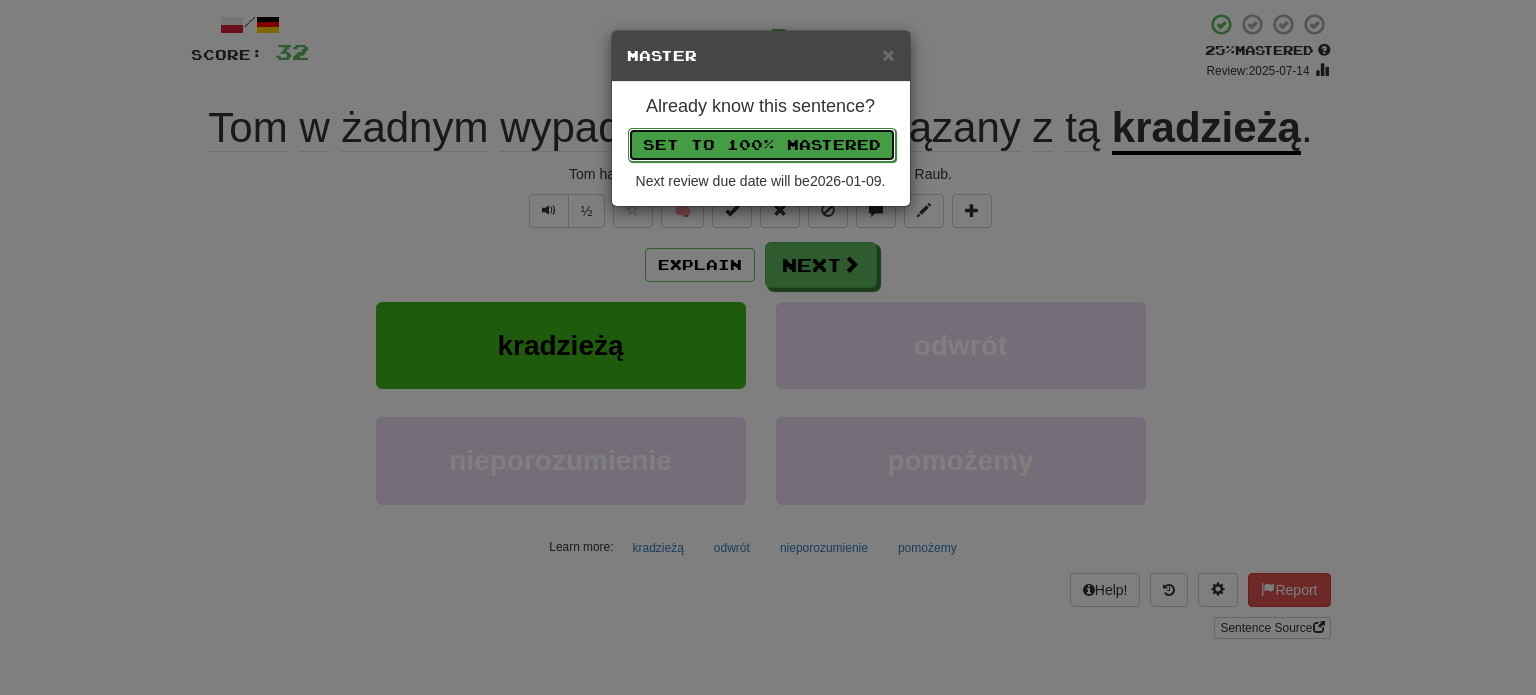 click on "Set to 100% Mastered" at bounding box center (762, 145) 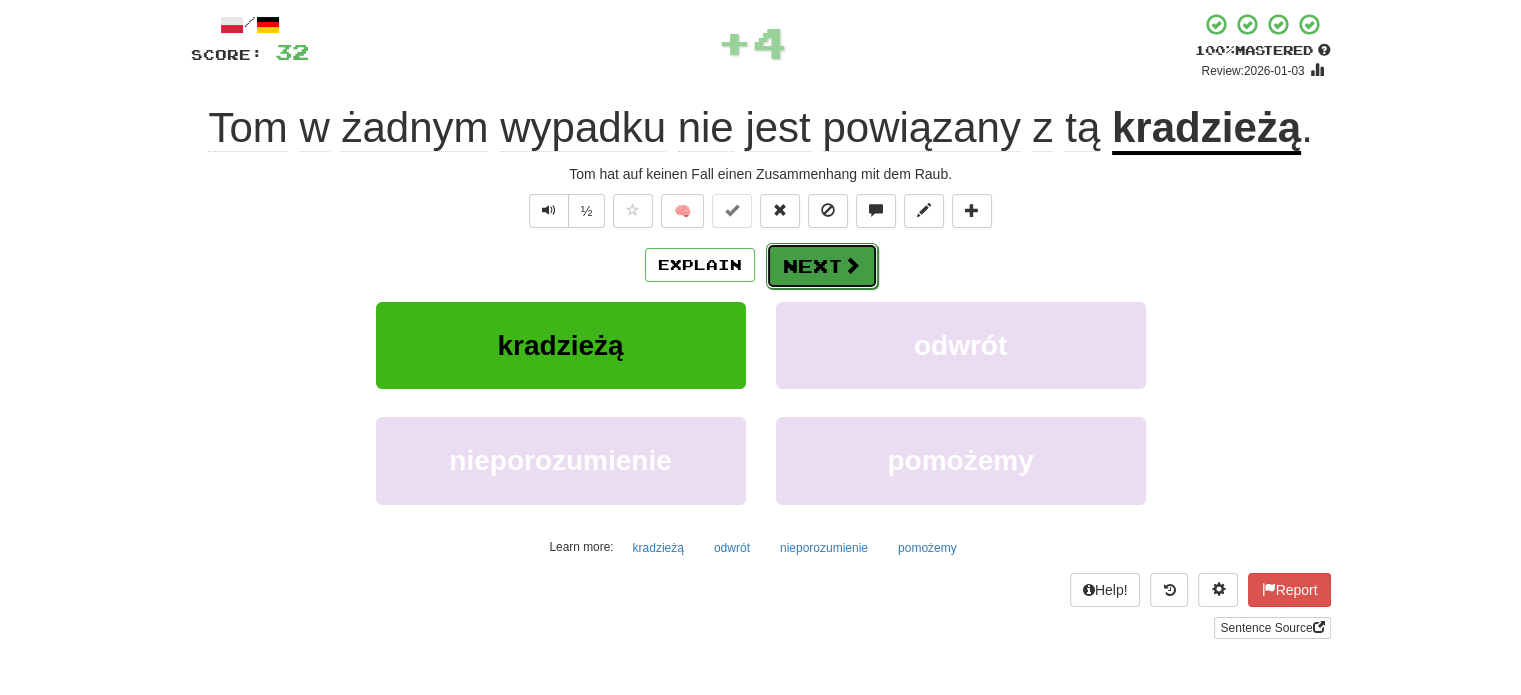 click on "Next" at bounding box center (822, 266) 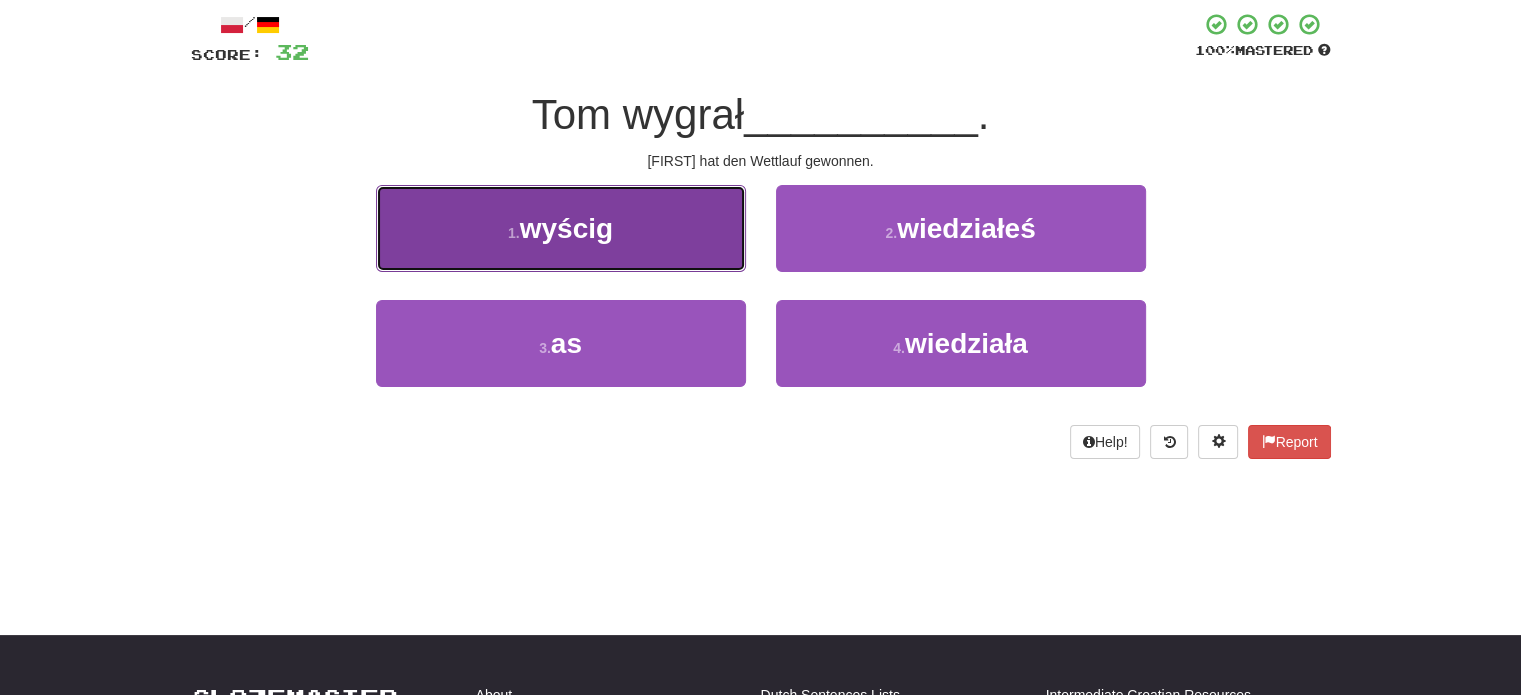 click on "1 .  wyścig" at bounding box center [561, 228] 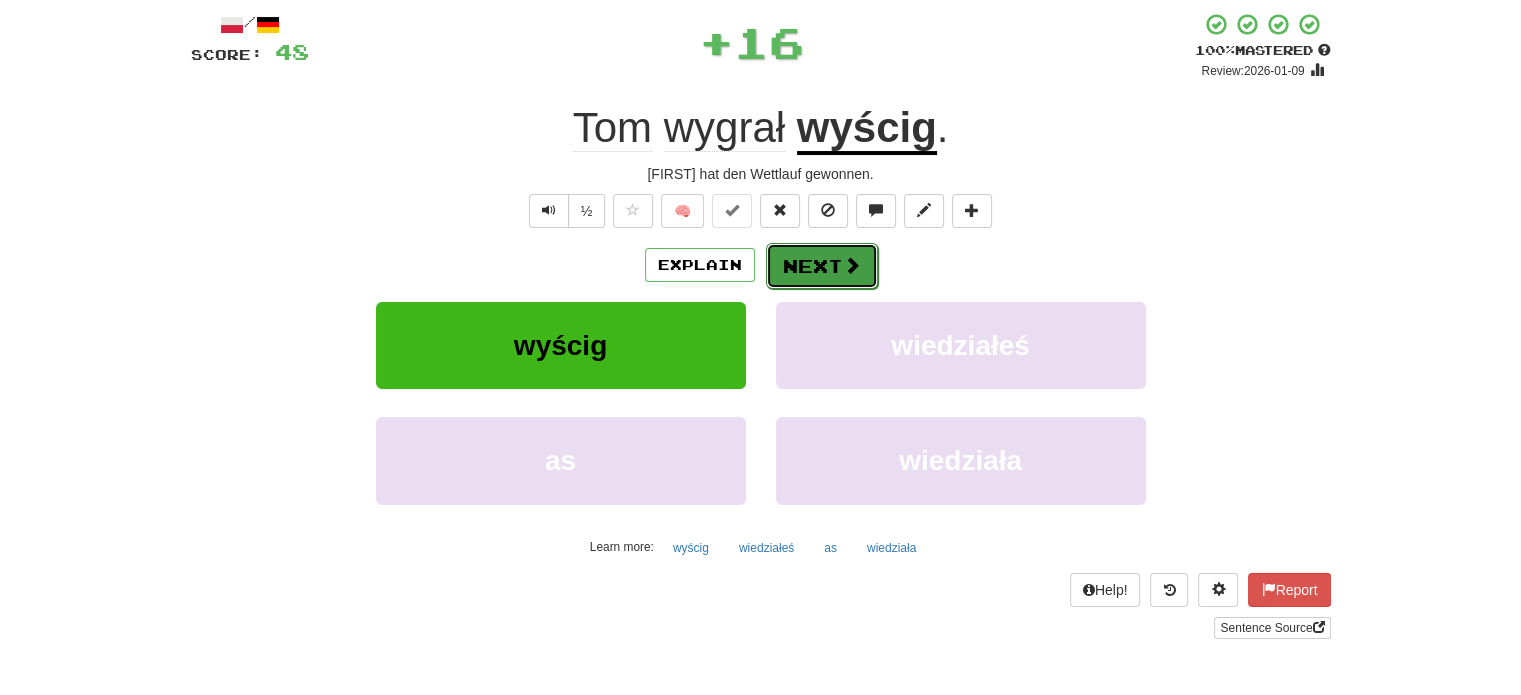 click on "Next" at bounding box center (822, 266) 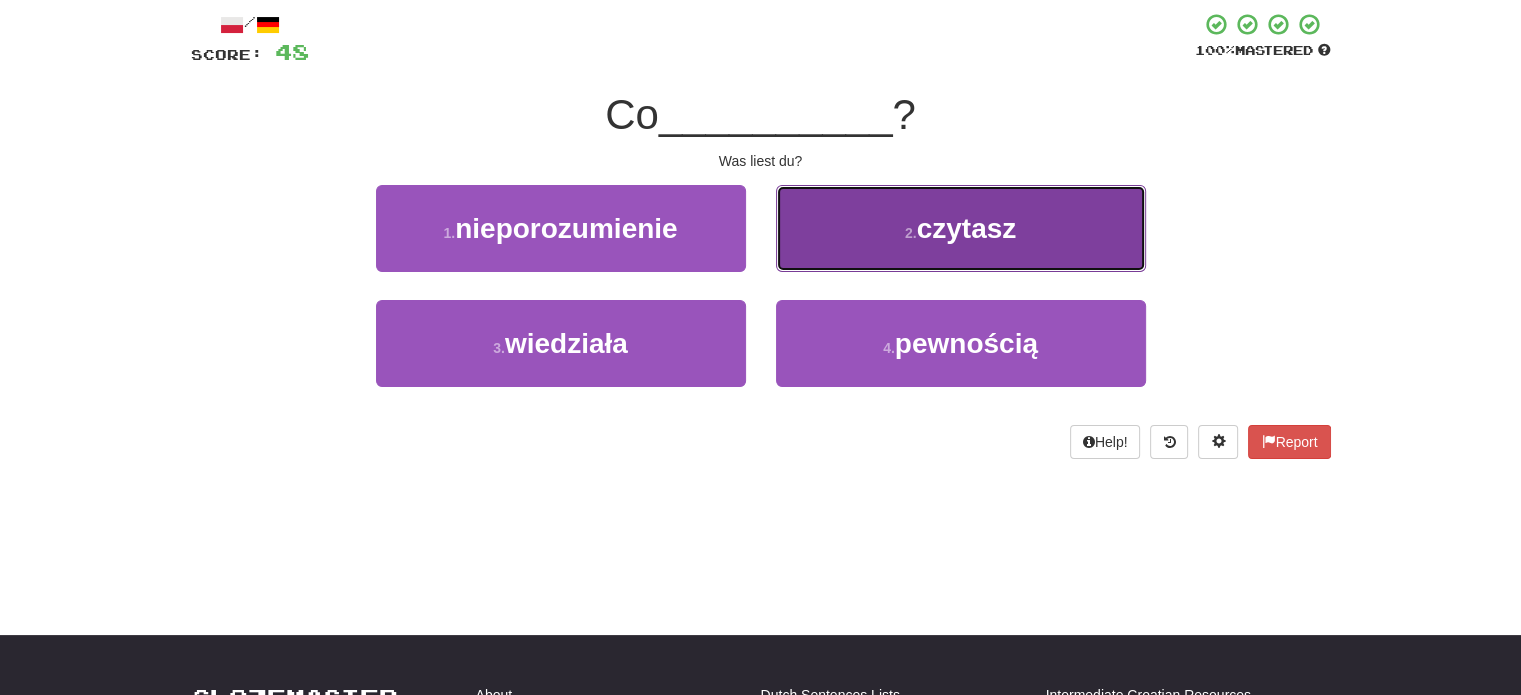 click on "2 .  czytasz" at bounding box center [961, 228] 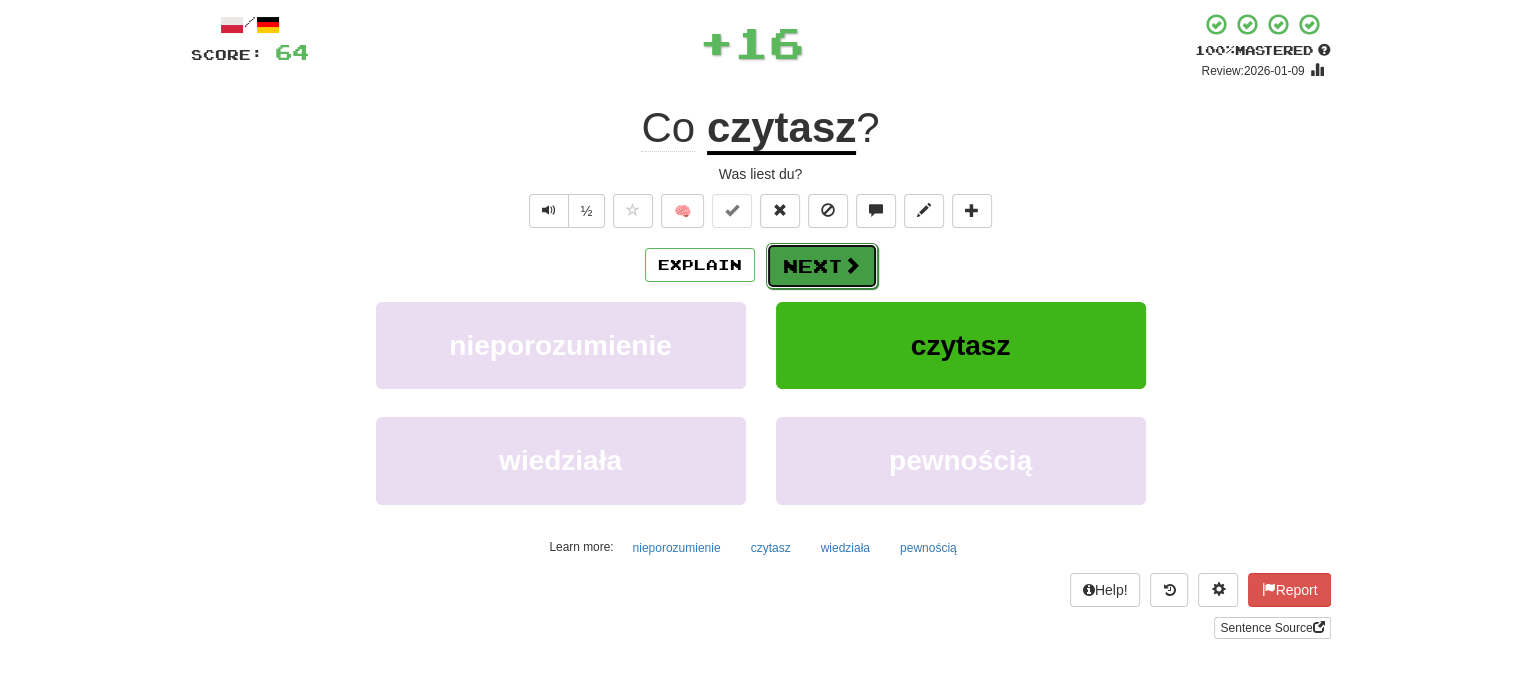 click on "Next" at bounding box center (822, 266) 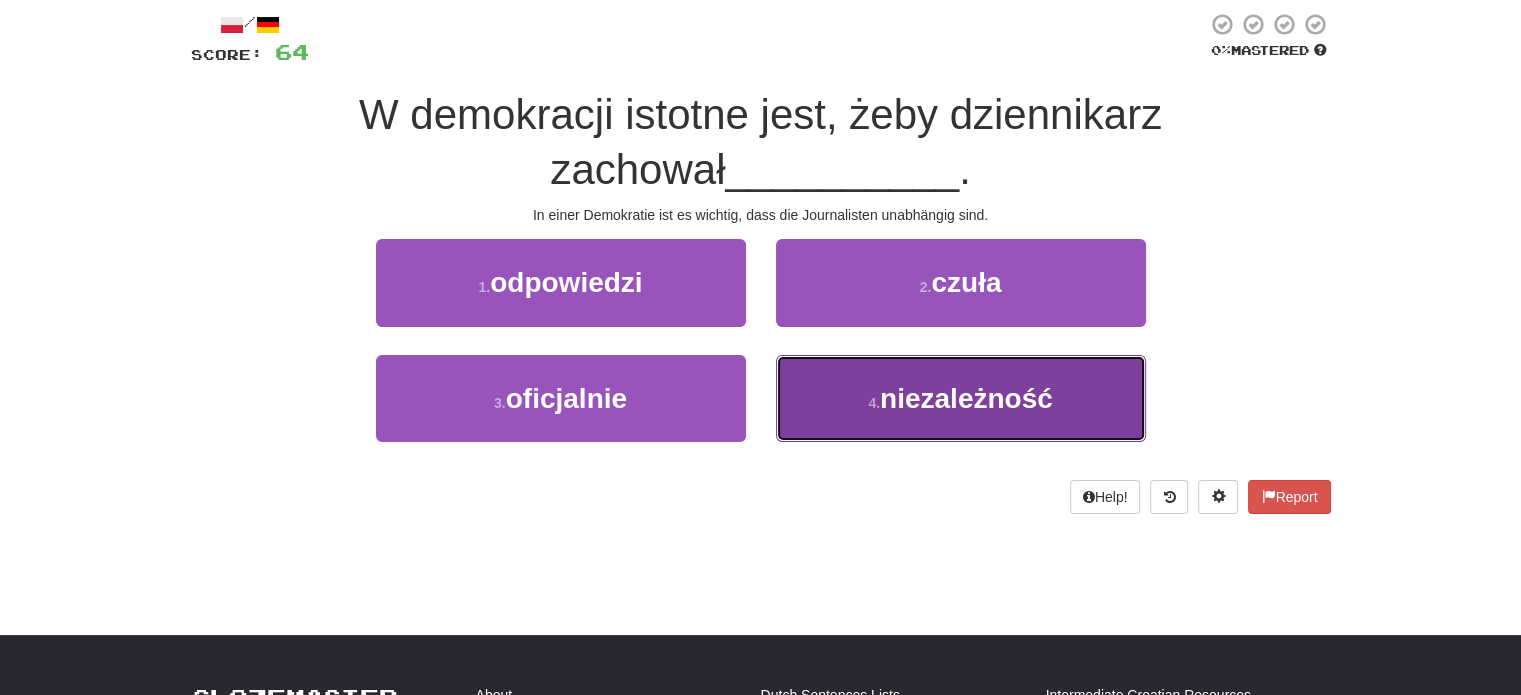 click on "4 .  niezależność" at bounding box center (961, 398) 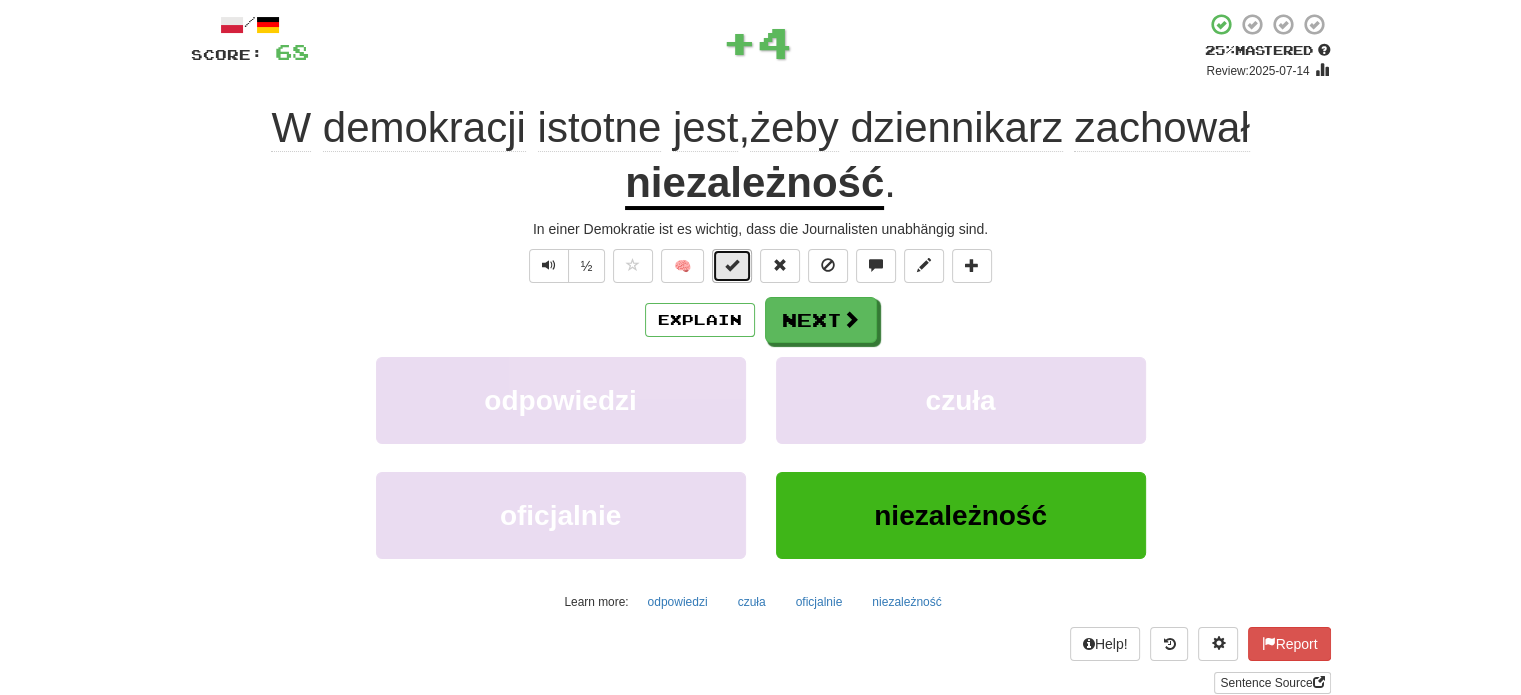 click at bounding box center (732, 265) 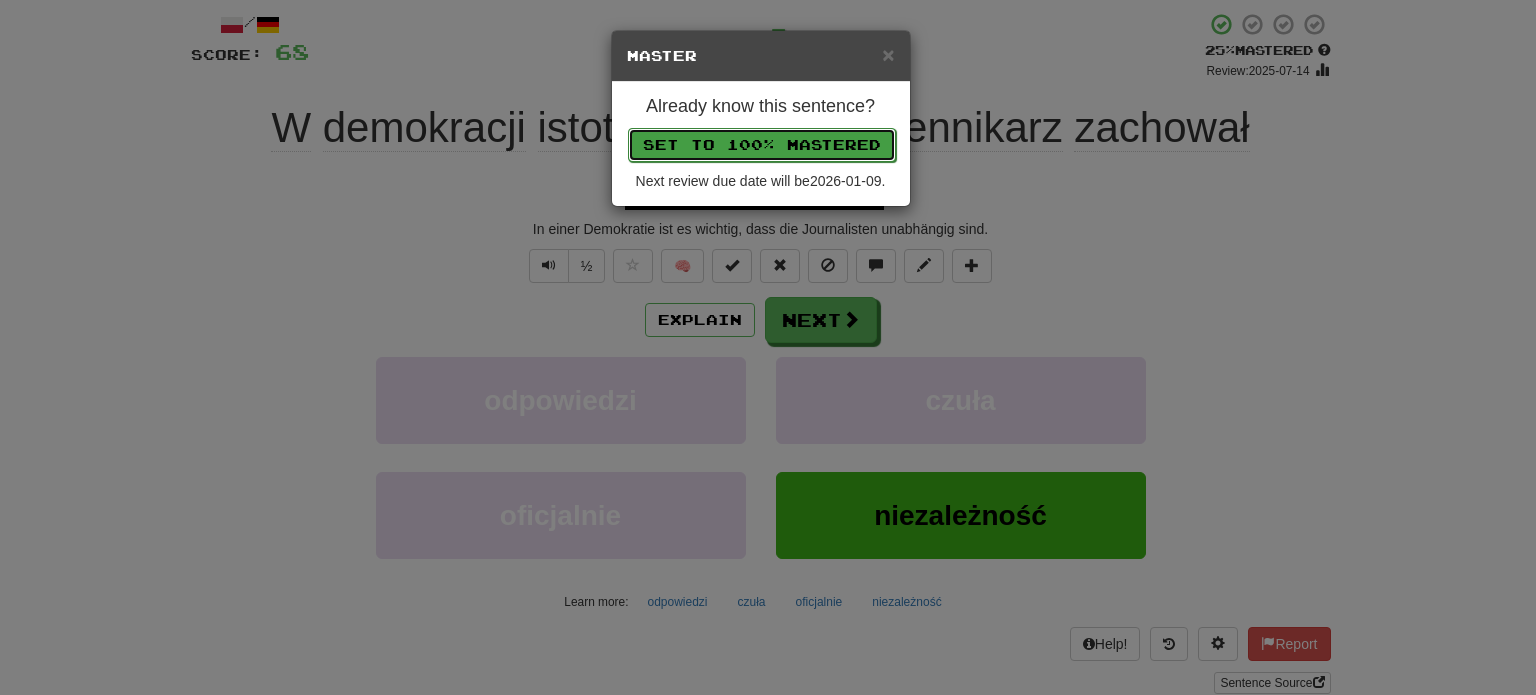 click on "Set to 100% Mastered" at bounding box center (762, 145) 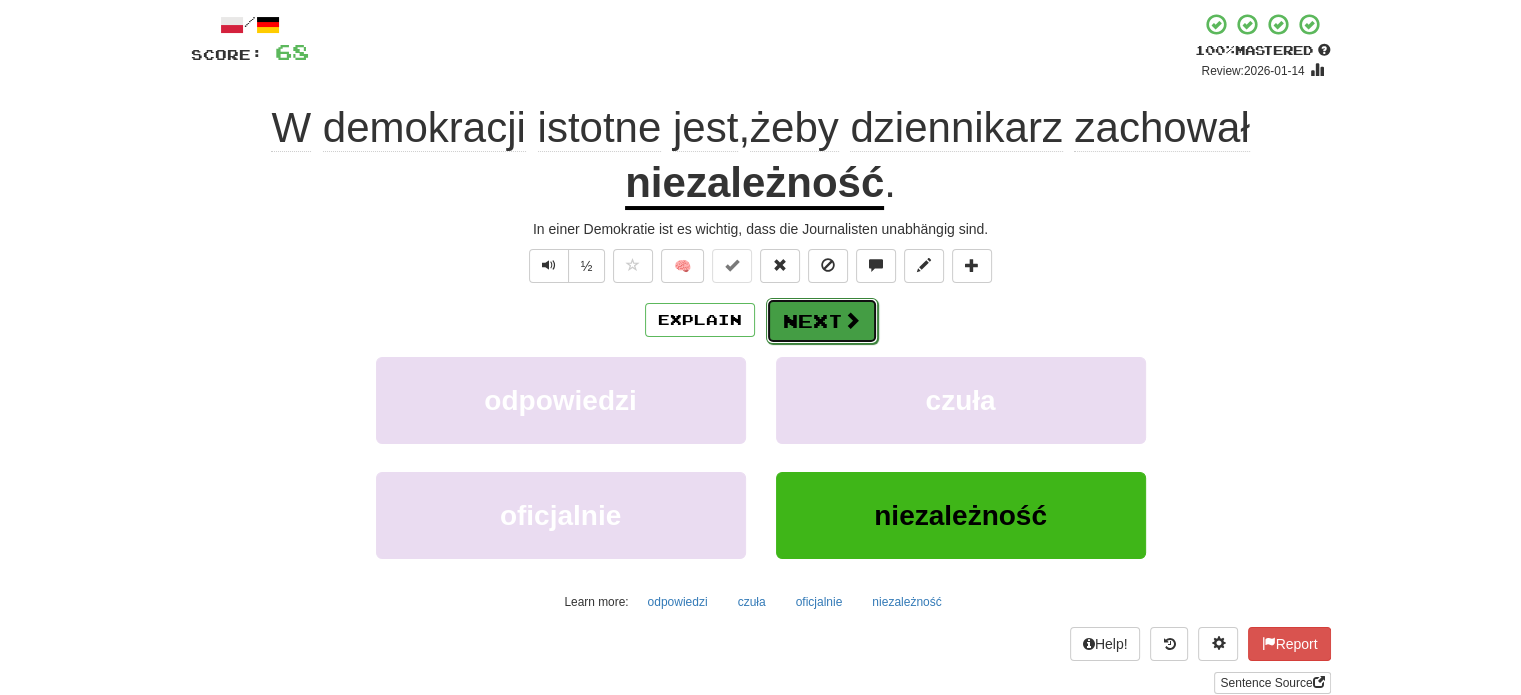 click on "Next" at bounding box center (822, 321) 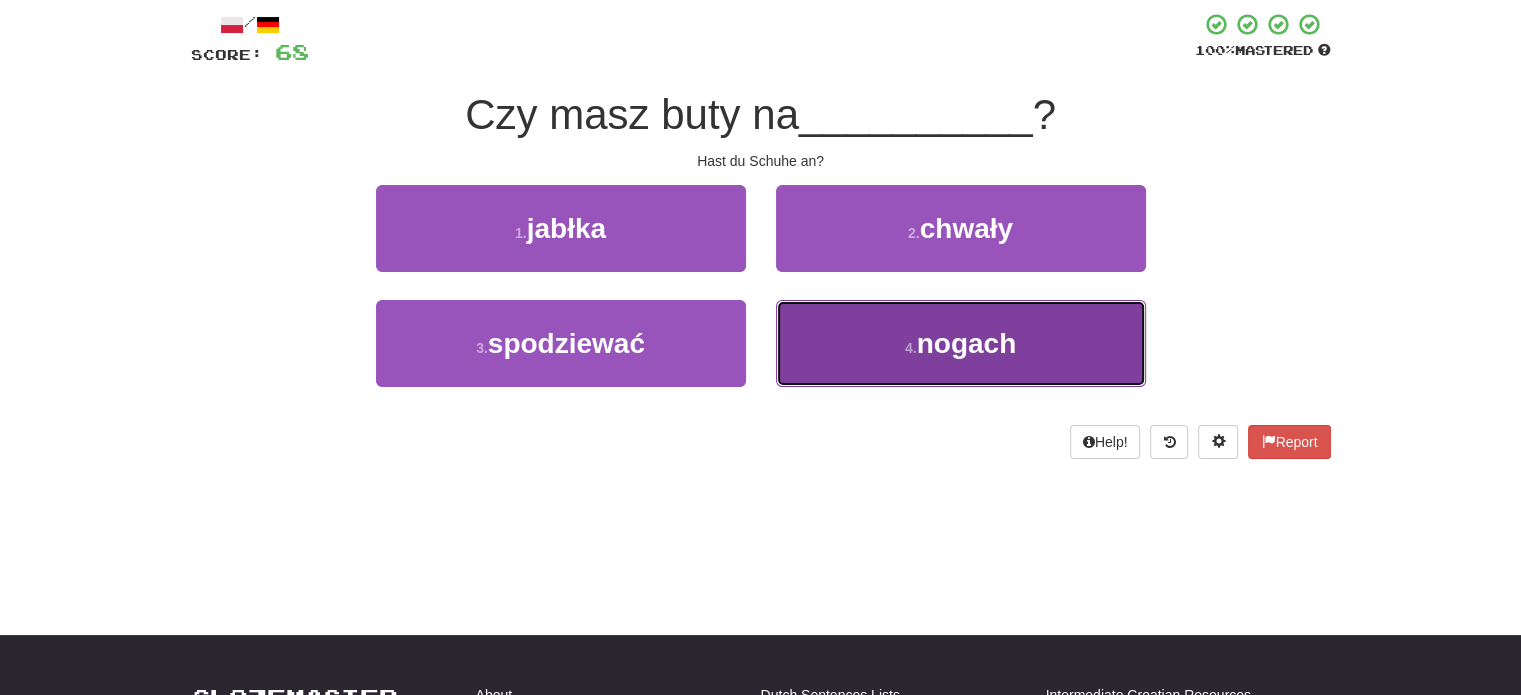 click on "4 .  nogach" at bounding box center (961, 343) 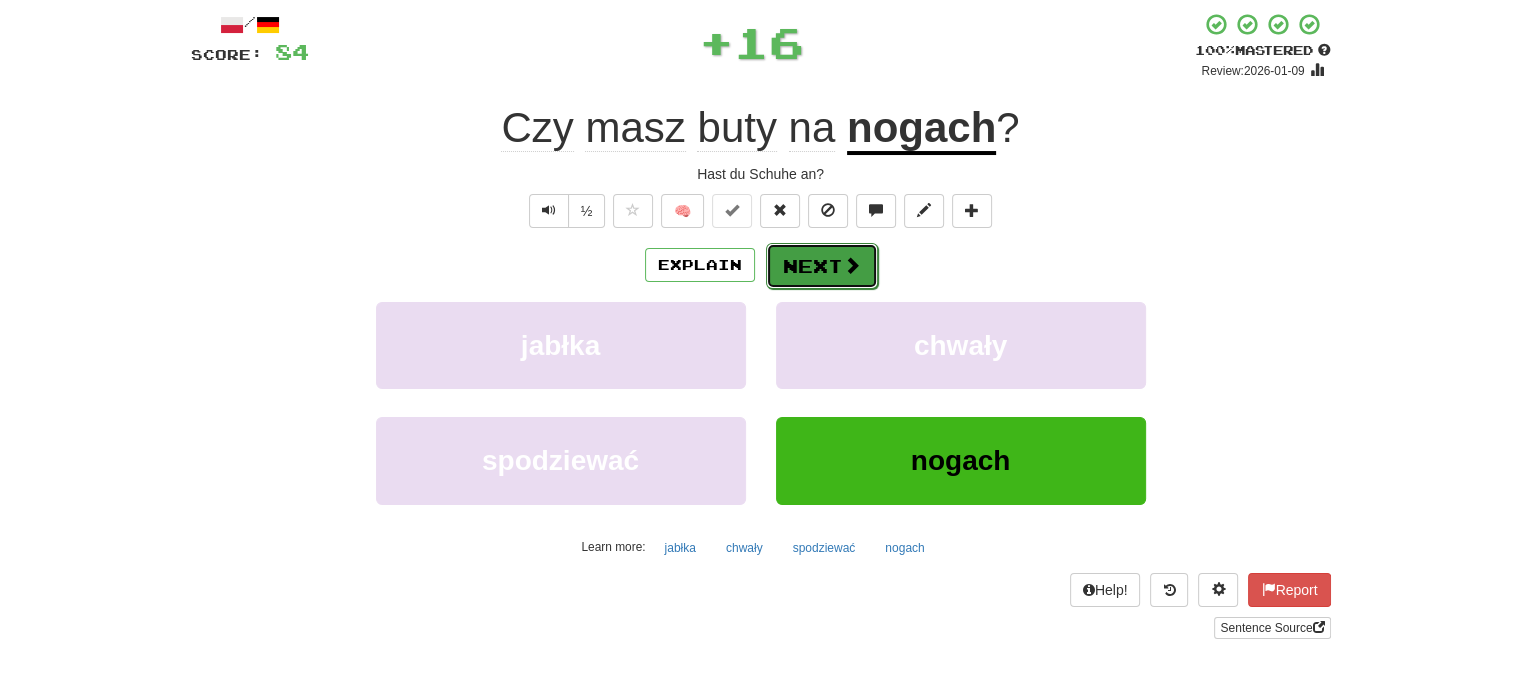 click on "Next" at bounding box center (822, 266) 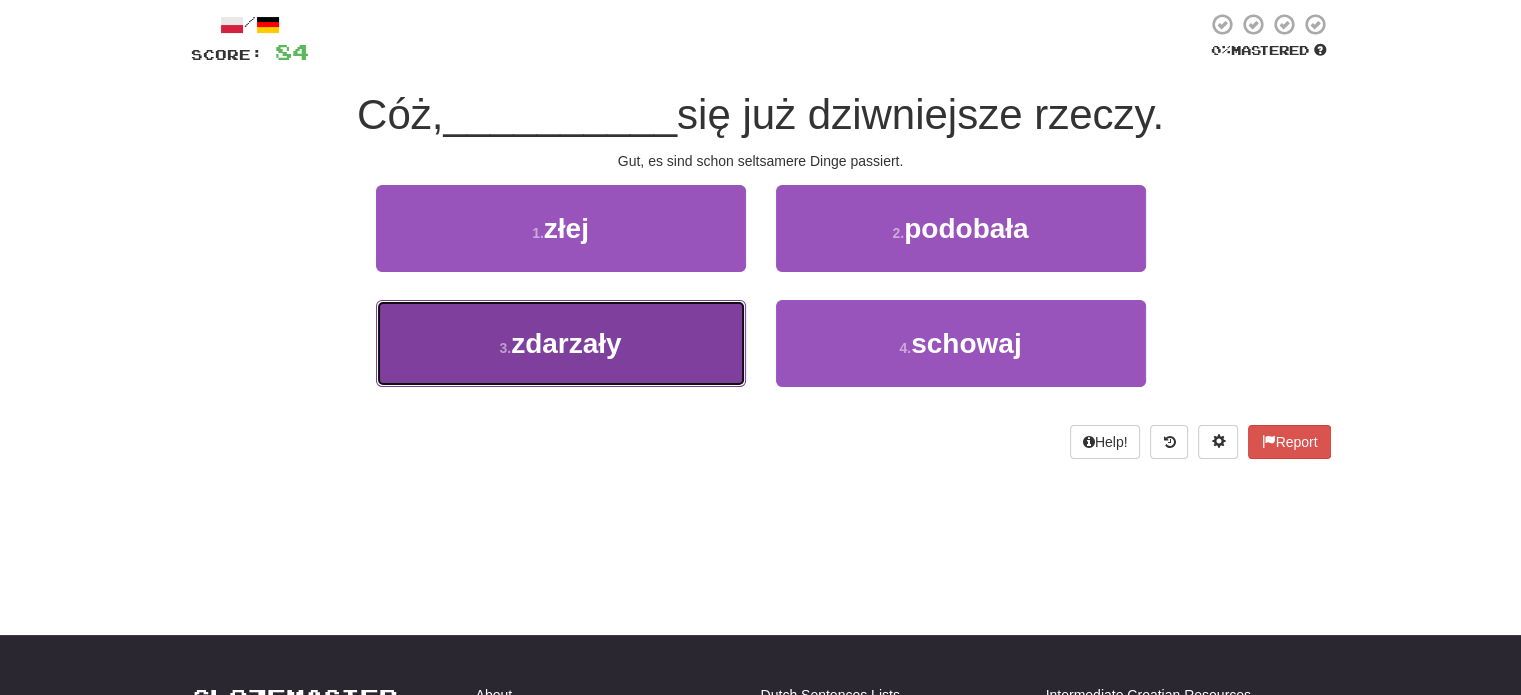 click on "zdarzały" at bounding box center [566, 343] 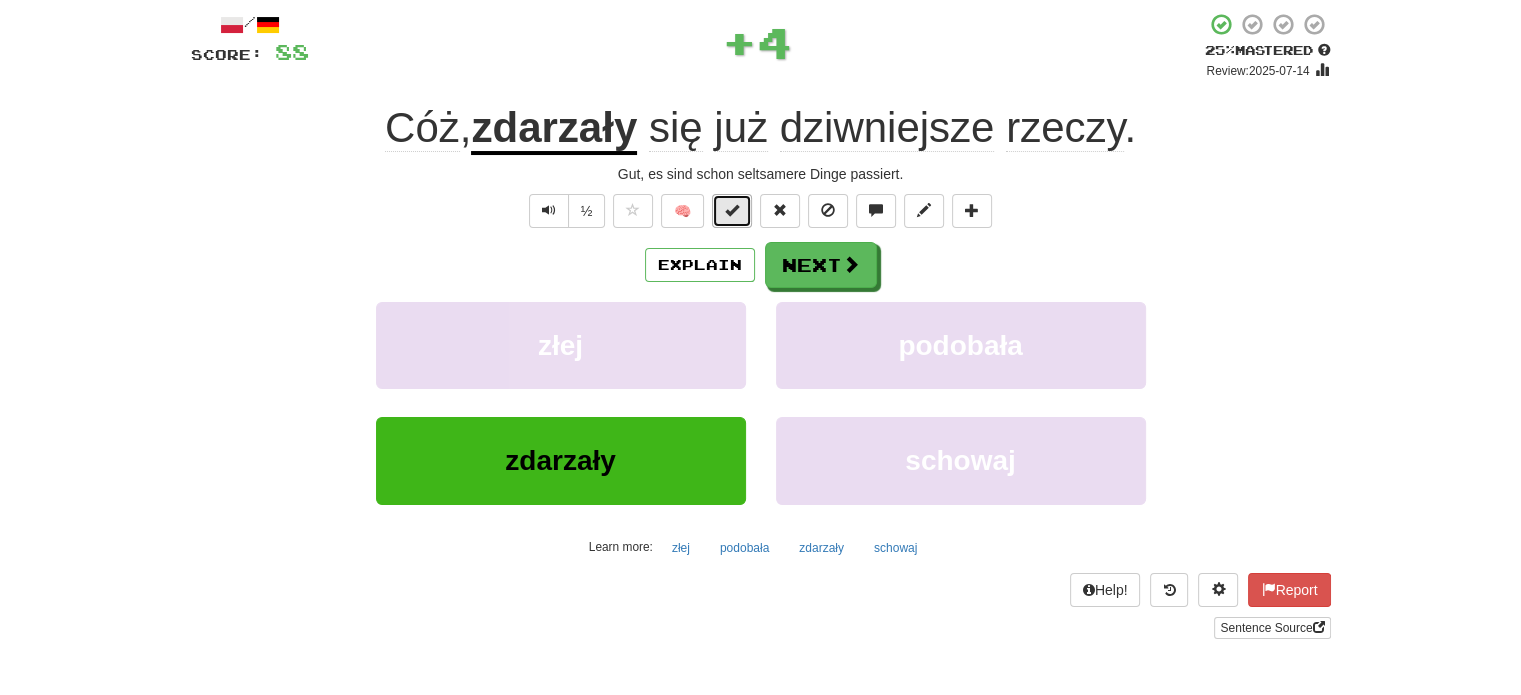 click at bounding box center [732, 210] 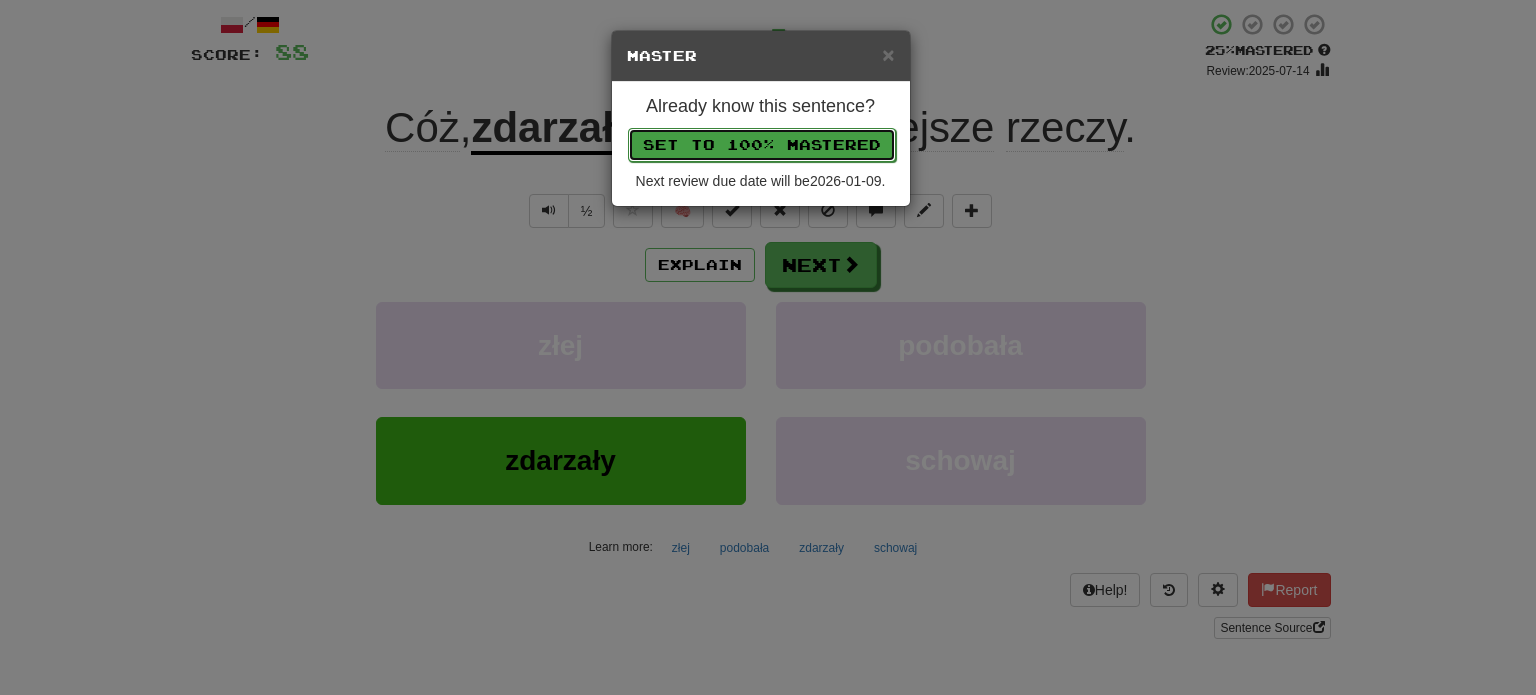 click on "Set to 100% Mastered" at bounding box center (762, 145) 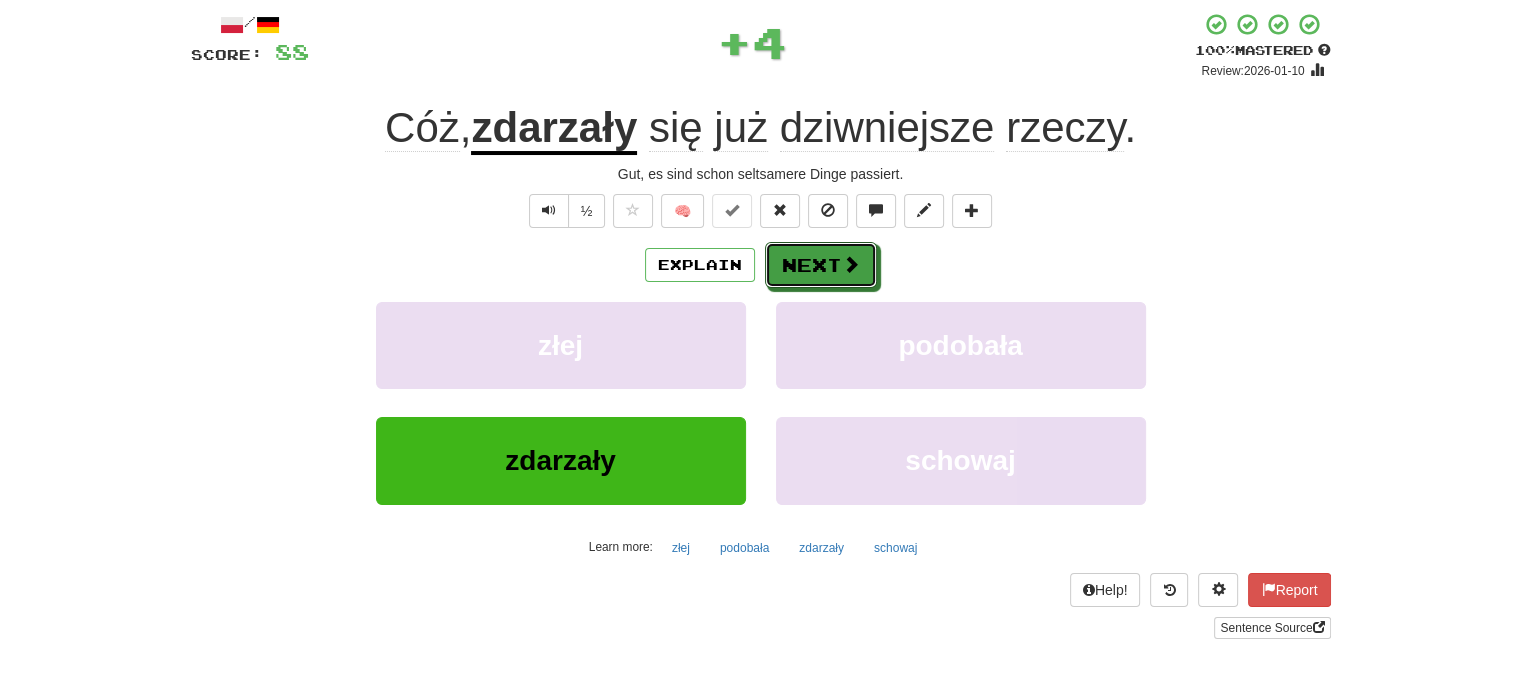 click on "Next" at bounding box center [821, 265] 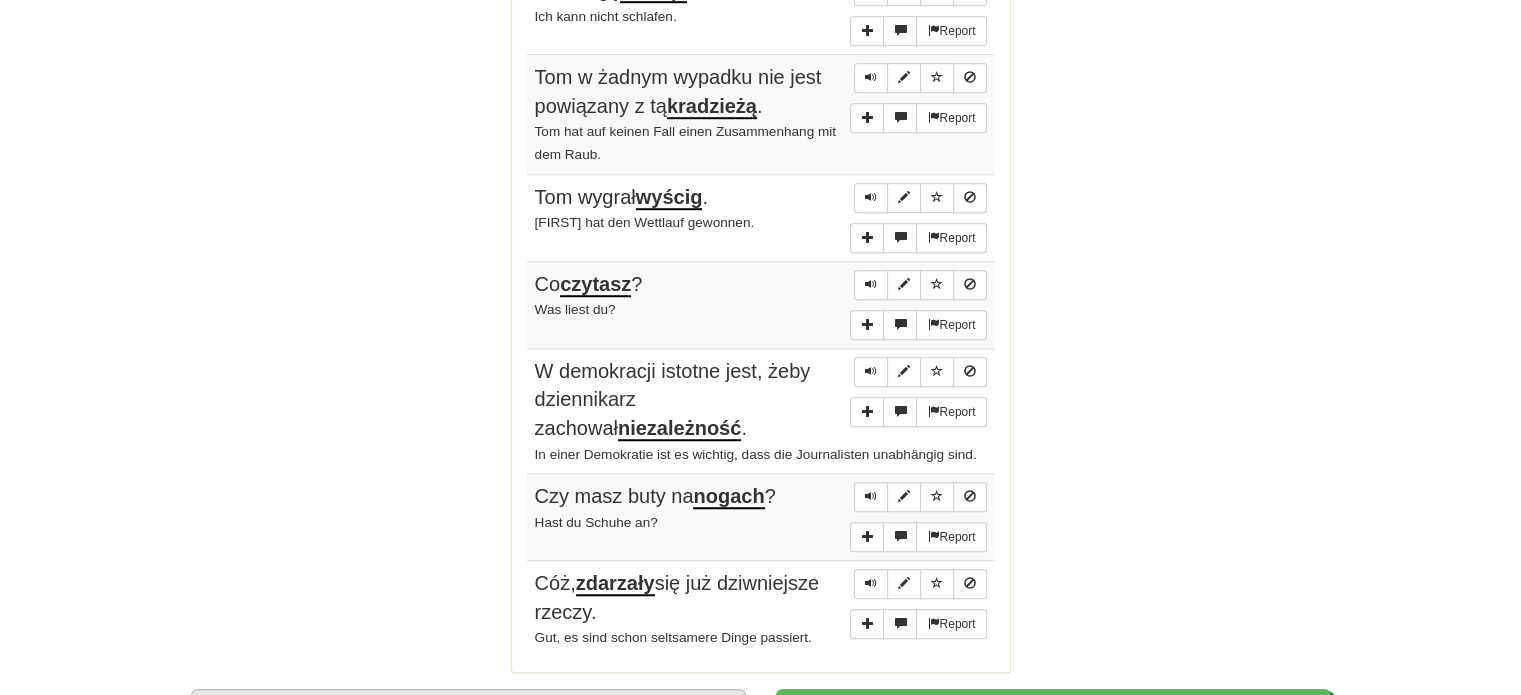 scroll, scrollTop: 1416, scrollLeft: 0, axis: vertical 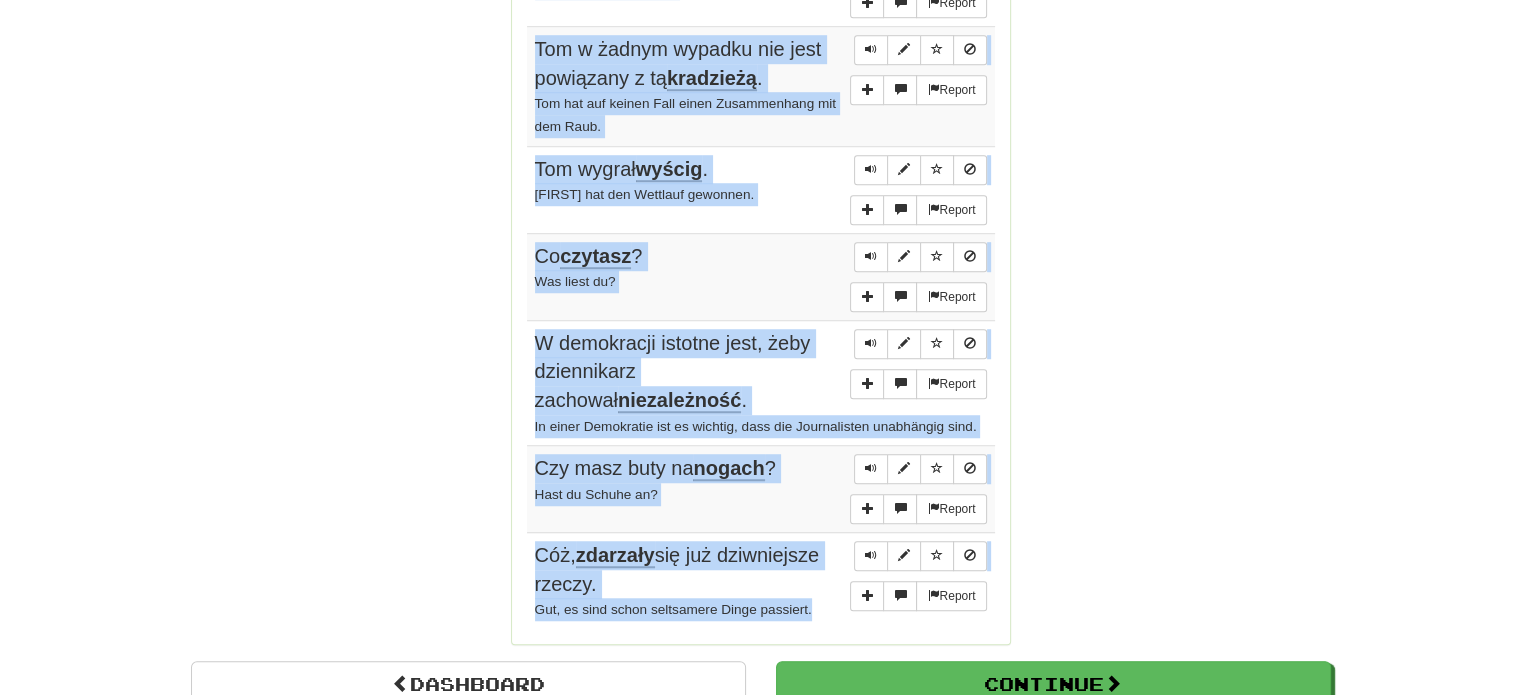 drag, startPoint x: 535, startPoint y: 287, endPoint x: 818, endPoint y: 595, distance: 418.27383 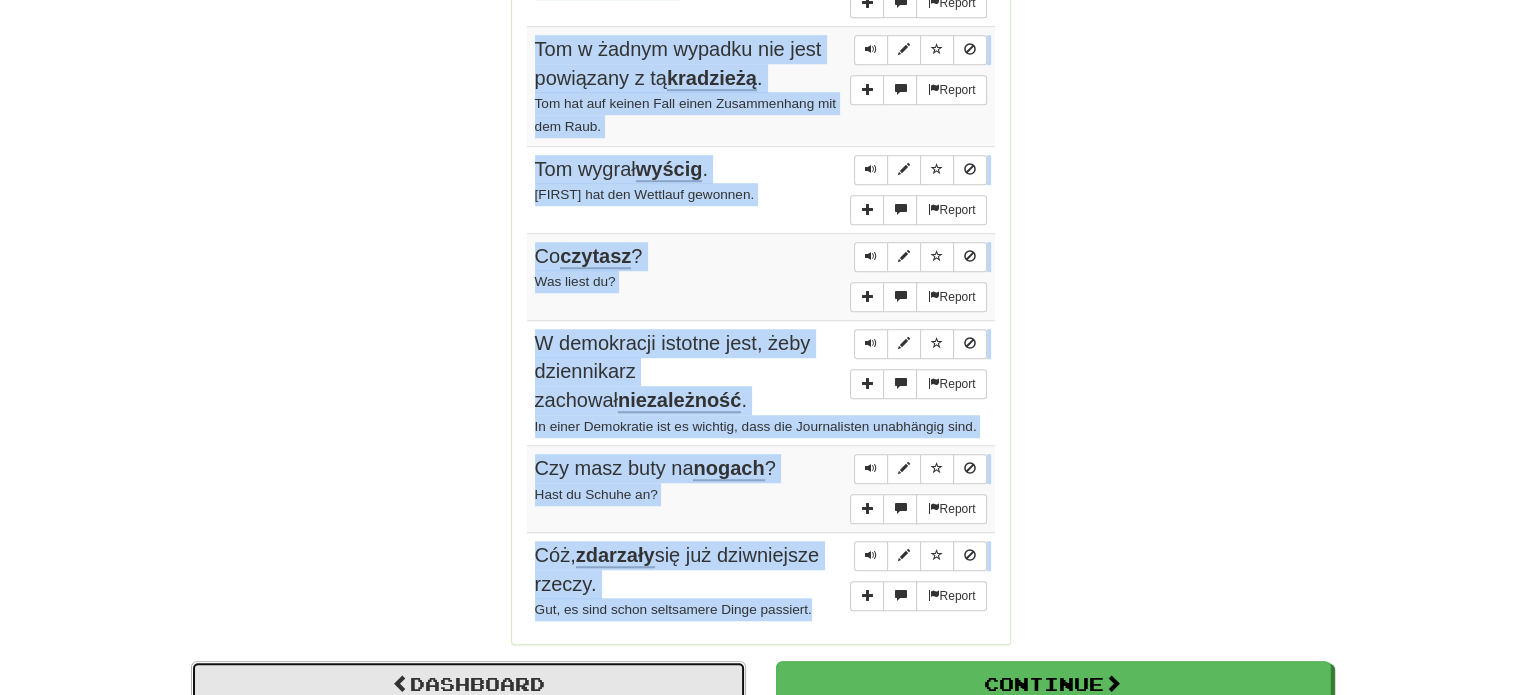 click on "Dashboard" at bounding box center (468, 684) 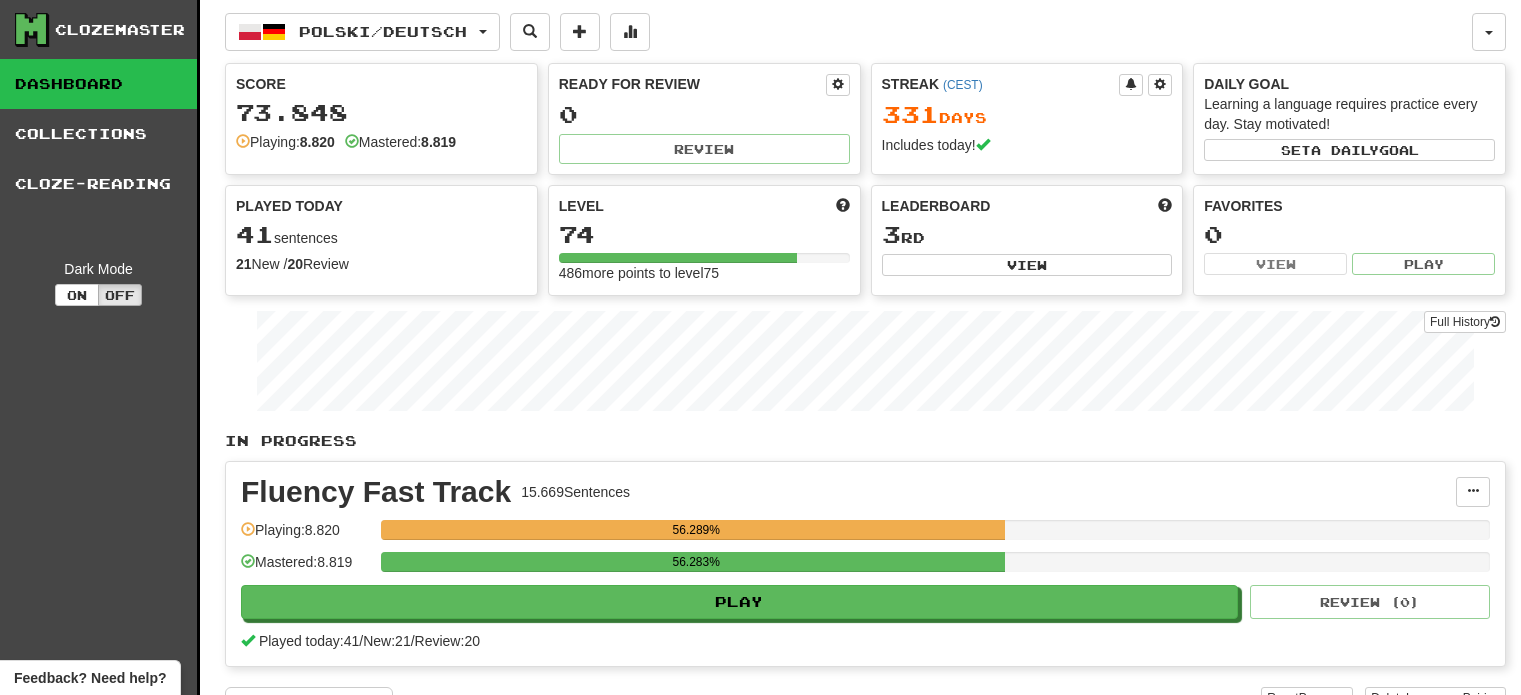 scroll, scrollTop: 0, scrollLeft: 0, axis: both 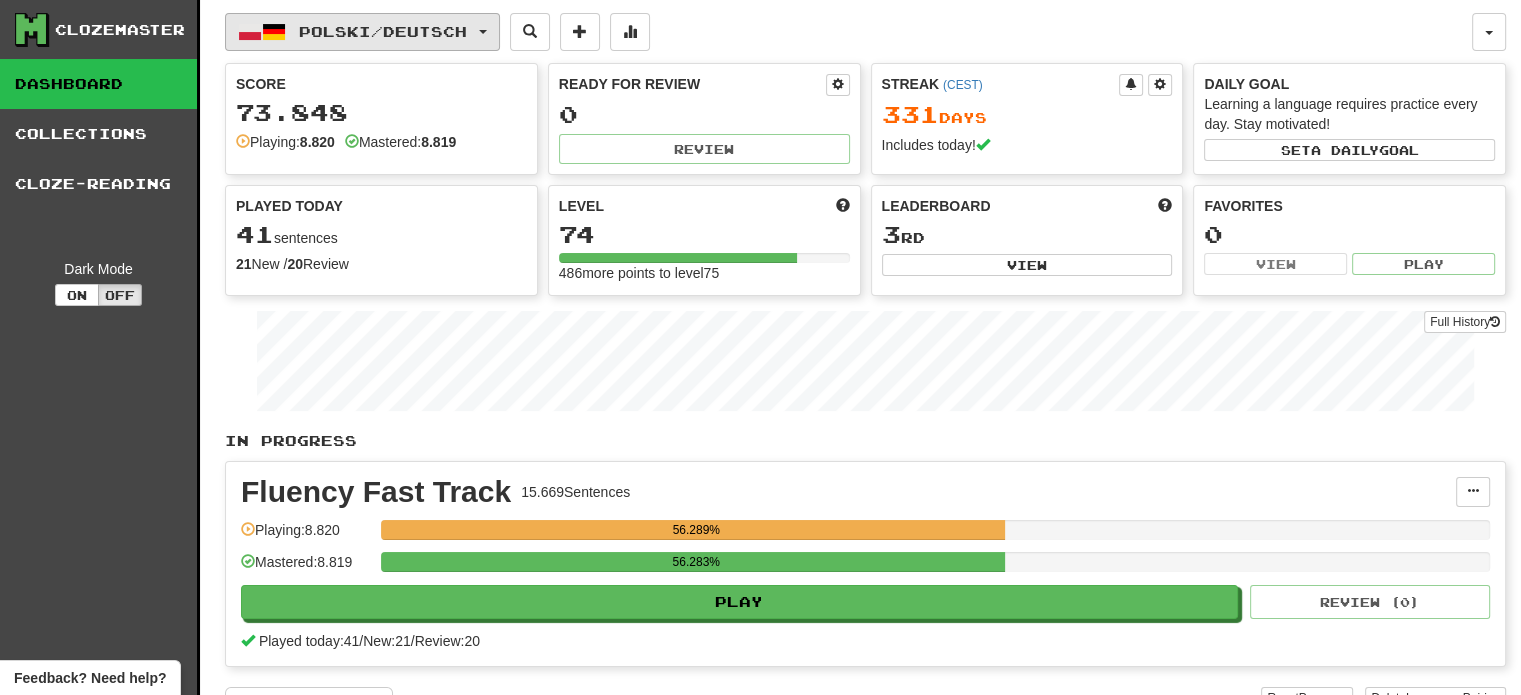 click on "Polski  /  Deutsch" at bounding box center [383, 31] 